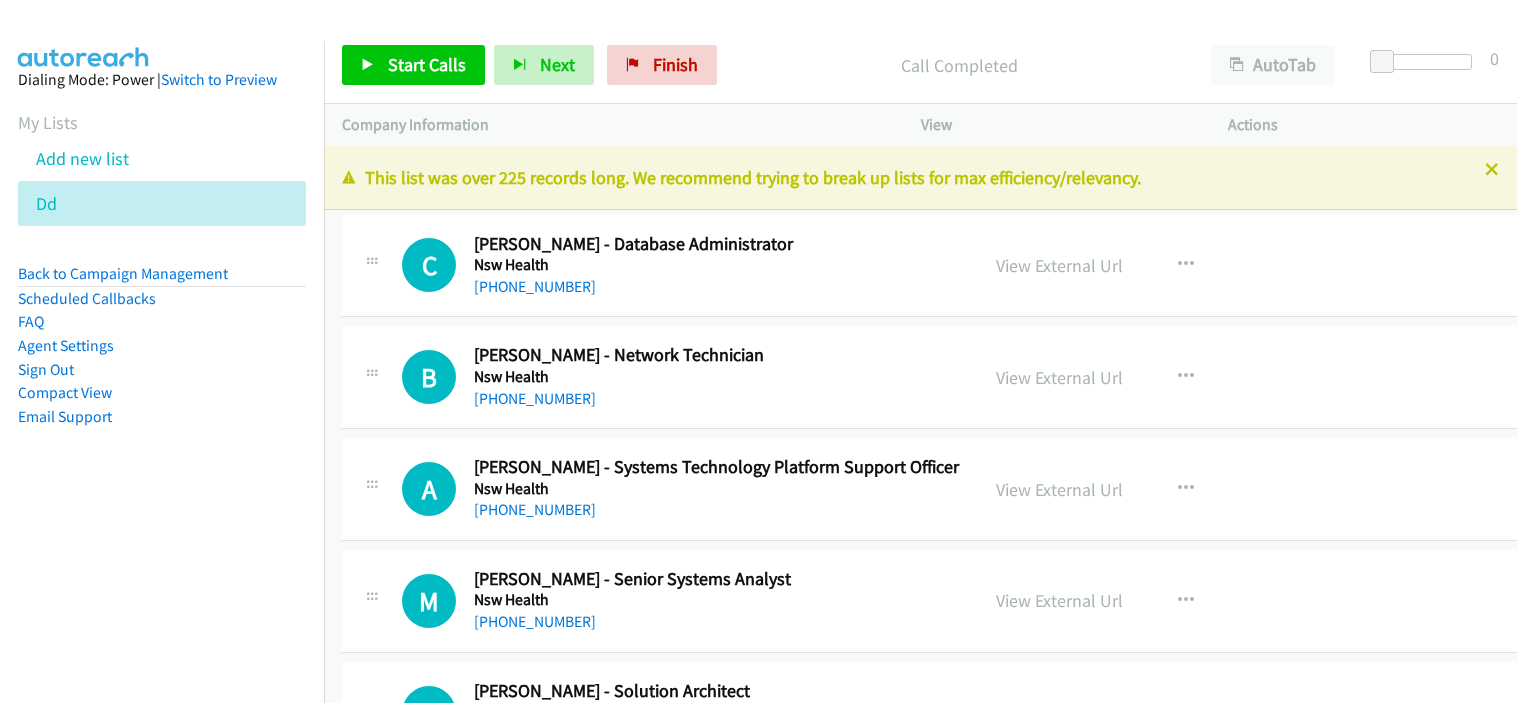 scroll, scrollTop: 0, scrollLeft: 0, axis: both 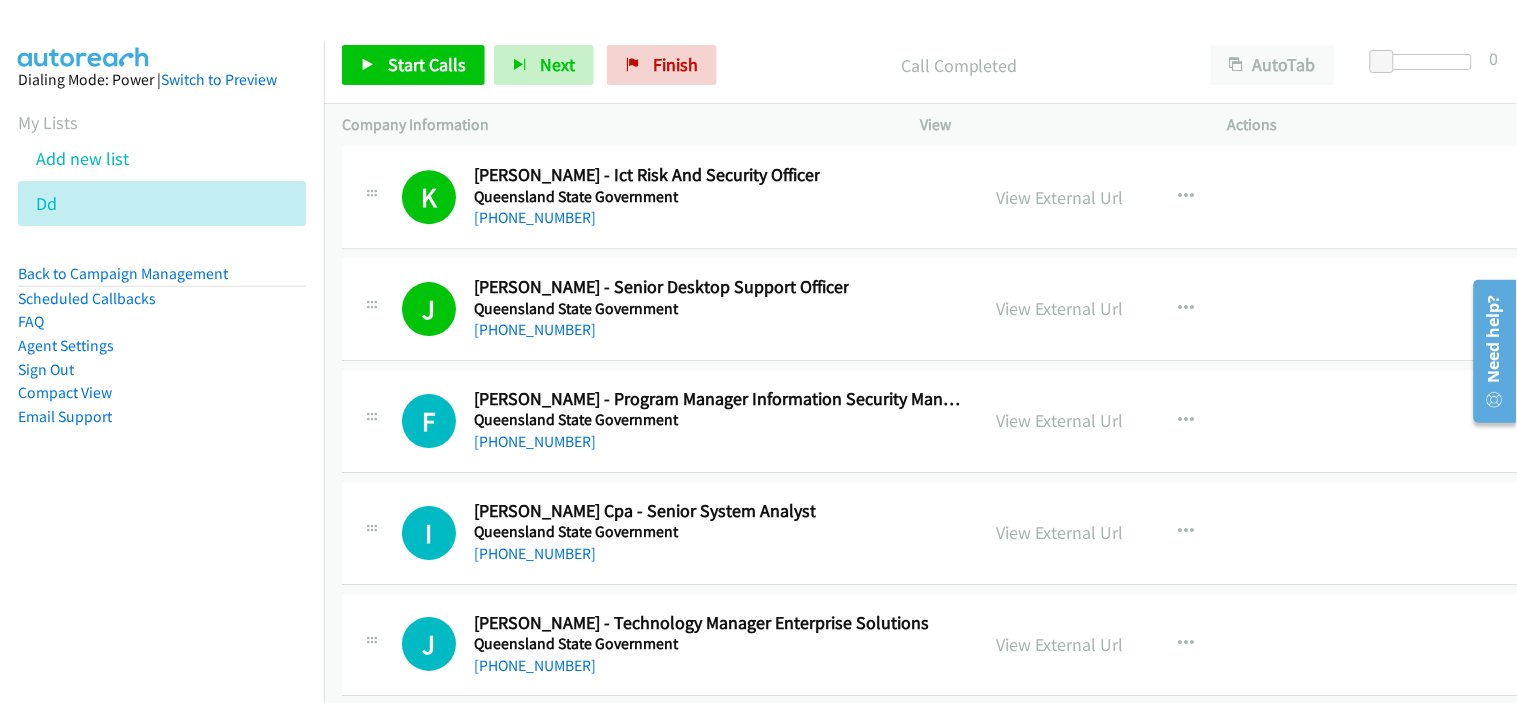 drag, startPoint x: 718, startPoint y: 366, endPoint x: 742, endPoint y: 360, distance: 24.738634 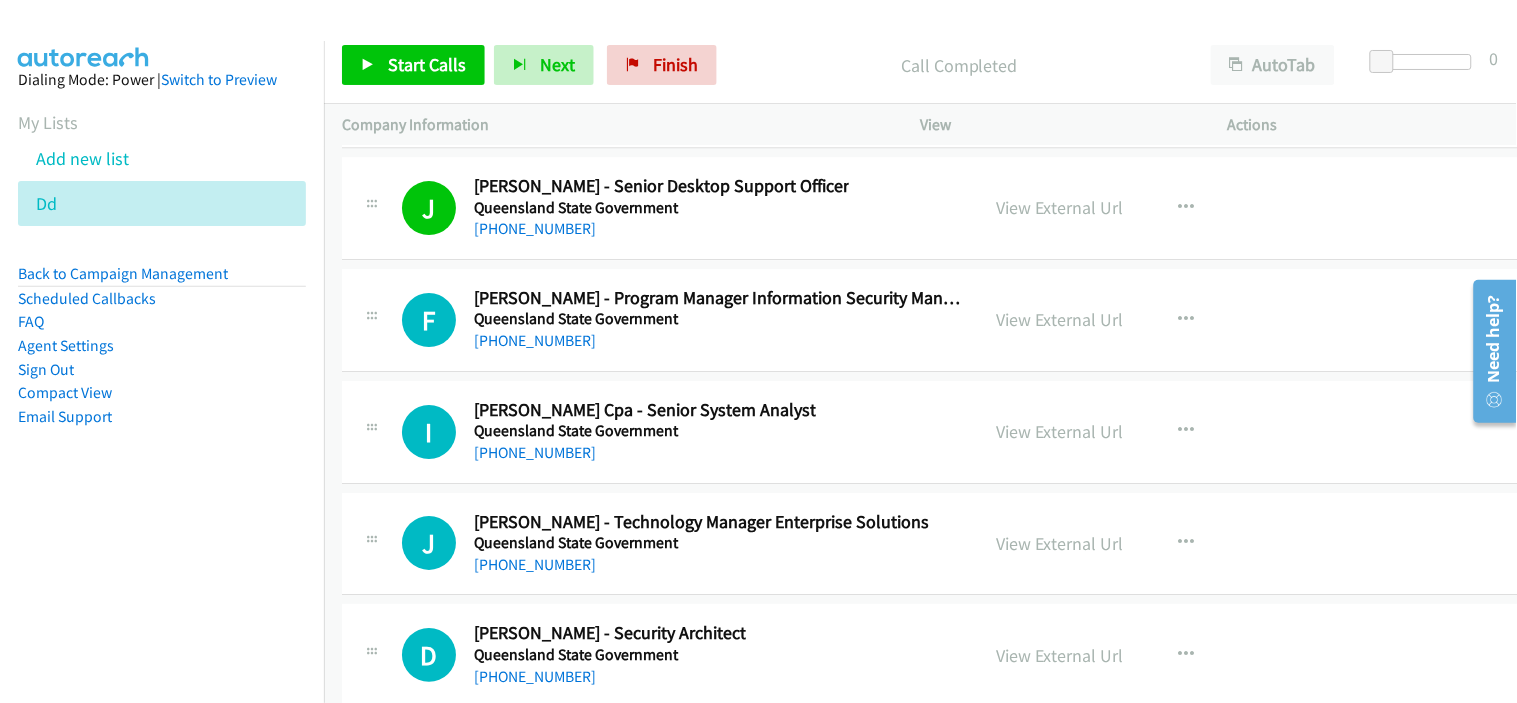 scroll, scrollTop: 42668, scrollLeft: 0, axis: vertical 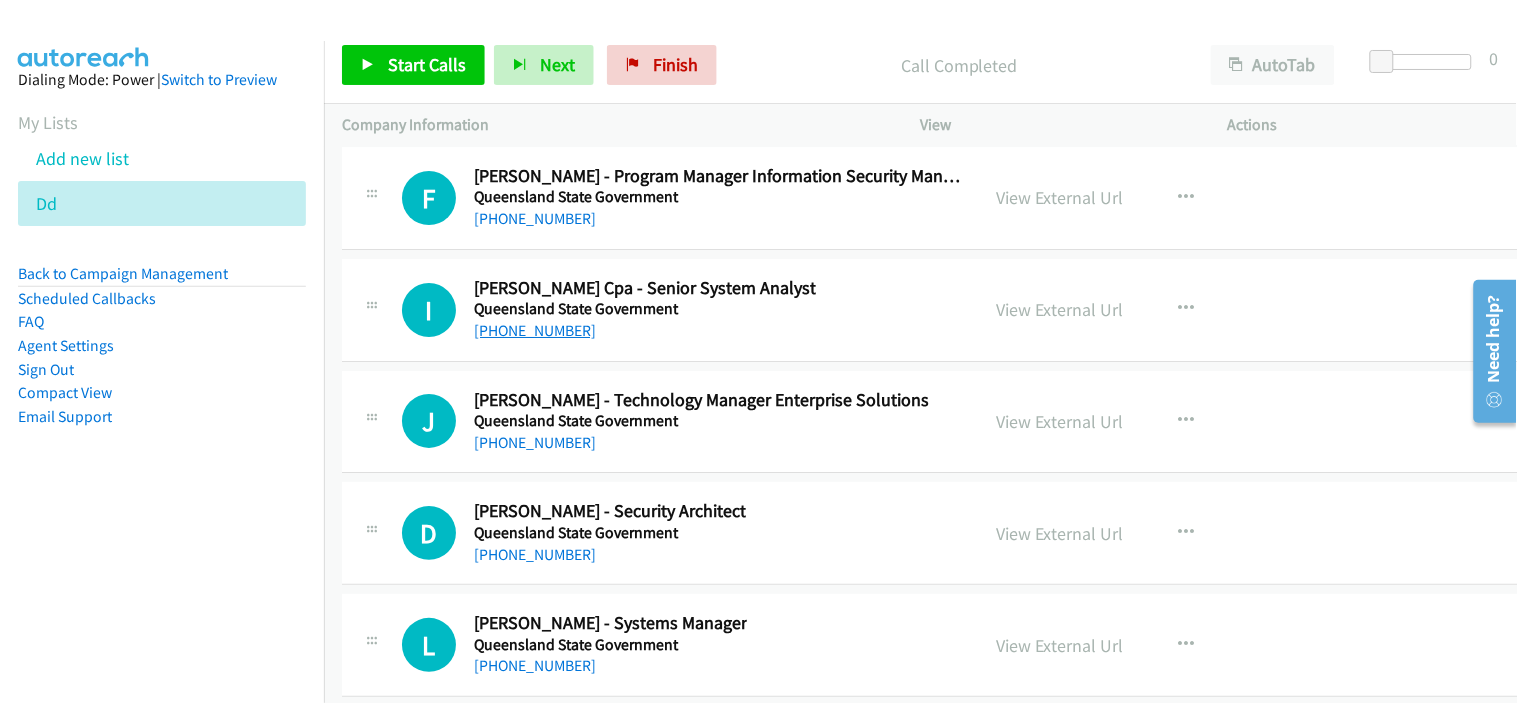 click on "[PHONE_NUMBER]" at bounding box center (535, 330) 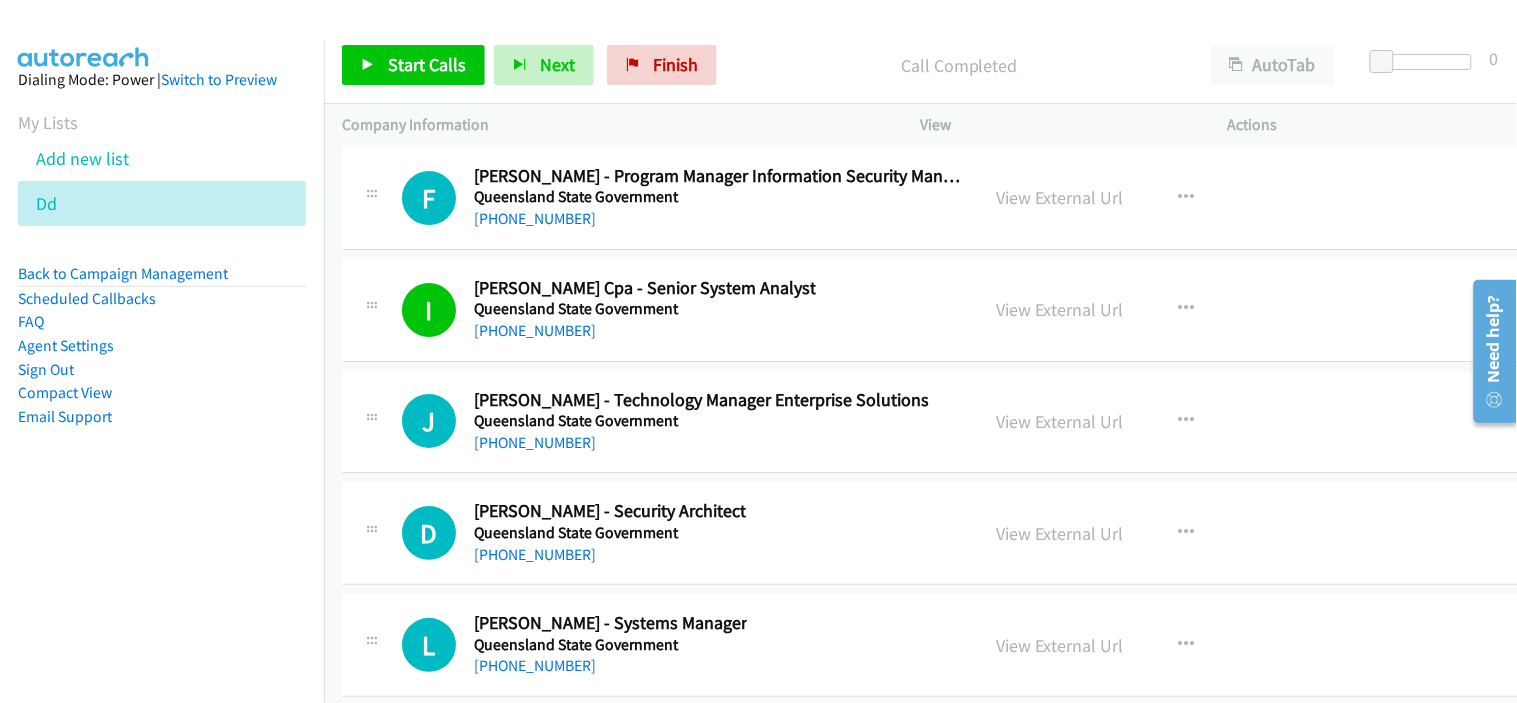 click on "[PHONE_NUMBER]" at bounding box center (645, 331) 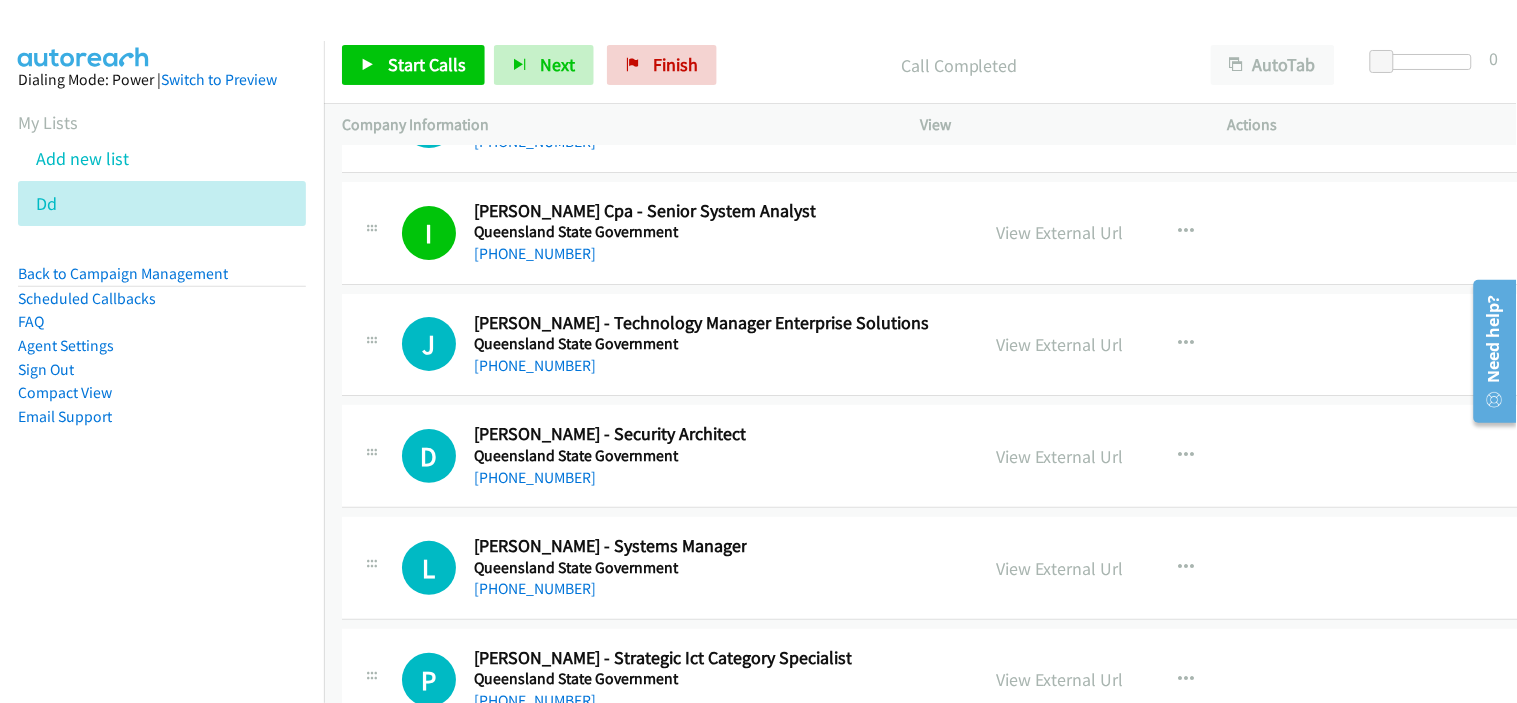 scroll, scrollTop: 42891, scrollLeft: 0, axis: vertical 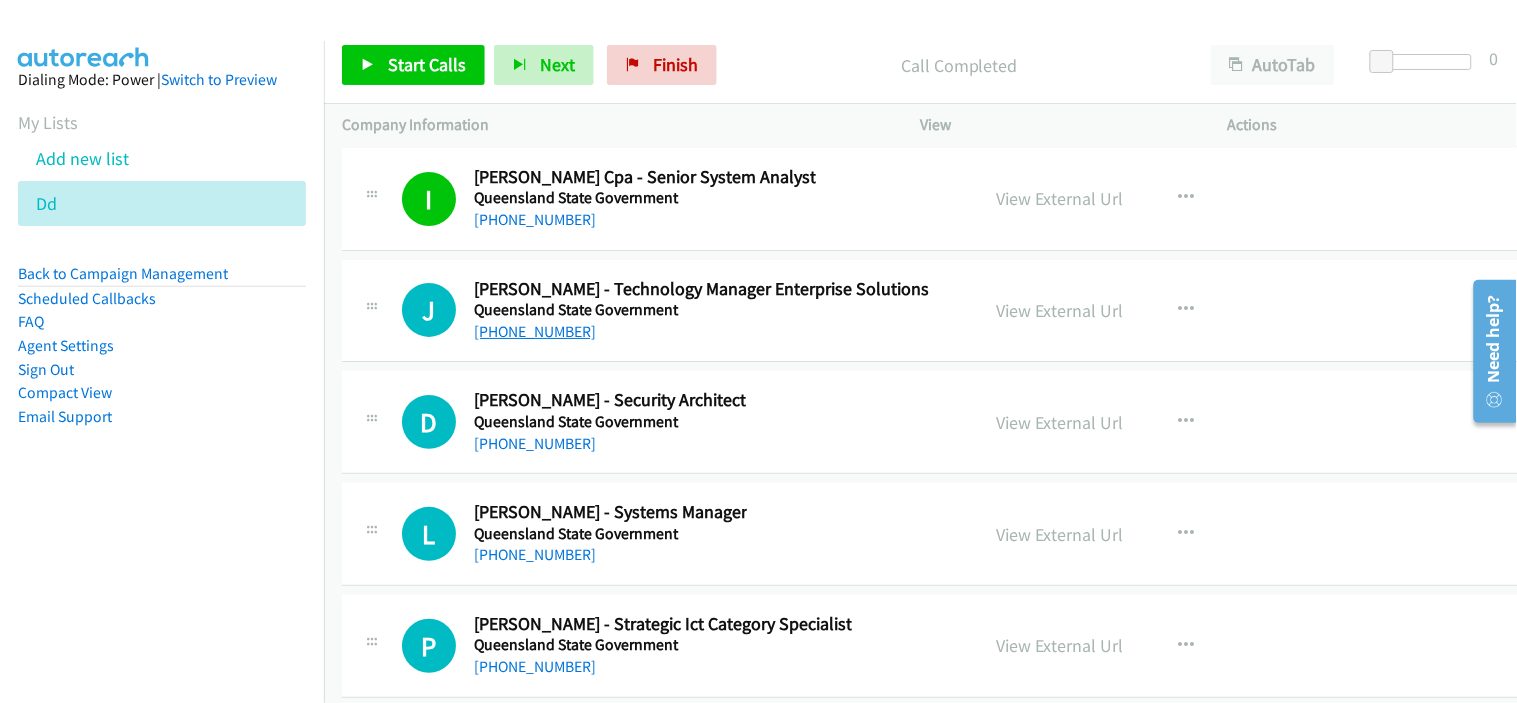 click on "[PHONE_NUMBER]" at bounding box center [535, 331] 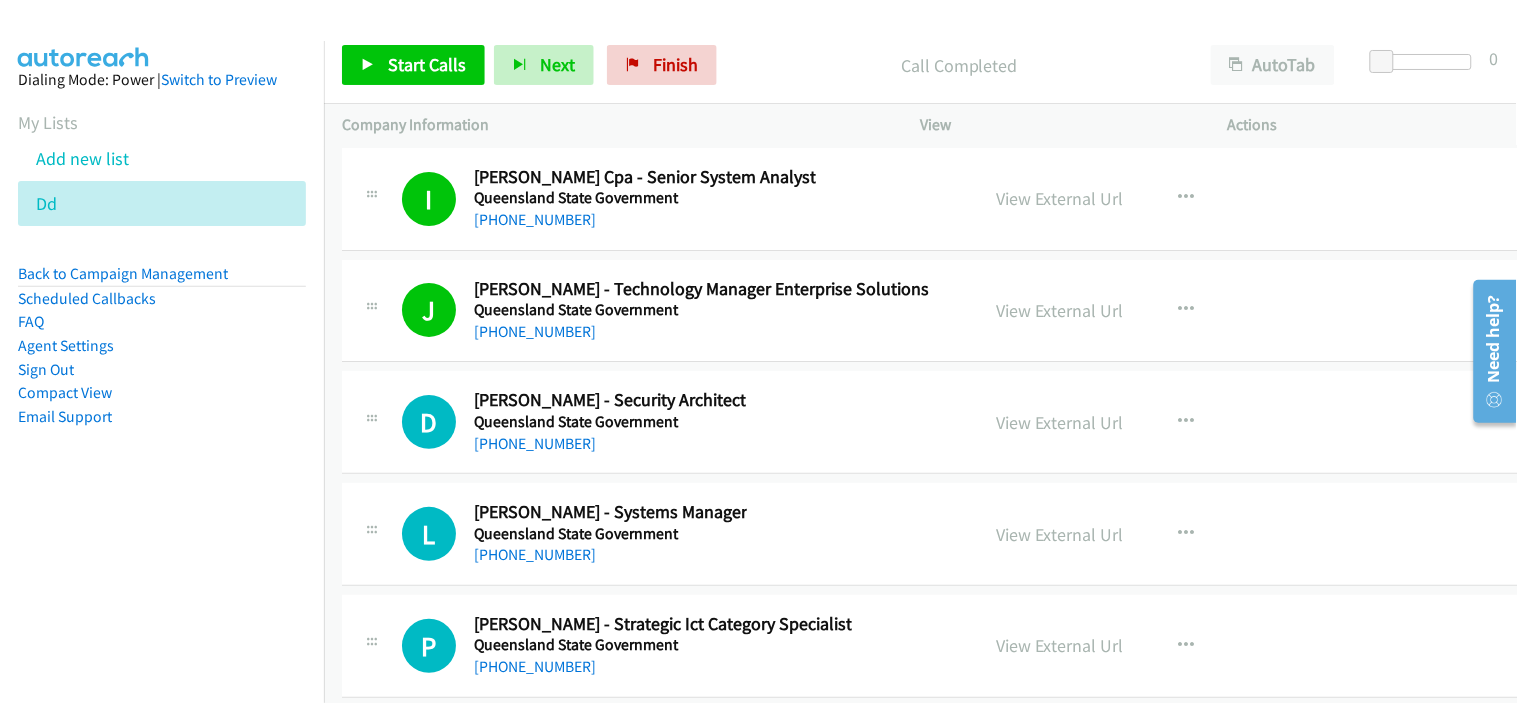 click on "D
Callback Scheduled
[PERSON_NAME] - Security Architect
Queensland State Government
[GEOGRAPHIC_DATA]/[GEOGRAPHIC_DATA]
[PHONE_NUMBER]
View External Url
View External Url
Schedule/Manage Callback
Start Calls Here
Remove from list
Add to do not call list
Reset Call Status" at bounding box center [942, 423] 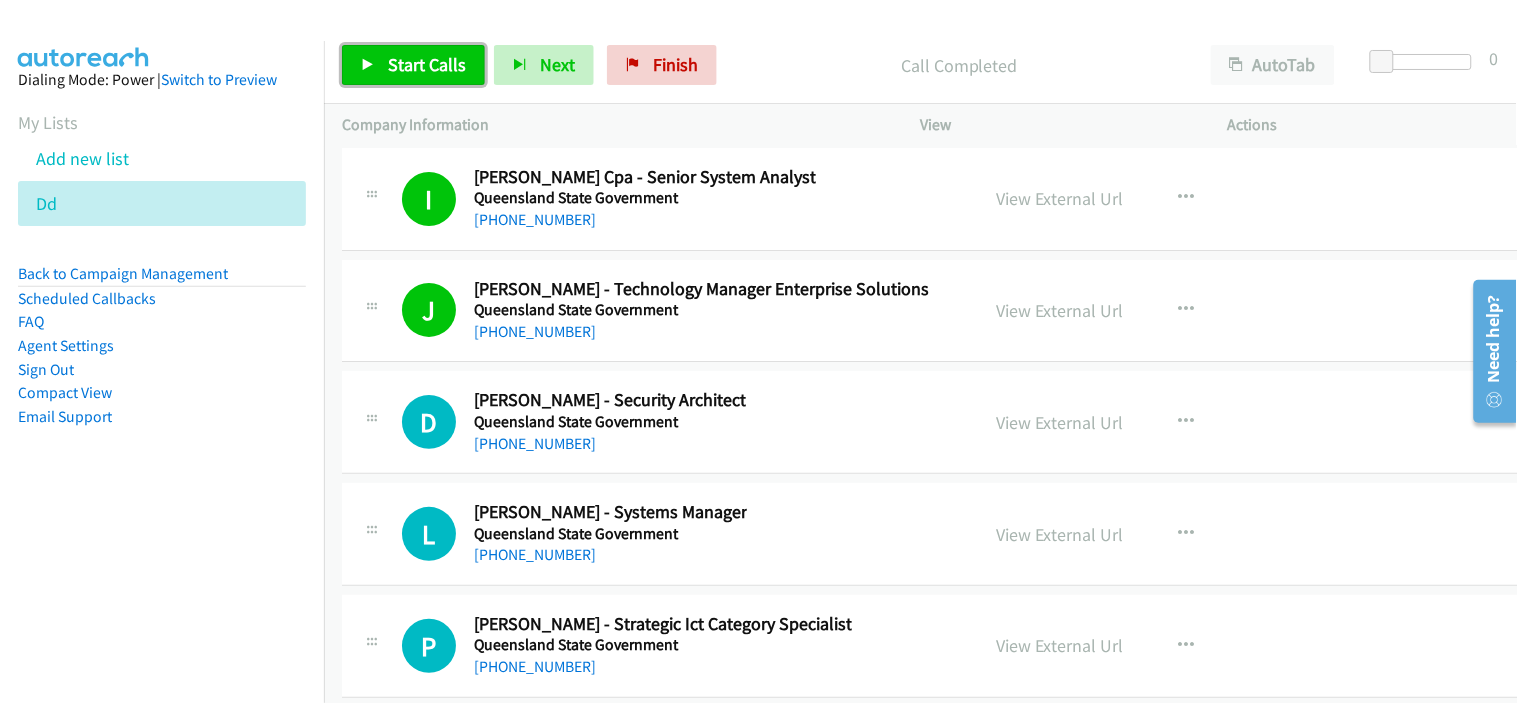 click on "Start Calls" at bounding box center [413, 65] 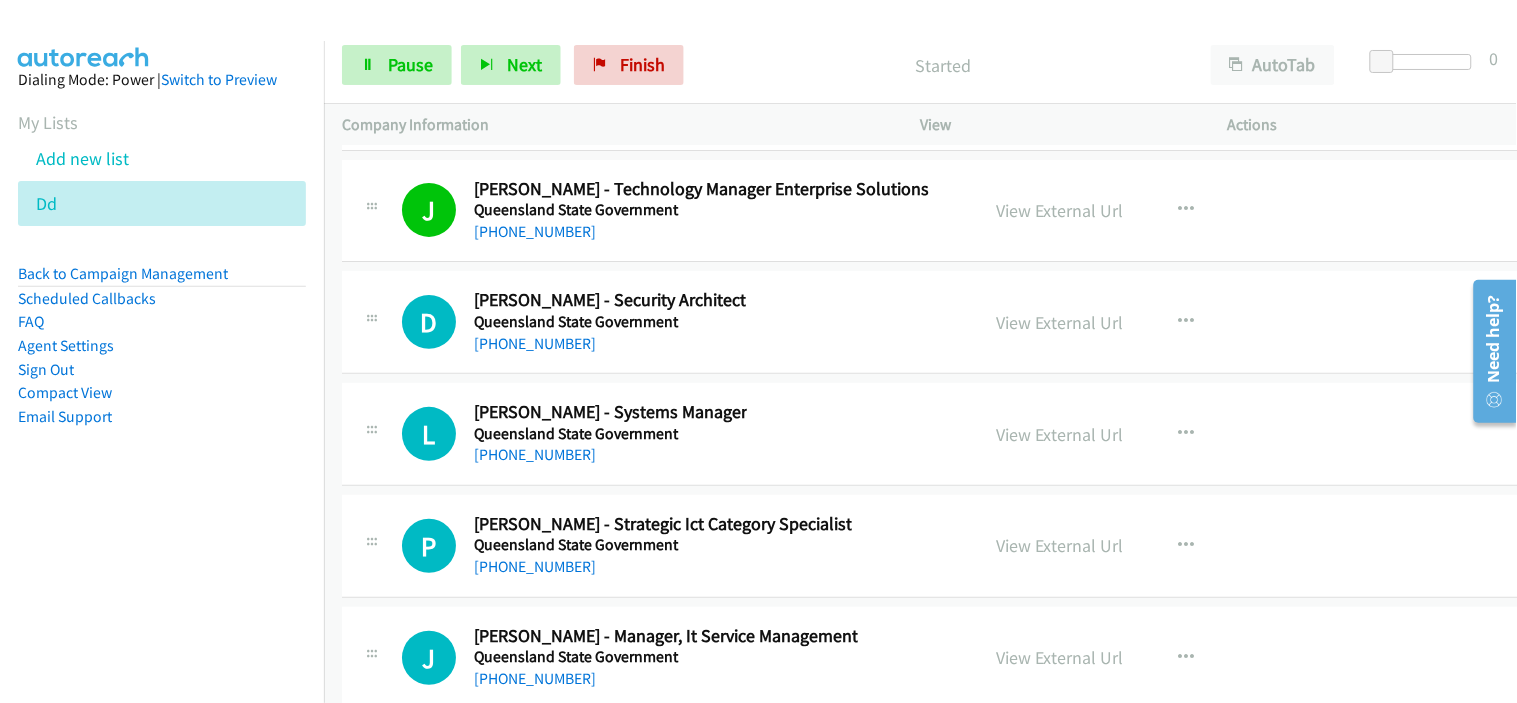 scroll, scrollTop: 43002, scrollLeft: 0, axis: vertical 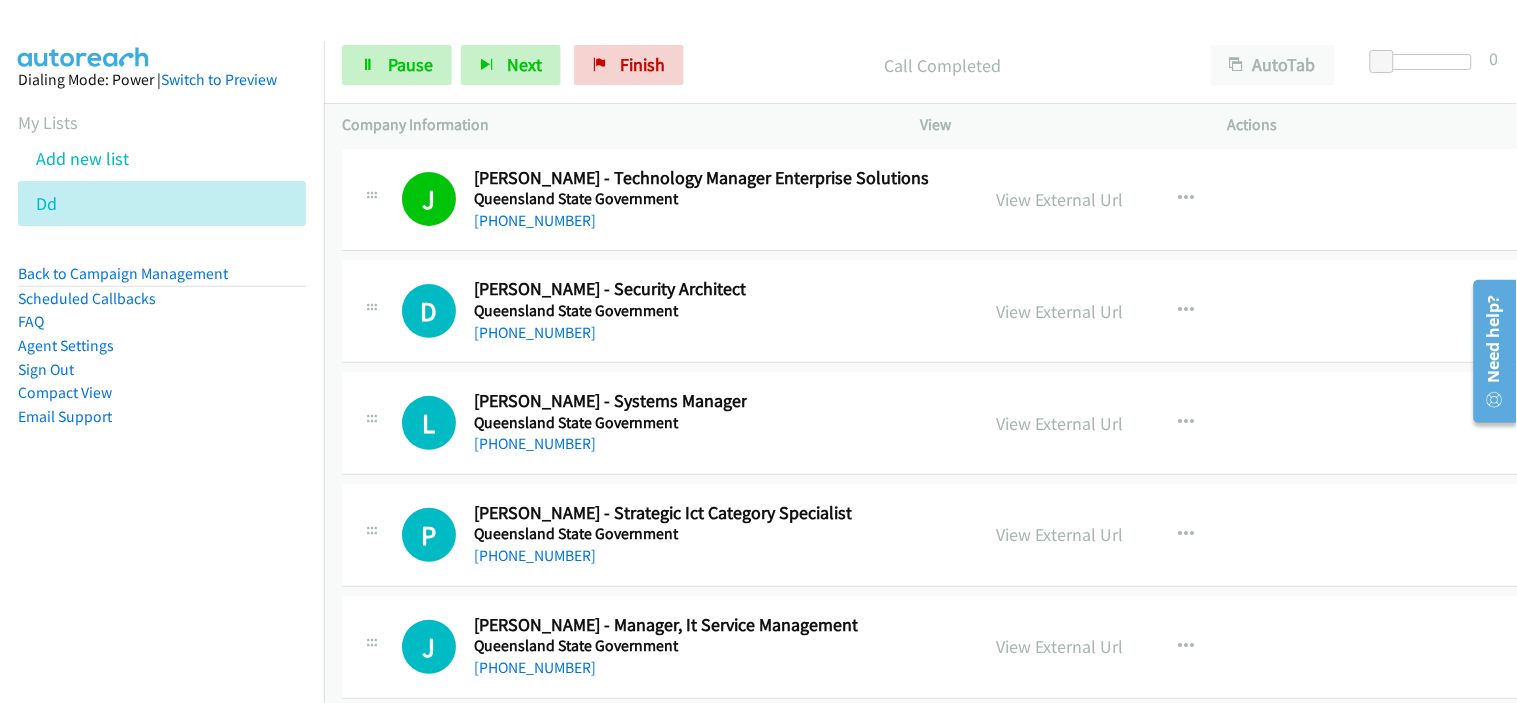 click on "[PHONE_NUMBER]" at bounding box center [610, 333] 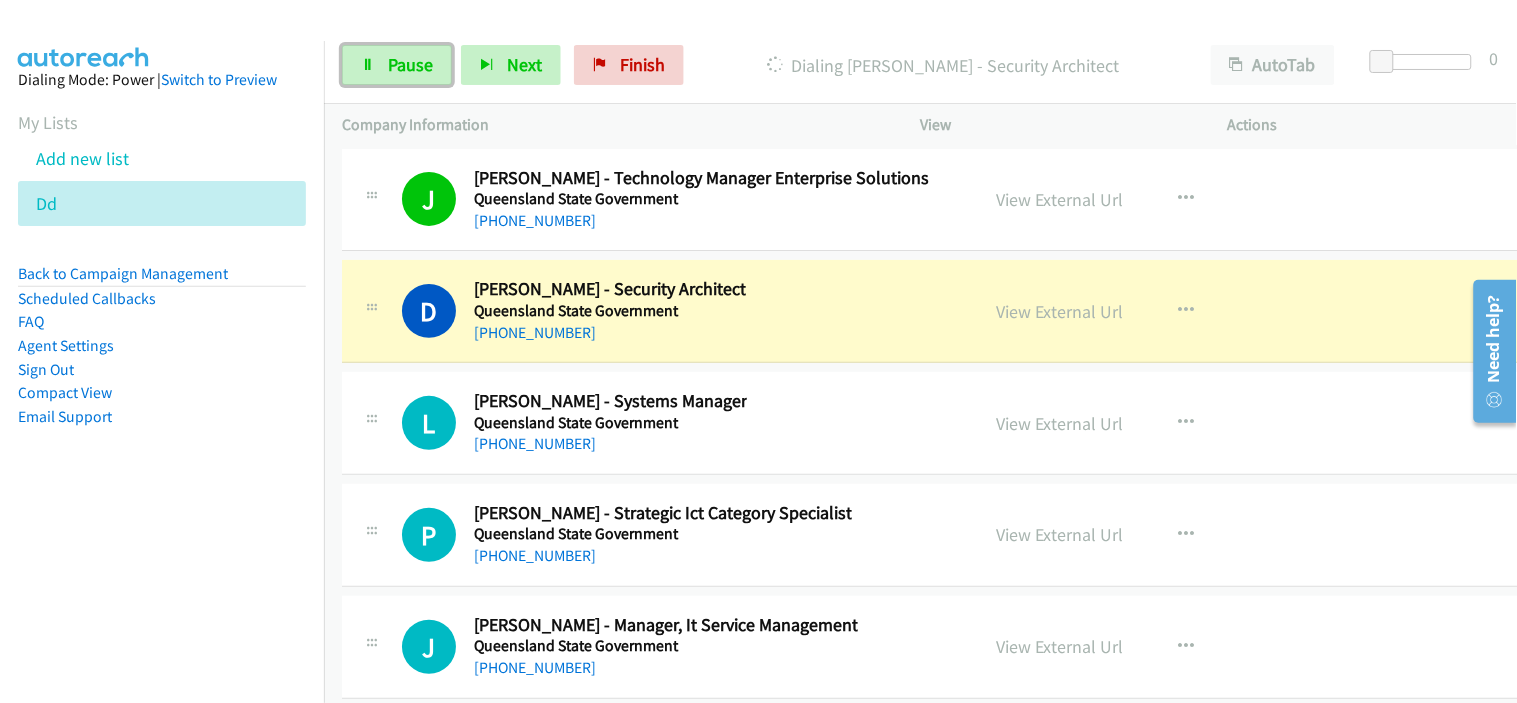 drag, startPoint x: 415, startPoint y: 74, endPoint x: 651, endPoint y: 261, distance: 301.1063 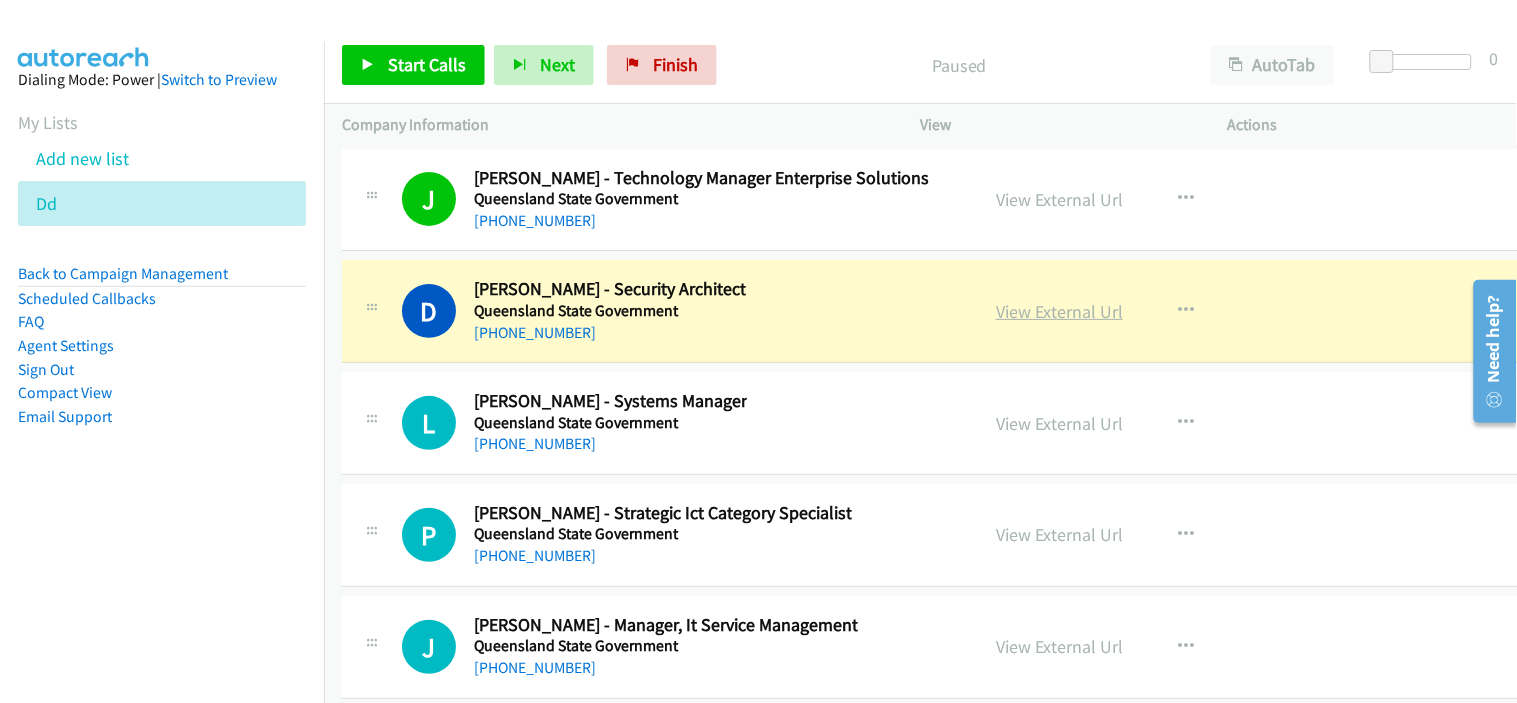 click on "View External Url" at bounding box center [1059, 311] 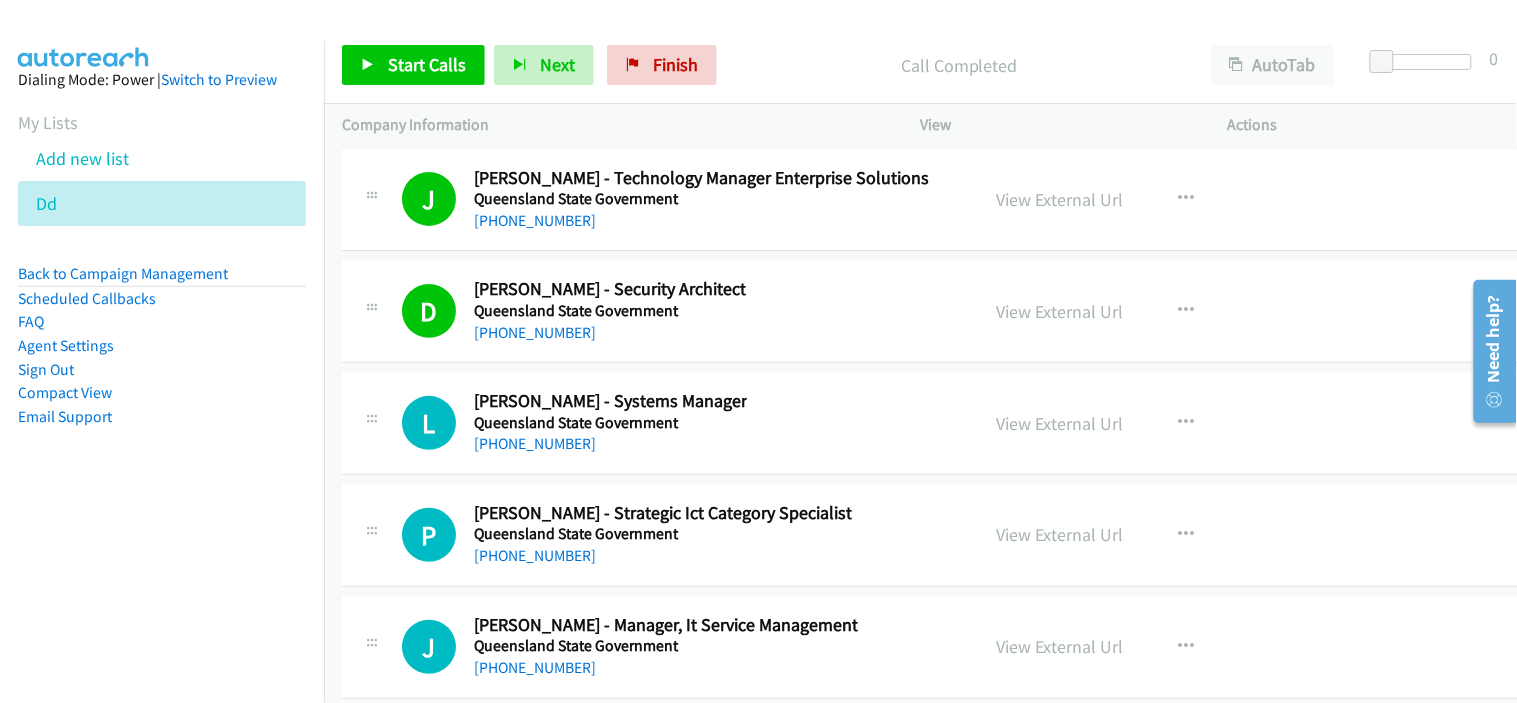 scroll, scrollTop: 43113, scrollLeft: 0, axis: vertical 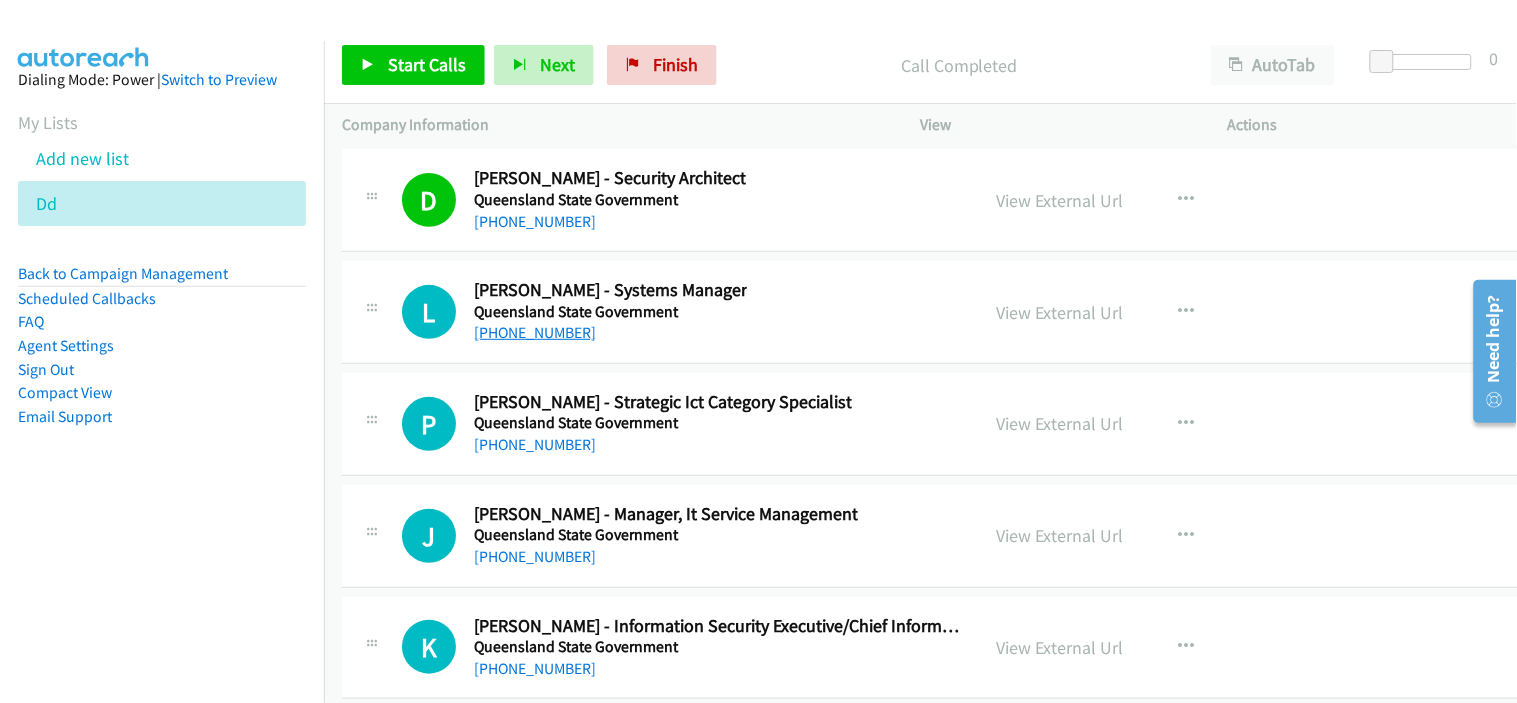 click on "[PHONE_NUMBER]" at bounding box center (535, 332) 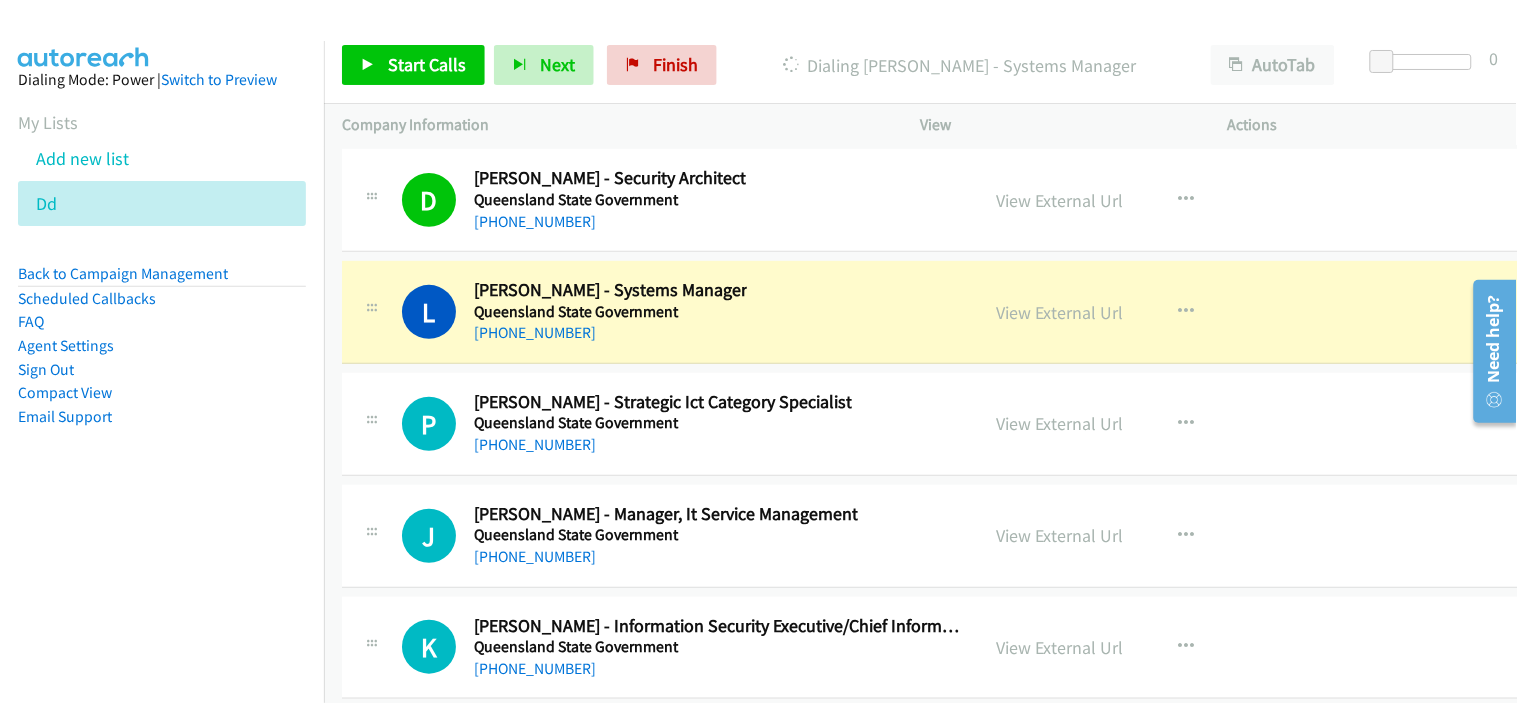 click on "[PHONE_NUMBER]" at bounding box center [610, 333] 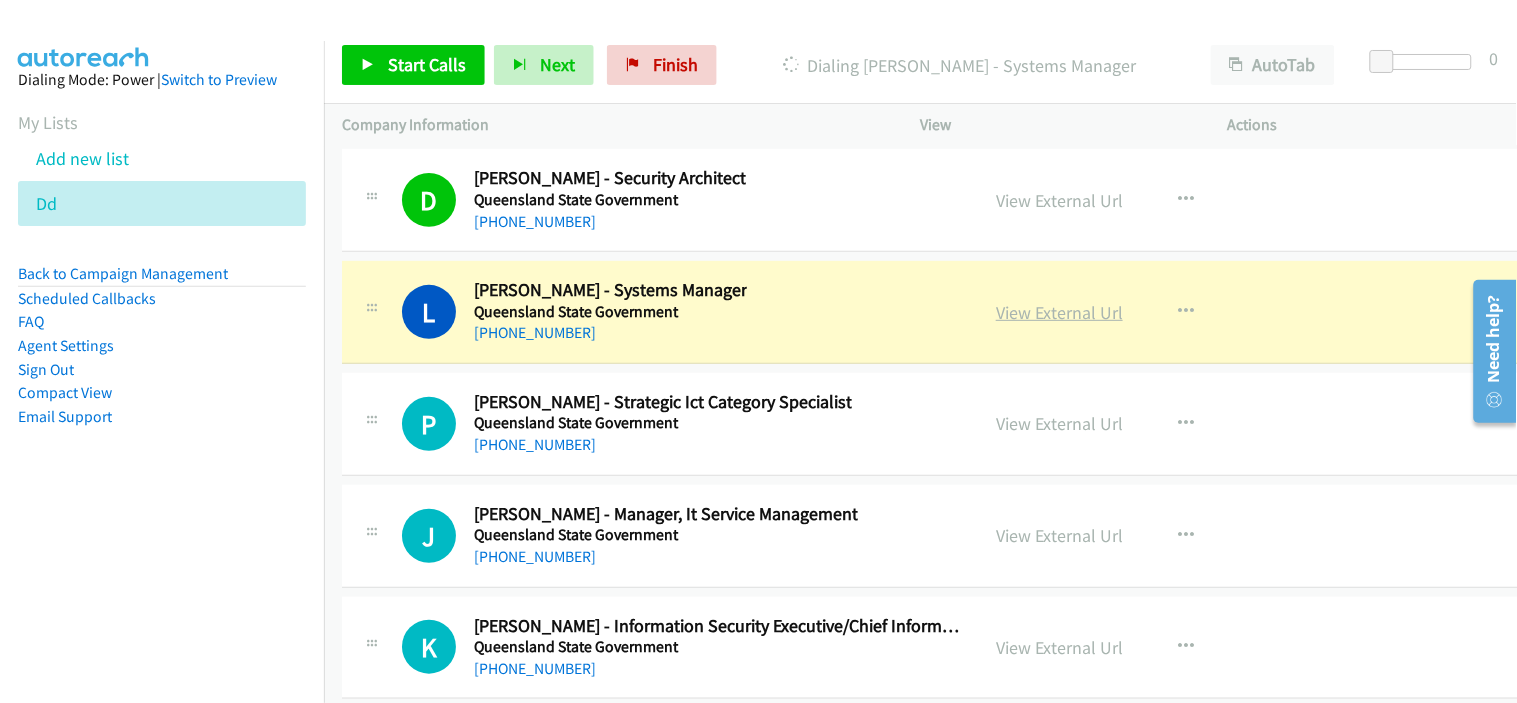 click on "View External Url" at bounding box center [1059, 312] 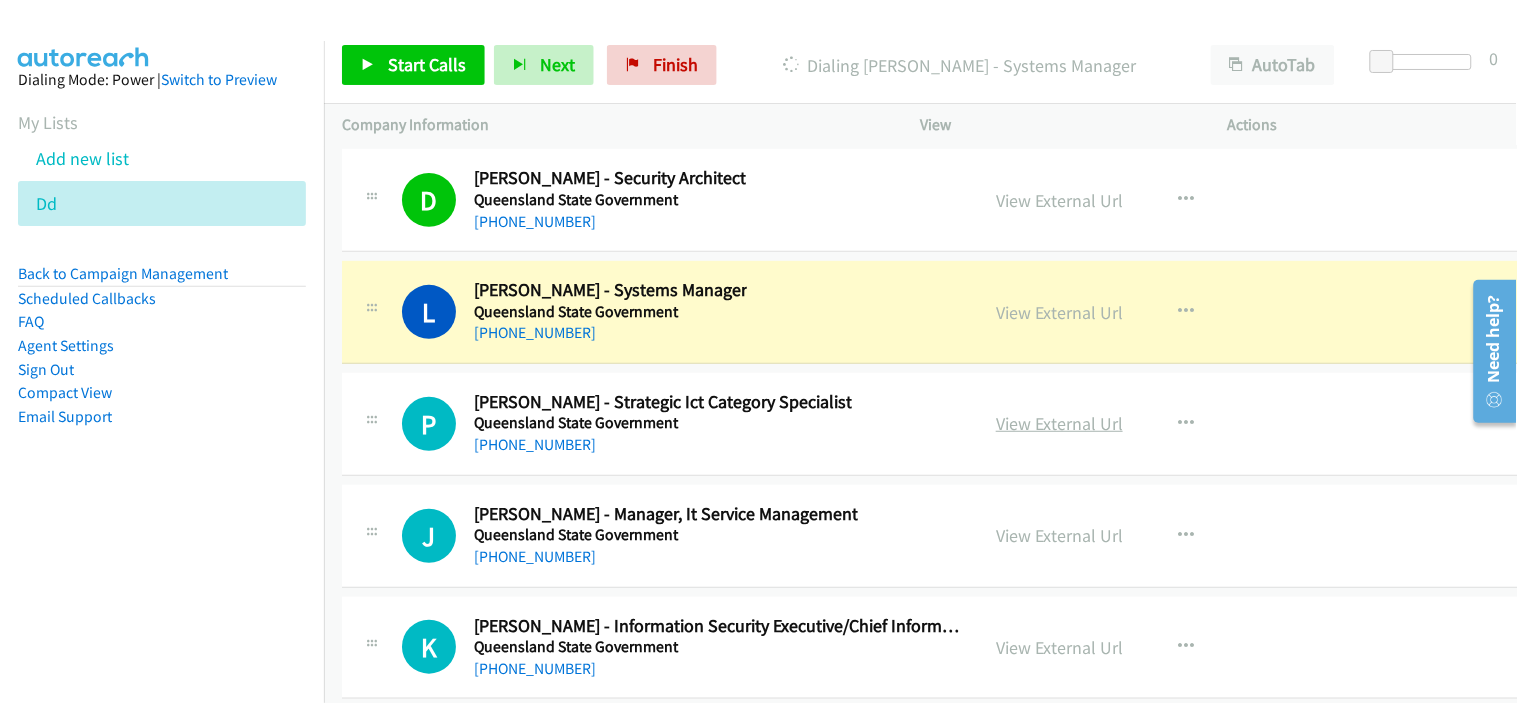 click on "View External Url" at bounding box center (1059, 423) 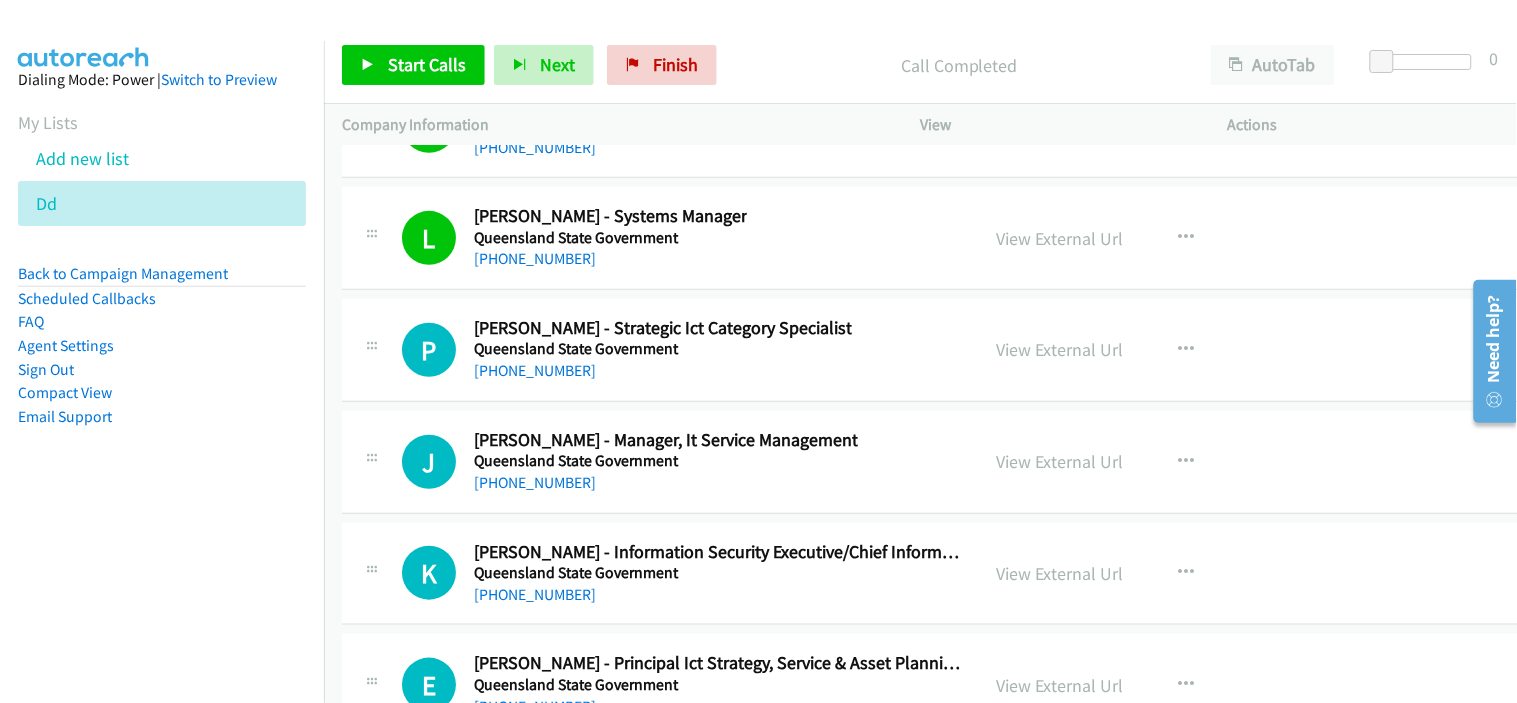 scroll, scrollTop: 43224, scrollLeft: 0, axis: vertical 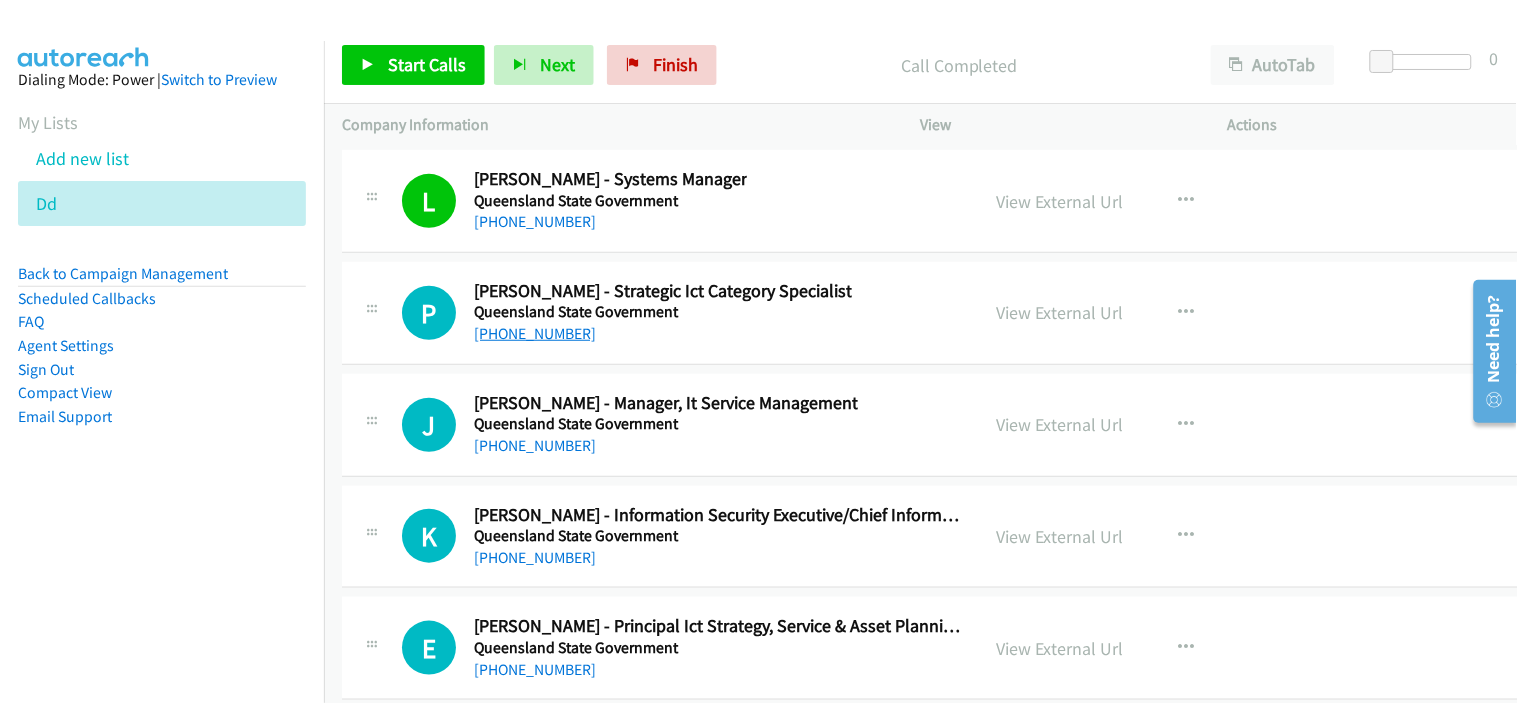 click on "[PHONE_NUMBER]" at bounding box center [535, 333] 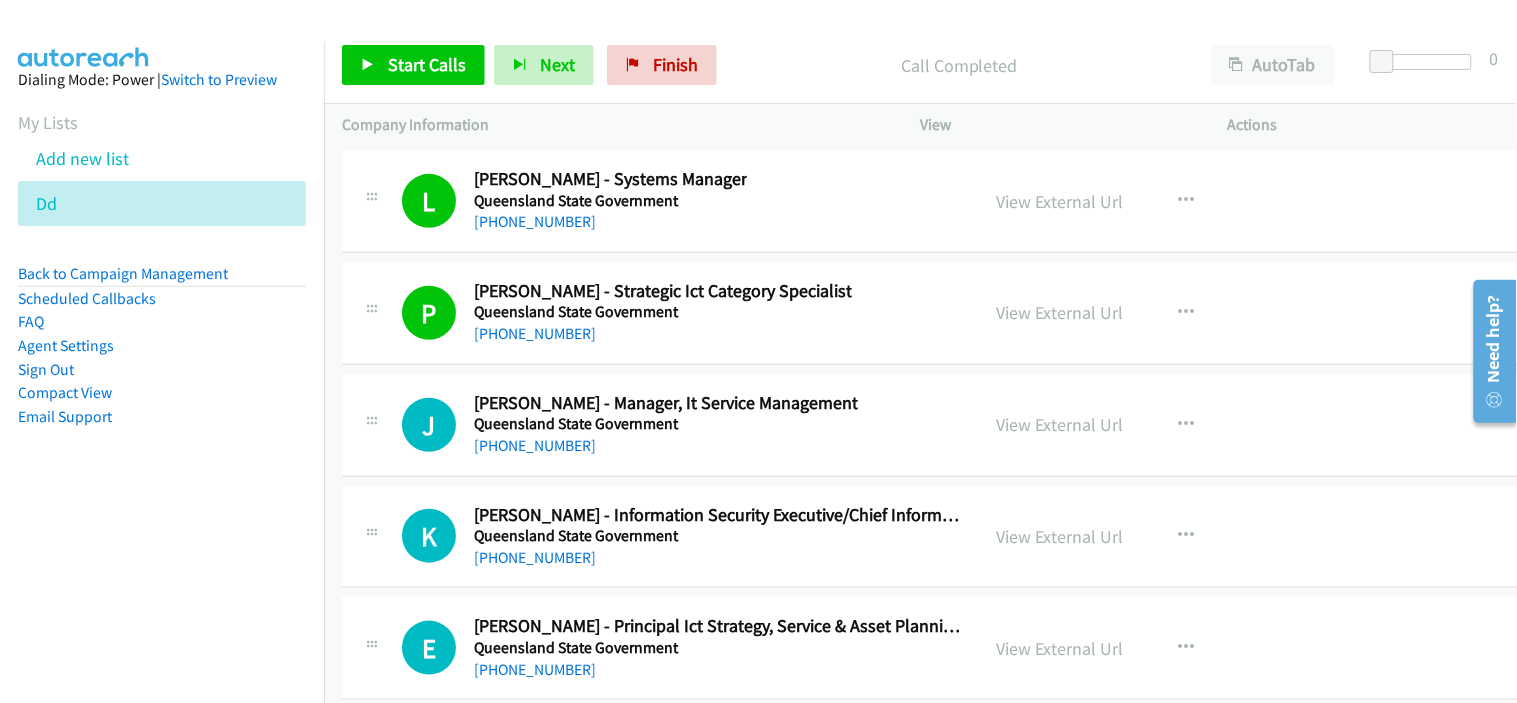 click on "J
Callback Scheduled
[PERSON_NAME] - Manager, It Service Management
Queensland State Government
[GEOGRAPHIC_DATA]/[GEOGRAPHIC_DATA]
[PHONE_NUMBER]
View External Url
View External Url
Schedule/Manage Callback
Start Calls Here
Remove from list
Add to do not call list
Reset Call Status" at bounding box center [942, 425] 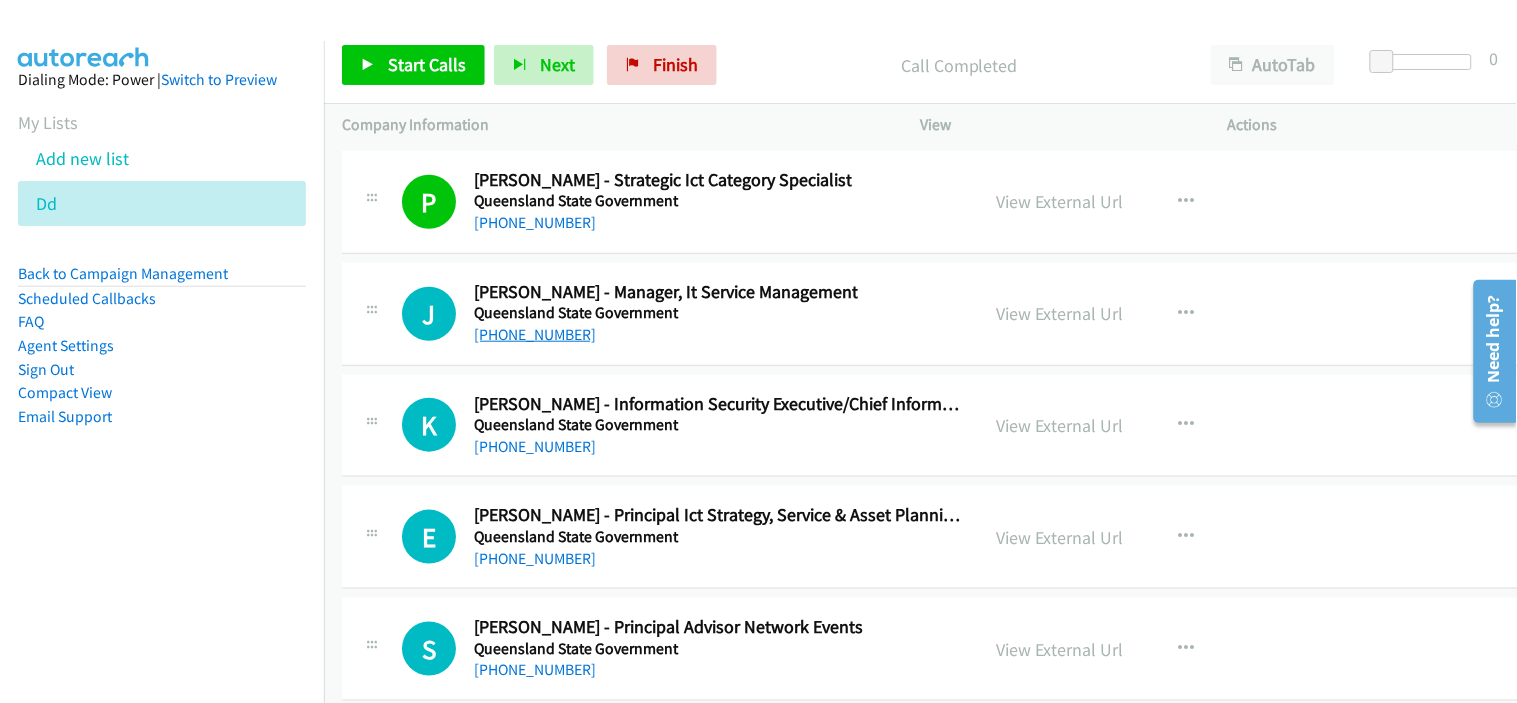 click on "[PHONE_NUMBER]" at bounding box center [535, 334] 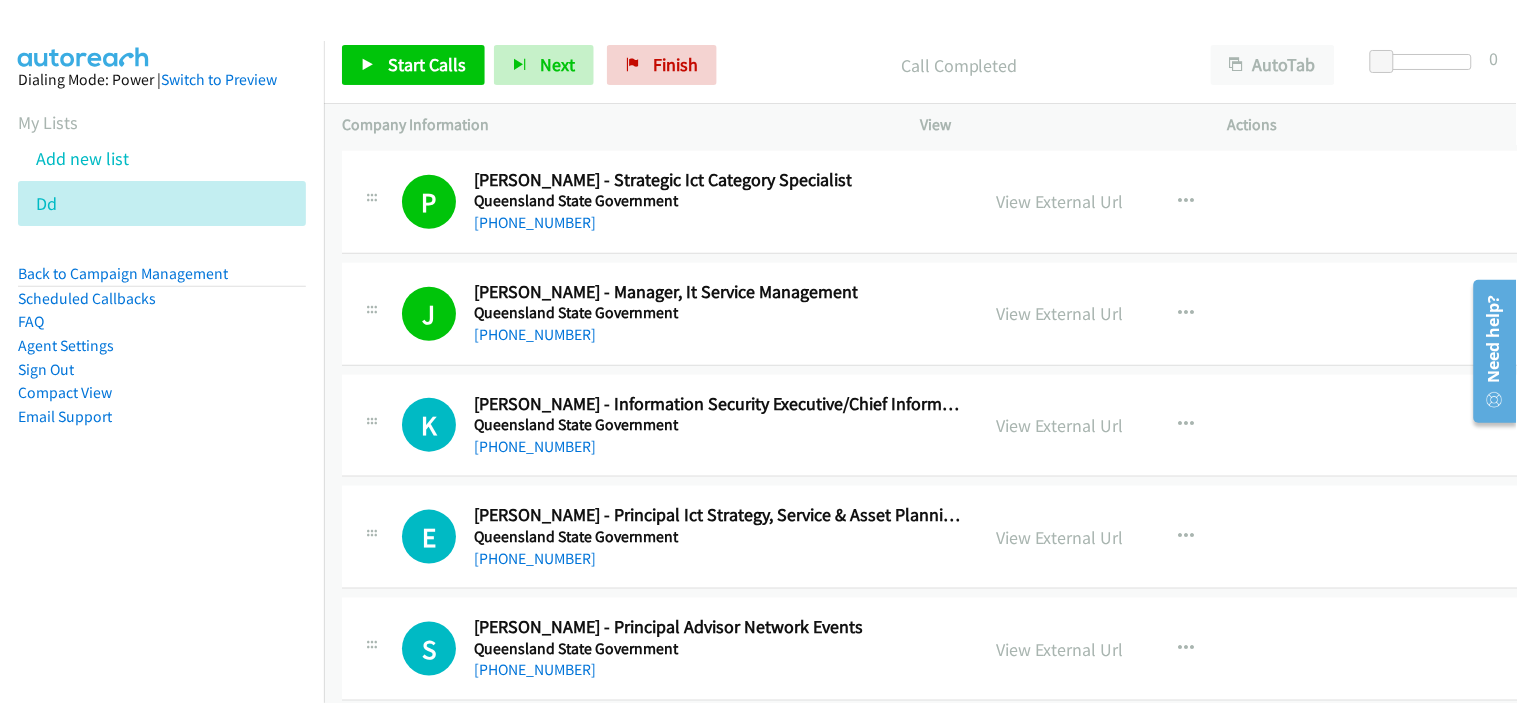 click on "[PHONE_NUMBER]" at bounding box center (717, 447) 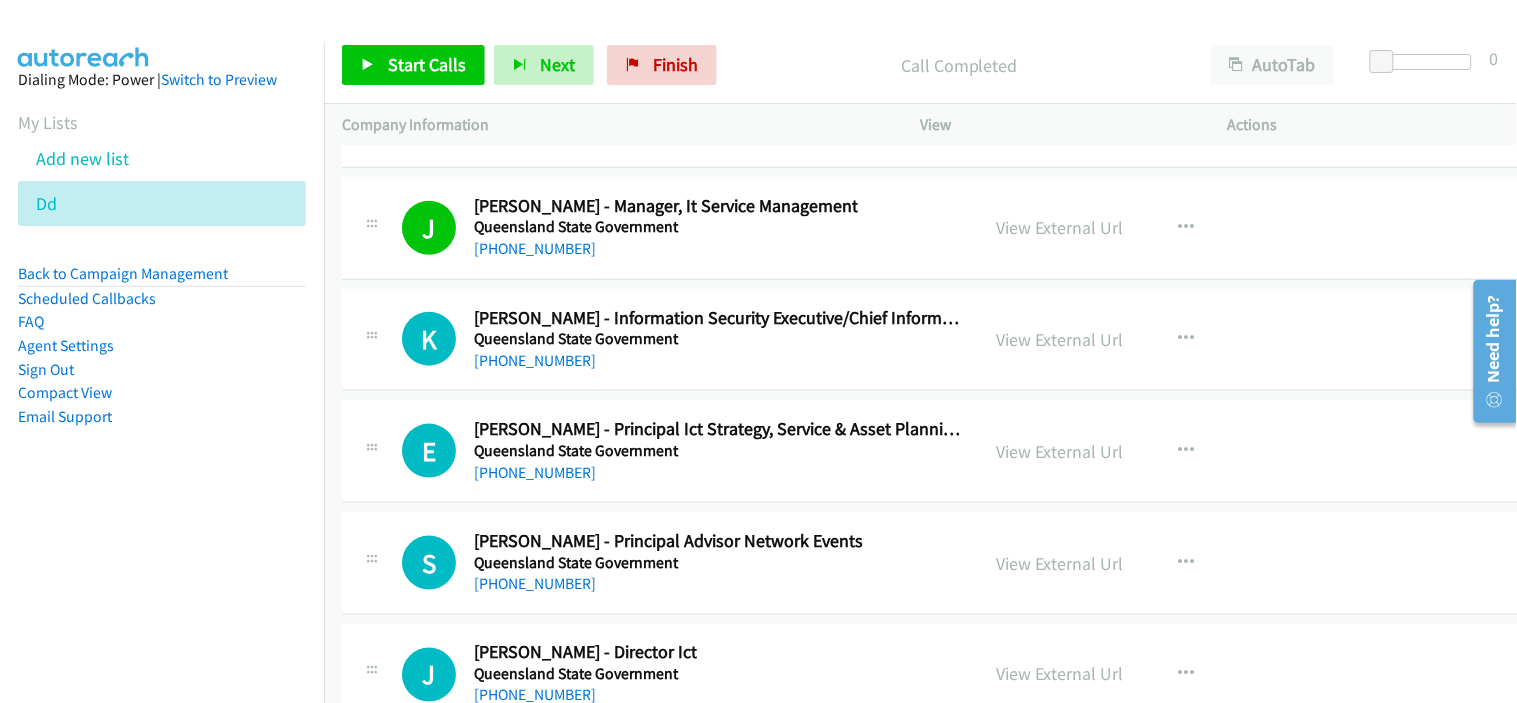 scroll, scrollTop: 43446, scrollLeft: 0, axis: vertical 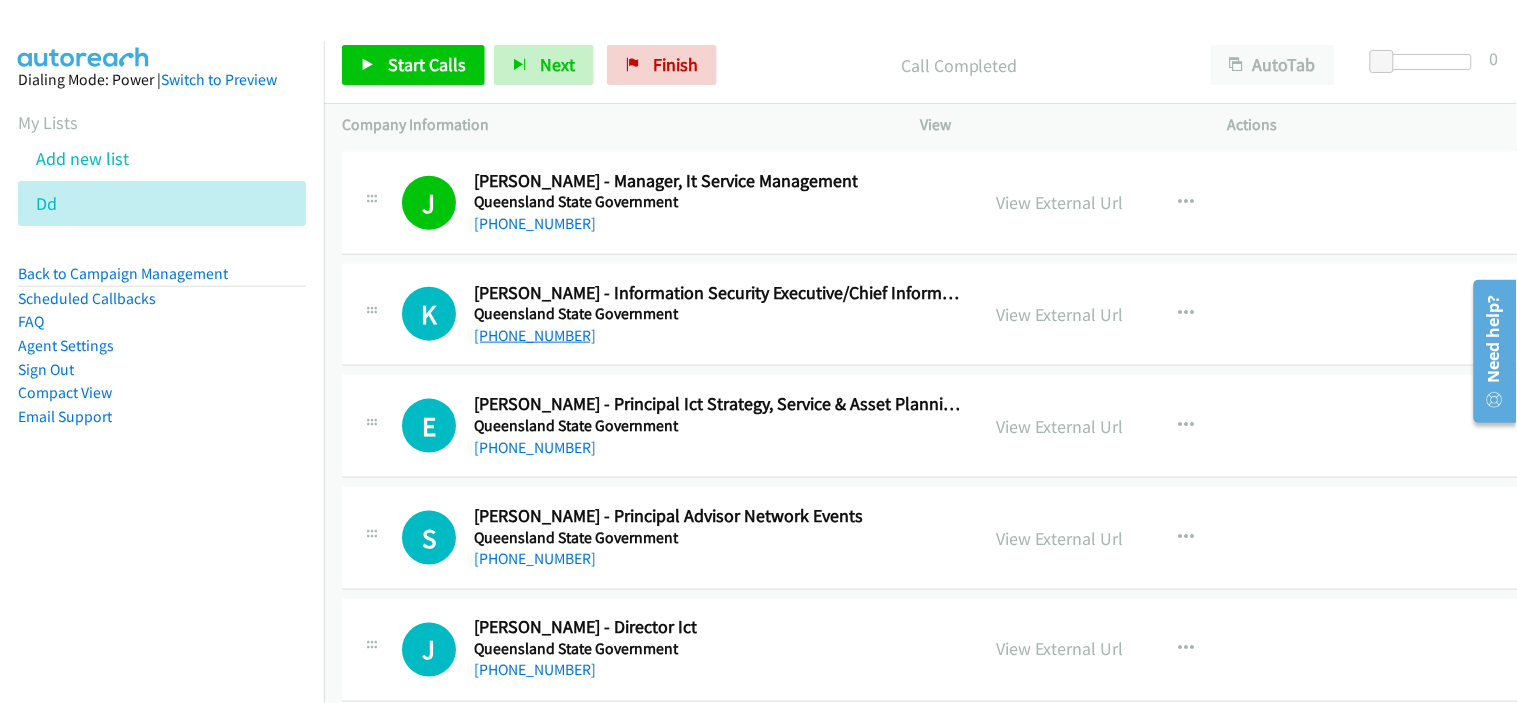 click on "[PHONE_NUMBER]" at bounding box center [535, 335] 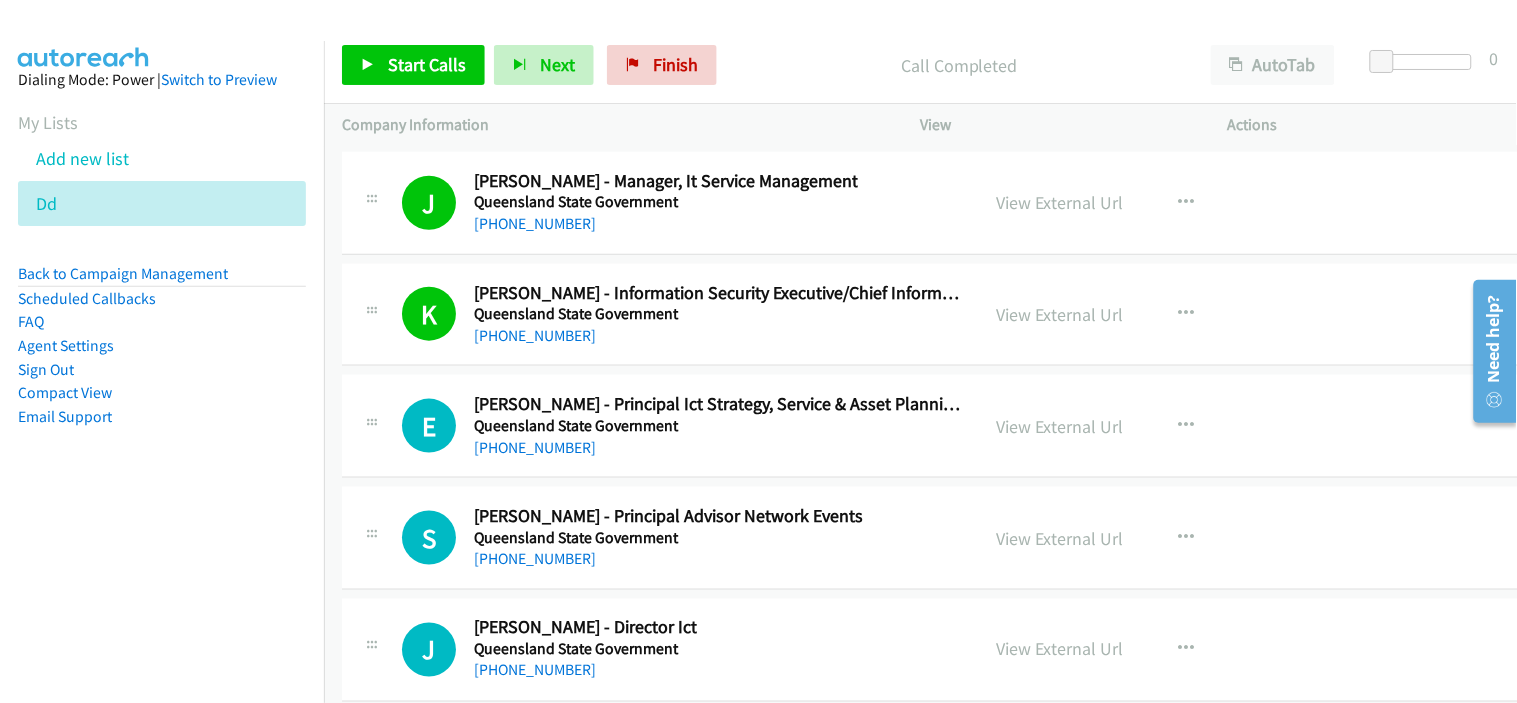 click on "[PHONE_NUMBER]" at bounding box center (717, 448) 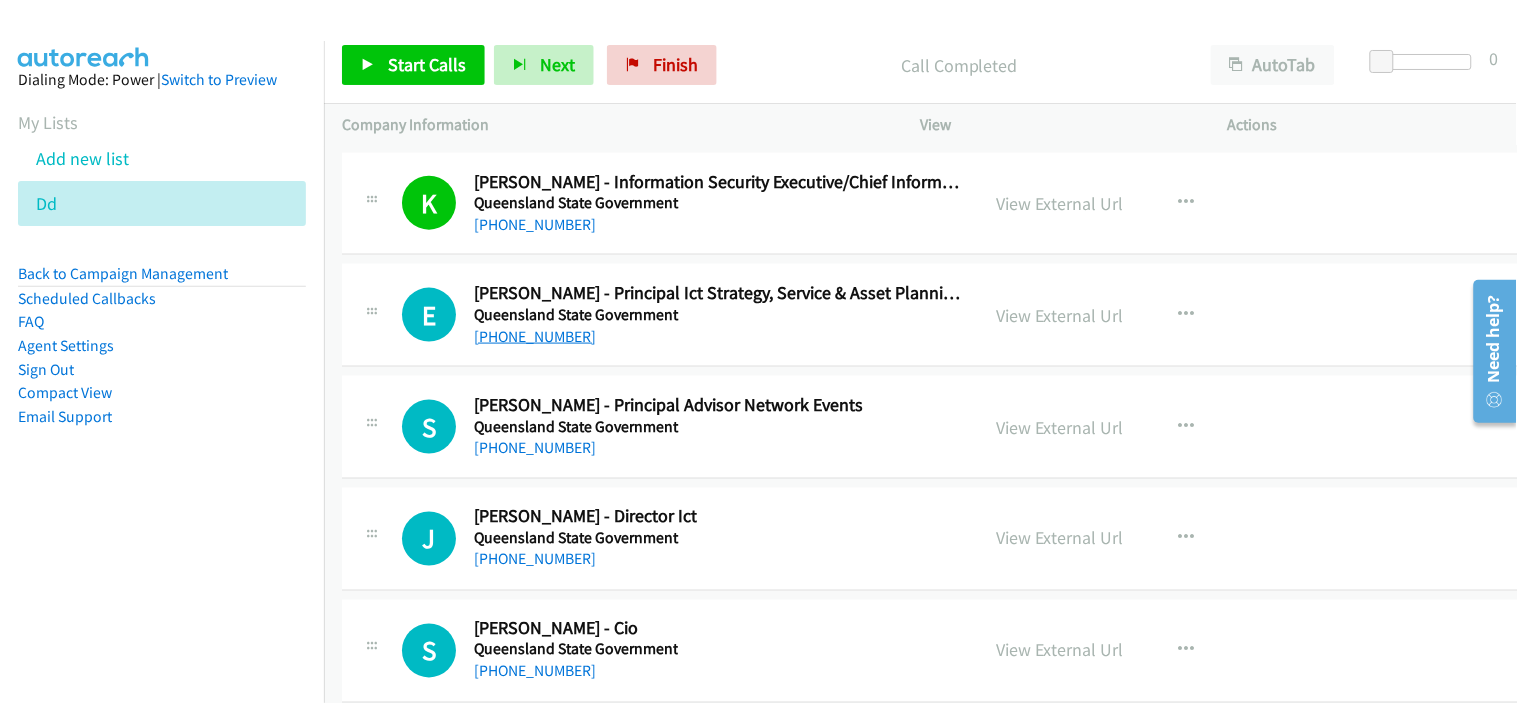 click on "[PHONE_NUMBER]" at bounding box center [535, 336] 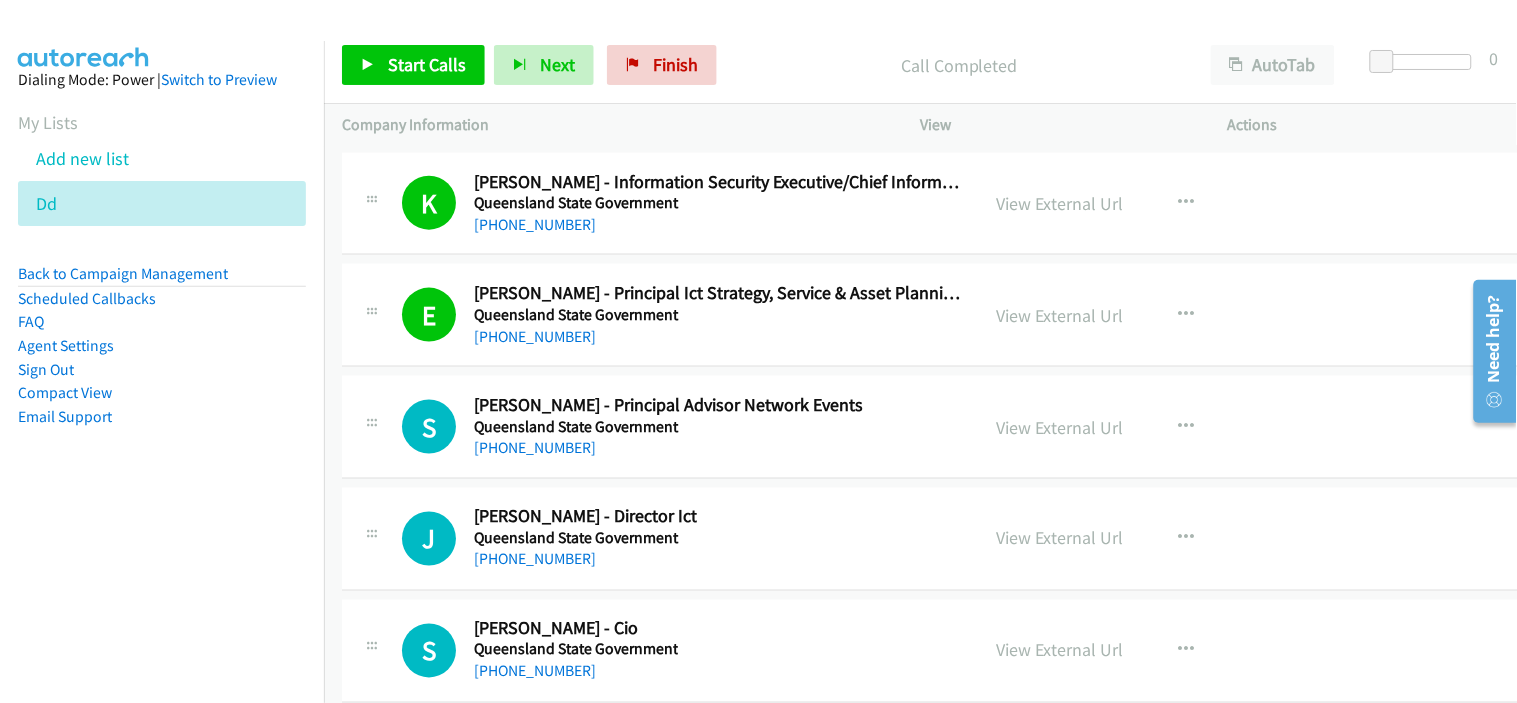 click on "Queensland State Government" at bounding box center (668, 427) 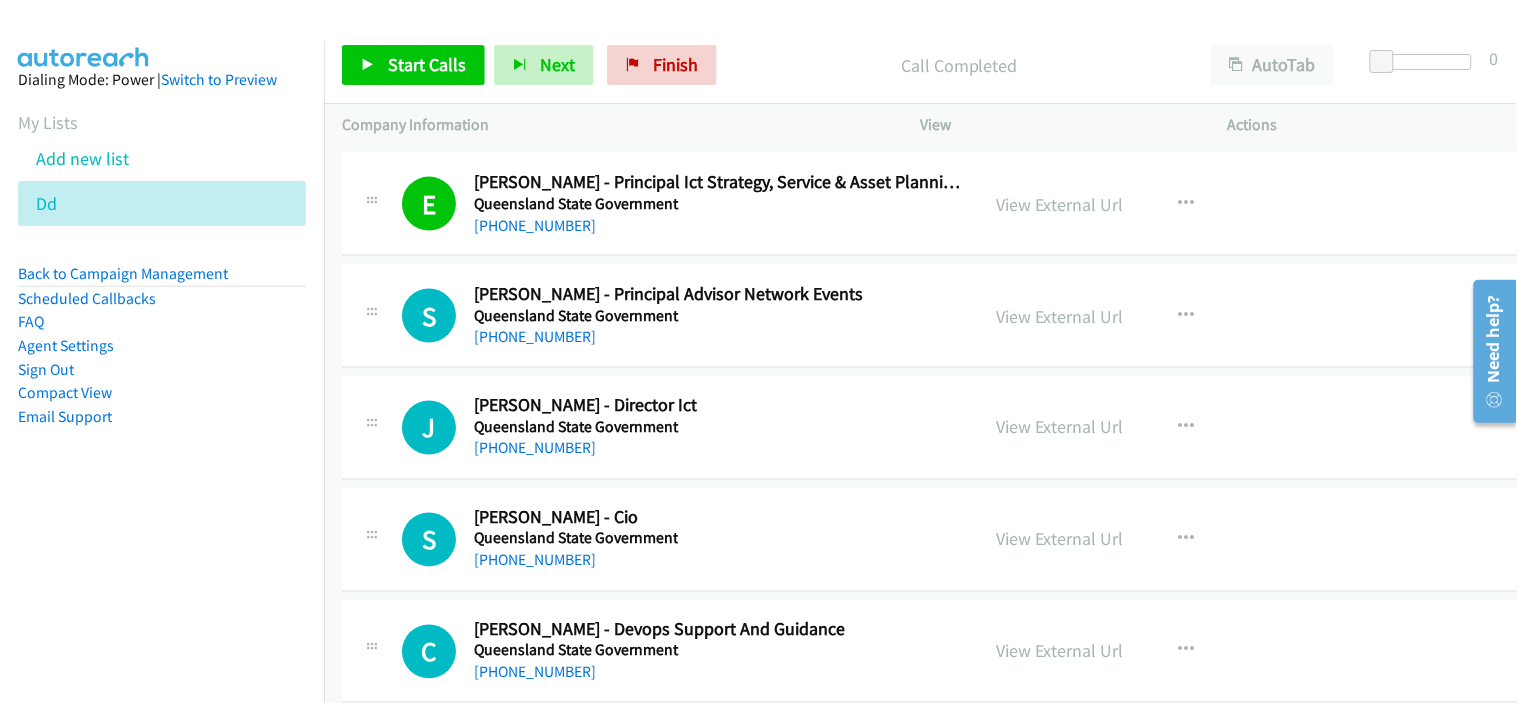 scroll, scrollTop: 43780, scrollLeft: 0, axis: vertical 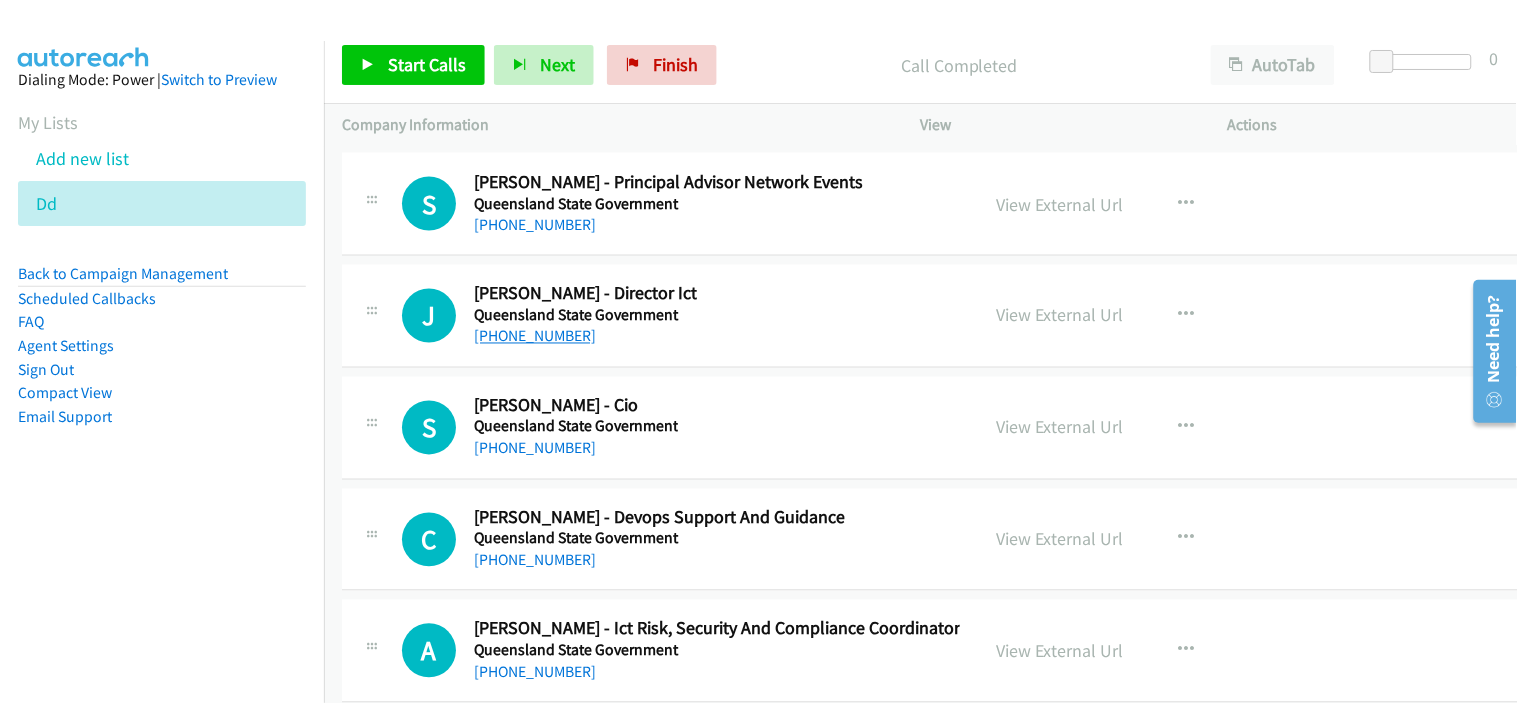 click on "[PHONE_NUMBER]" at bounding box center [535, 336] 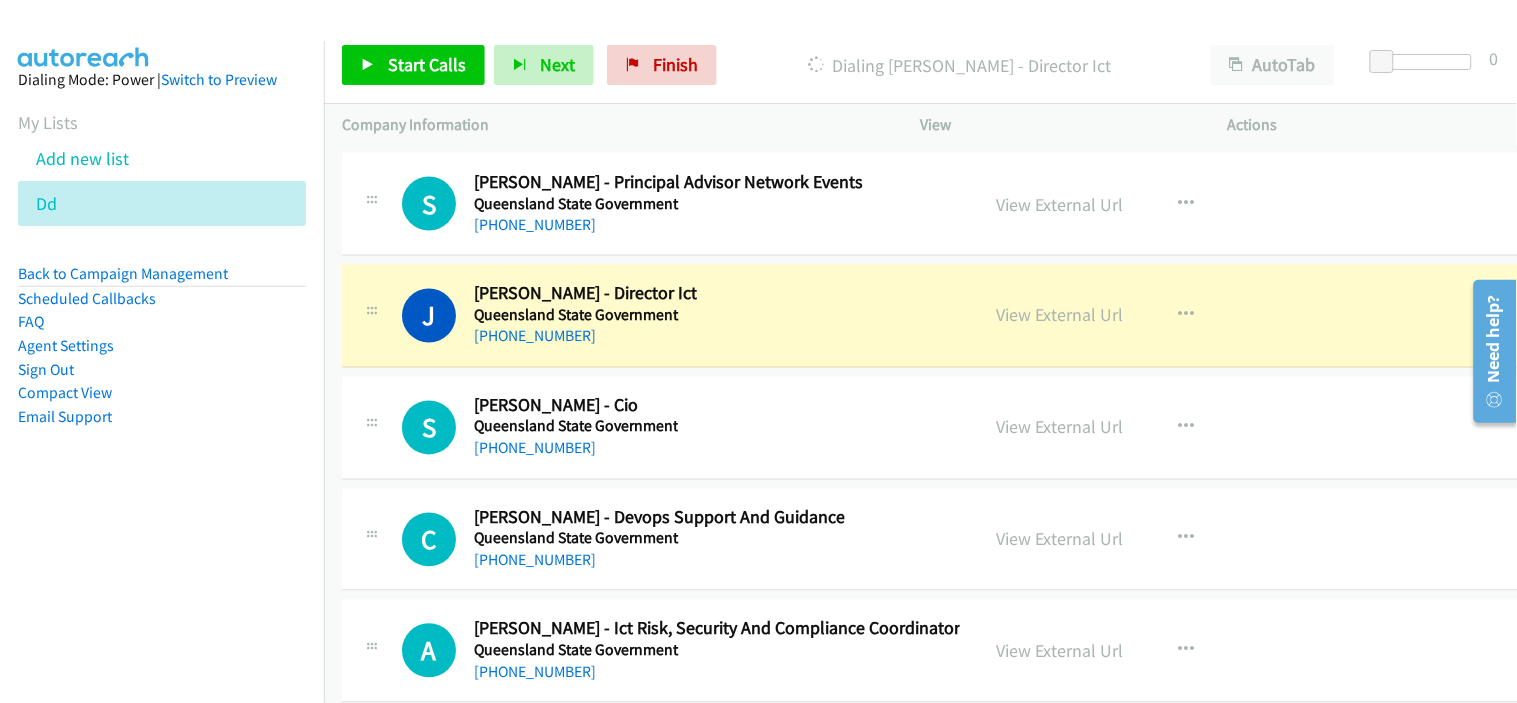 scroll, scrollTop: 43891, scrollLeft: 0, axis: vertical 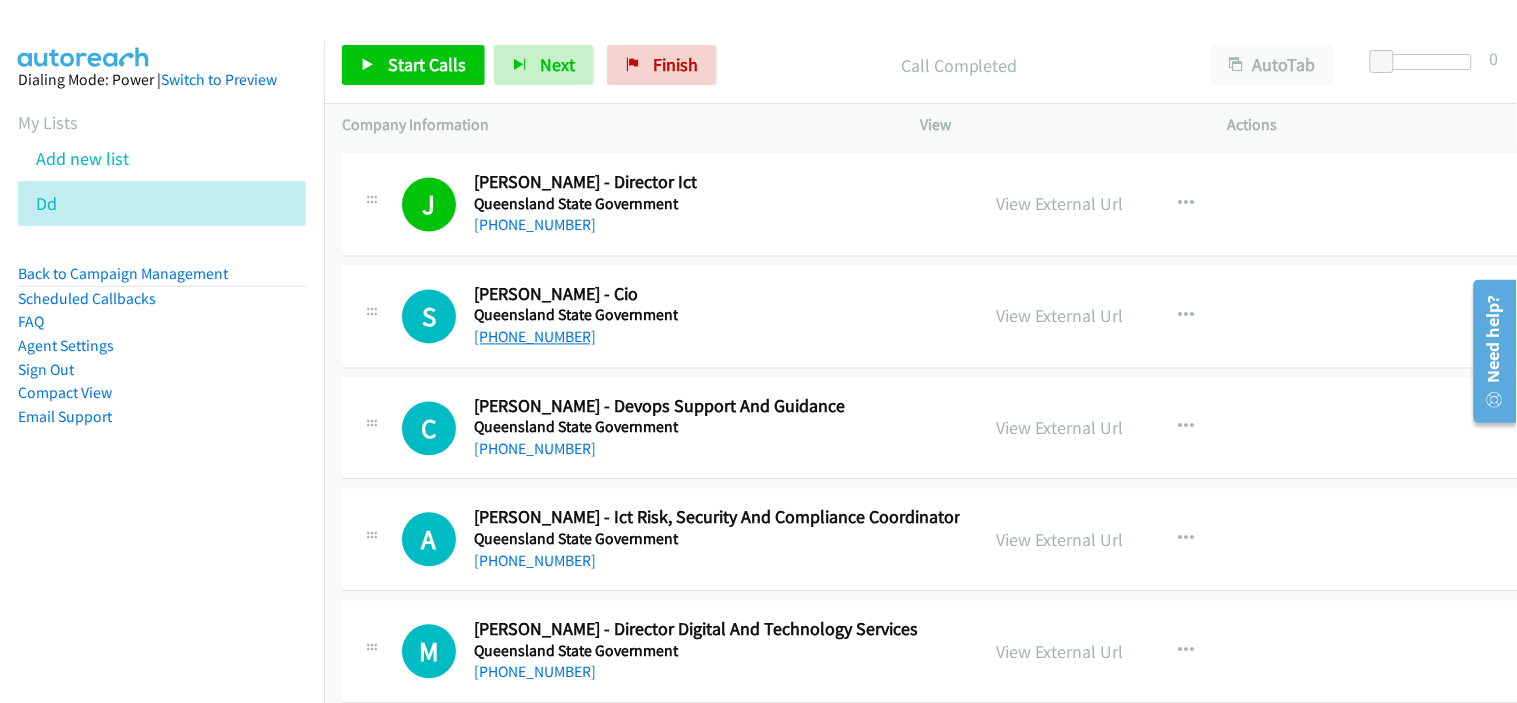 click on "[PHONE_NUMBER]" at bounding box center [535, 337] 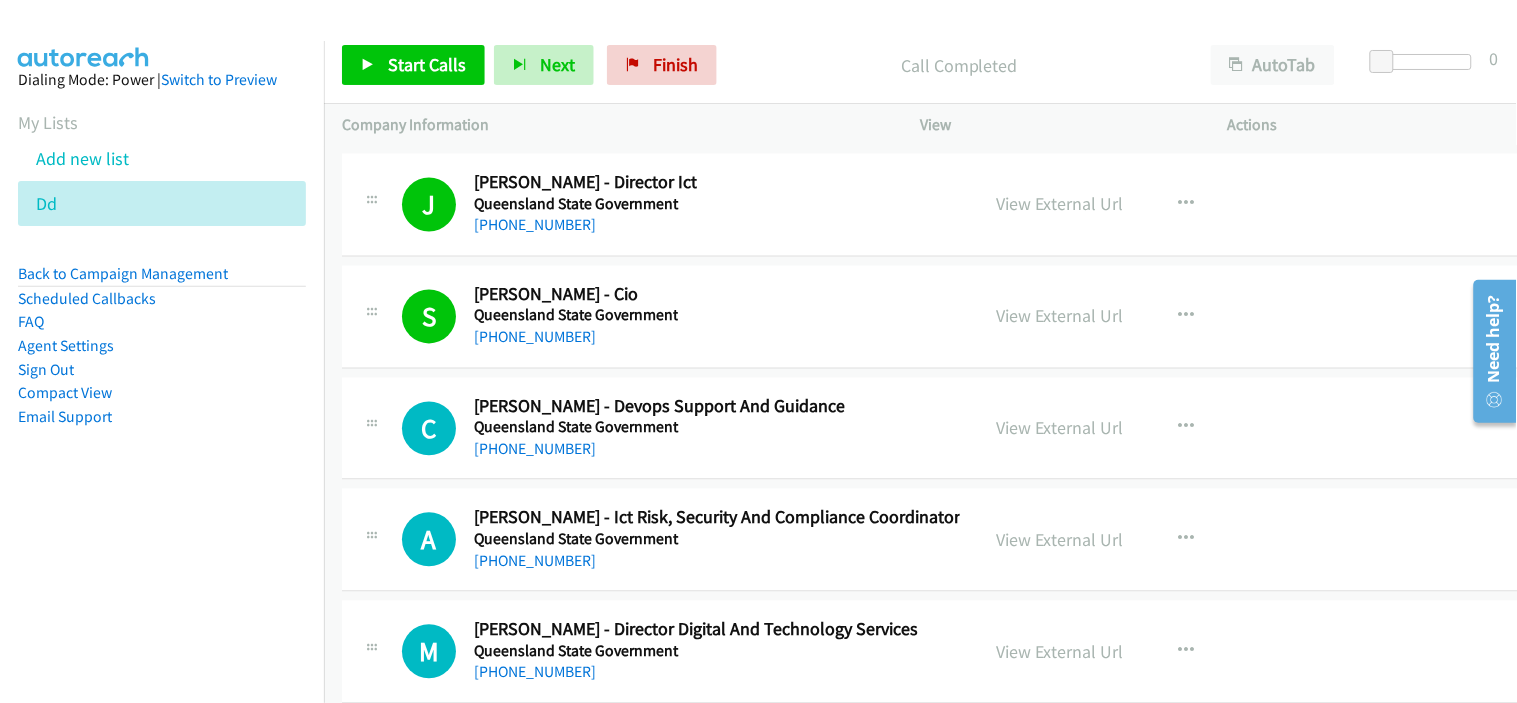 click on "[PHONE_NUMBER]" at bounding box center [659, 450] 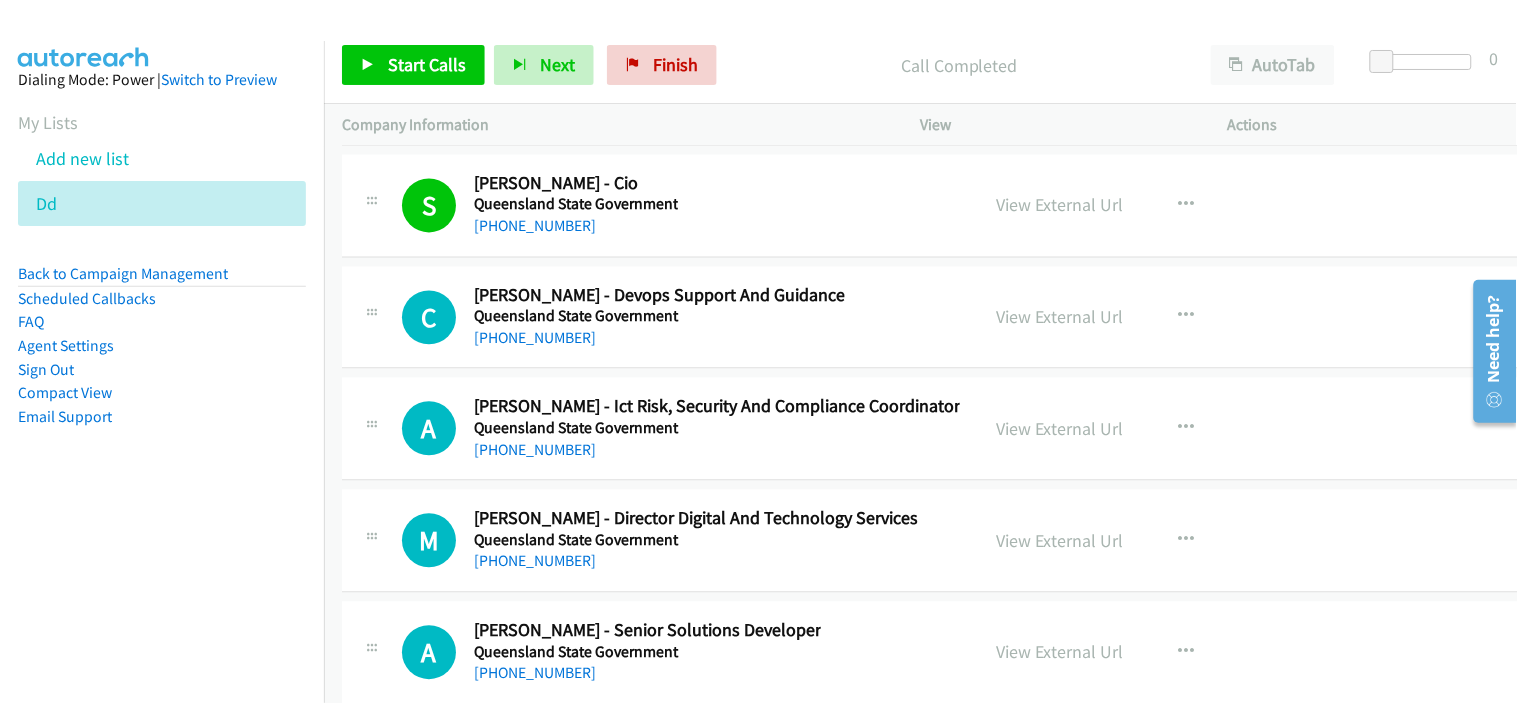 click on "[PHONE_NUMBER]" at bounding box center (659, 339) 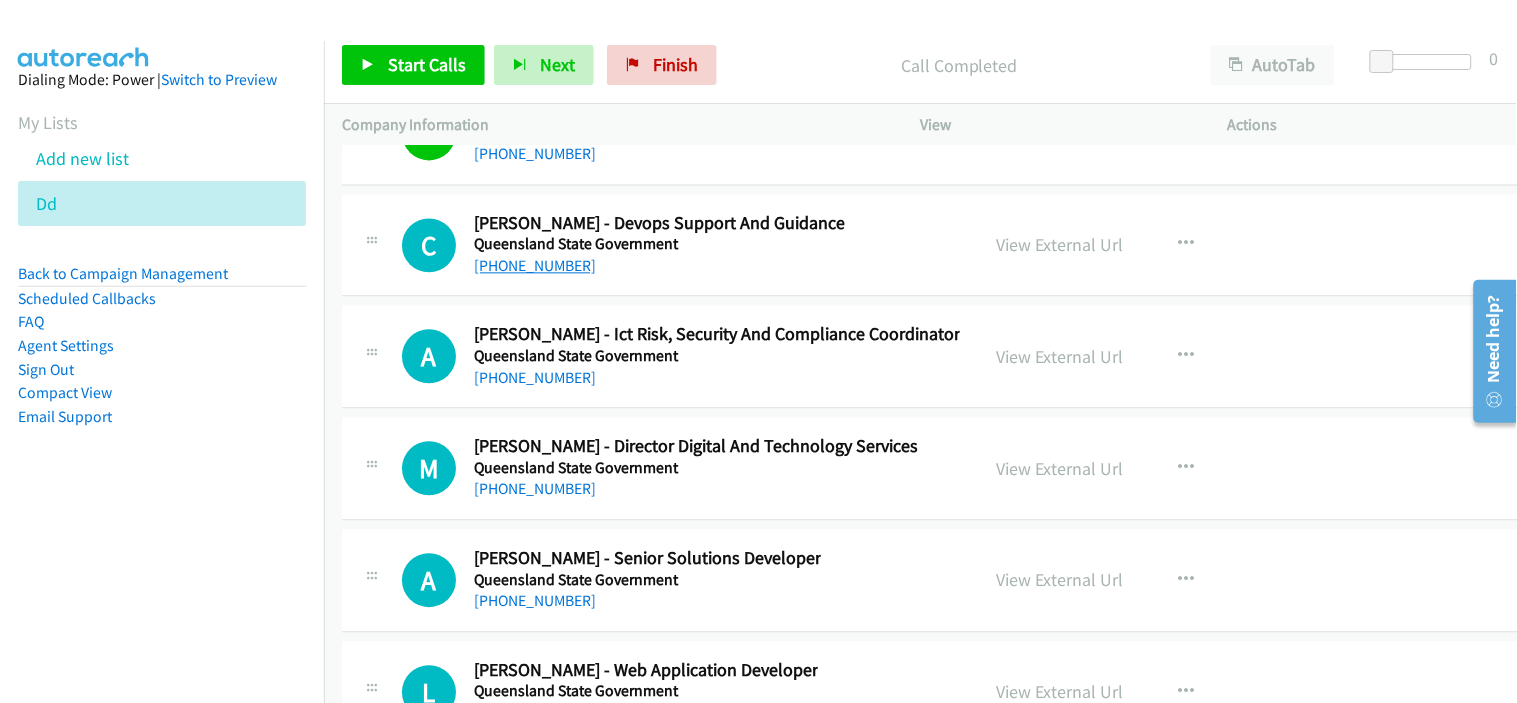 scroll, scrollTop: 44113, scrollLeft: 0, axis: vertical 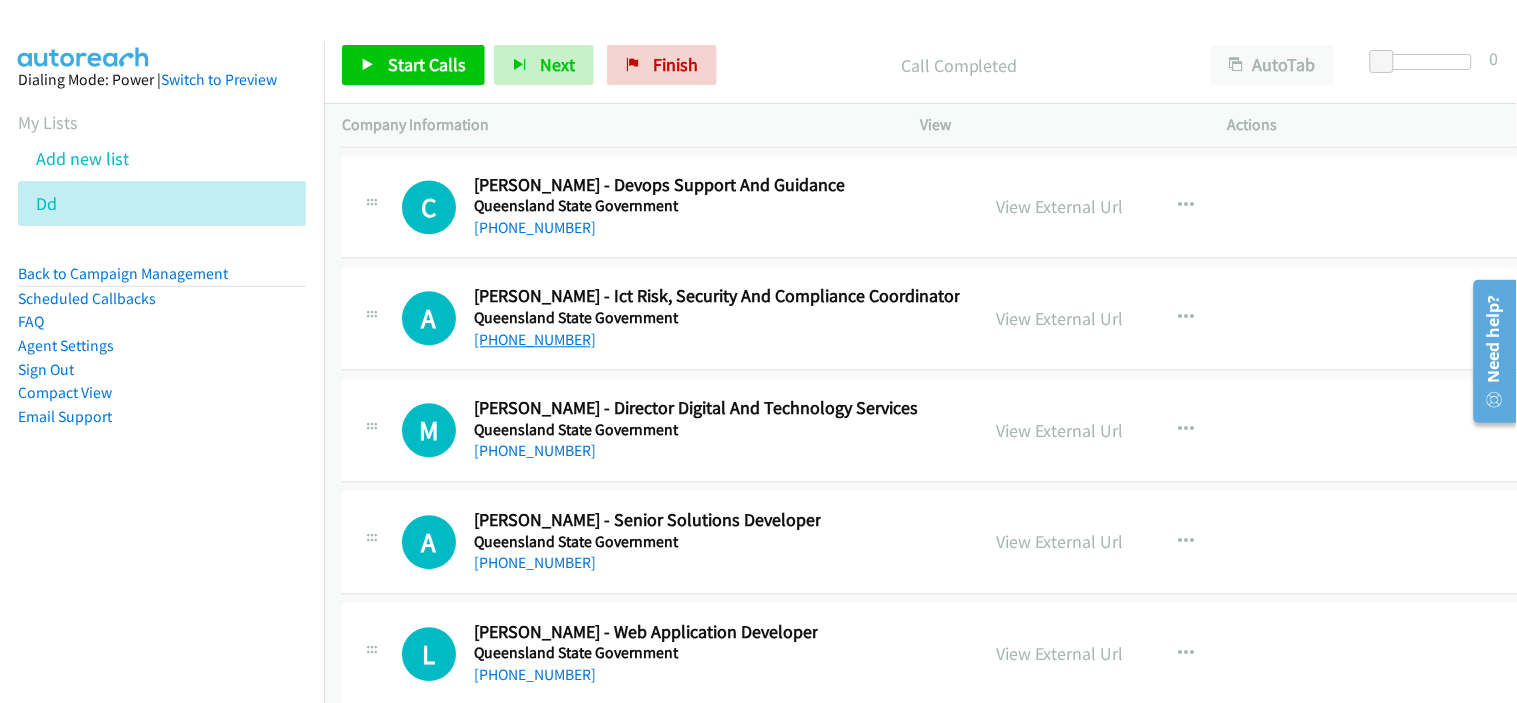 click on "[PHONE_NUMBER]" at bounding box center (535, 339) 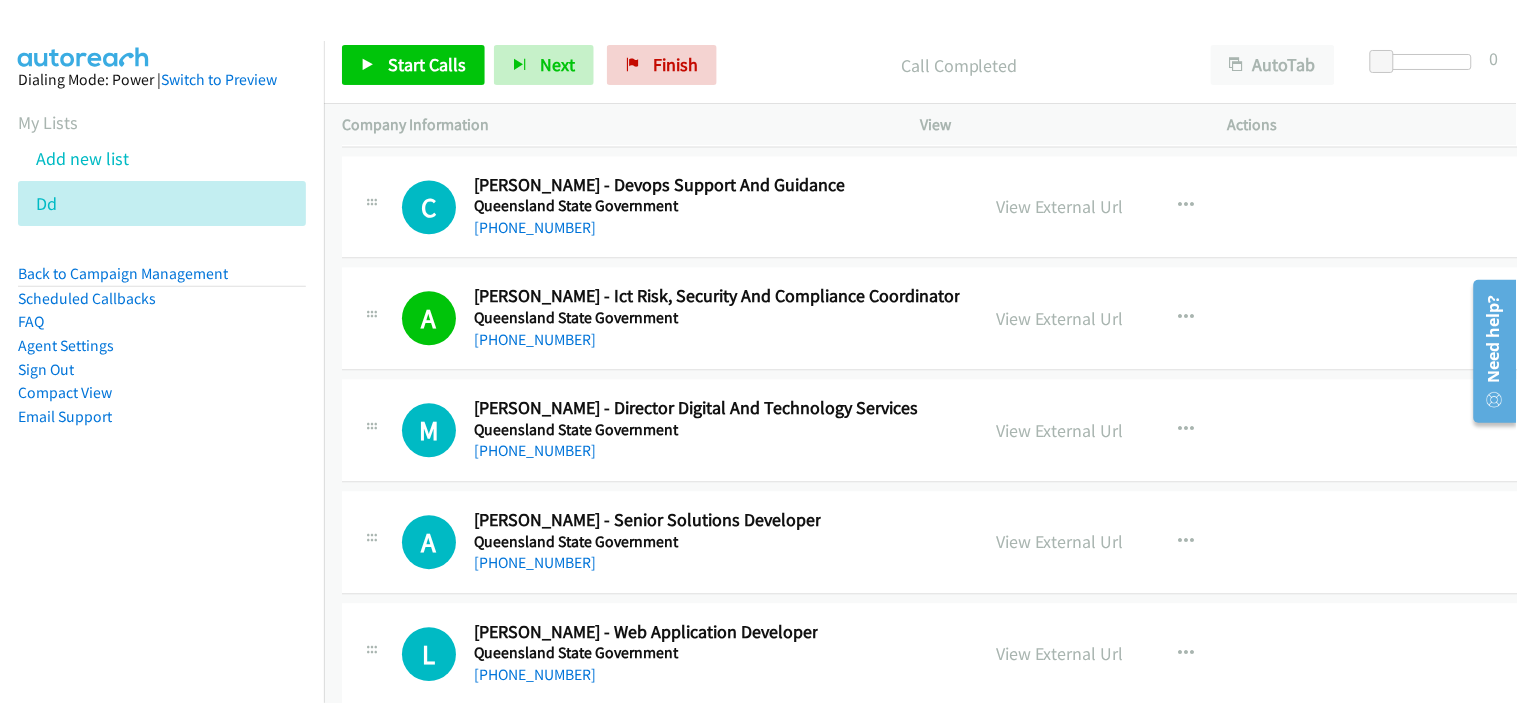 click on "[PHONE_NUMBER]" at bounding box center [696, 451] 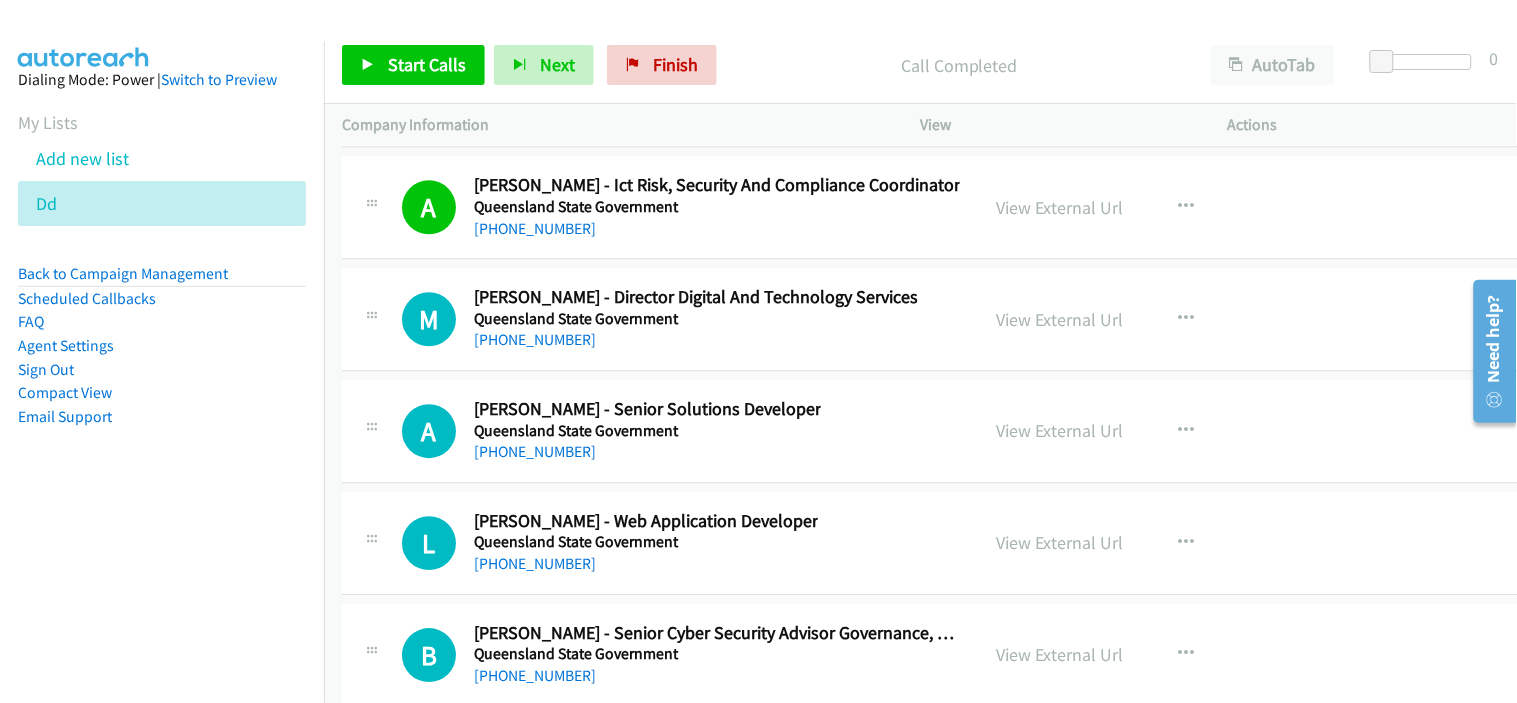 drag, startPoint x: 192, startPoint y: 566, endPoint x: 501, endPoint y: 518, distance: 312.70593 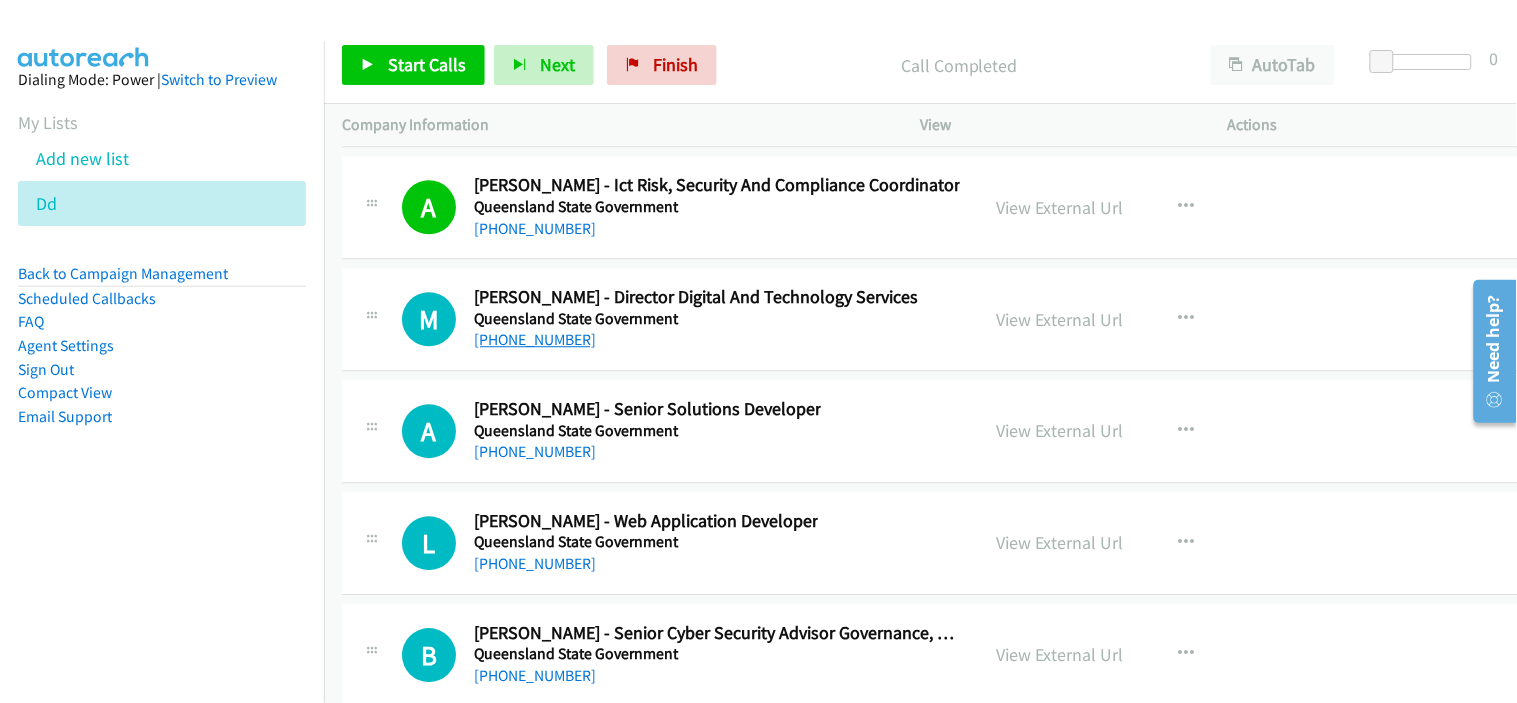 click on "[PHONE_NUMBER]" at bounding box center [535, 339] 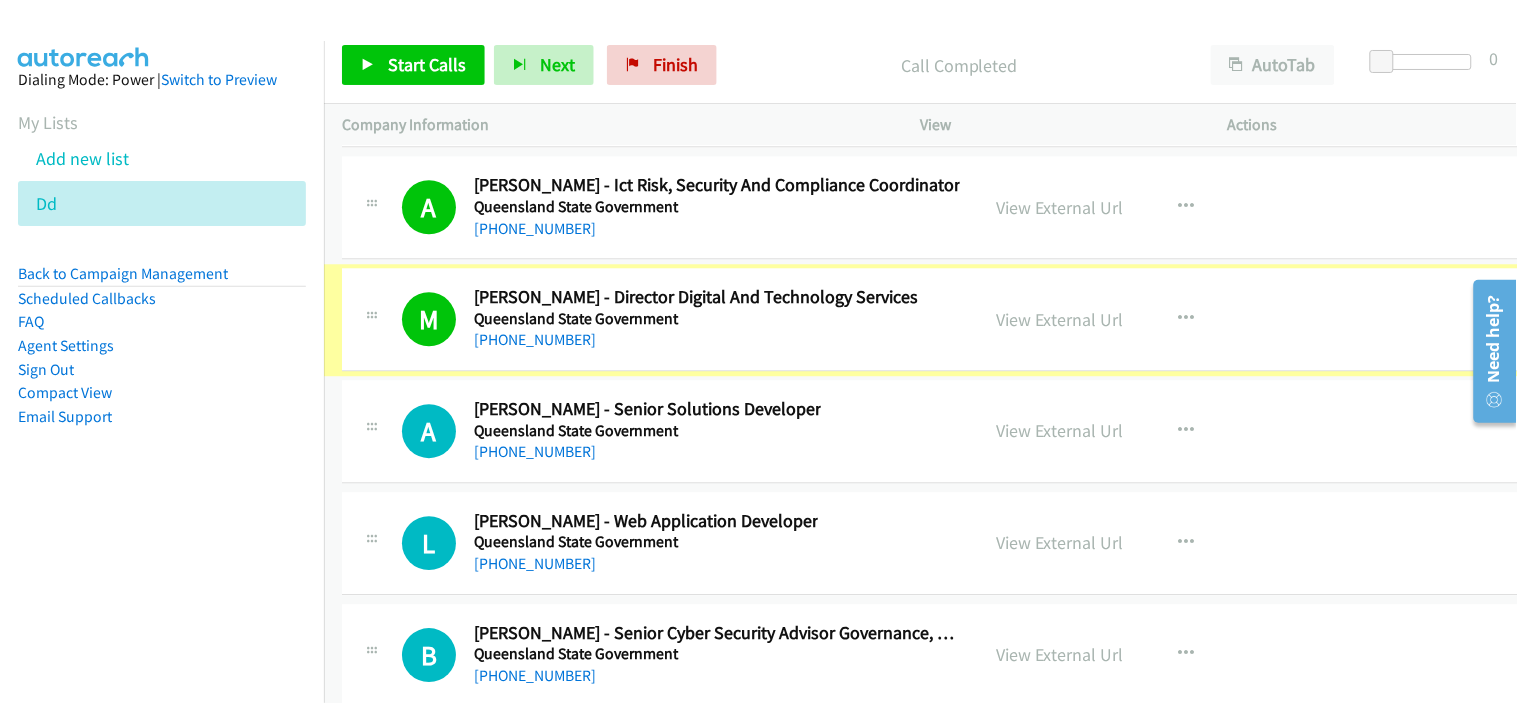 scroll, scrollTop: 44335, scrollLeft: 0, axis: vertical 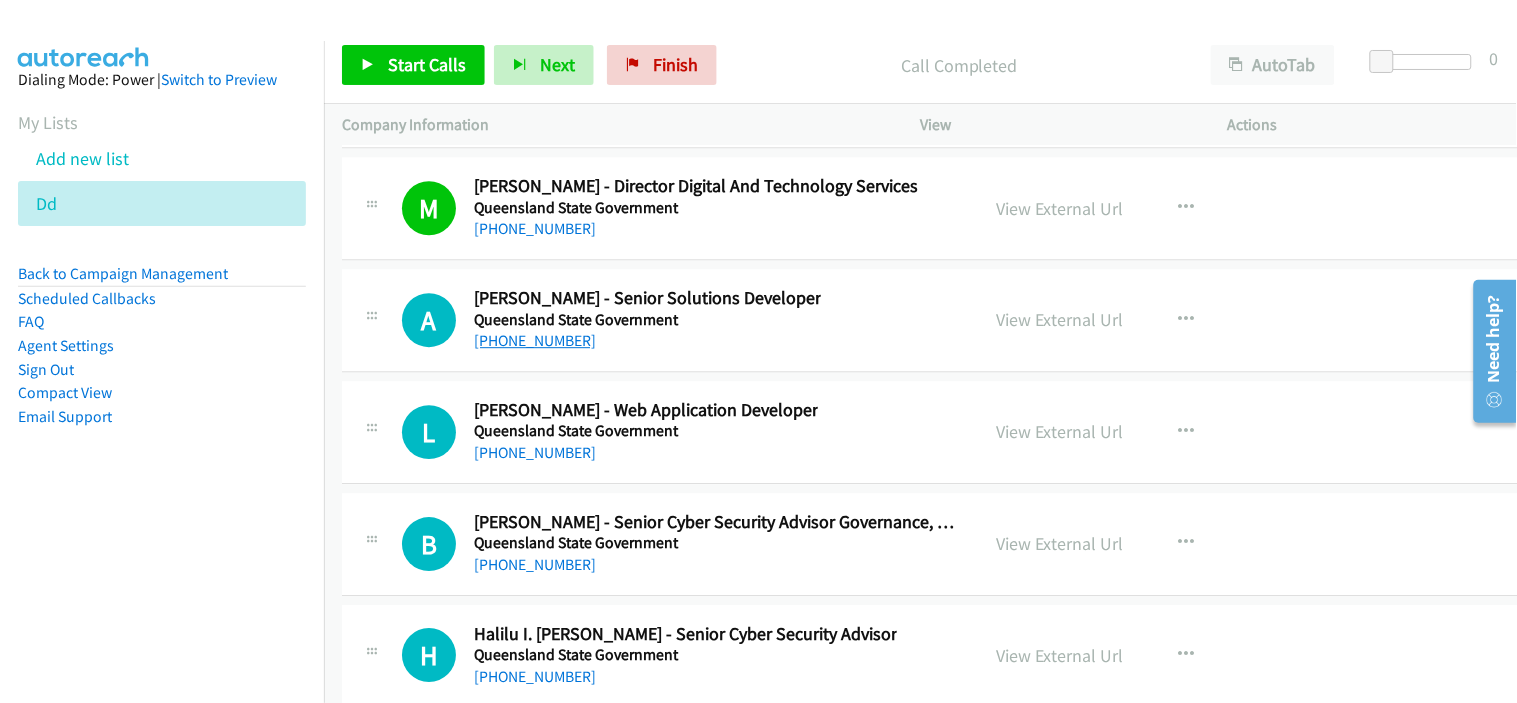 click on "[PHONE_NUMBER]" at bounding box center (535, 340) 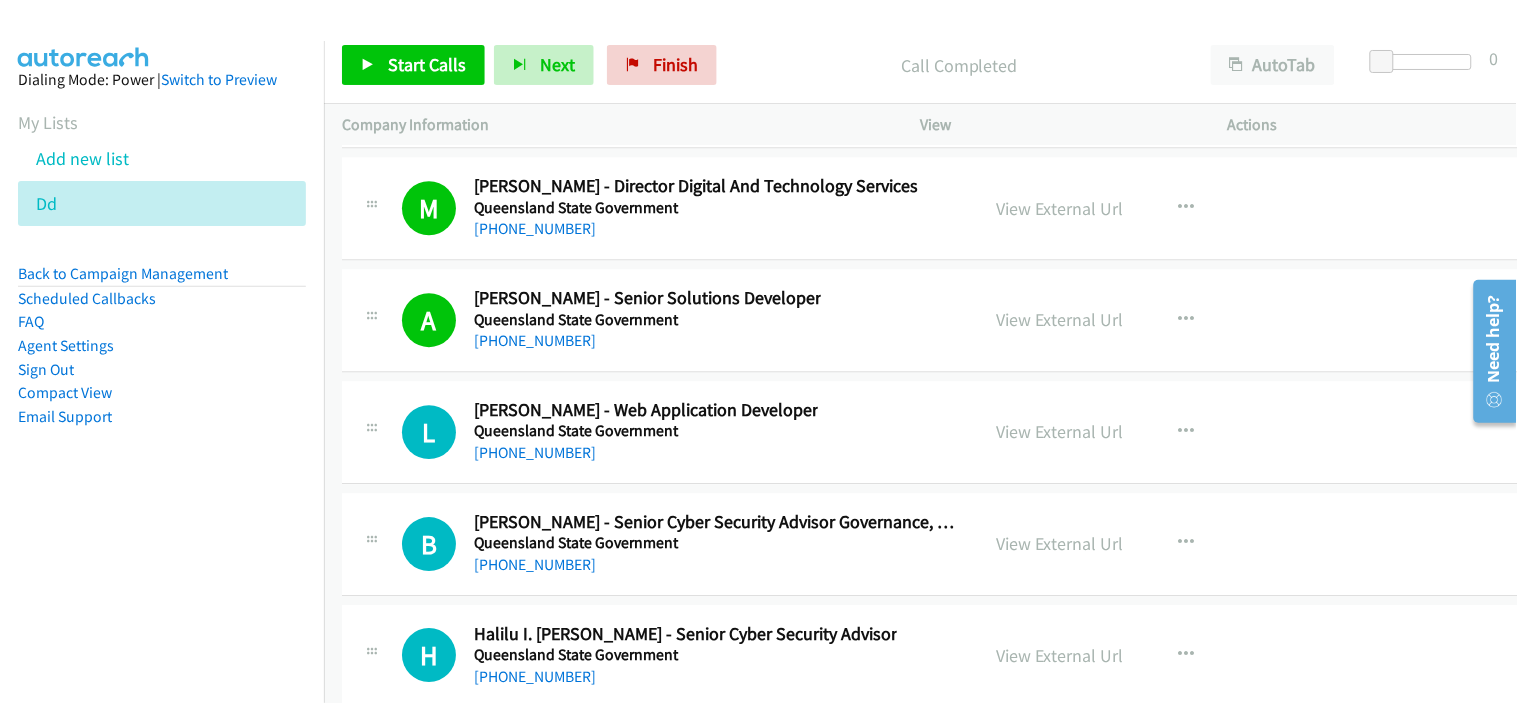 click on "A
Callback Scheduled
[PERSON_NAME] - Senior Solutions Developer
Queensland State Government
[GEOGRAPHIC_DATA]/[GEOGRAPHIC_DATA]
[PHONE_NUMBER]
View External Url
View External Url
Schedule/Manage Callback
Start Calls Here
Remove from list
Add to do not call list
Reset Call Status" at bounding box center [942, 320] 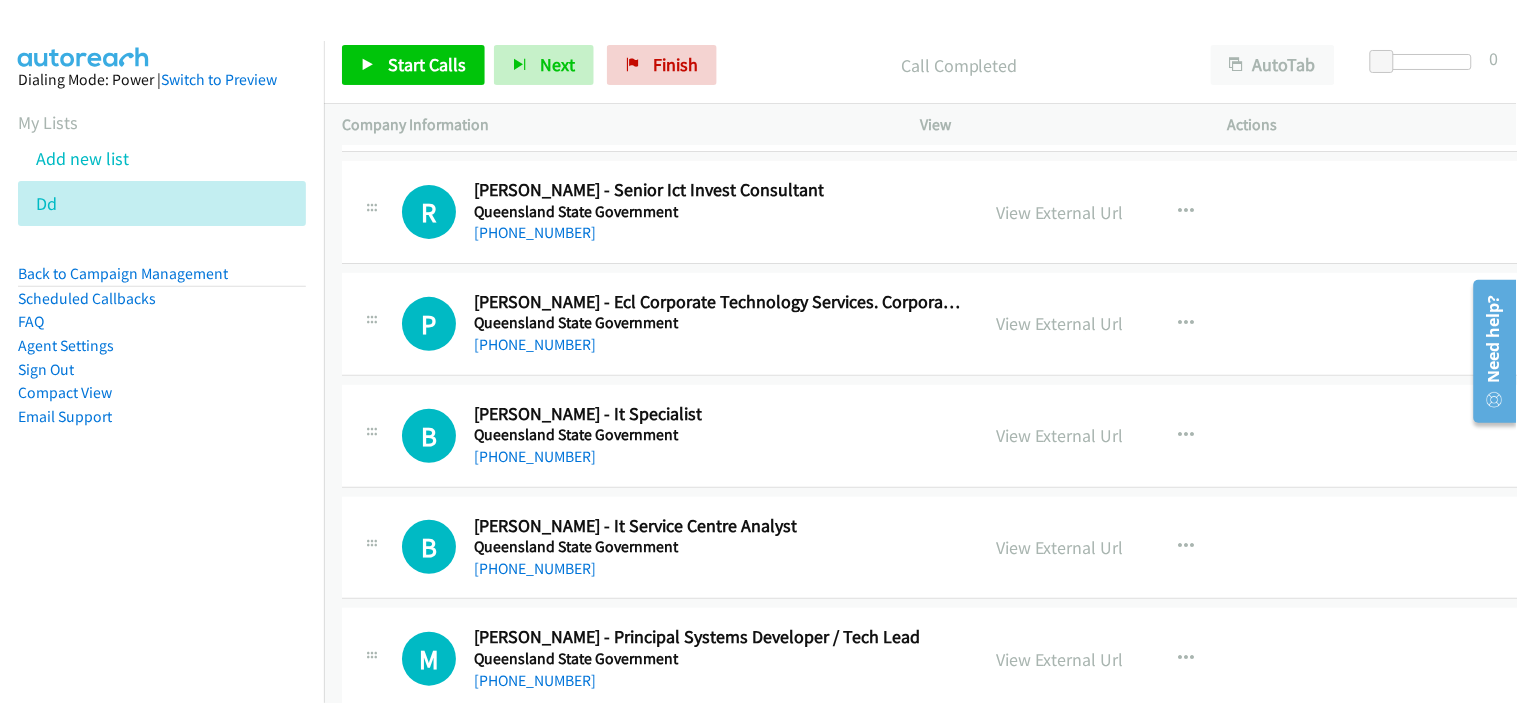 scroll, scrollTop: 45113, scrollLeft: 0, axis: vertical 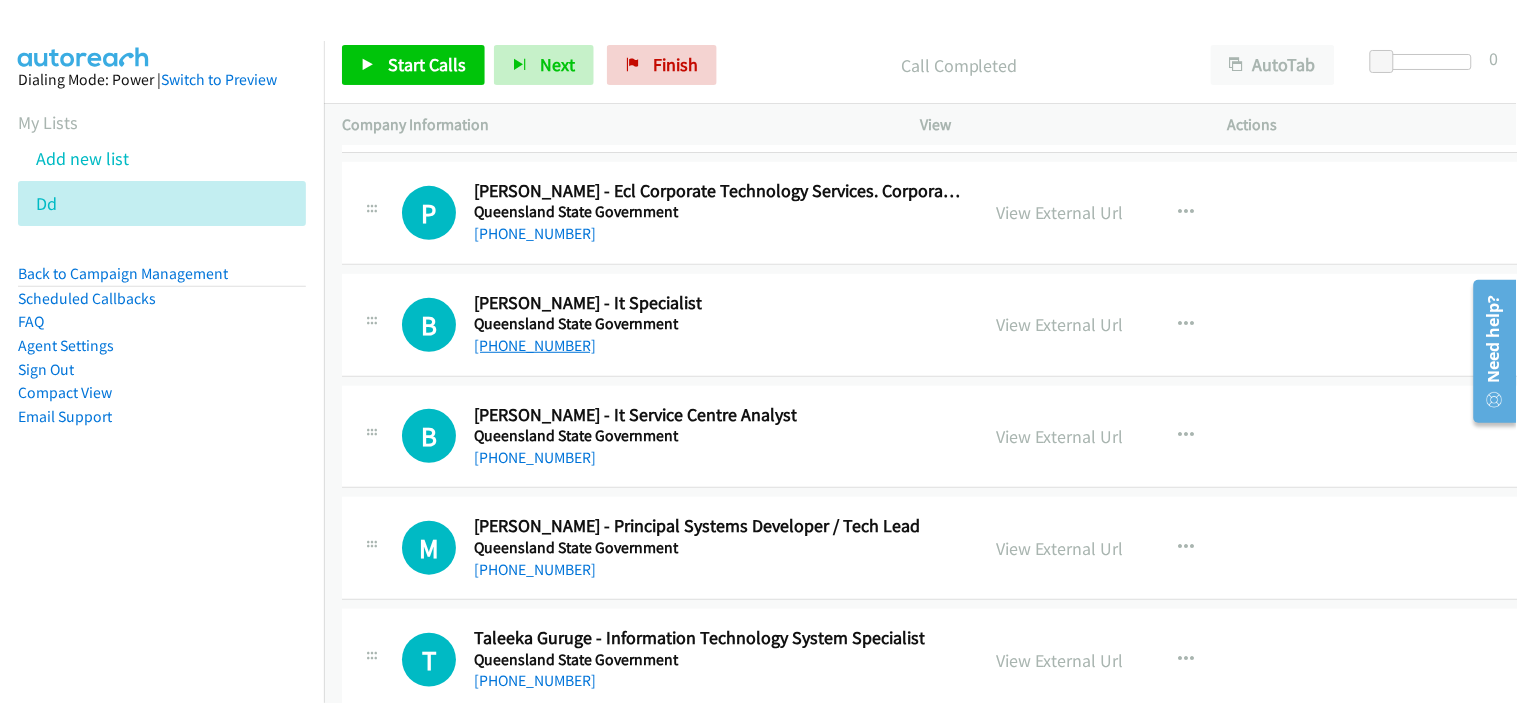 click on "[PHONE_NUMBER]" at bounding box center [535, 345] 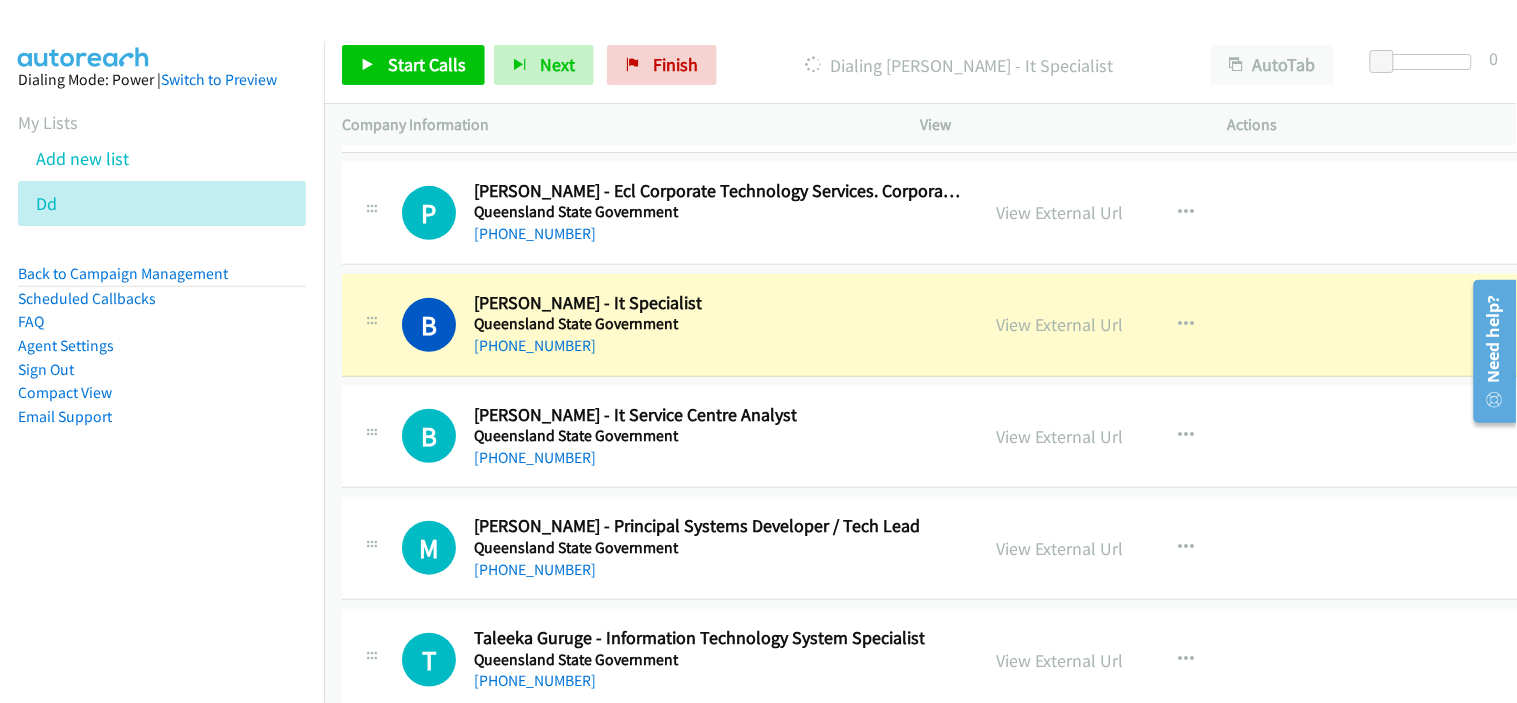 drag, startPoint x: 695, startPoint y: 346, endPoint x: 745, endPoint y: 345, distance: 50.01 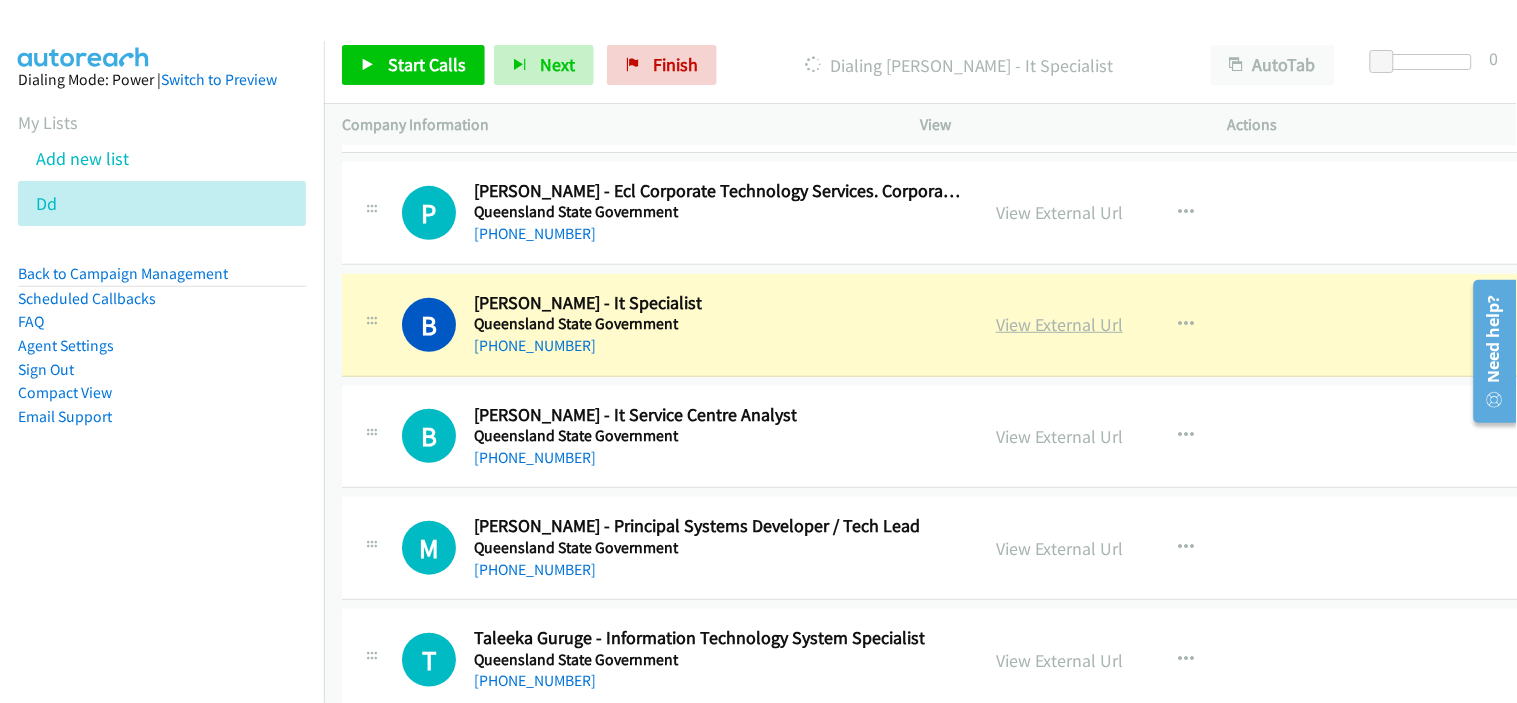 click on "View External Url" at bounding box center [1059, 324] 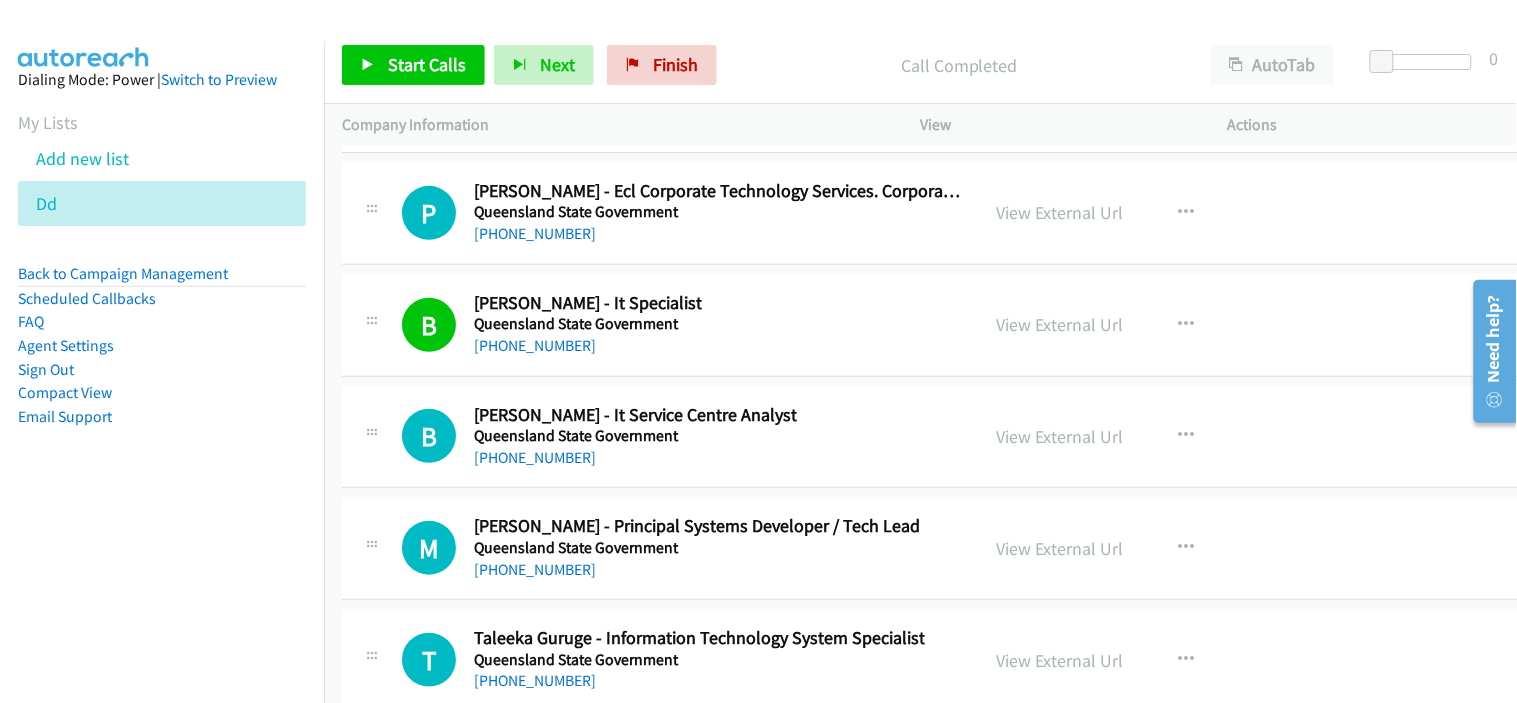 scroll, scrollTop: 45224, scrollLeft: 0, axis: vertical 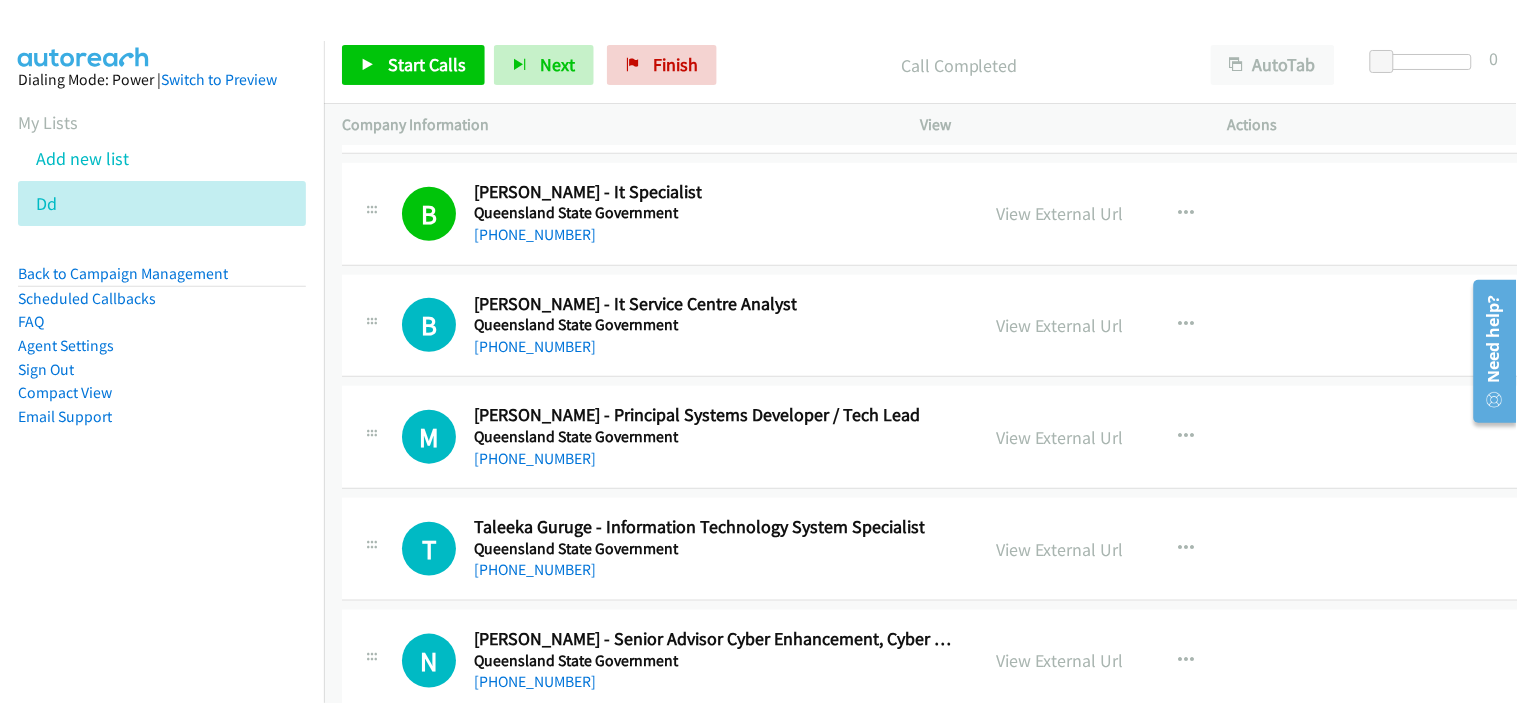 click on "[PHONE_NUMBER]" at bounding box center (635, 347) 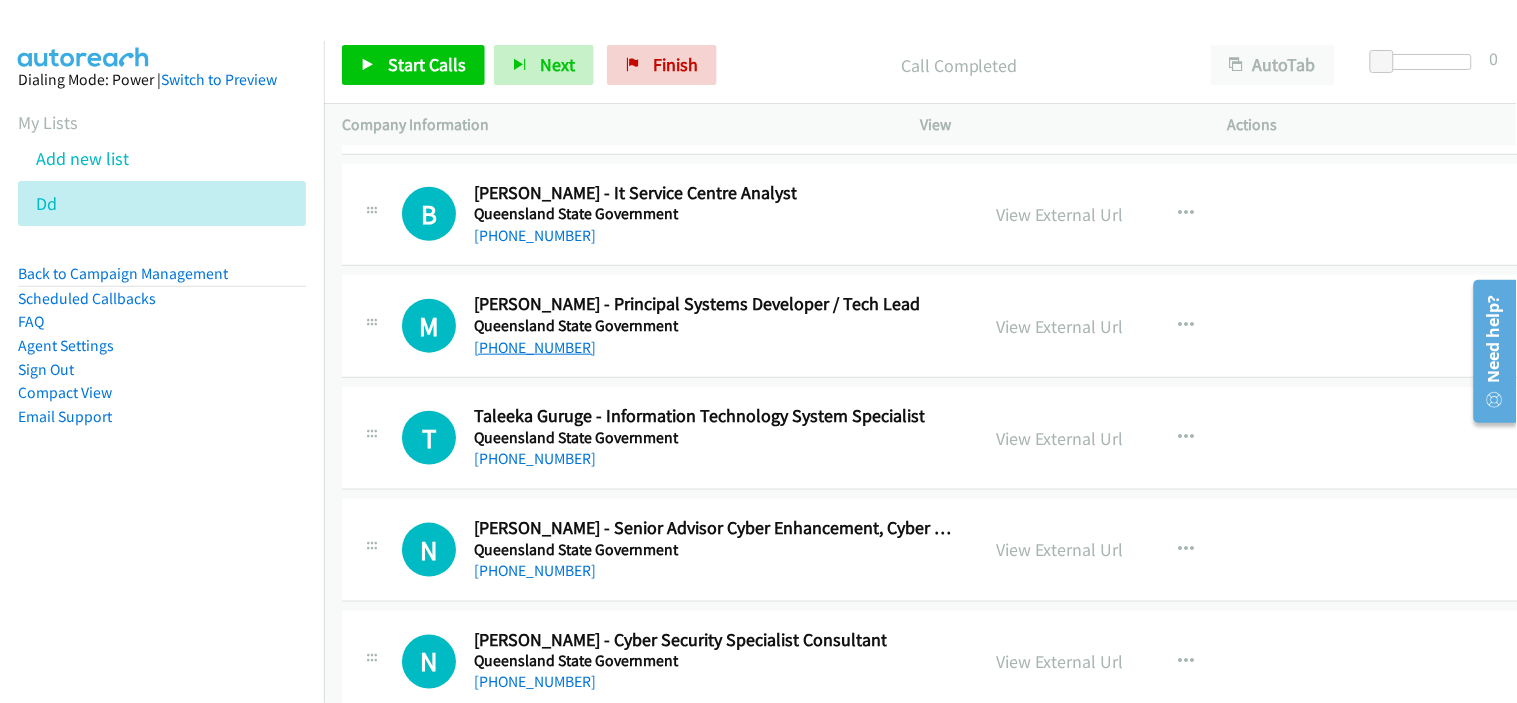 click on "[PHONE_NUMBER]" at bounding box center (535, 347) 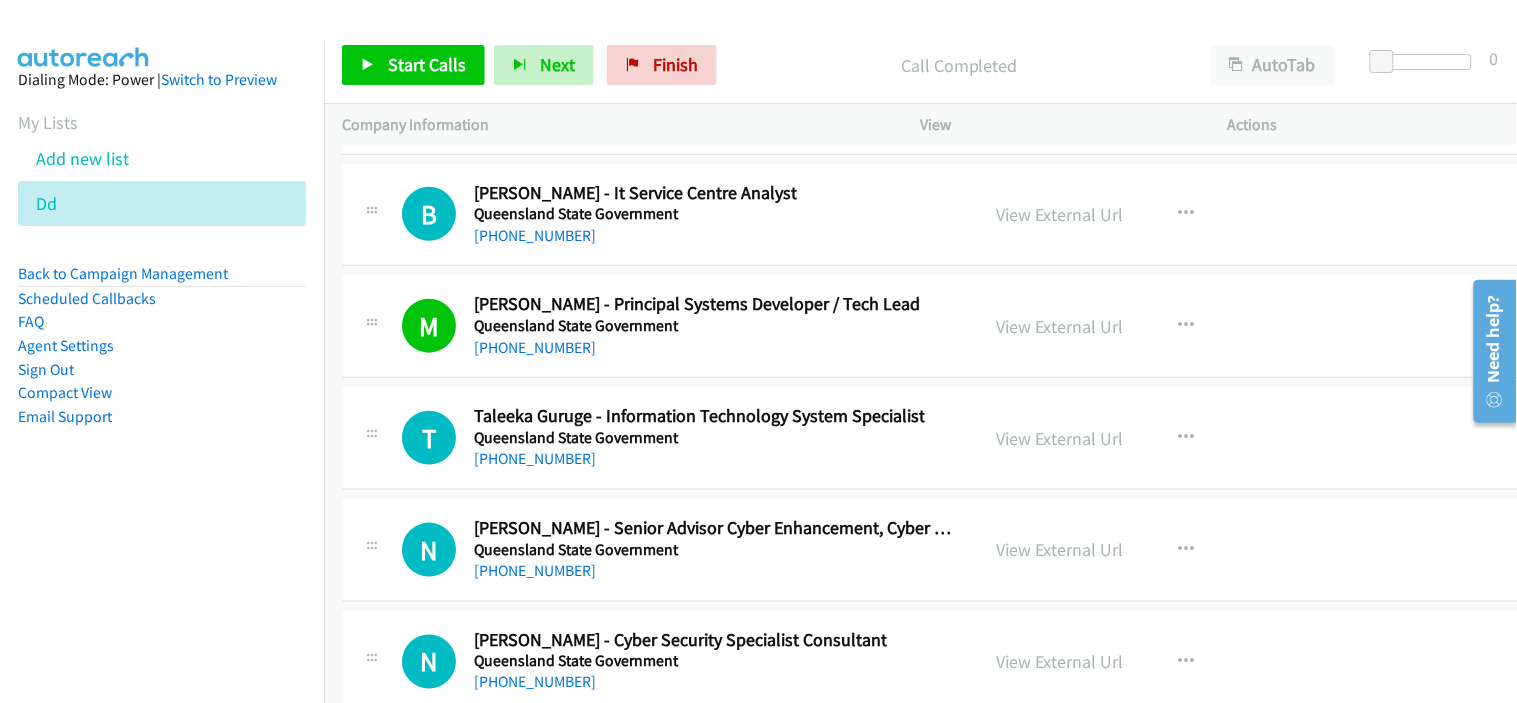 click on "M
Callback Scheduled
[PERSON_NAME] - Principal Systems Developer / Tech Lead
Queensland State Government
[GEOGRAPHIC_DATA]/[GEOGRAPHIC_DATA]
[PHONE_NUMBER]
View External Url
View External Url
Schedule/Manage Callback
Start Calls Here
Remove from list
Add to do not call list
Reset Call Status" at bounding box center (942, 326) 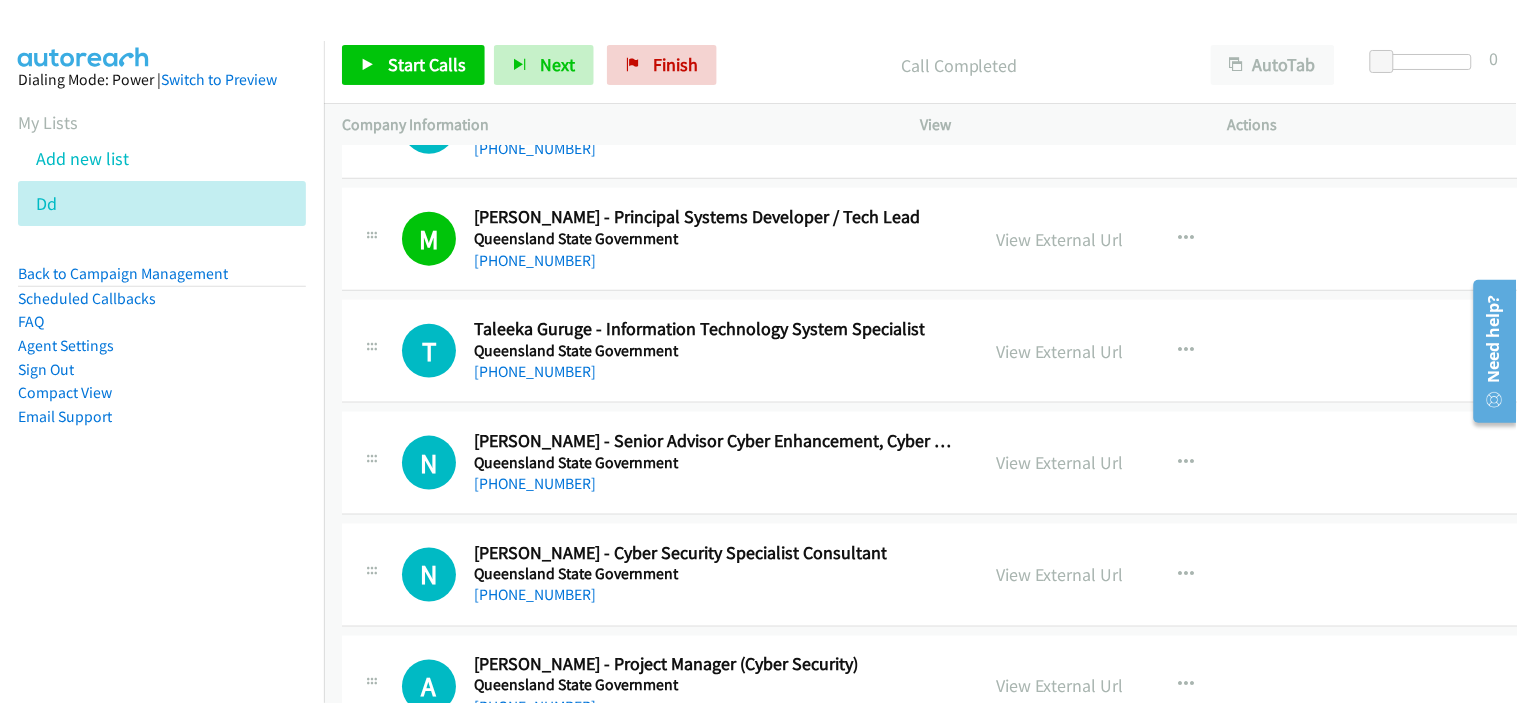 scroll, scrollTop: 45446, scrollLeft: 0, axis: vertical 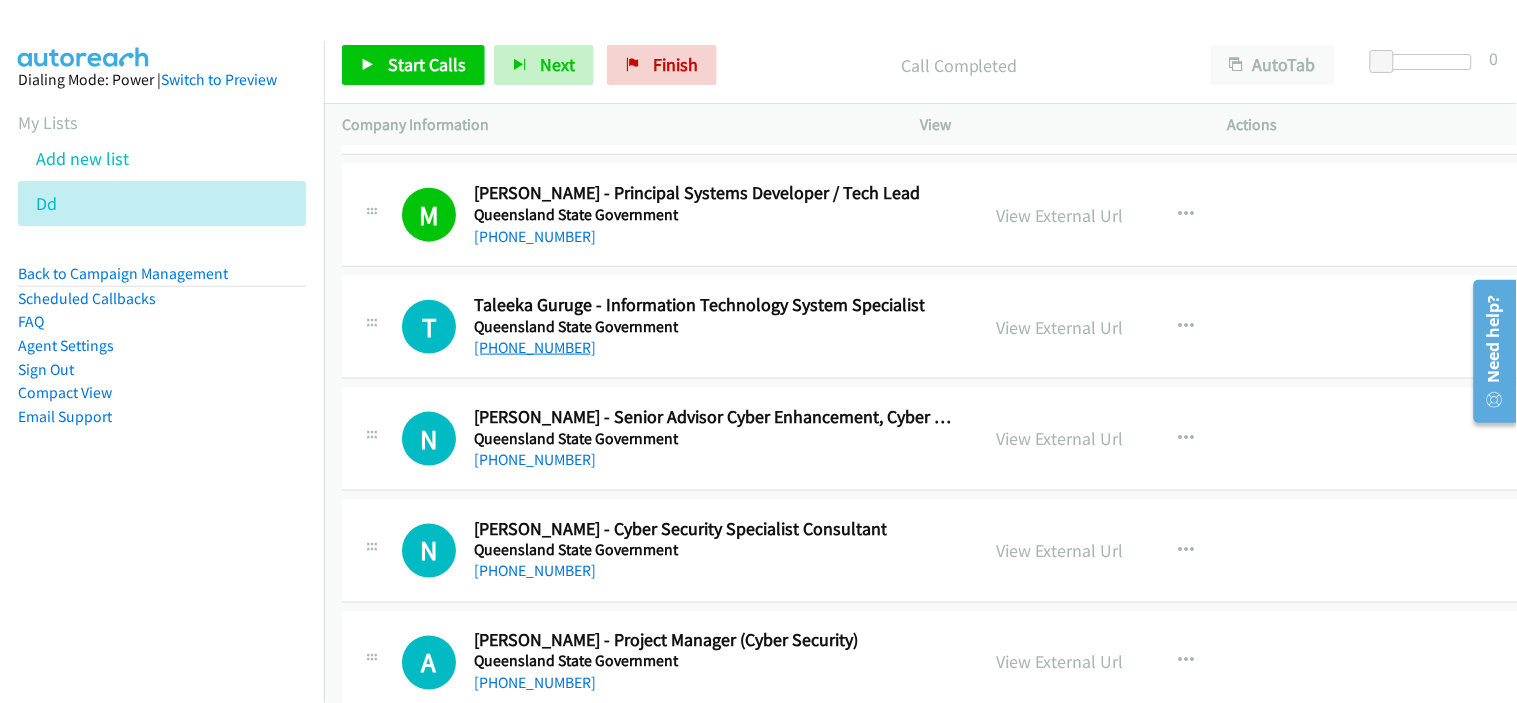 click on "[PHONE_NUMBER]" at bounding box center [535, 347] 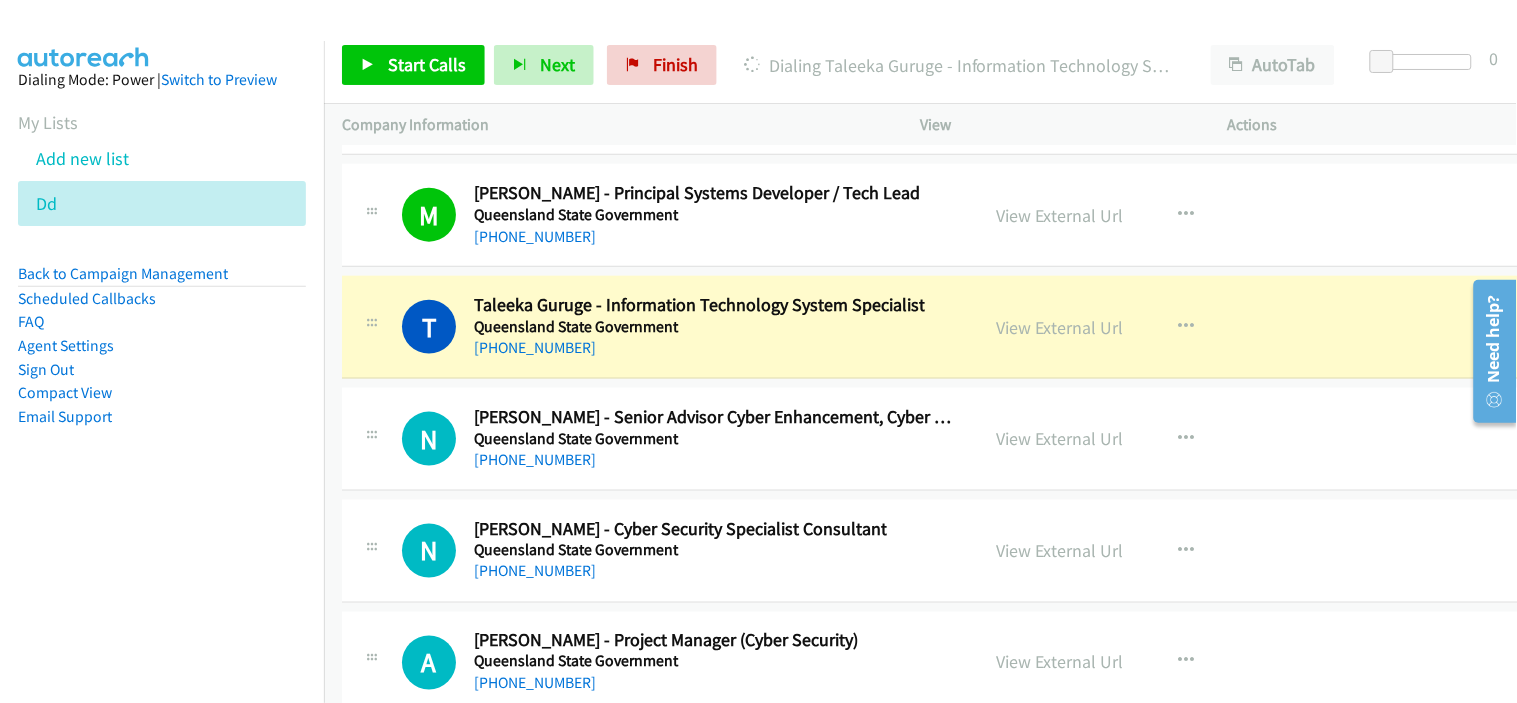 click on "[PHONE_NUMBER]" at bounding box center [699, 348] 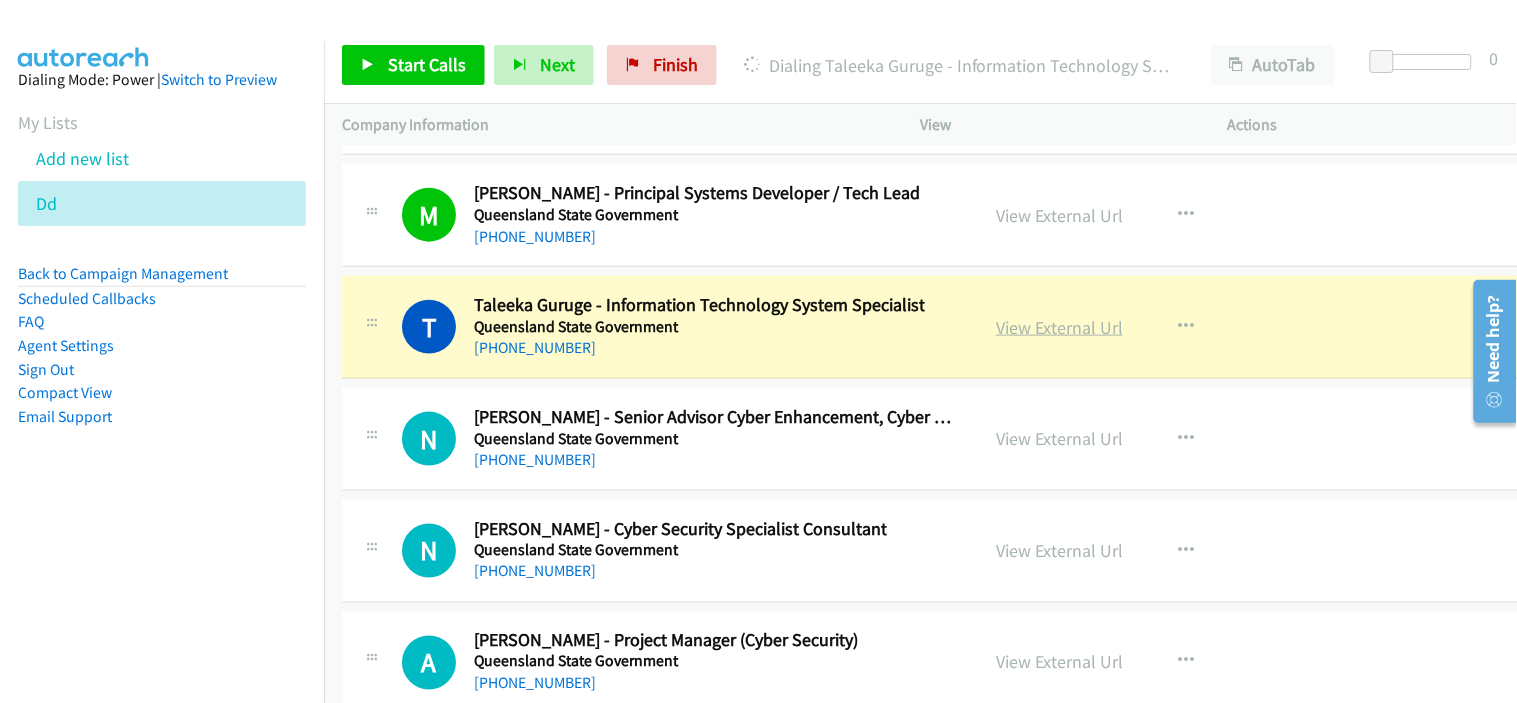 click on "View External Url" at bounding box center [1059, 327] 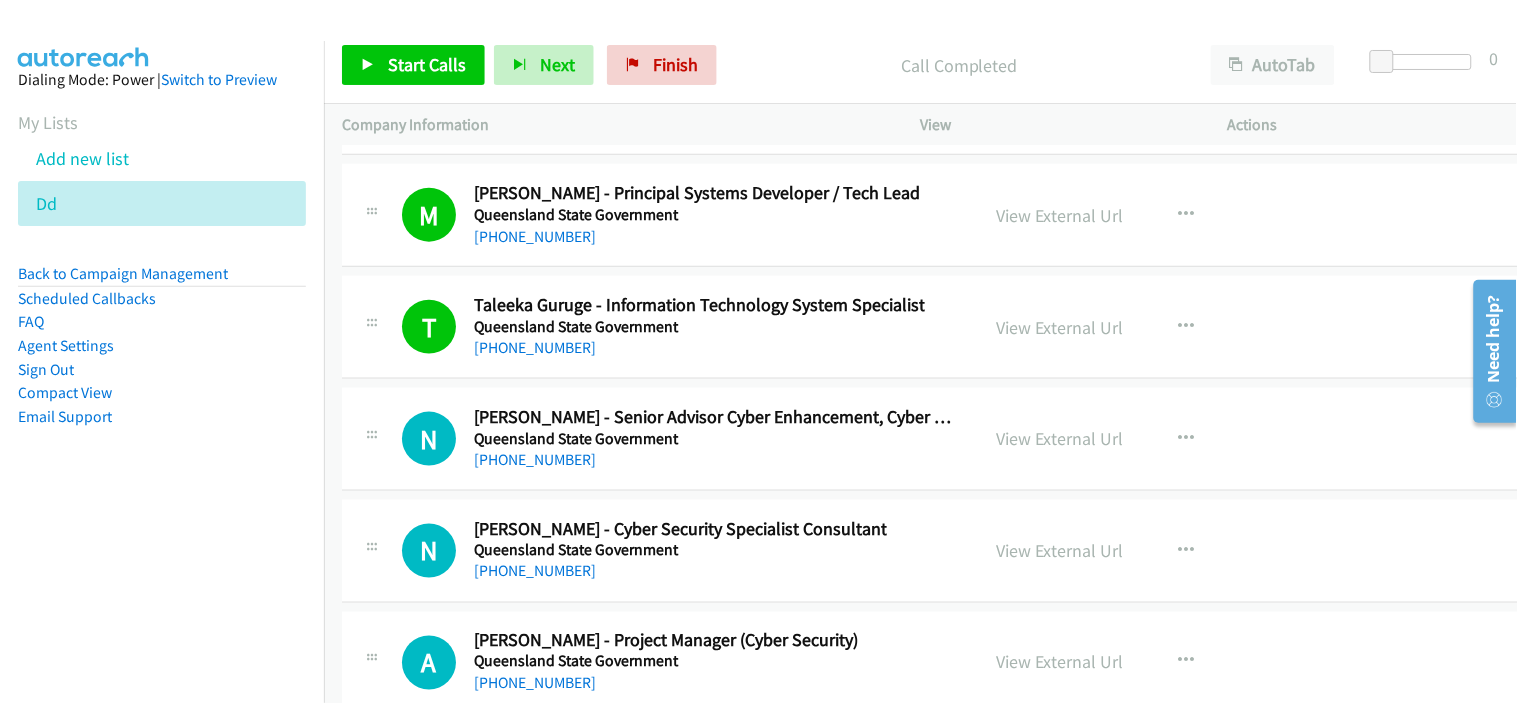 click on "[PHONE_NUMBER]" at bounding box center [699, 348] 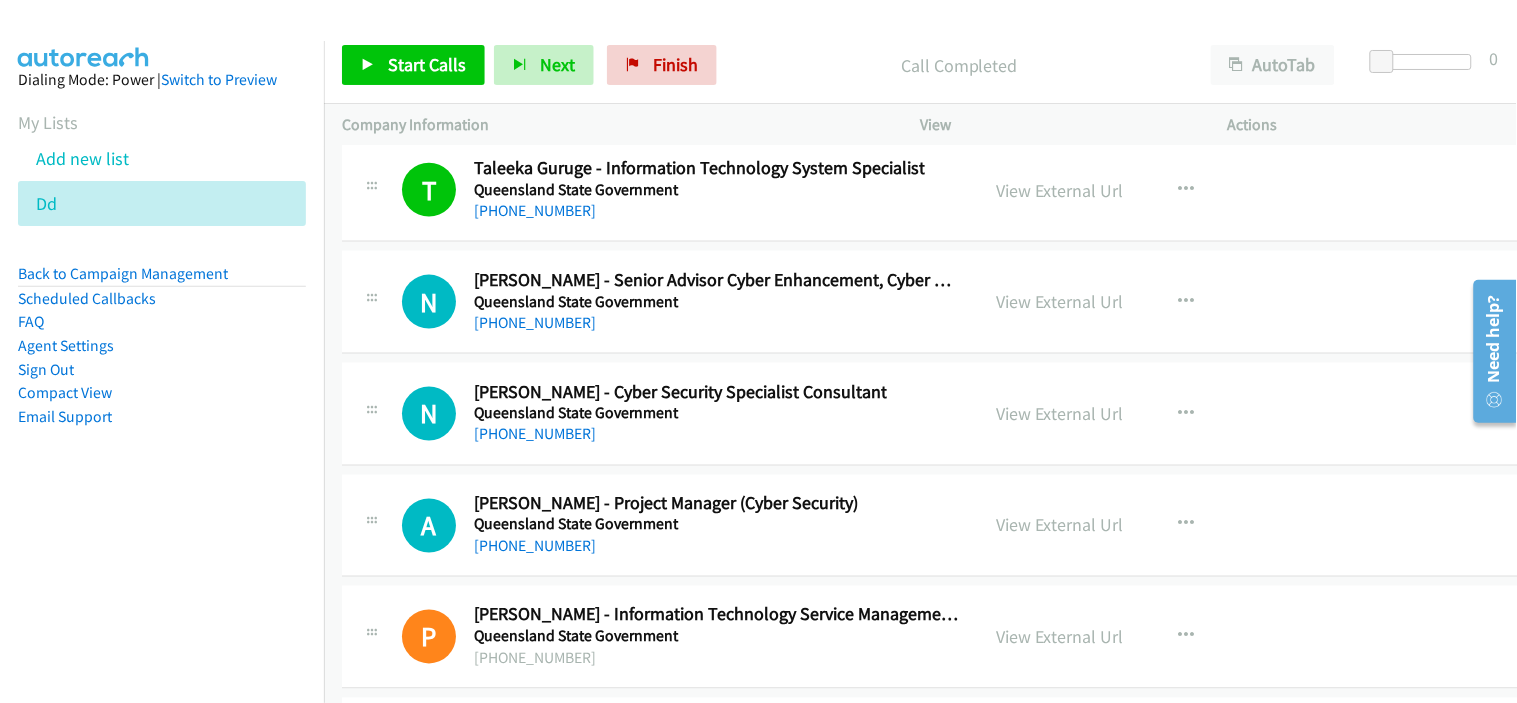 scroll, scrollTop: 45557, scrollLeft: 0, axis: vertical 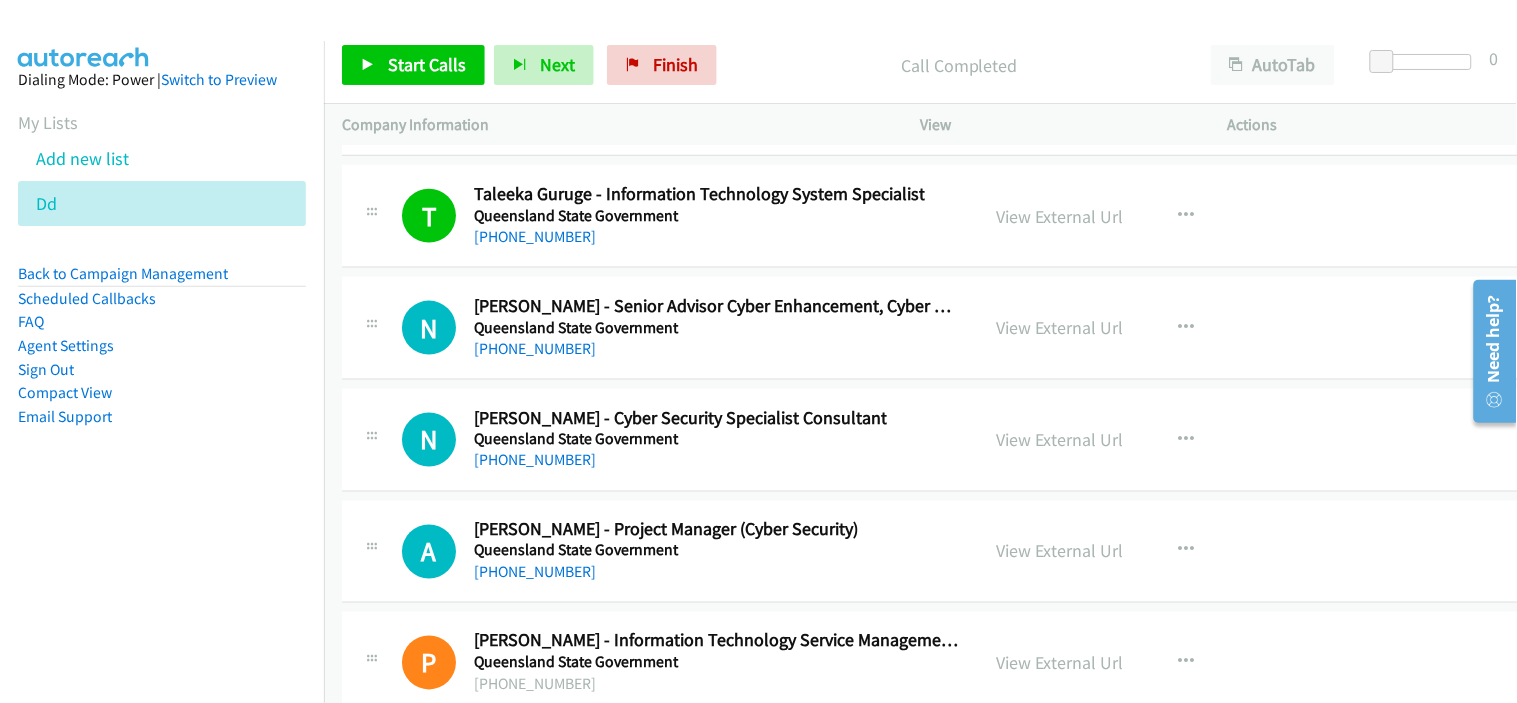 click on "N
Callback Scheduled
[PERSON_NAME] - Senior Advisor   Cyber Enhancement, Cyber Security Unit
Queensland State Government
[GEOGRAPHIC_DATA]/[GEOGRAPHIC_DATA]
[PHONE_NUMBER]
View External Url
View External Url
Schedule/Manage Callback
Start Calls Here
Remove from list
Add to do not call list
Reset Call Status" at bounding box center (942, 328) 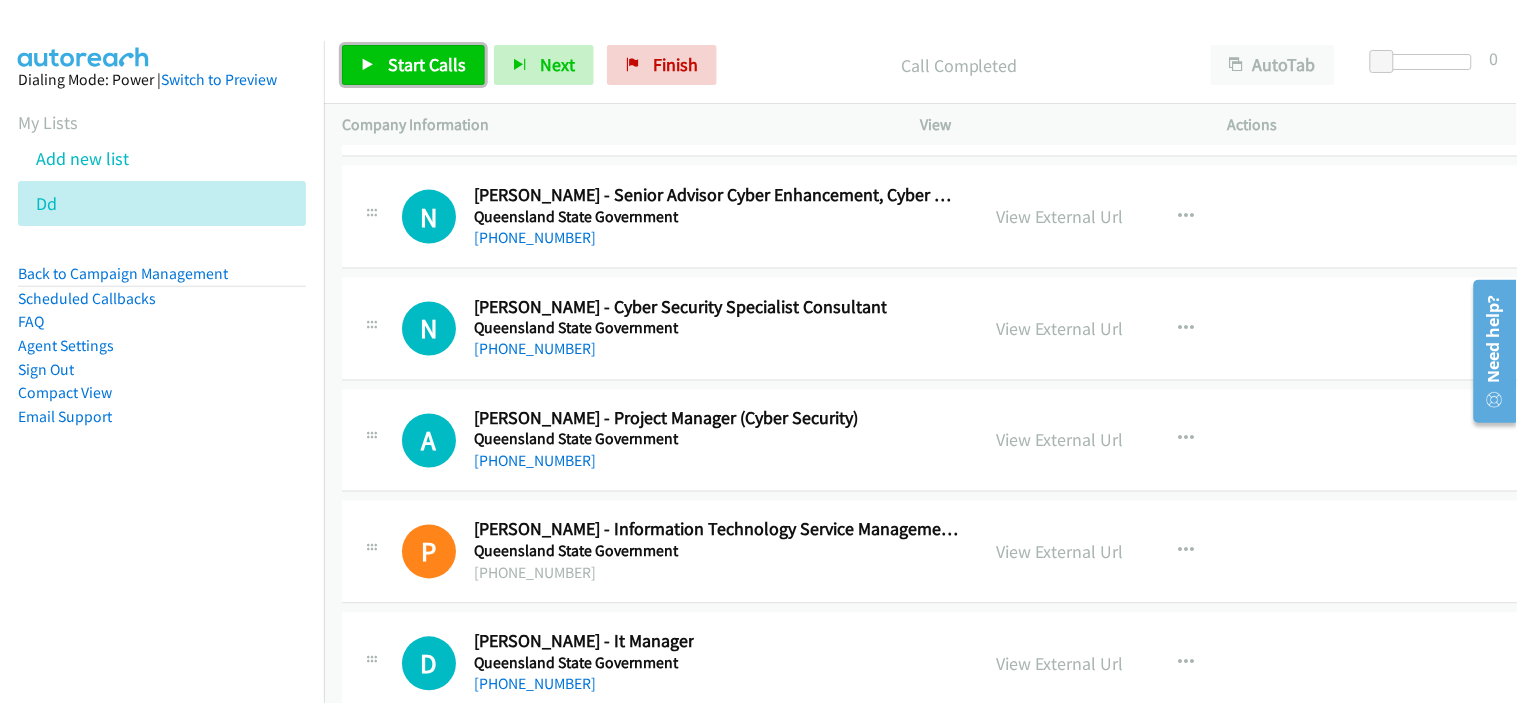 click on "Start Calls" at bounding box center [427, 64] 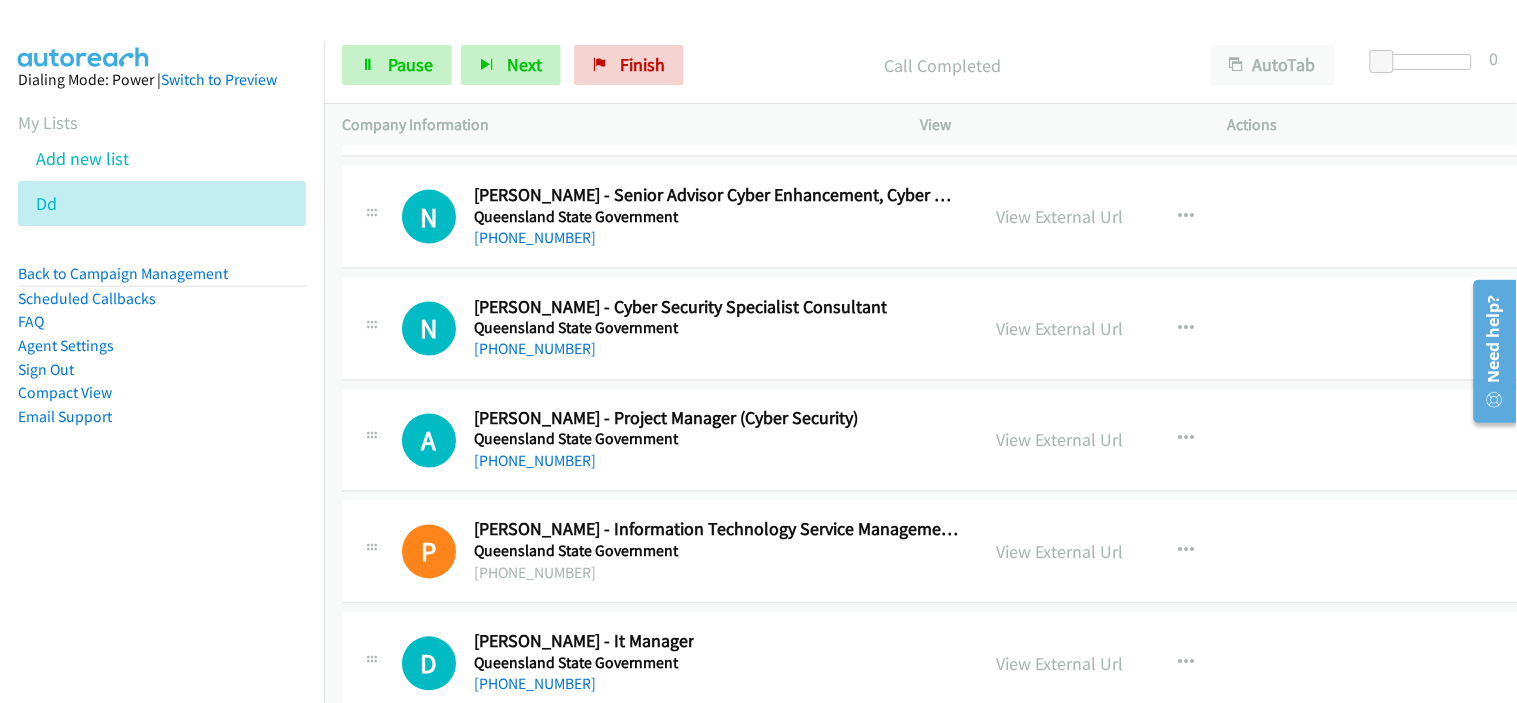 click on "N
Callback Scheduled
[PERSON_NAME] - Cyber Security Specialist   Consultant
Queensland State Government
[GEOGRAPHIC_DATA]/[GEOGRAPHIC_DATA]
[PHONE_NUMBER]
View External Url
View External Url
Schedule/Manage Callback
Start Calls Here
Remove from list
Add to do not call list
Reset Call Status" at bounding box center (942, 329) 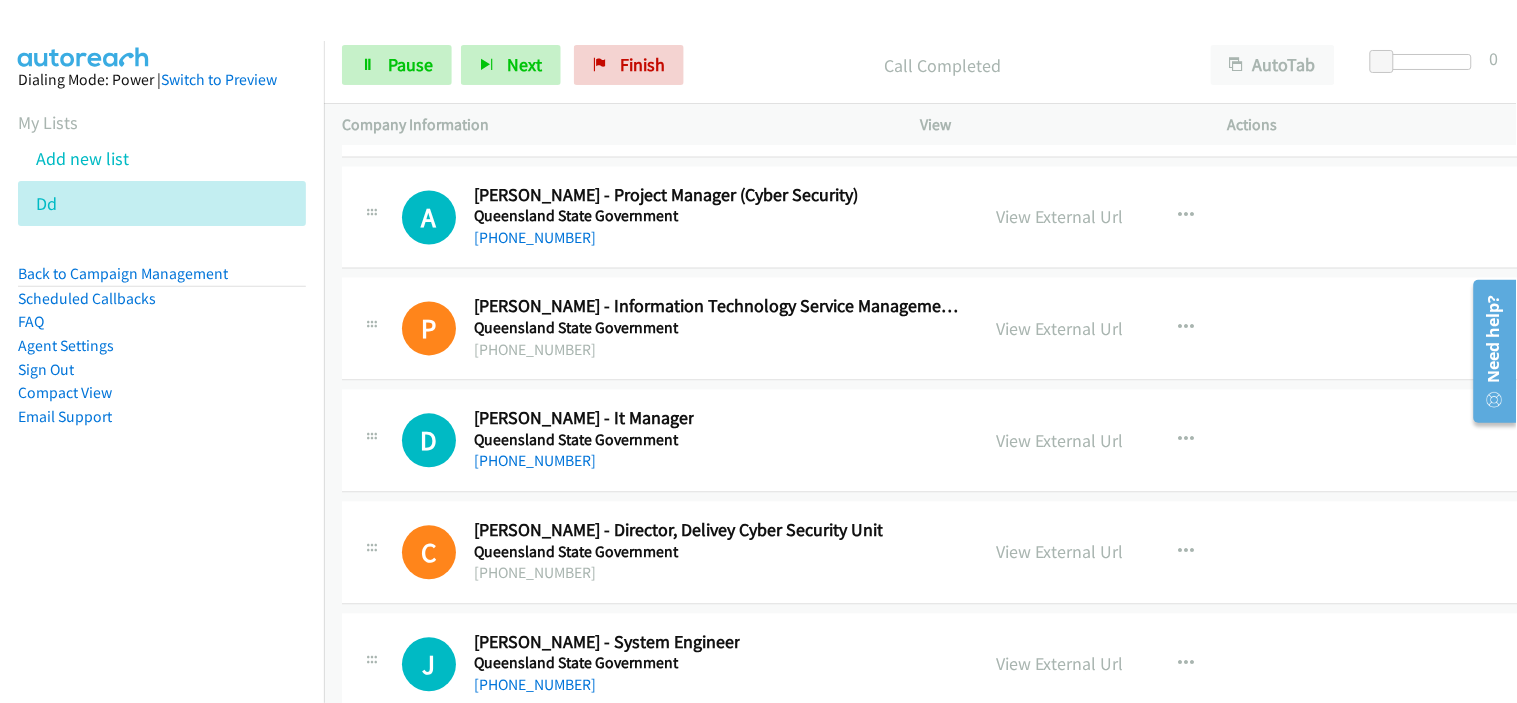 scroll, scrollTop: 46002, scrollLeft: 0, axis: vertical 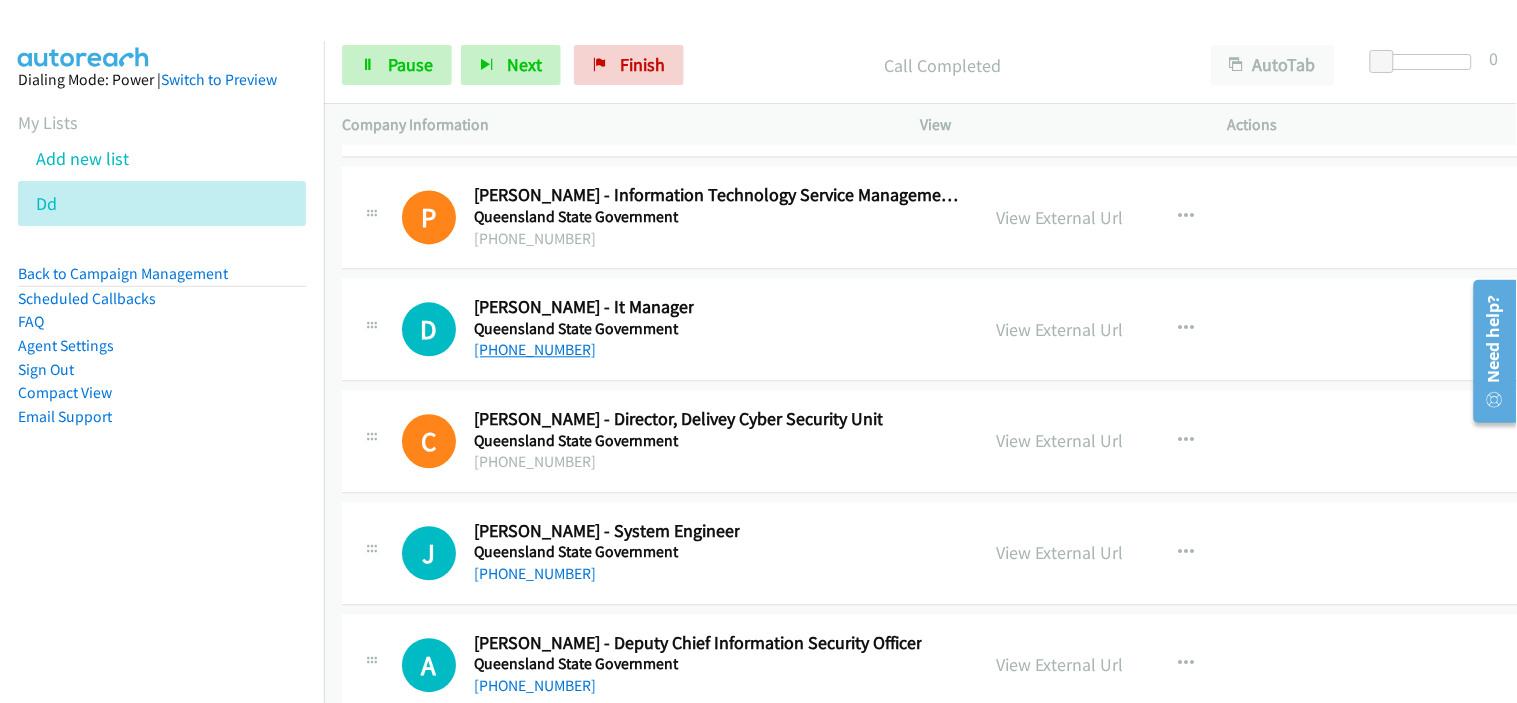 click on "[PHONE_NUMBER]" at bounding box center [535, 350] 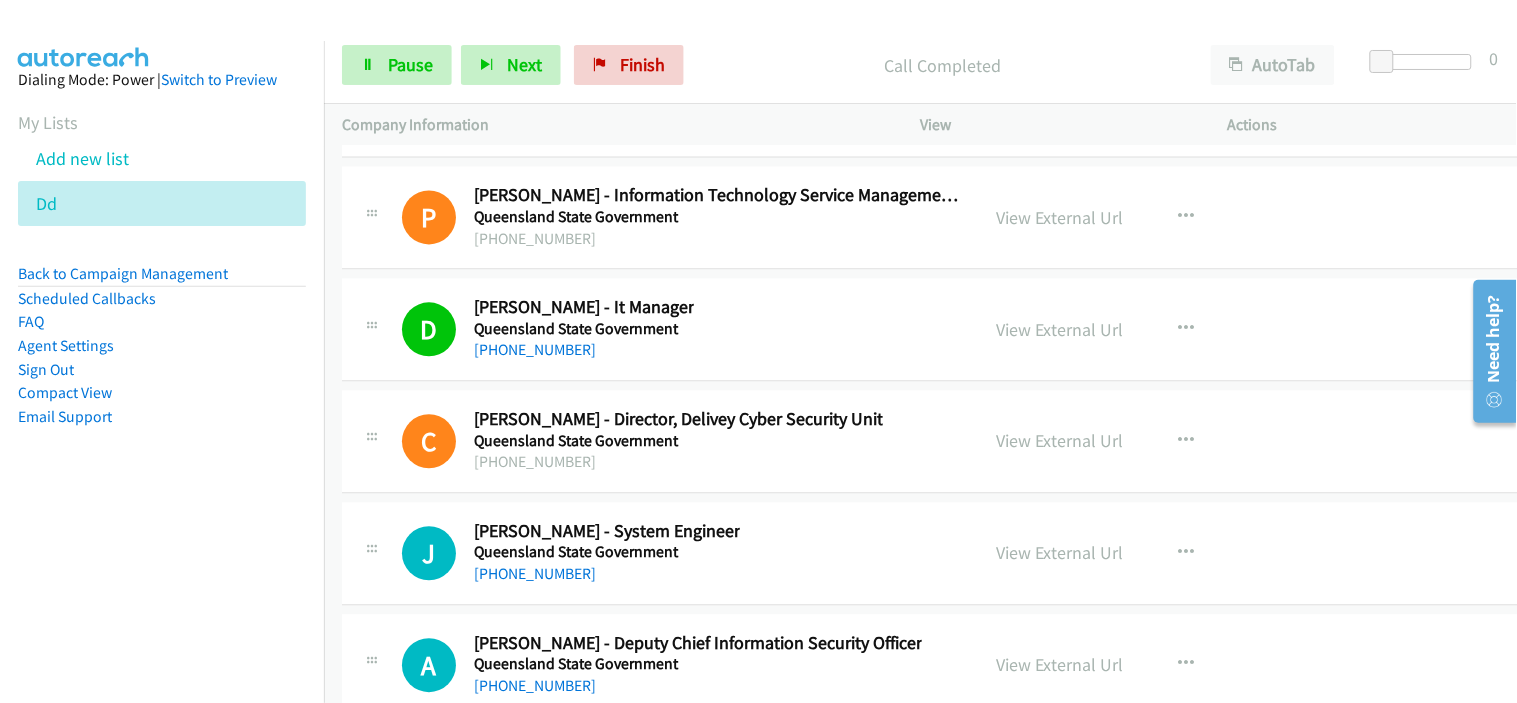 click on "D
Callback Scheduled
[PERSON_NAME] - It Manager
Queensland State Government
[GEOGRAPHIC_DATA]/[GEOGRAPHIC_DATA]
[PHONE_NUMBER]
View External Url
View External Url
Schedule/Manage Callback
Start Calls Here
Remove from list
Add to do not call list
Reset Call Status" at bounding box center (942, 330) 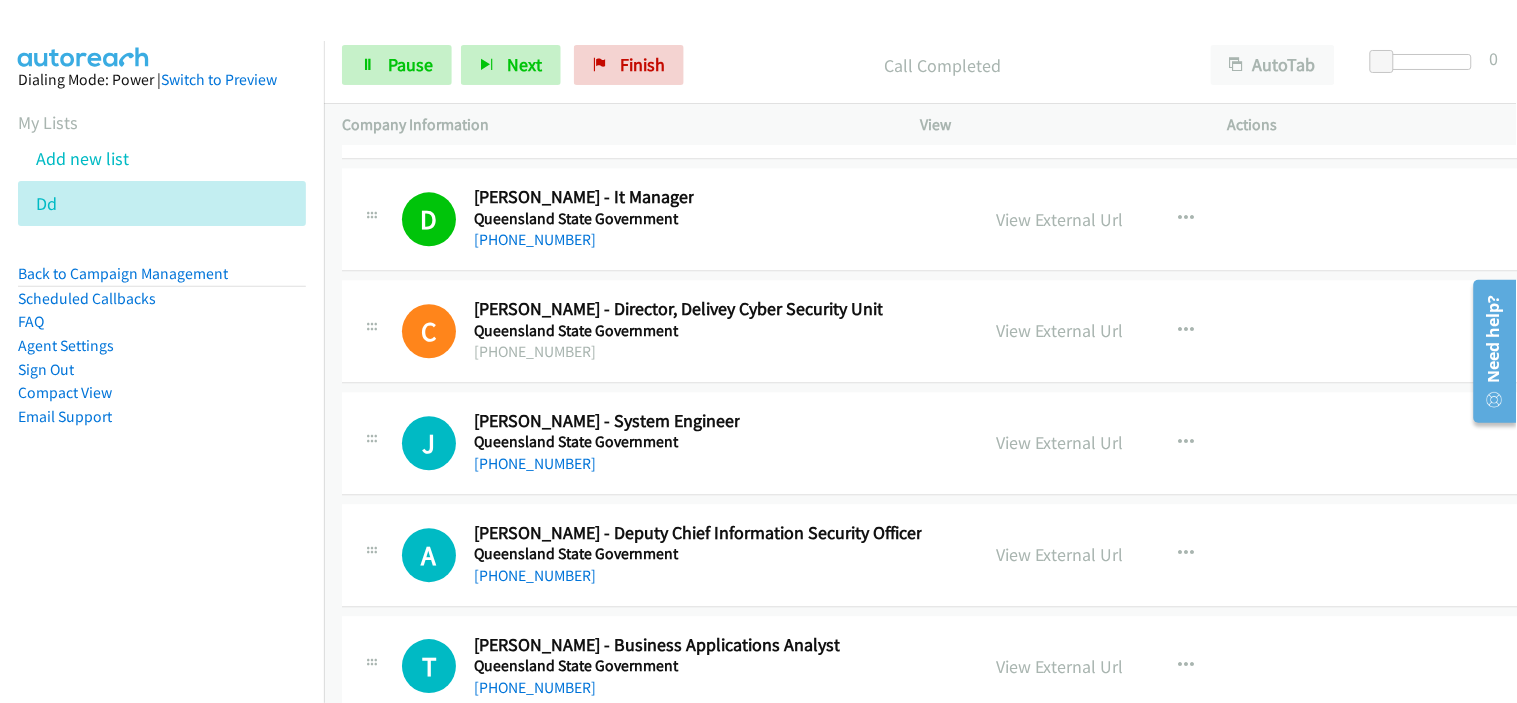 scroll, scrollTop: 46224, scrollLeft: 0, axis: vertical 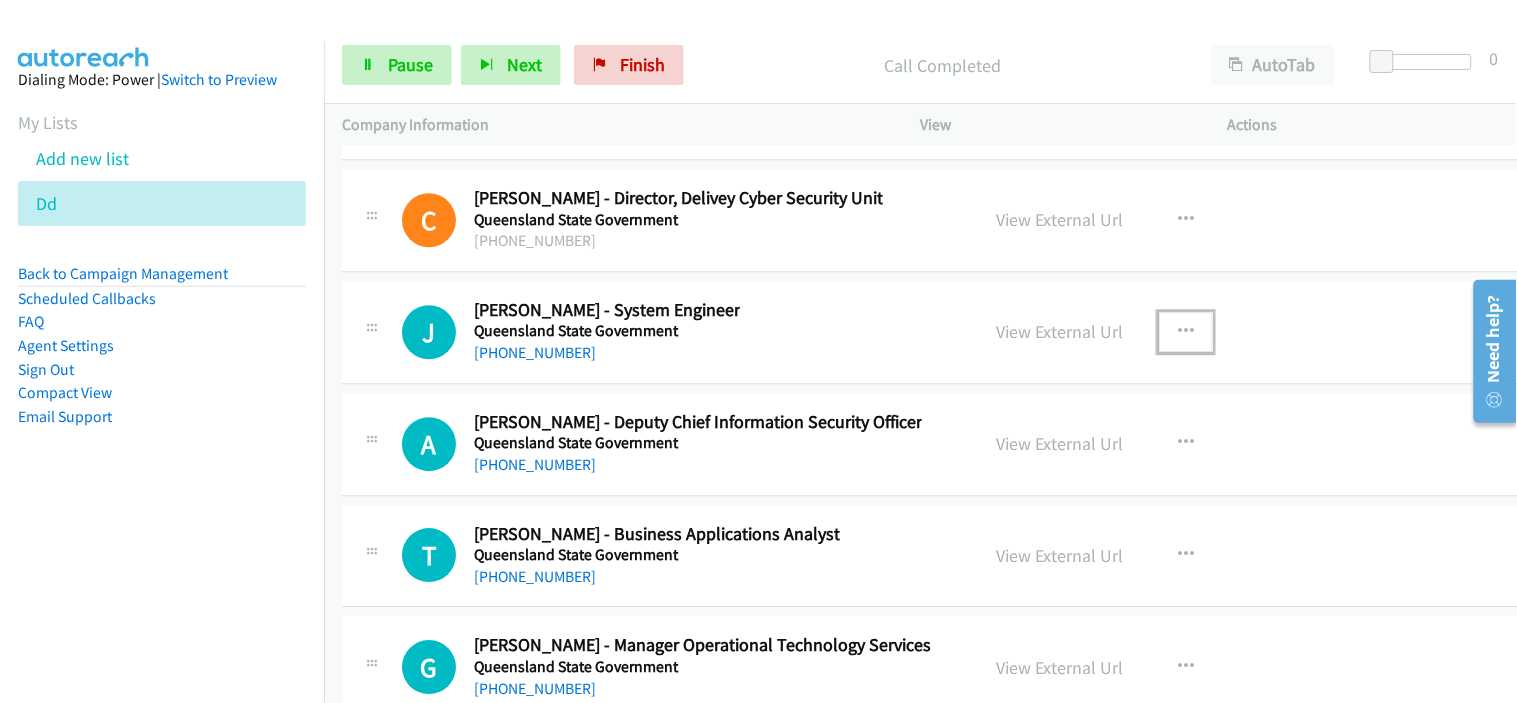 click at bounding box center (1186, 332) 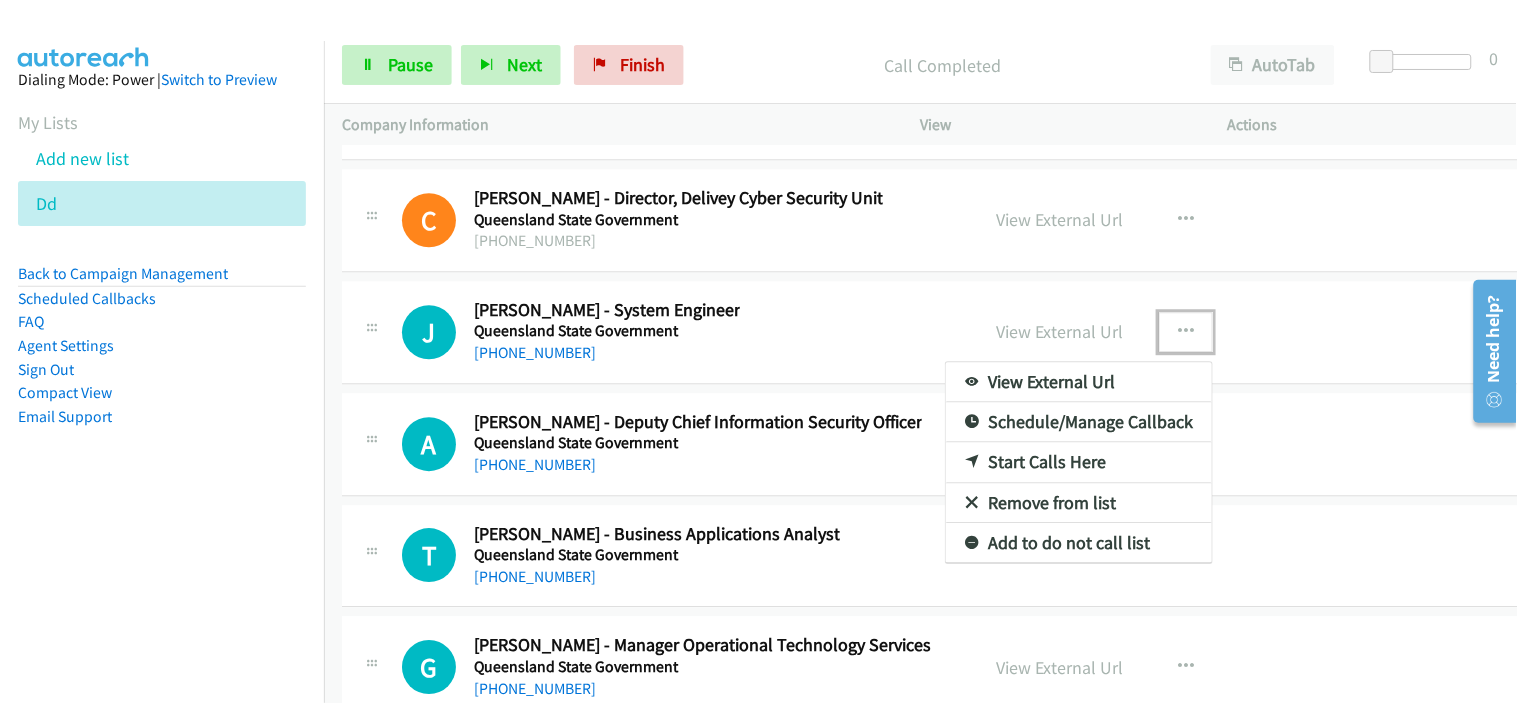 click on "Start Calls Here" at bounding box center (1079, 462) 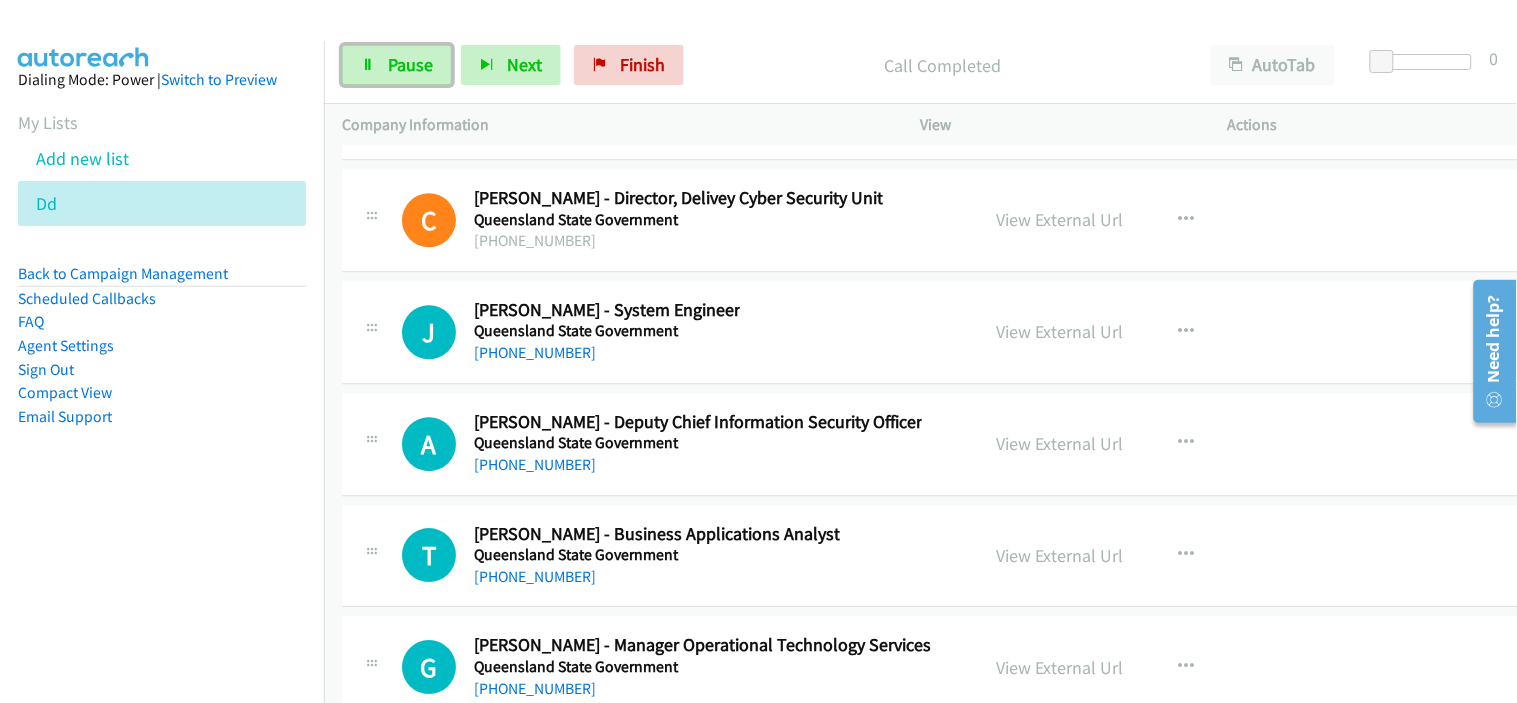 drag, startPoint x: 370, startPoint y: 72, endPoint x: 546, endPoint y: 158, distance: 195.88773 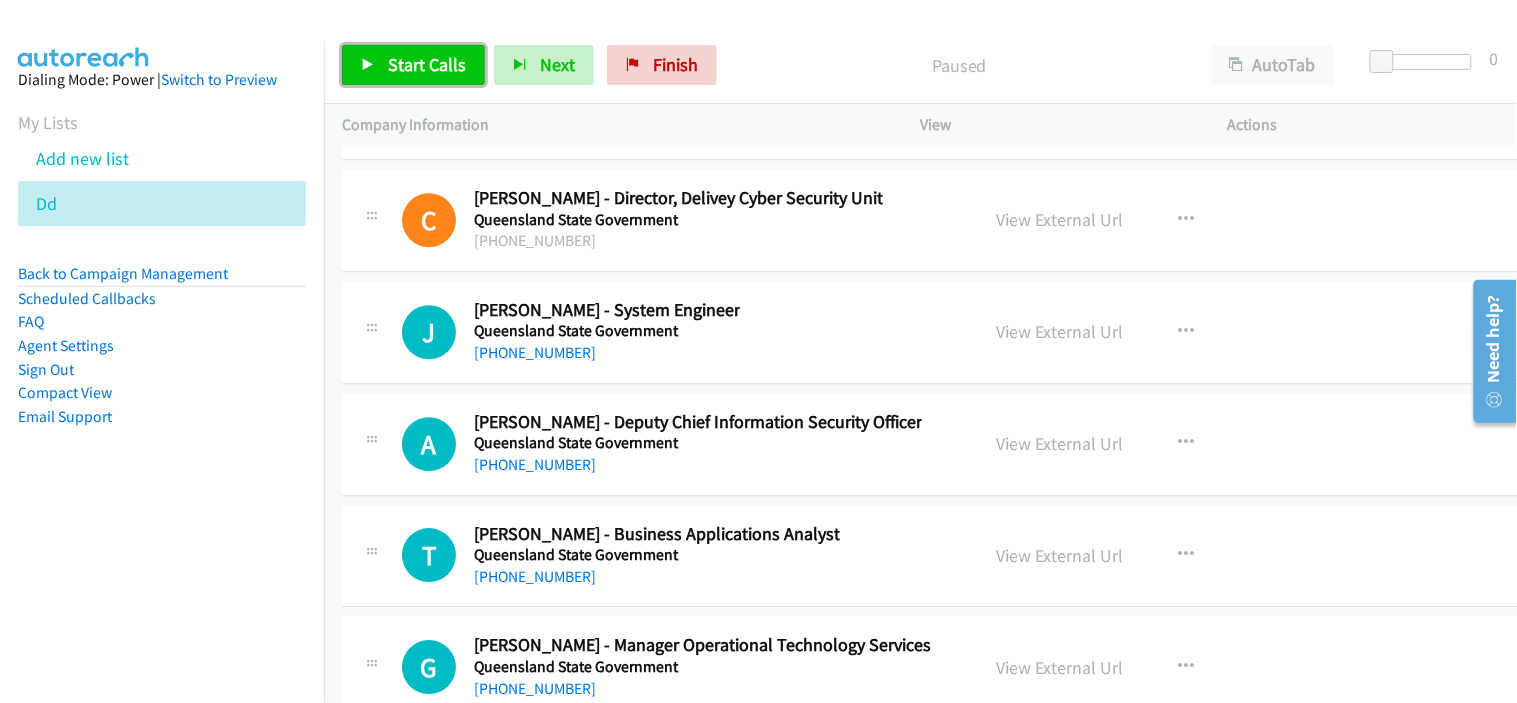 click on "Start Calls" at bounding box center (427, 64) 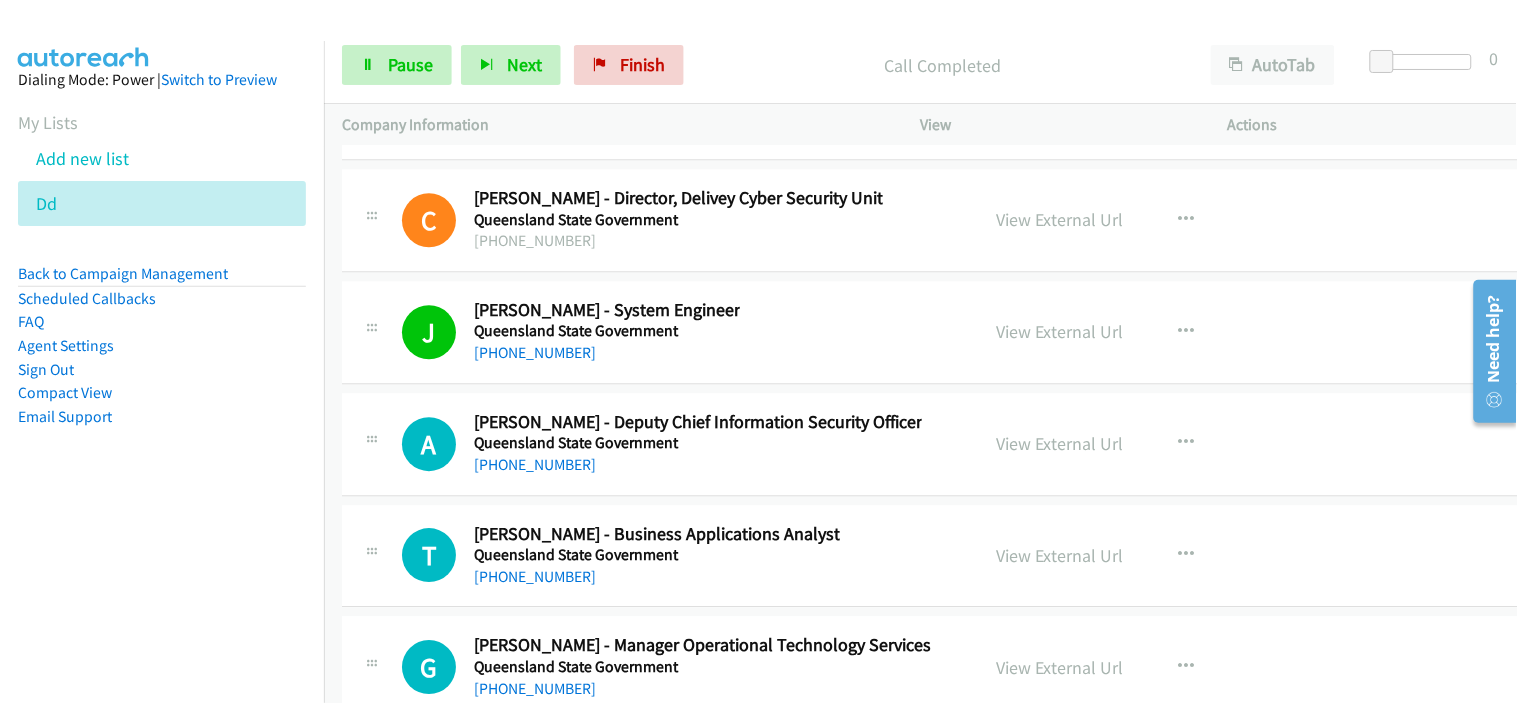 drag, startPoint x: 705, startPoint y: 288, endPoint x: 717, endPoint y: 305, distance: 20.808653 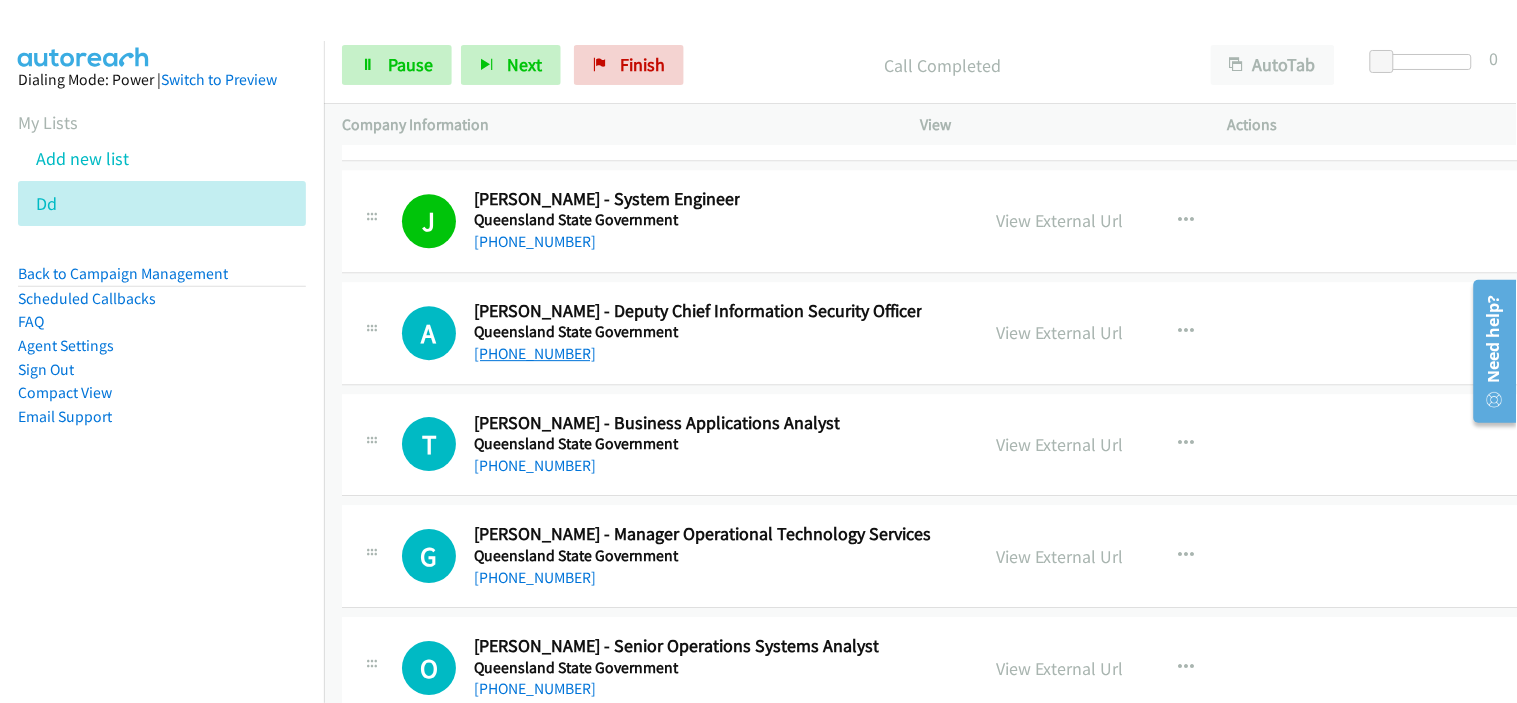 click on "[PHONE_NUMBER]" at bounding box center [535, 353] 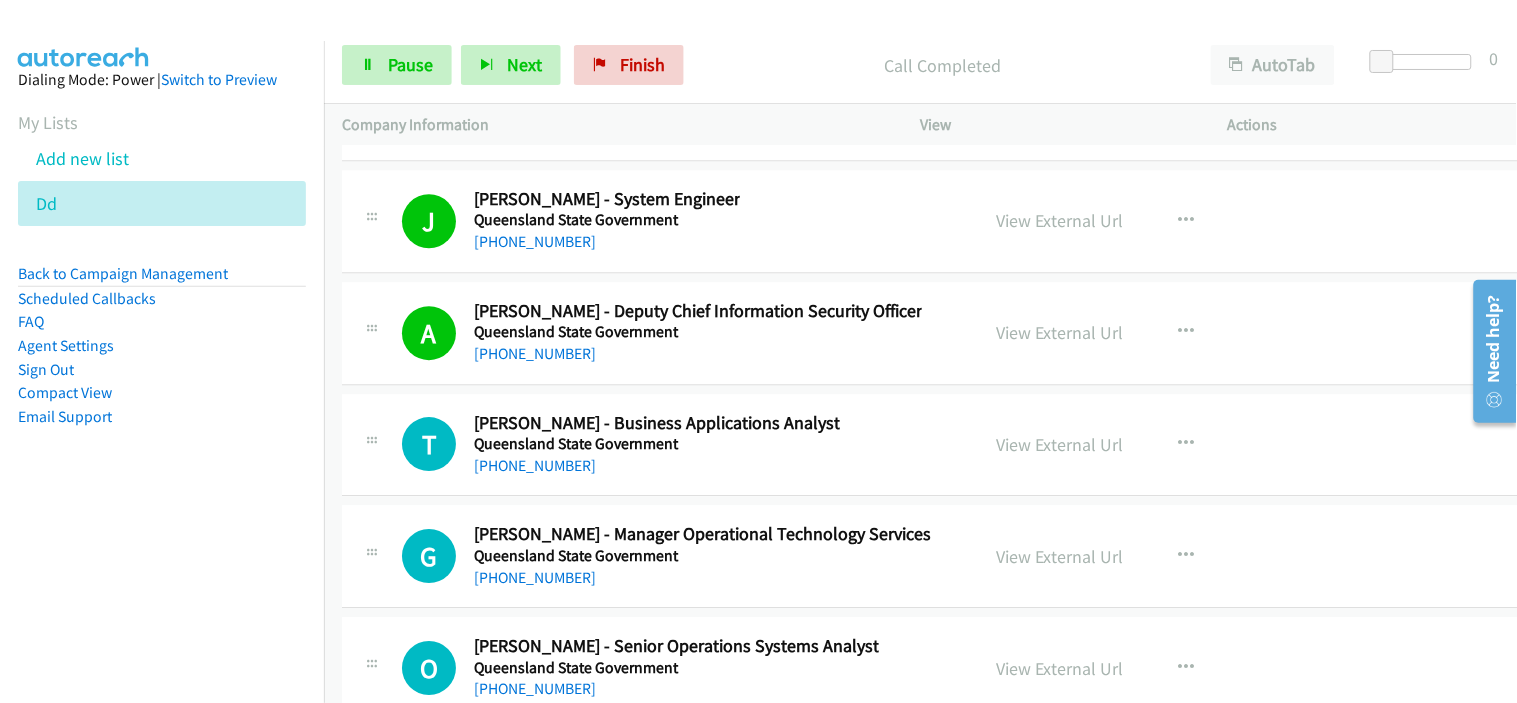click on "[PHONE_NUMBER]" at bounding box center (535, 353) 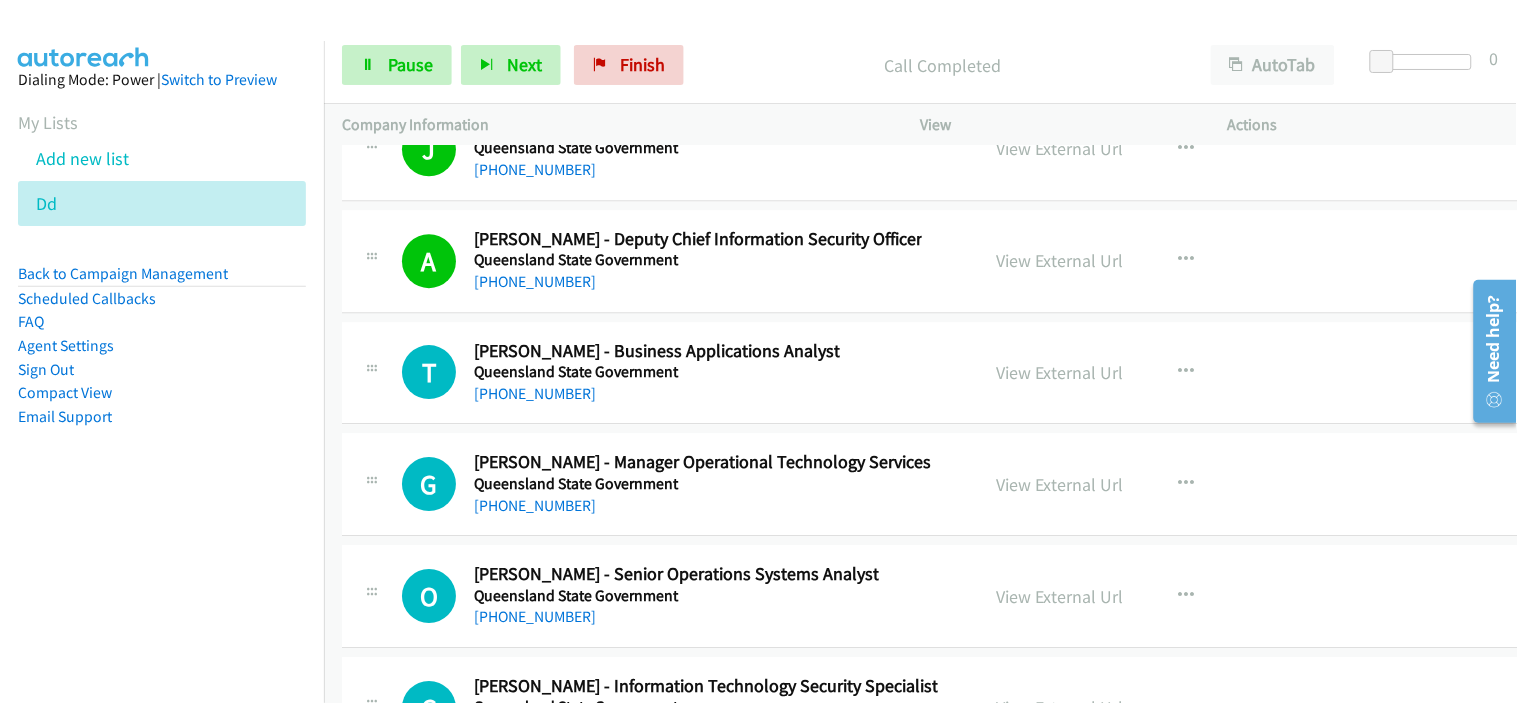 scroll, scrollTop: 46446, scrollLeft: 0, axis: vertical 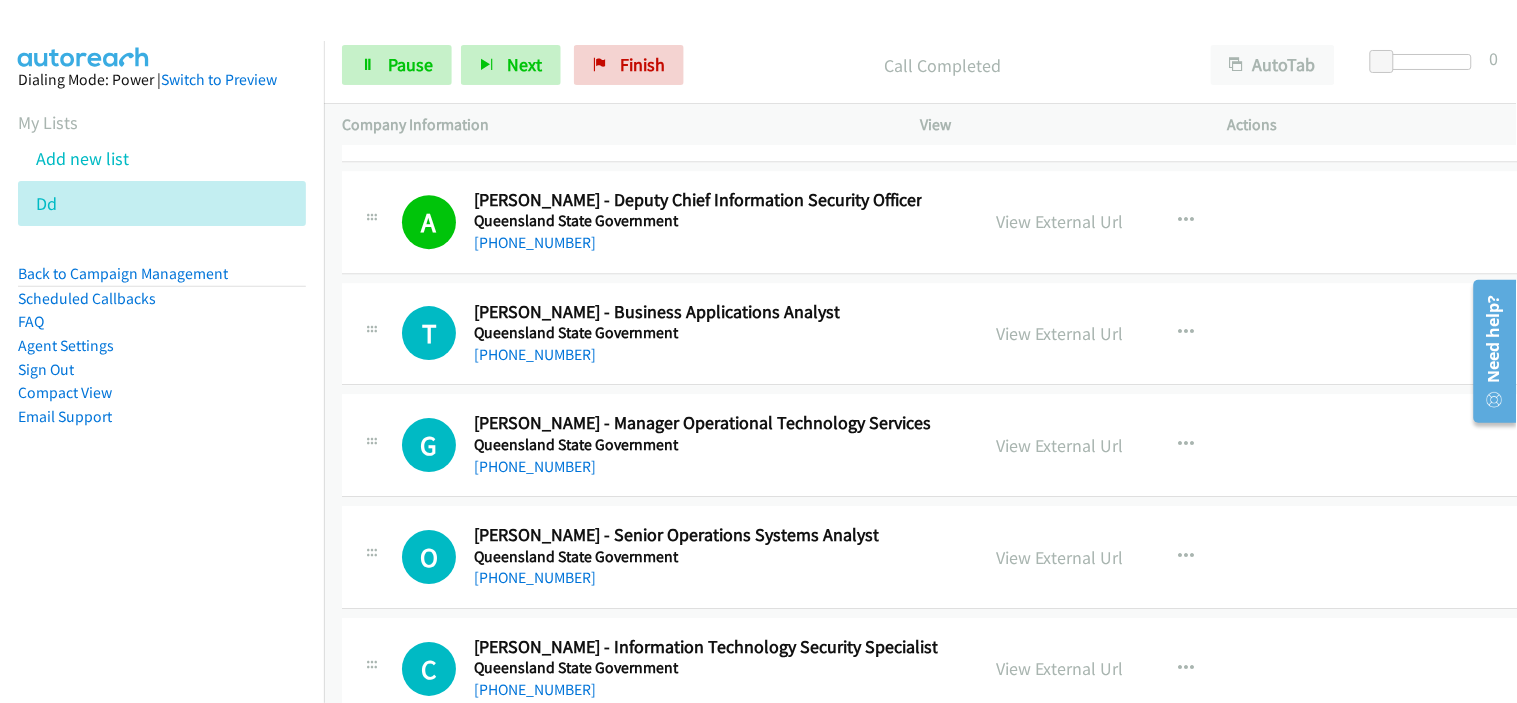 click on "[PHONE_NUMBER]" at bounding box center [657, 355] 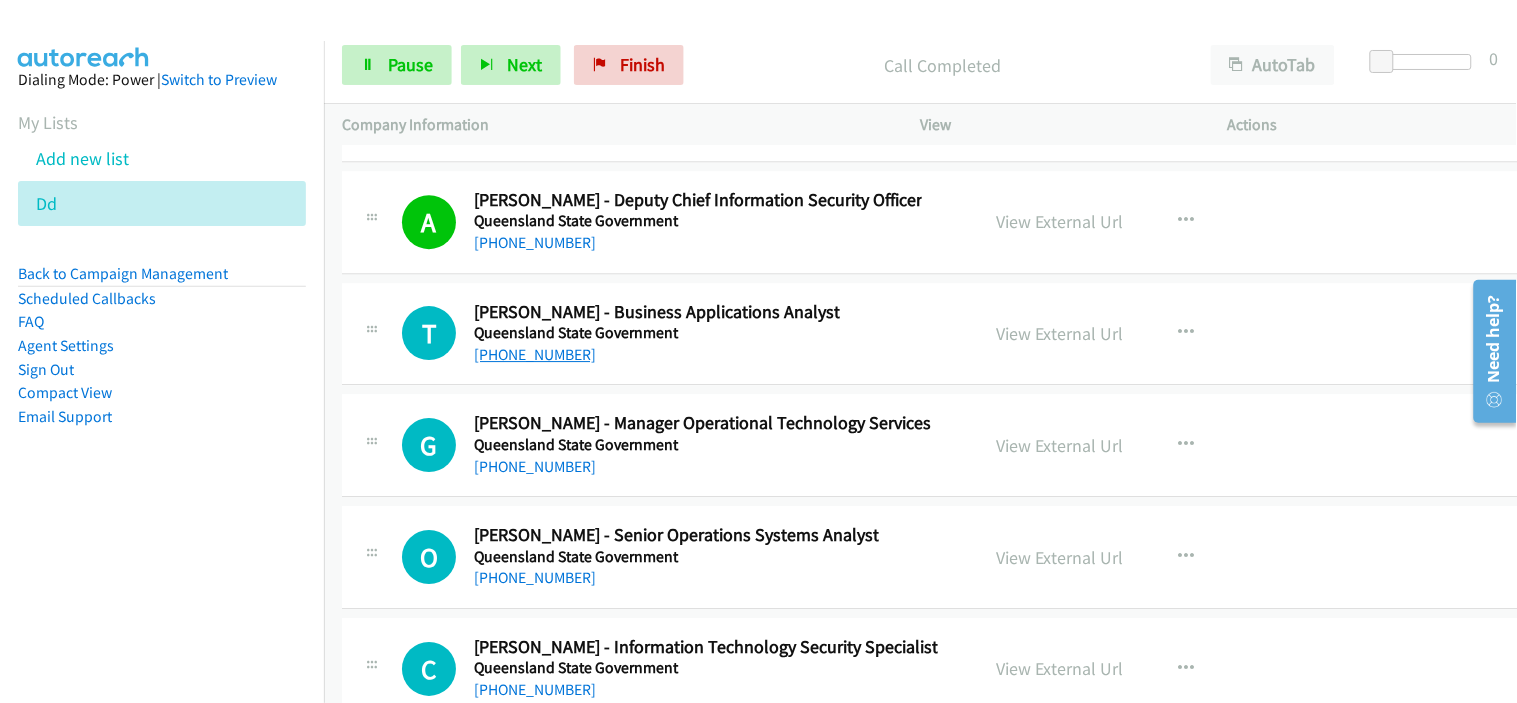 click on "[PHONE_NUMBER]" at bounding box center [535, 354] 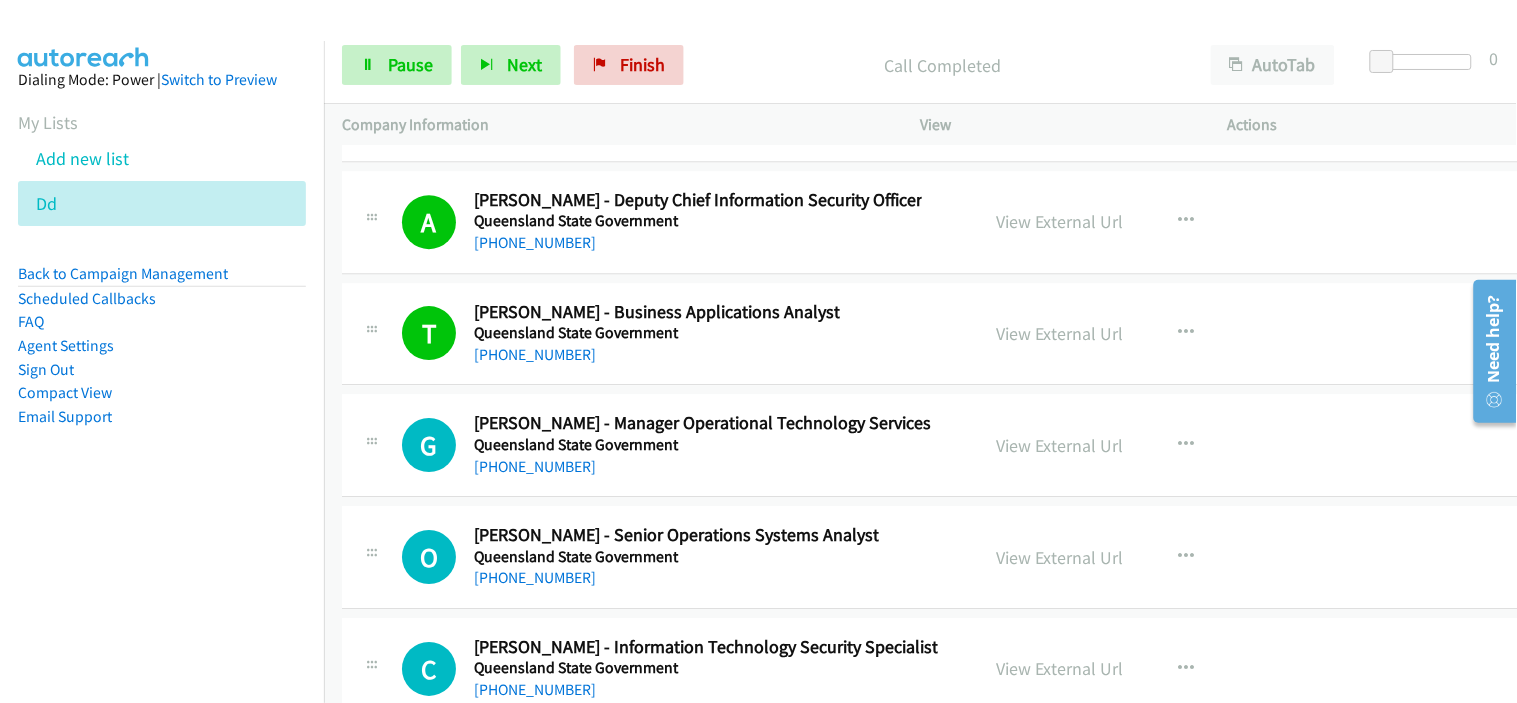 click on "[PHONE_NUMBER]" at bounding box center [702, 467] 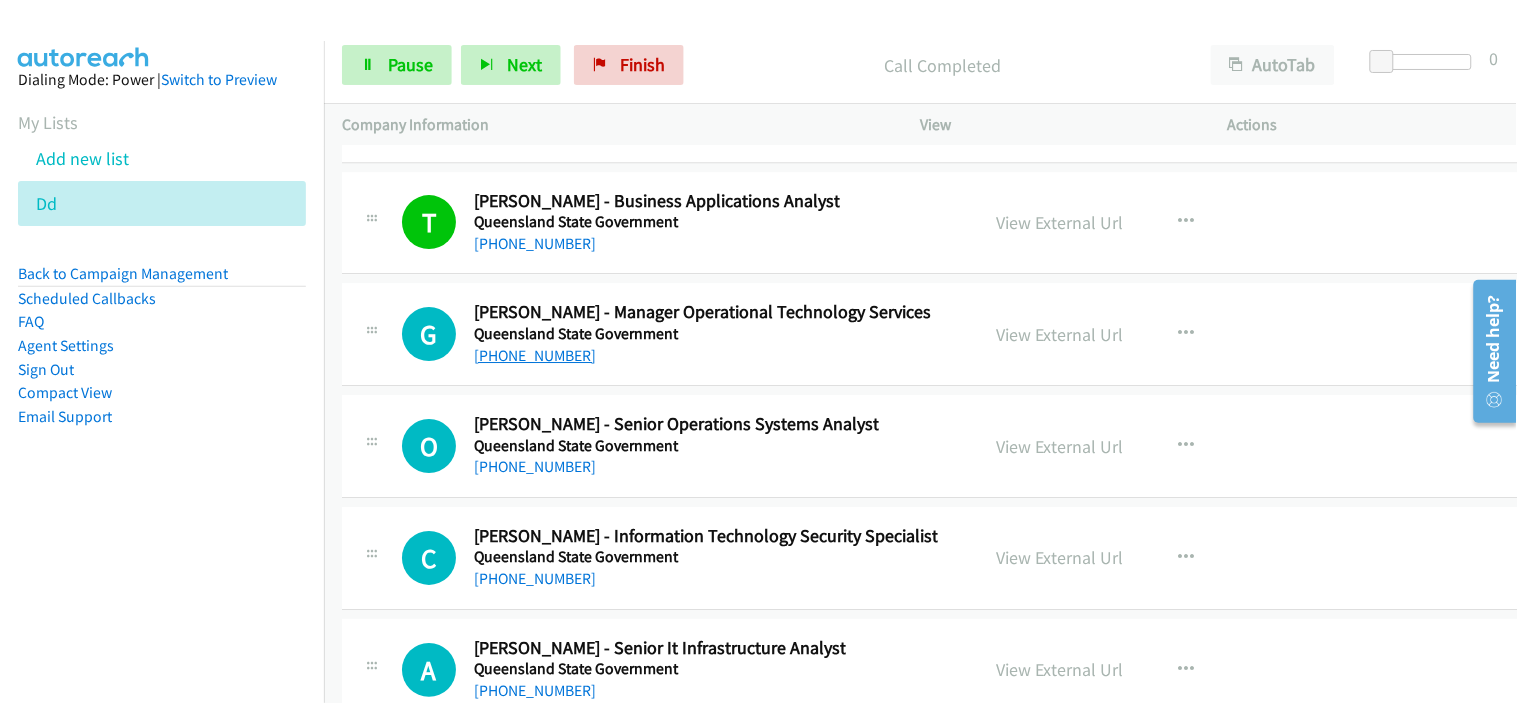 click on "[PHONE_NUMBER]" at bounding box center (535, 355) 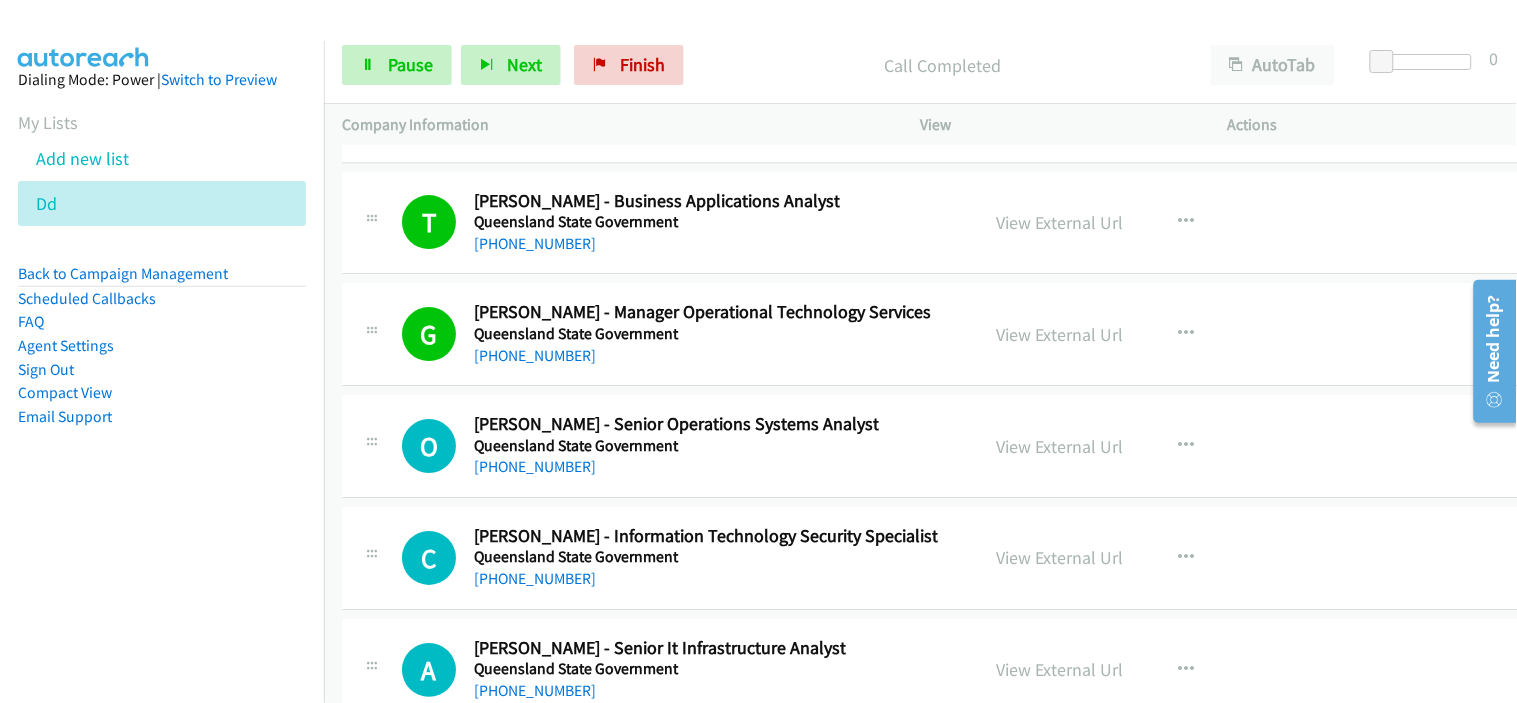 click on "G
Callback Scheduled
[PERSON_NAME] - Manager Operational Technology Services
Queensland State Government
[GEOGRAPHIC_DATA]/[GEOGRAPHIC_DATA]
[PHONE_NUMBER]
View External Url
View External Url
Schedule/Manage Callback
Start Calls Here
Remove from list
Add to do not call list
Reset Call Status" at bounding box center [942, 334] 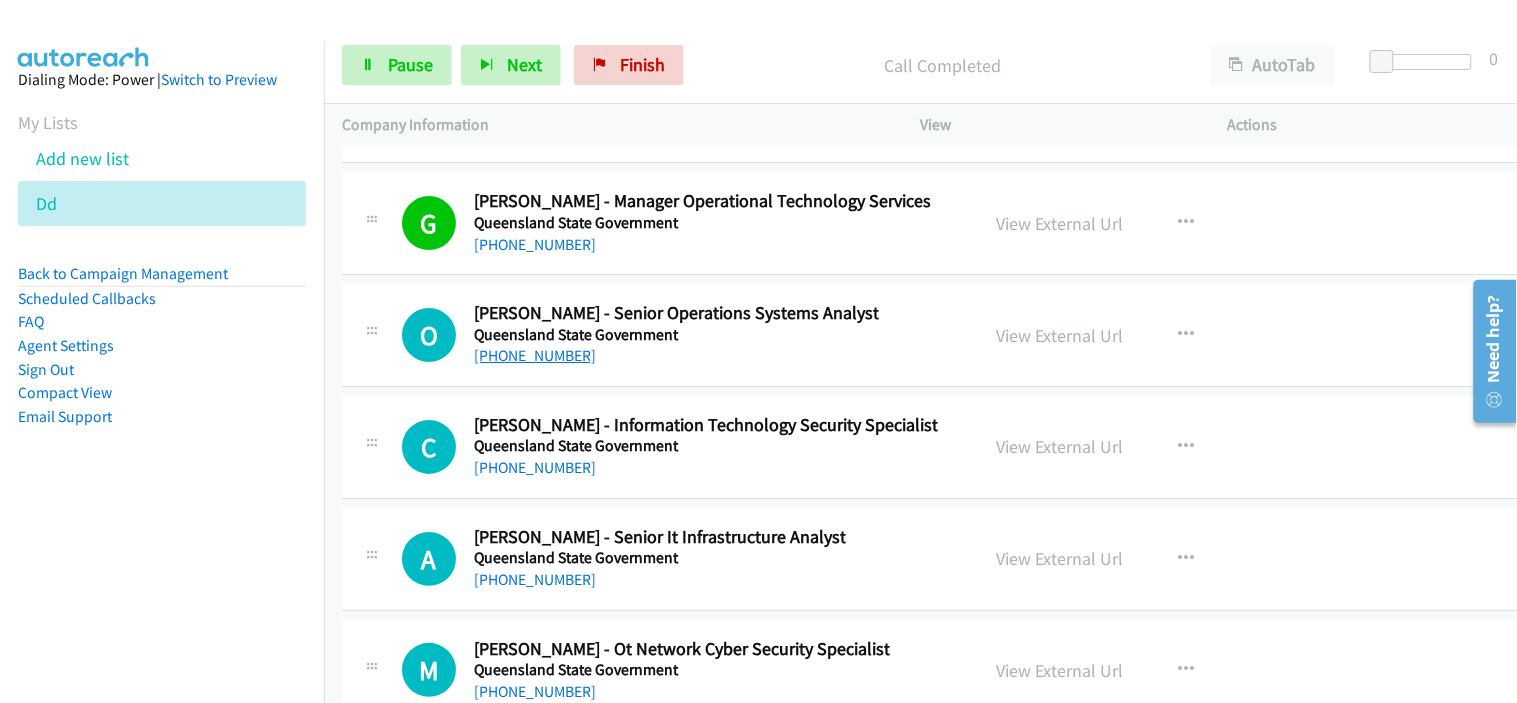 click on "[PHONE_NUMBER]" at bounding box center (535, 355) 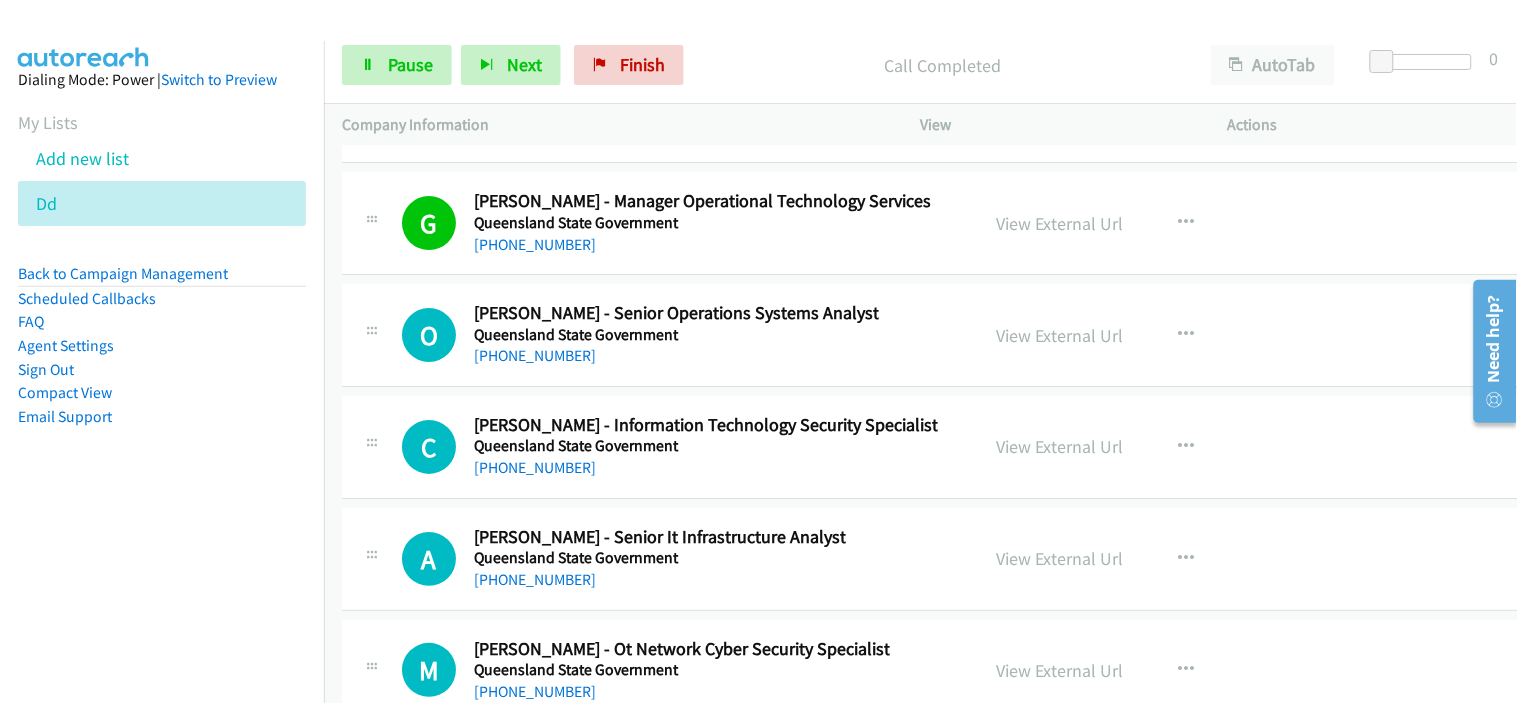 click on "[PHONE_NUMBER]" at bounding box center (676, 356) 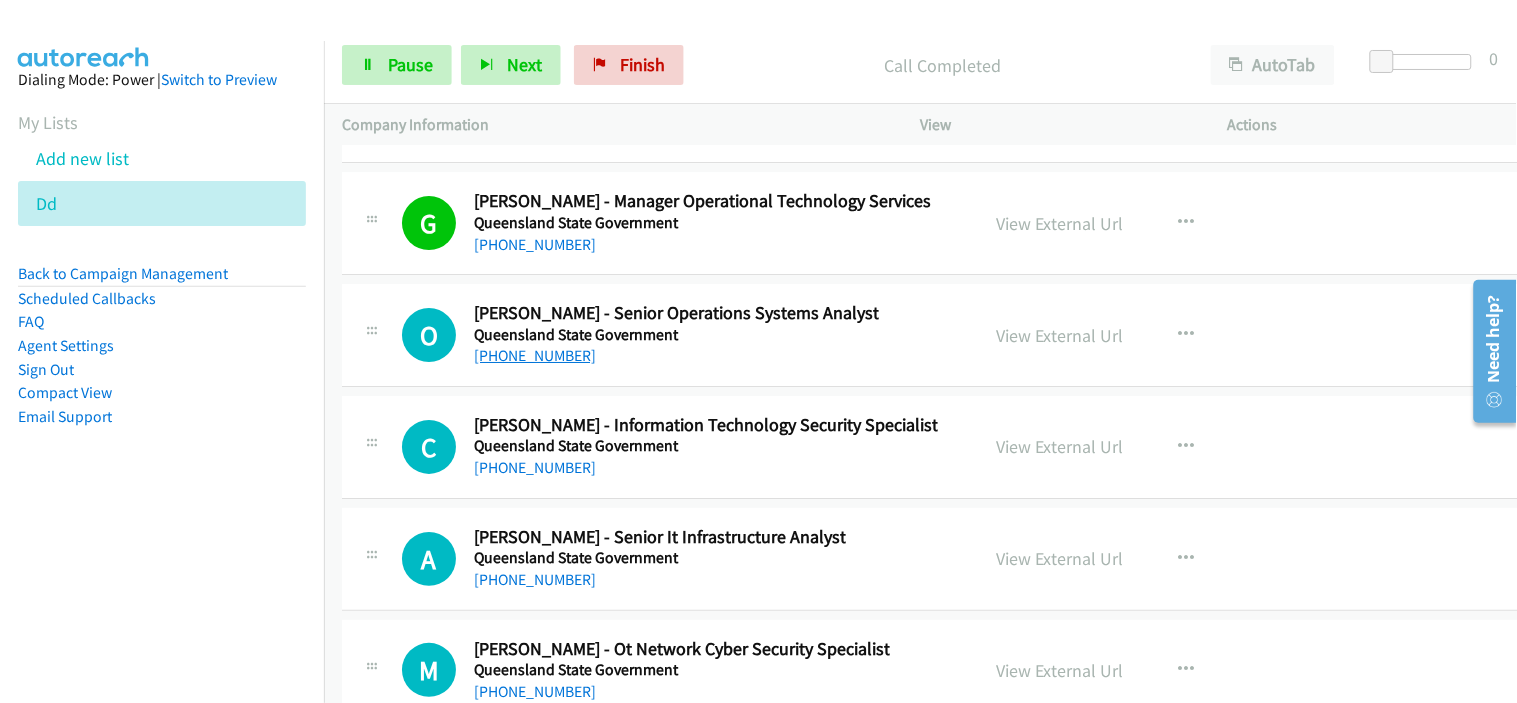 click on "[PHONE_NUMBER]" at bounding box center [535, 355] 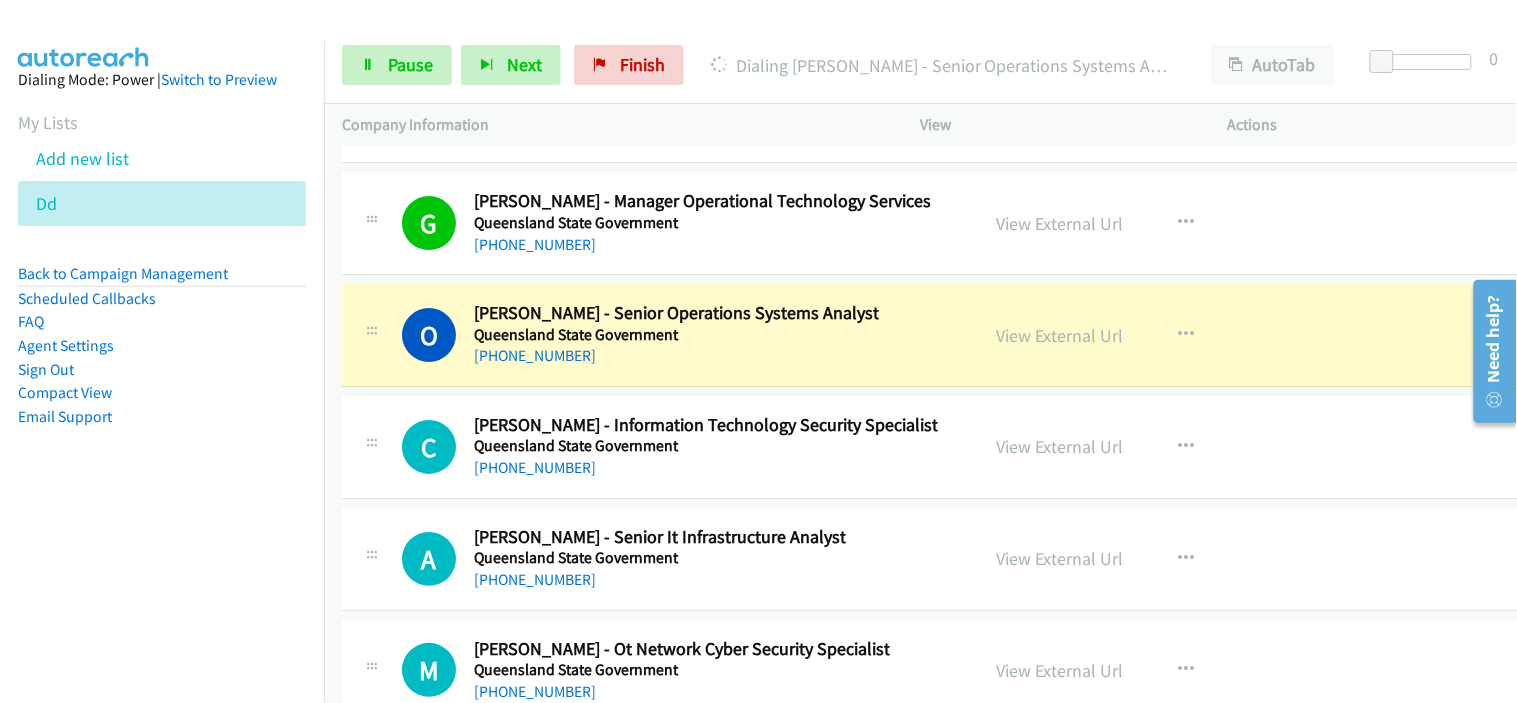 click on "O
Callback Scheduled
[PERSON_NAME] - Senior Operations Systems Analyst
Queensland State Government
[GEOGRAPHIC_DATA]/[GEOGRAPHIC_DATA]
[PHONE_NUMBER]
View External Url
View External Url
Schedule/Manage Callback
Start Calls Here
Remove from list
Add to do not call list
Reset Call Status" at bounding box center [942, 335] 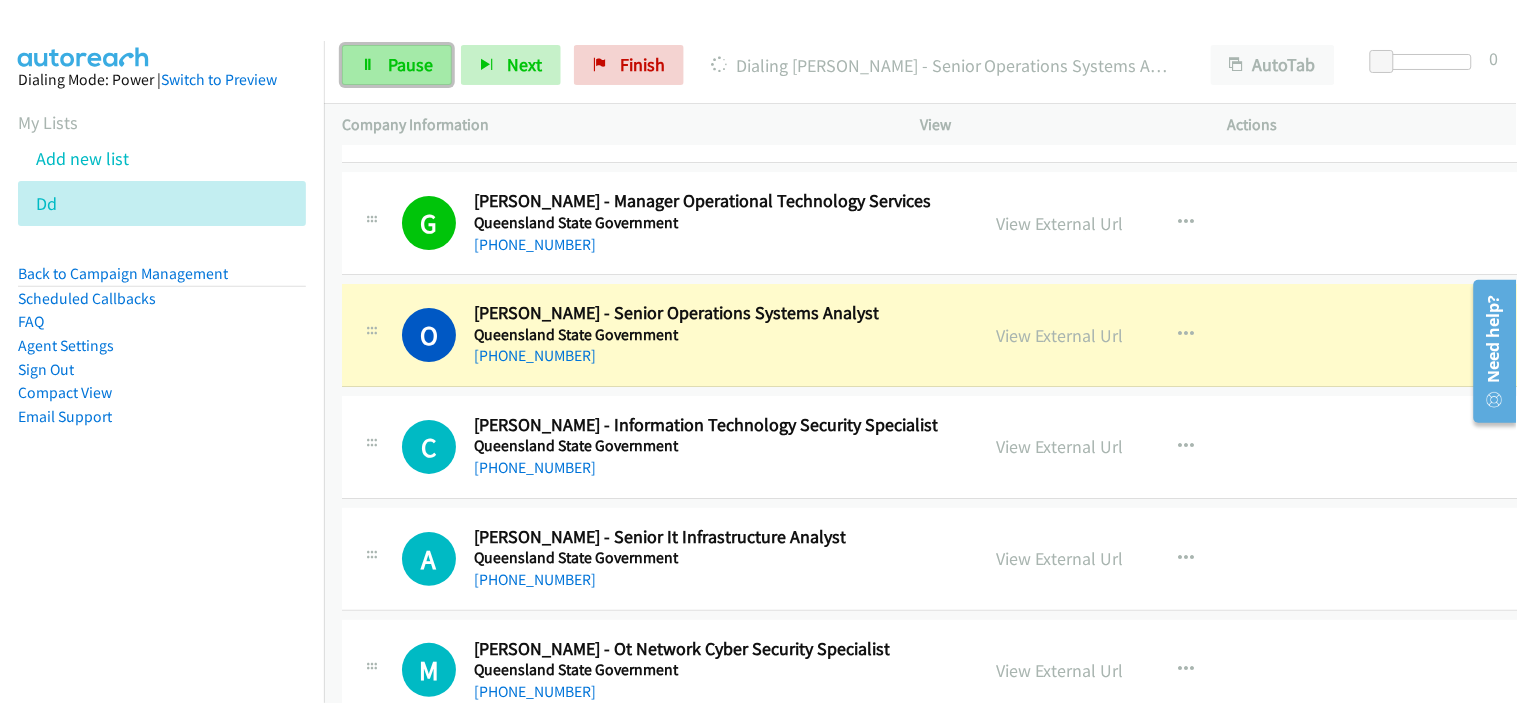click on "Pause" at bounding box center [410, 64] 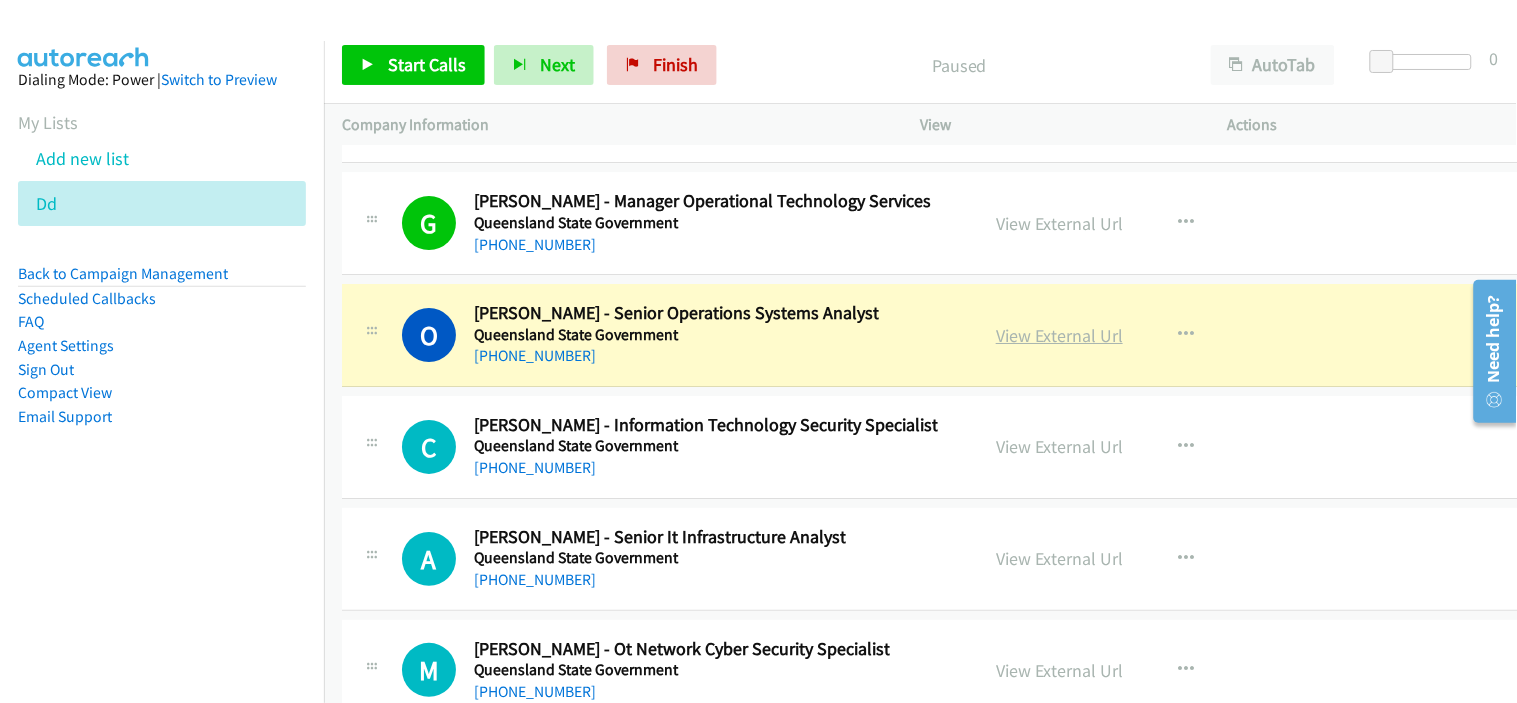 click on "View External Url" at bounding box center (1059, 335) 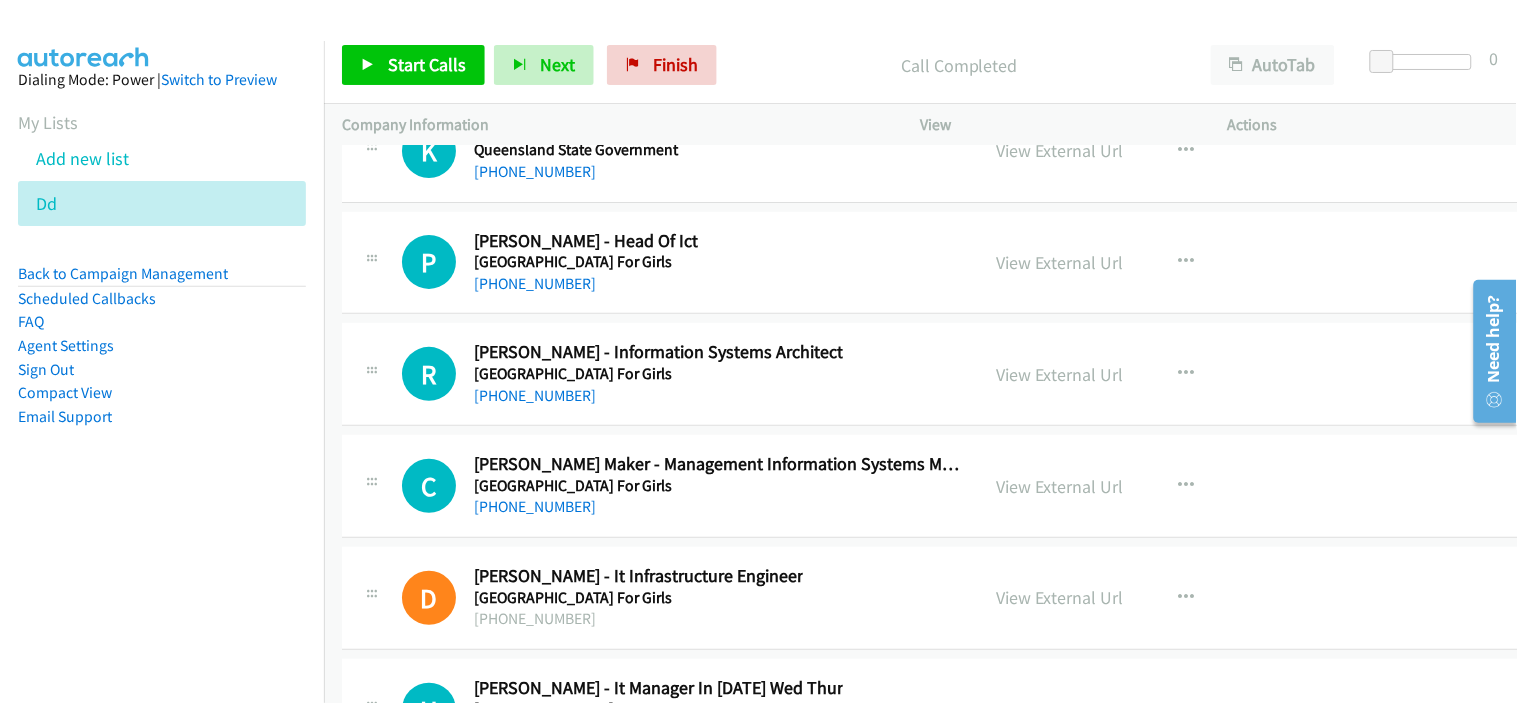 scroll, scrollTop: 48891, scrollLeft: 0, axis: vertical 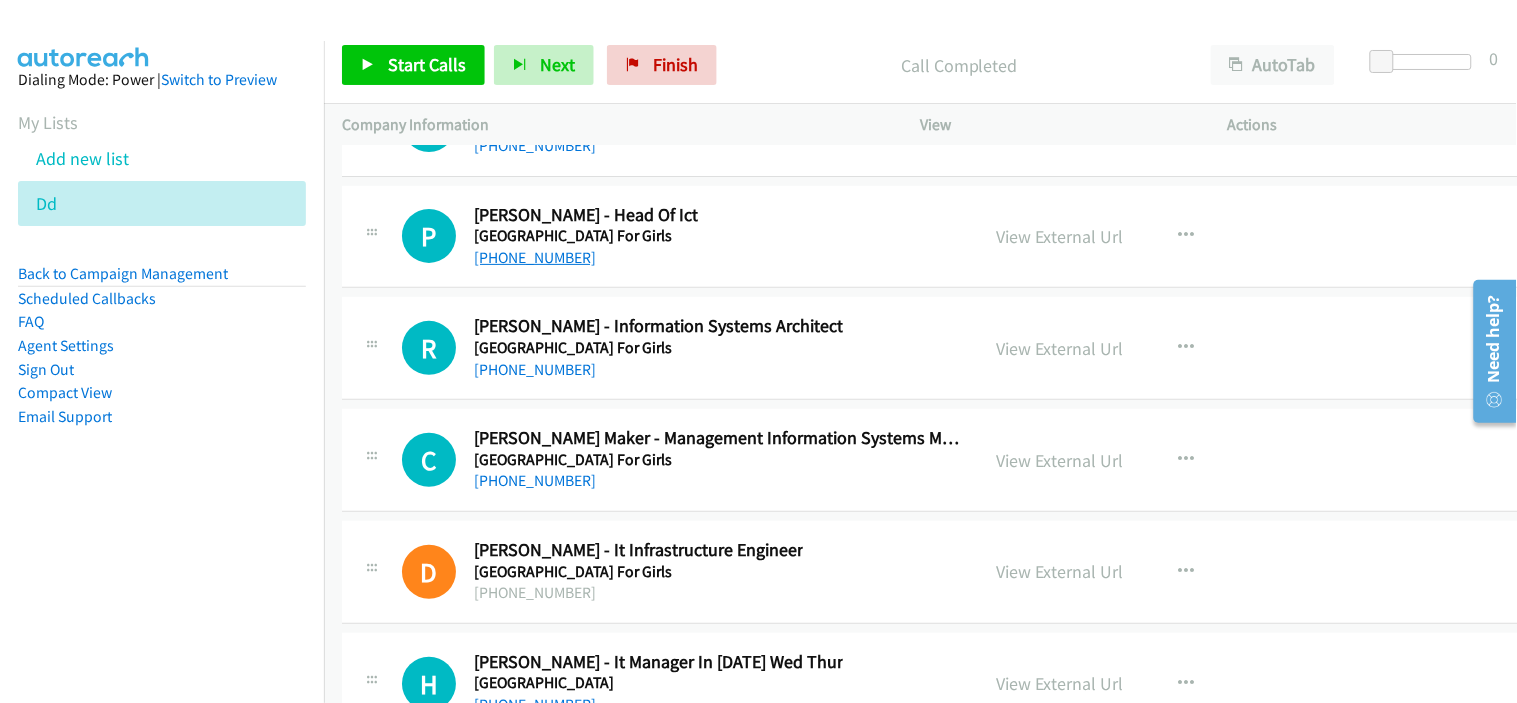 click on "[PHONE_NUMBER]" at bounding box center (535, 257) 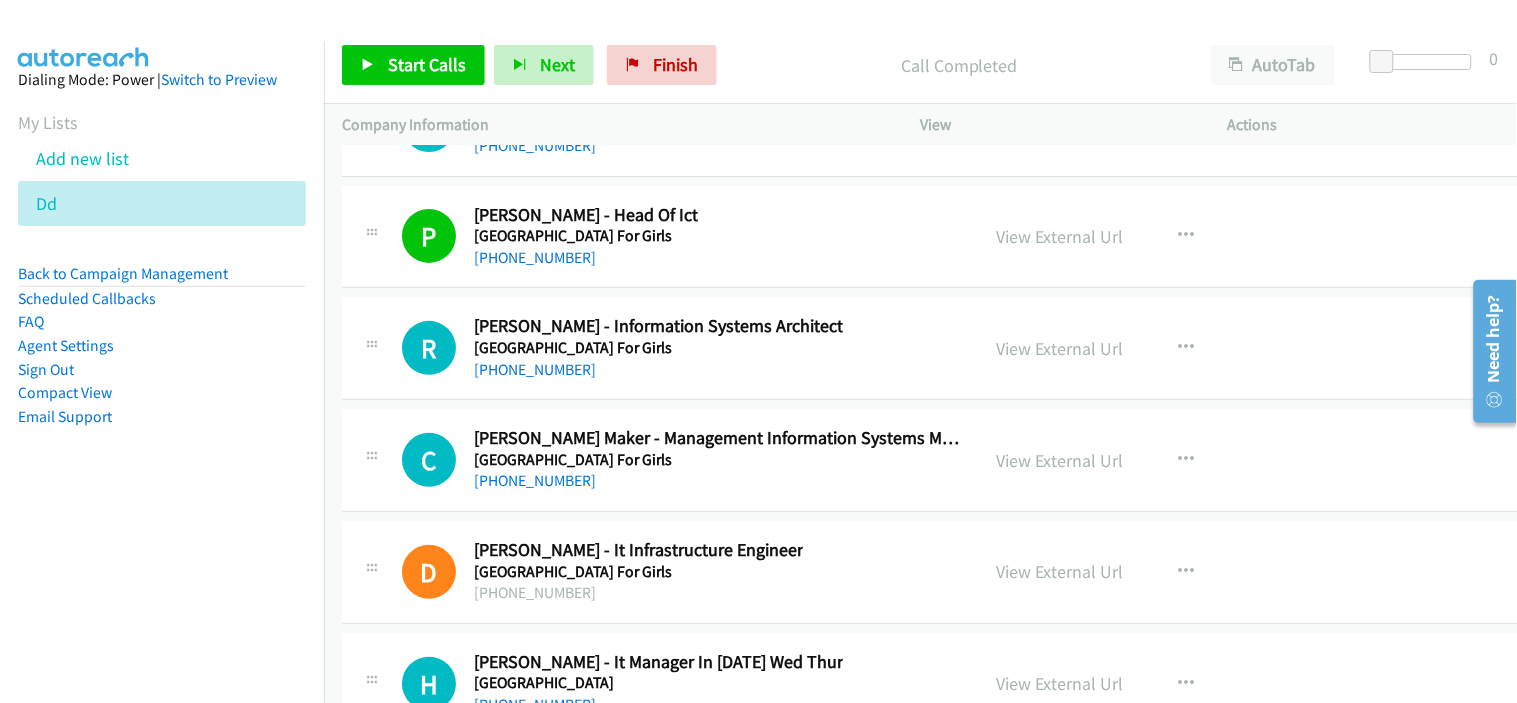 click on "R
Callback Scheduled
[PERSON_NAME] - Information Systems Architect
[GEOGRAPHIC_DATA] For Girls
[GEOGRAPHIC_DATA]/[GEOGRAPHIC_DATA]
[PHONE_NUMBER]
View External Url
View External Url
Schedule/Manage Callback
Start Calls Here
Remove from list
Add to do not call list
Reset Call Status" at bounding box center (942, 348) 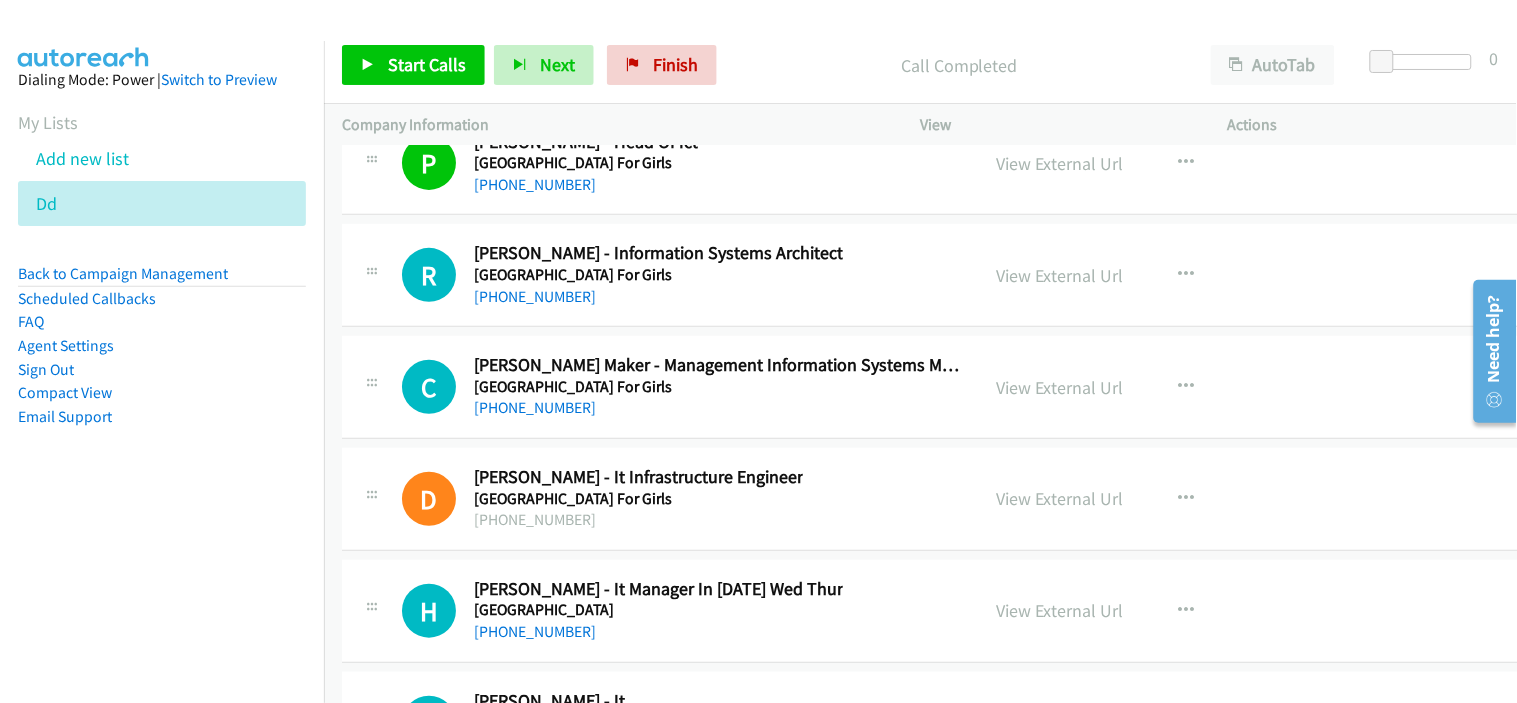 scroll, scrollTop: 49002, scrollLeft: 0, axis: vertical 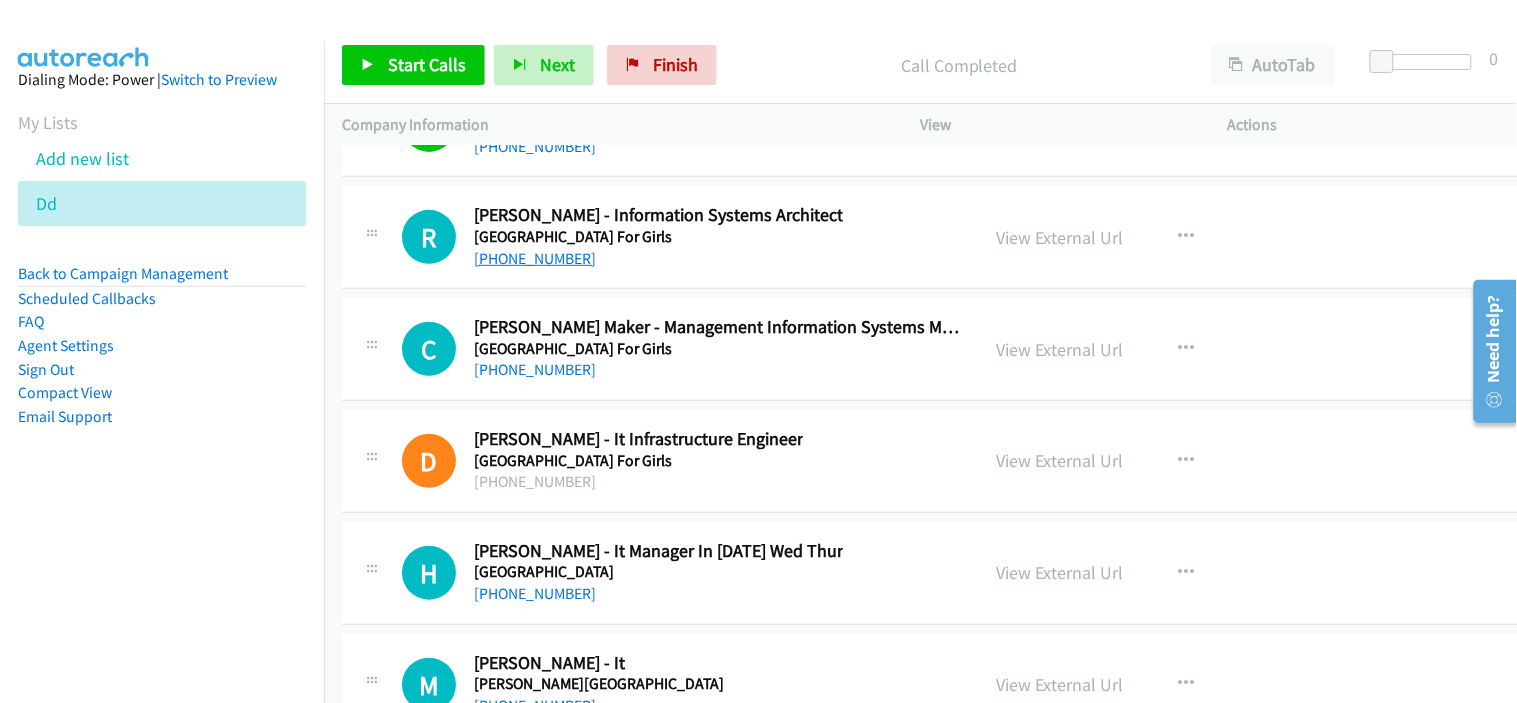 click on "[PHONE_NUMBER]" at bounding box center (535, 258) 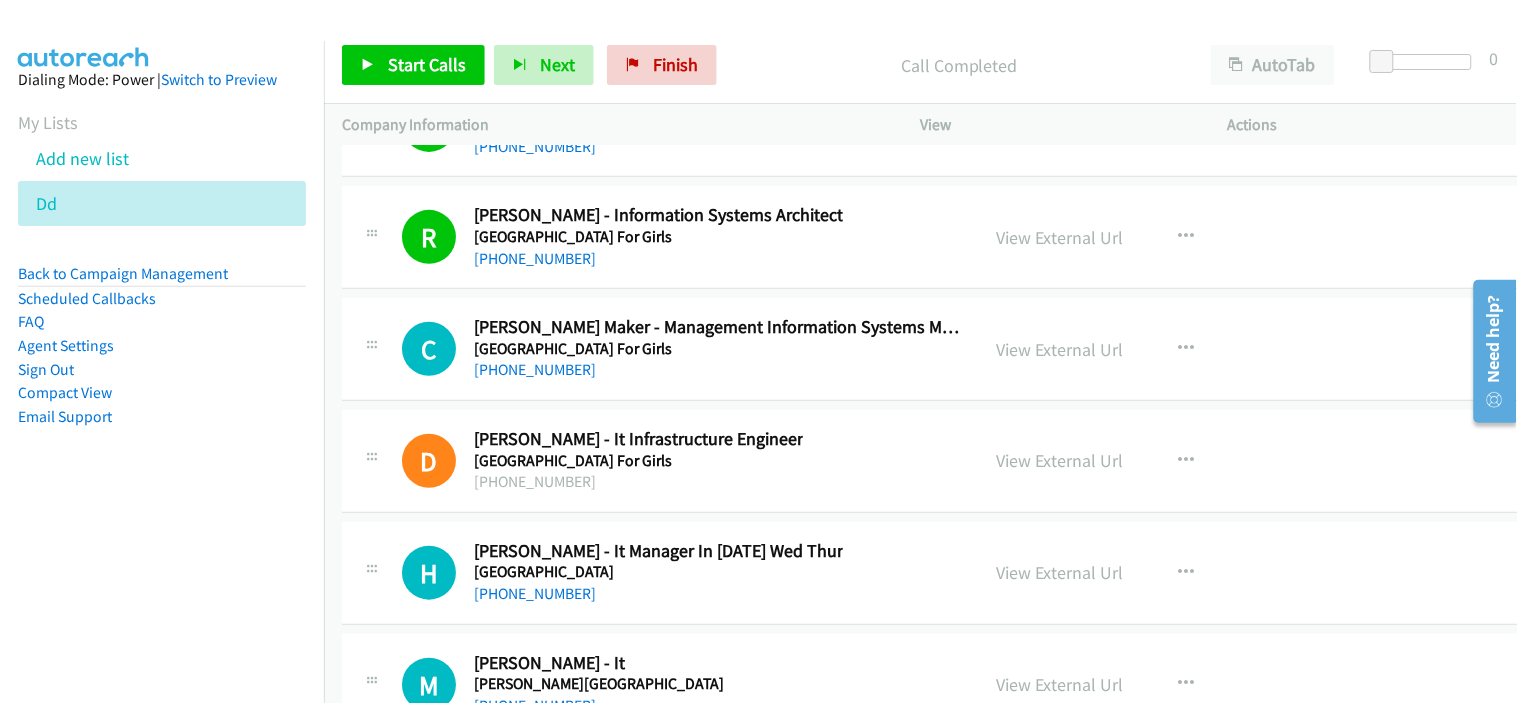 drag, startPoint x: 696, startPoint y: 401, endPoint x: 718, endPoint y: 380, distance: 30.413813 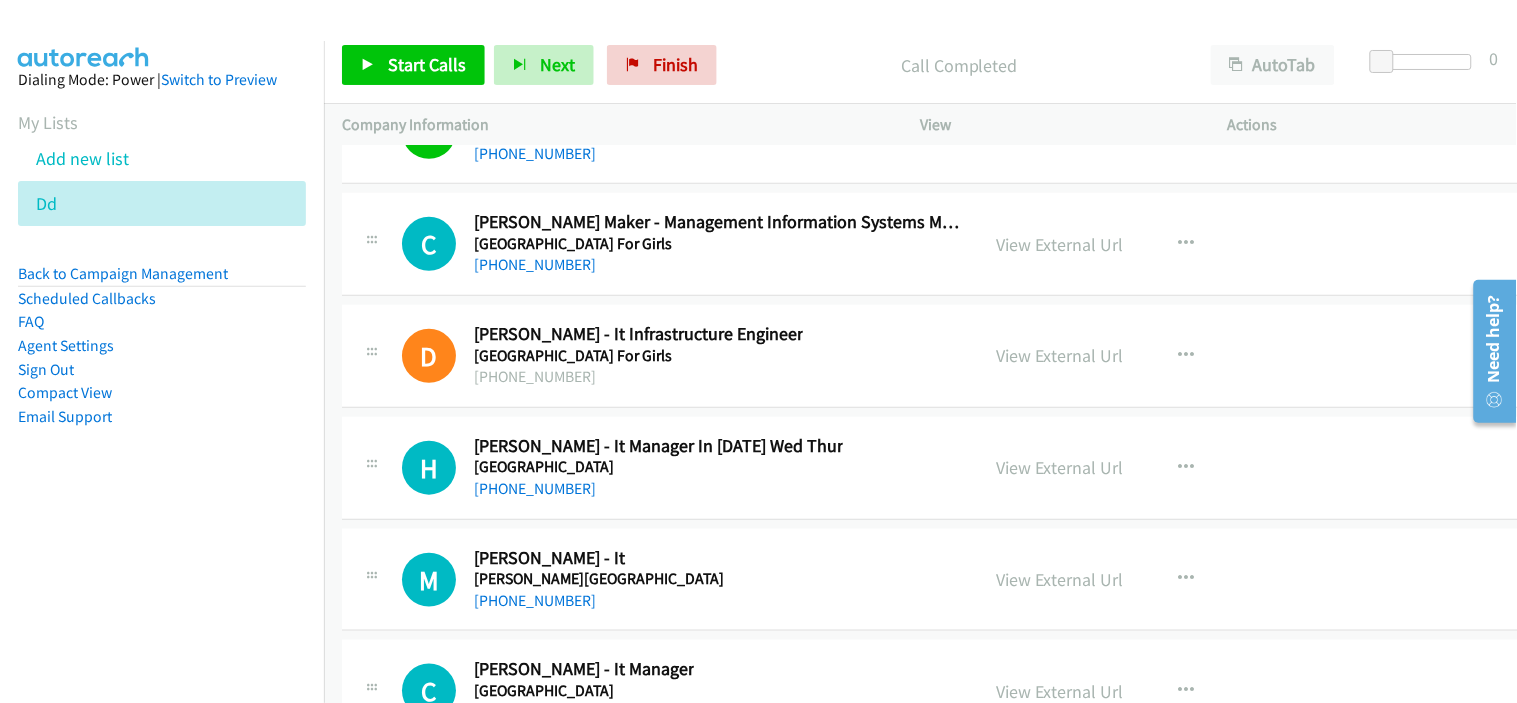 scroll, scrollTop: 49113, scrollLeft: 0, axis: vertical 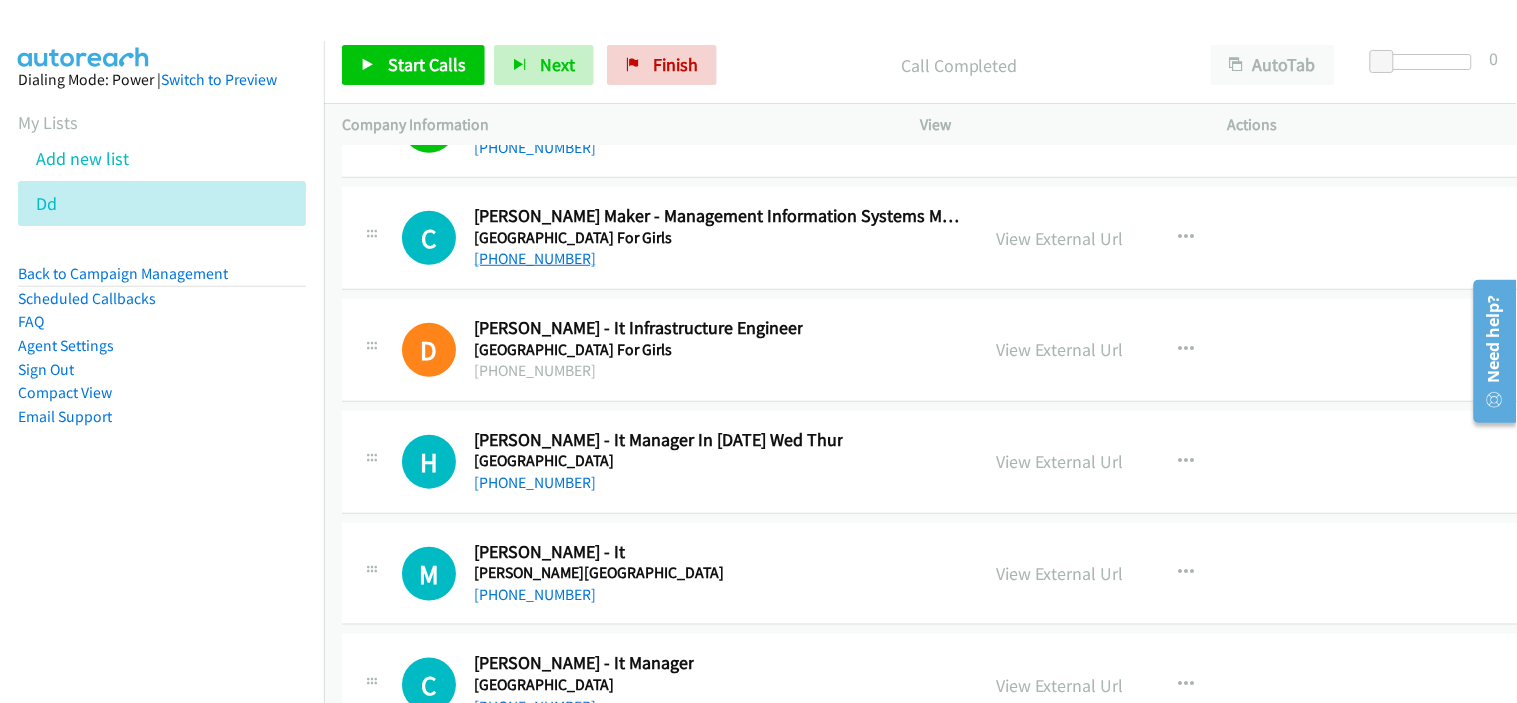 click on "[PHONE_NUMBER]" at bounding box center (535, 258) 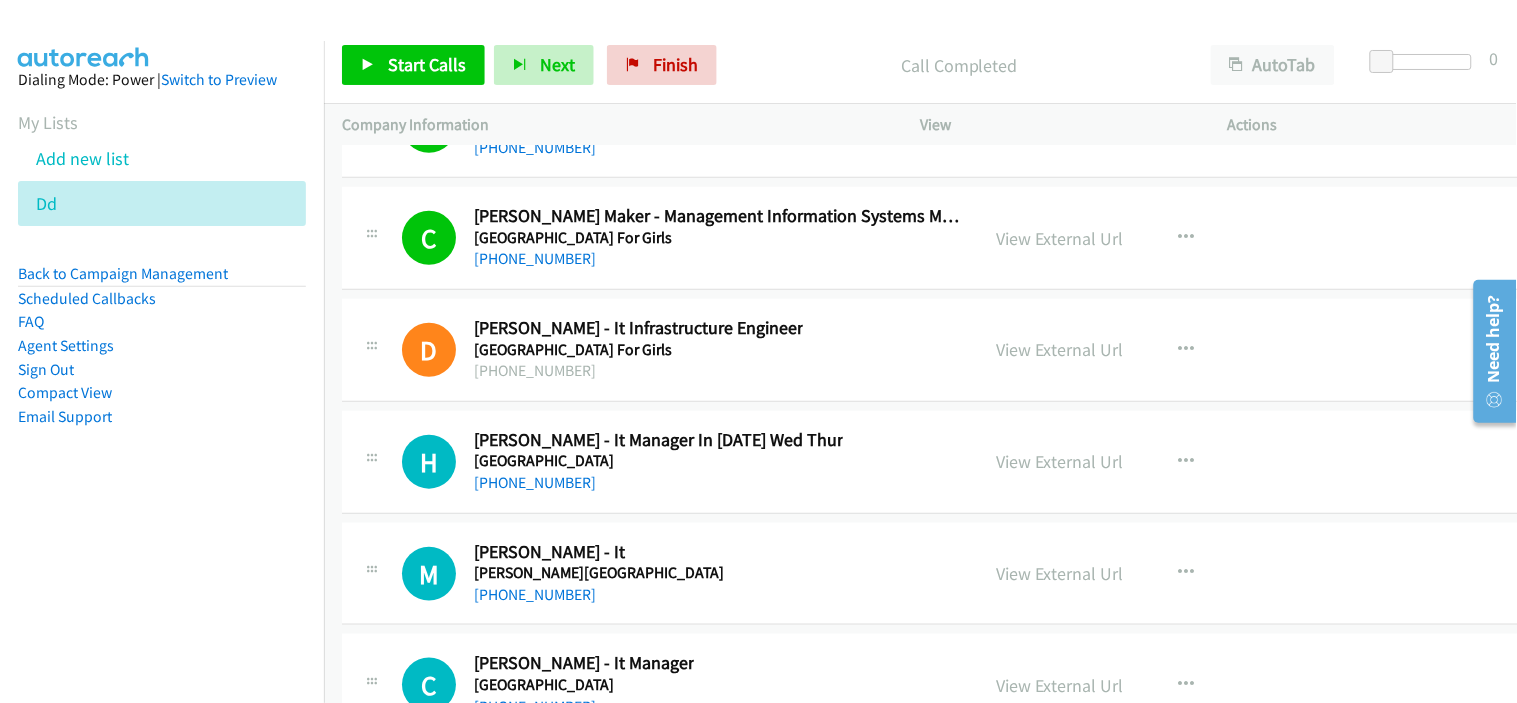 click on "[PHONE_NUMBER]" at bounding box center [638, 371] 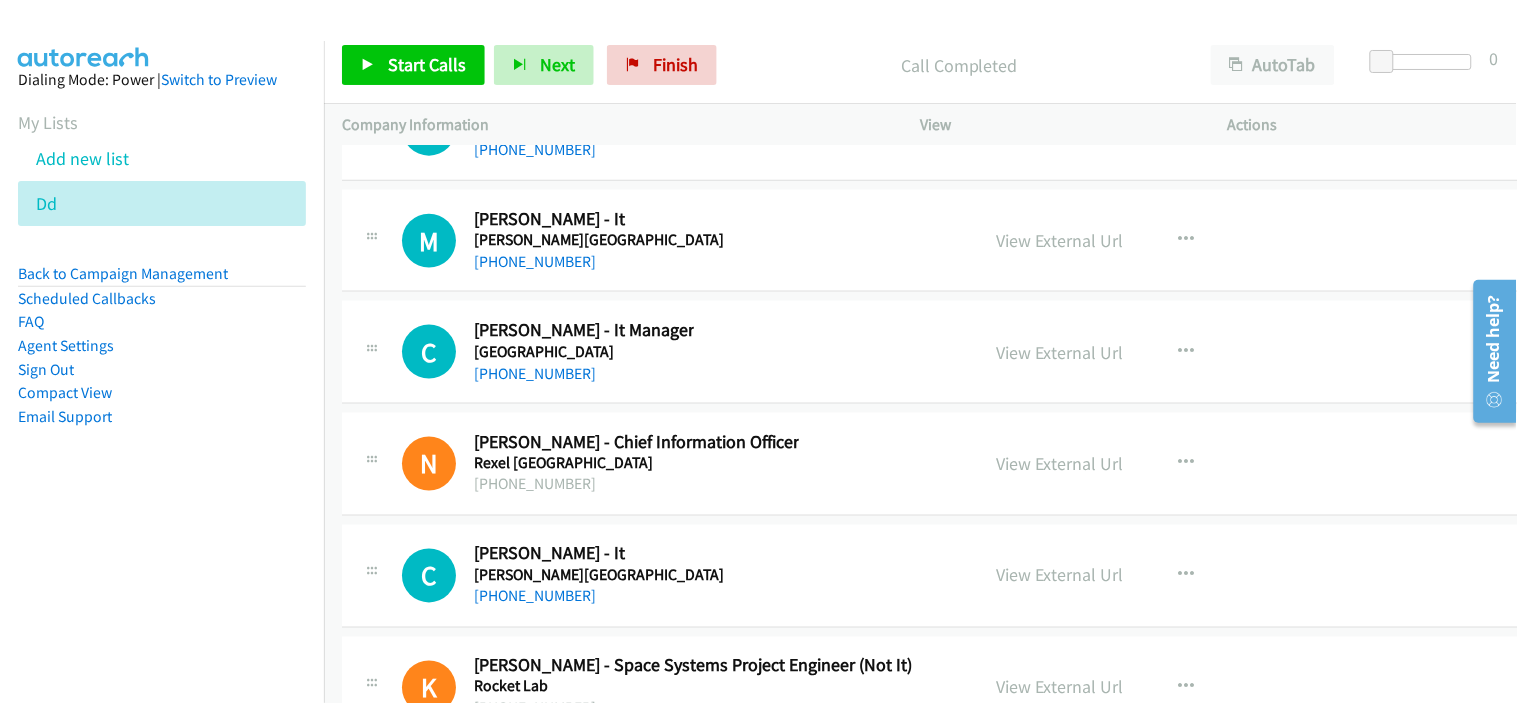 scroll, scrollTop: 49557, scrollLeft: 0, axis: vertical 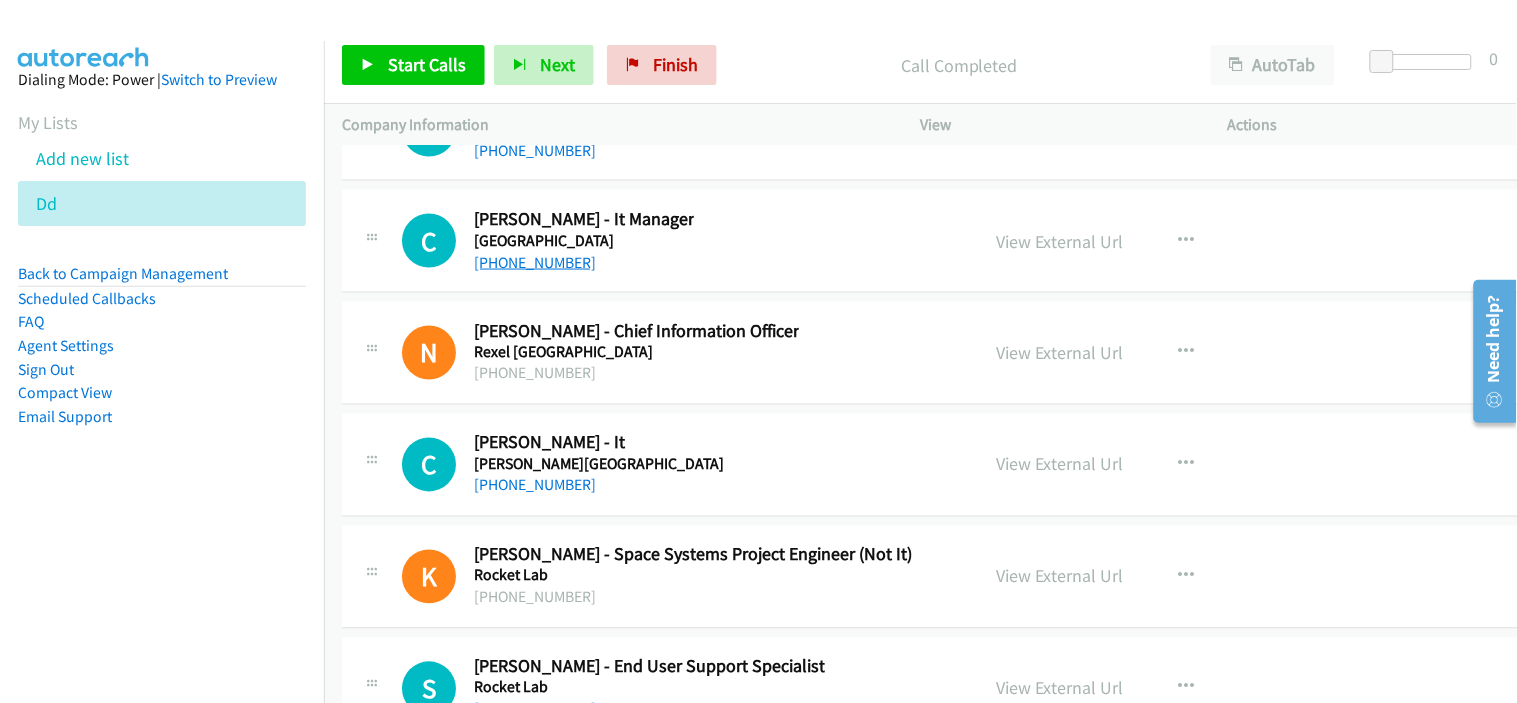 click on "[PHONE_NUMBER]" at bounding box center [535, 262] 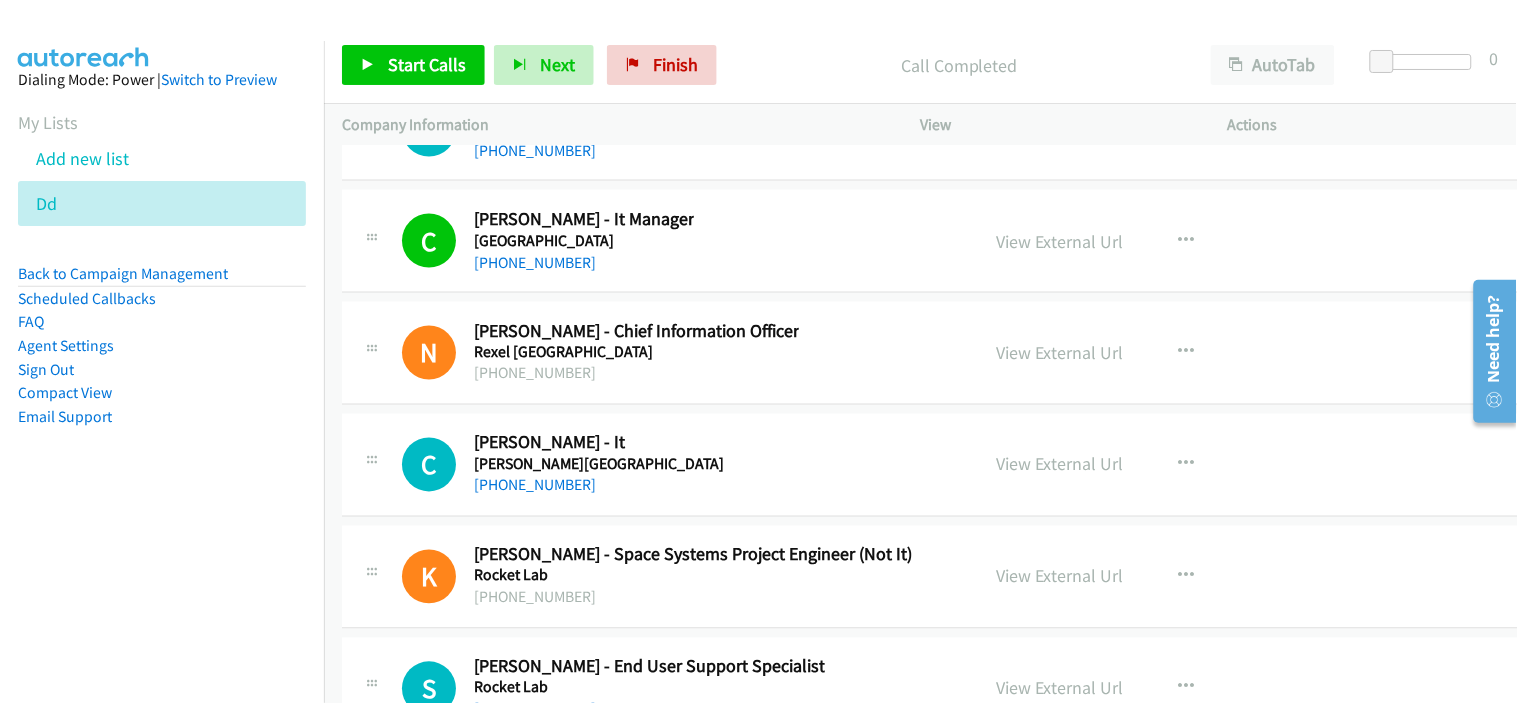 click on "N
Callback Scheduled
[PERSON_NAME] - Chief Information Officer
Rexel [GEOGRAPHIC_DATA]
[DEMOGRAPHIC_DATA]/Cocos
[PHONE_NUMBER]
View External Url
View External Url
Schedule/Manage Callback
Start Calls Here
Remove from list
Add to do not call list
Reset Call Status" at bounding box center (942, 353) 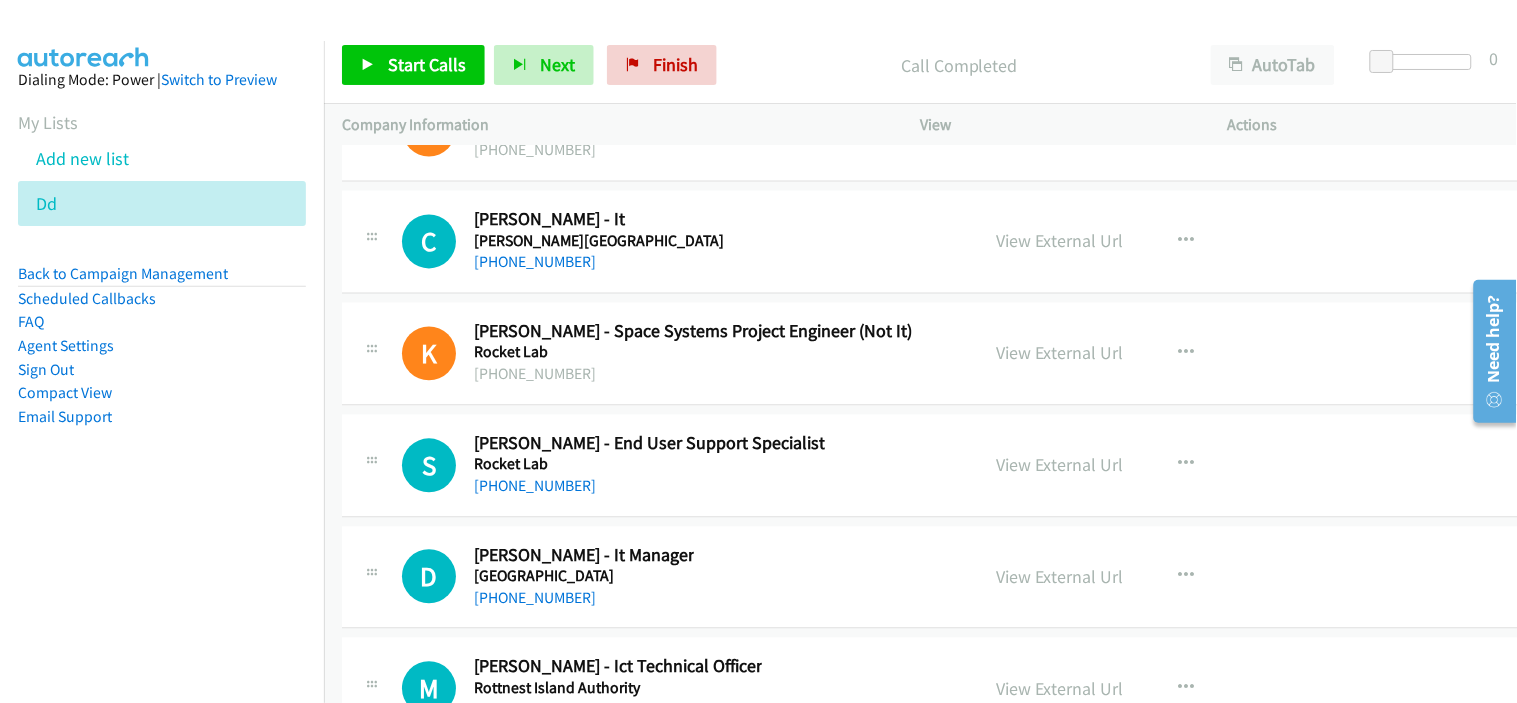 scroll, scrollTop: 49891, scrollLeft: 0, axis: vertical 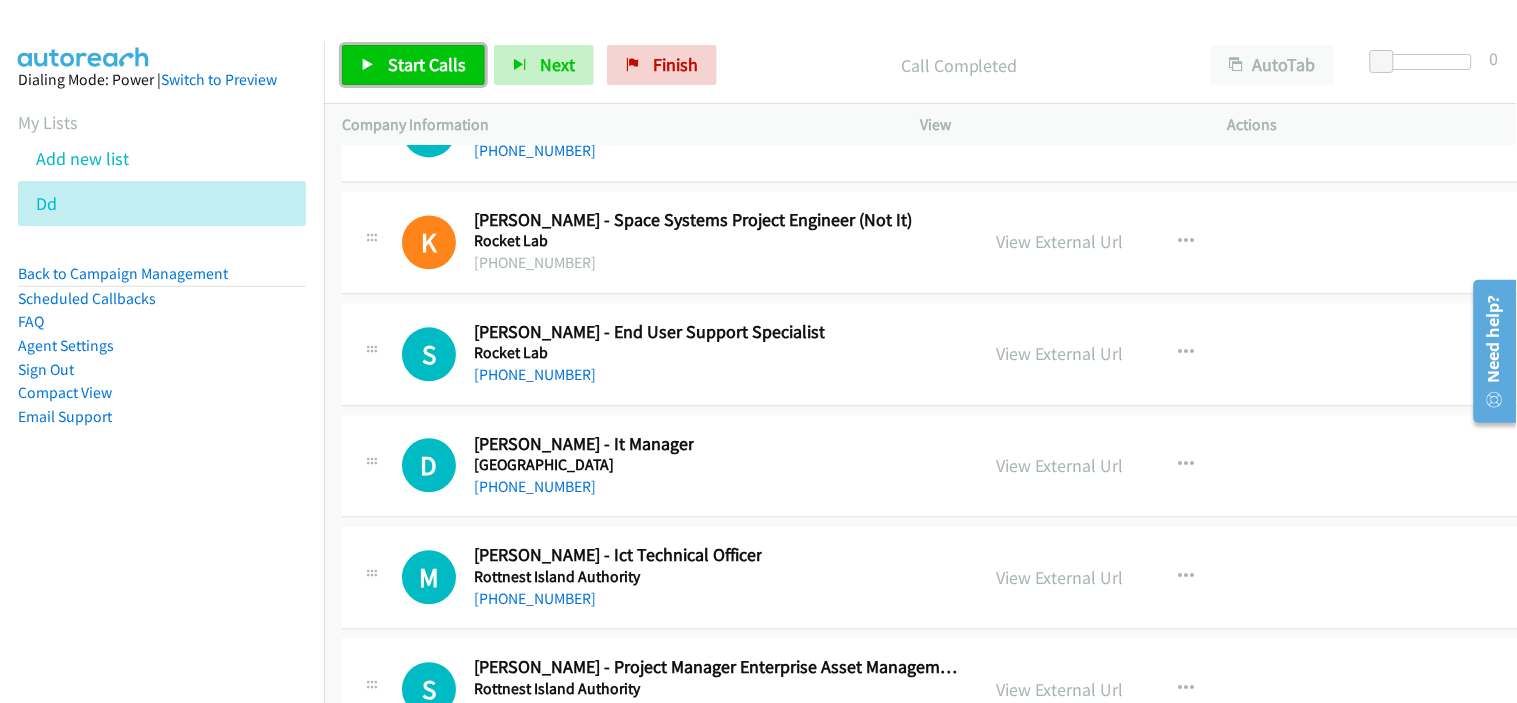 click on "Start Calls" at bounding box center [427, 64] 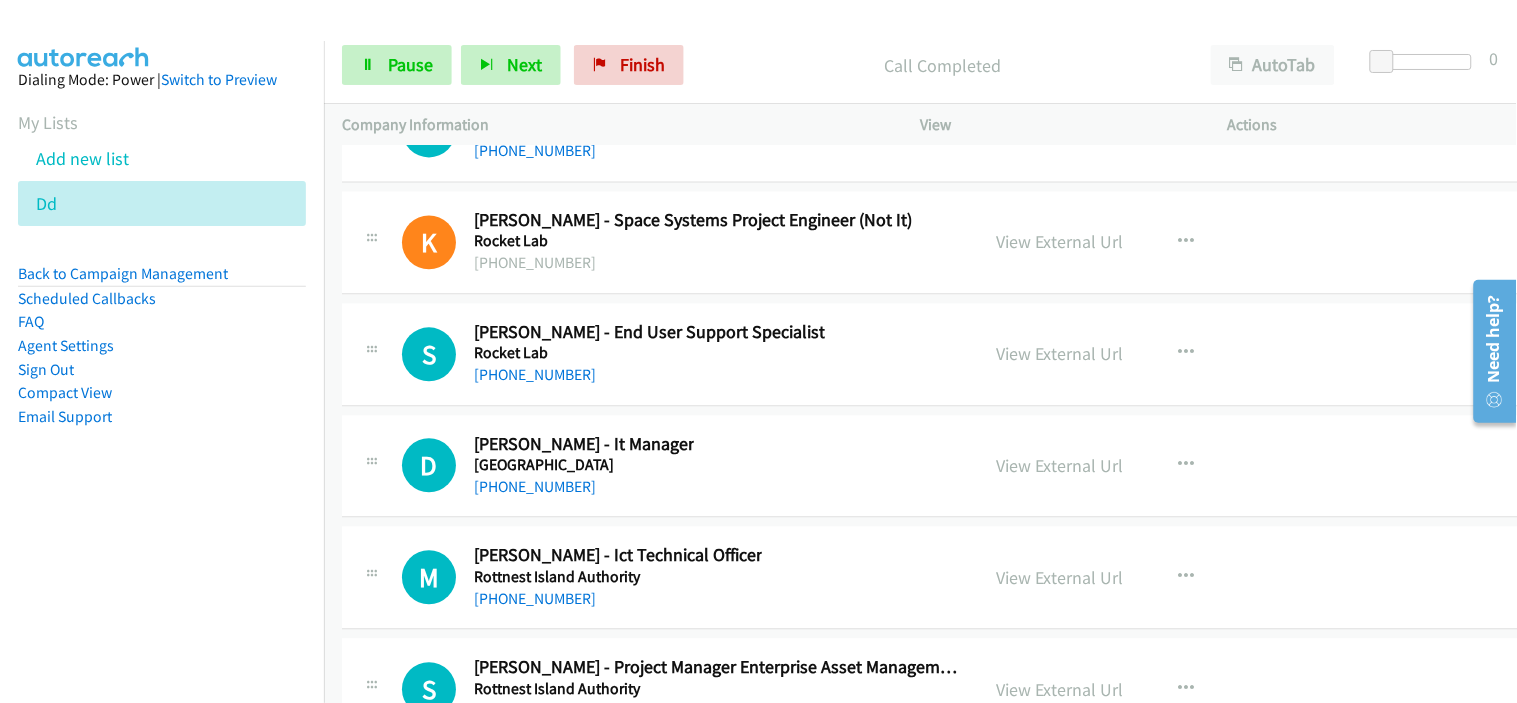 click on "S
Callback Scheduled
[PERSON_NAME] - End User Support Specialist
Rocket Lab
[GEOGRAPHIC_DATA]/[GEOGRAPHIC_DATA]
[PHONE_NUMBER]
View External Url
View External Url
Schedule/Manage Callback
Start Calls Here
Remove from list
Add to do not call list
Reset Call Status" at bounding box center [942, 355] 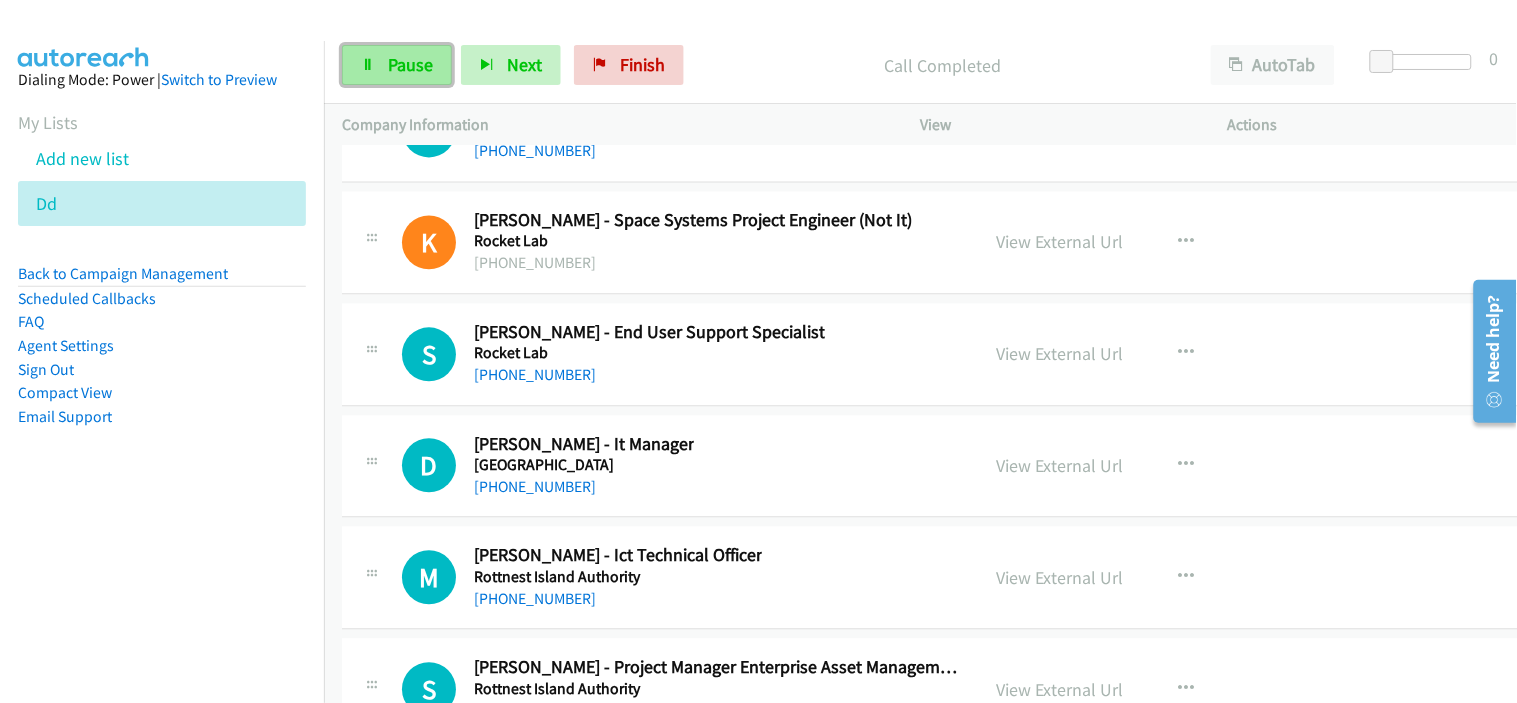 click on "Pause" at bounding box center [410, 64] 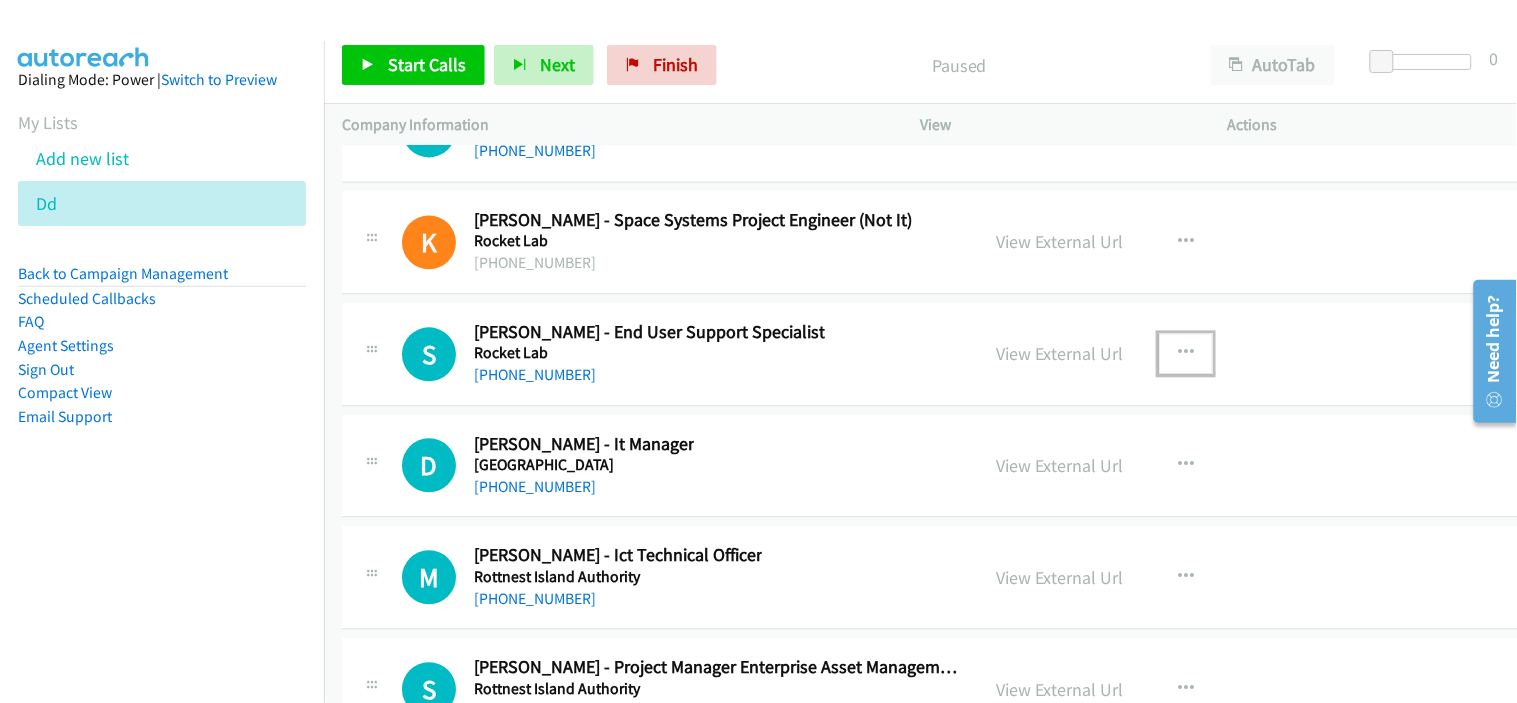 click at bounding box center [1186, 354] 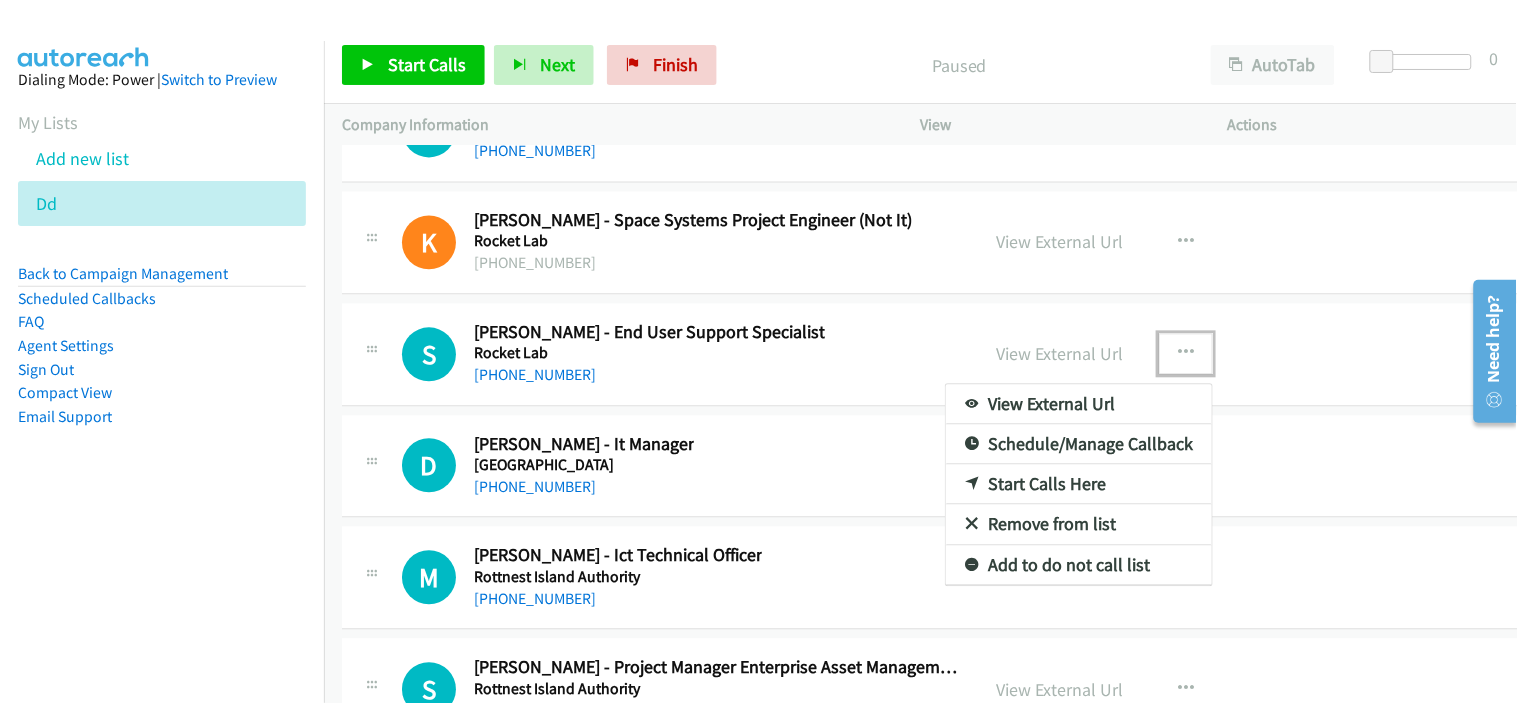 drag, startPoint x: 1004, startPoint y: 498, endPoint x: 391, endPoint y: 55, distance: 756.3187 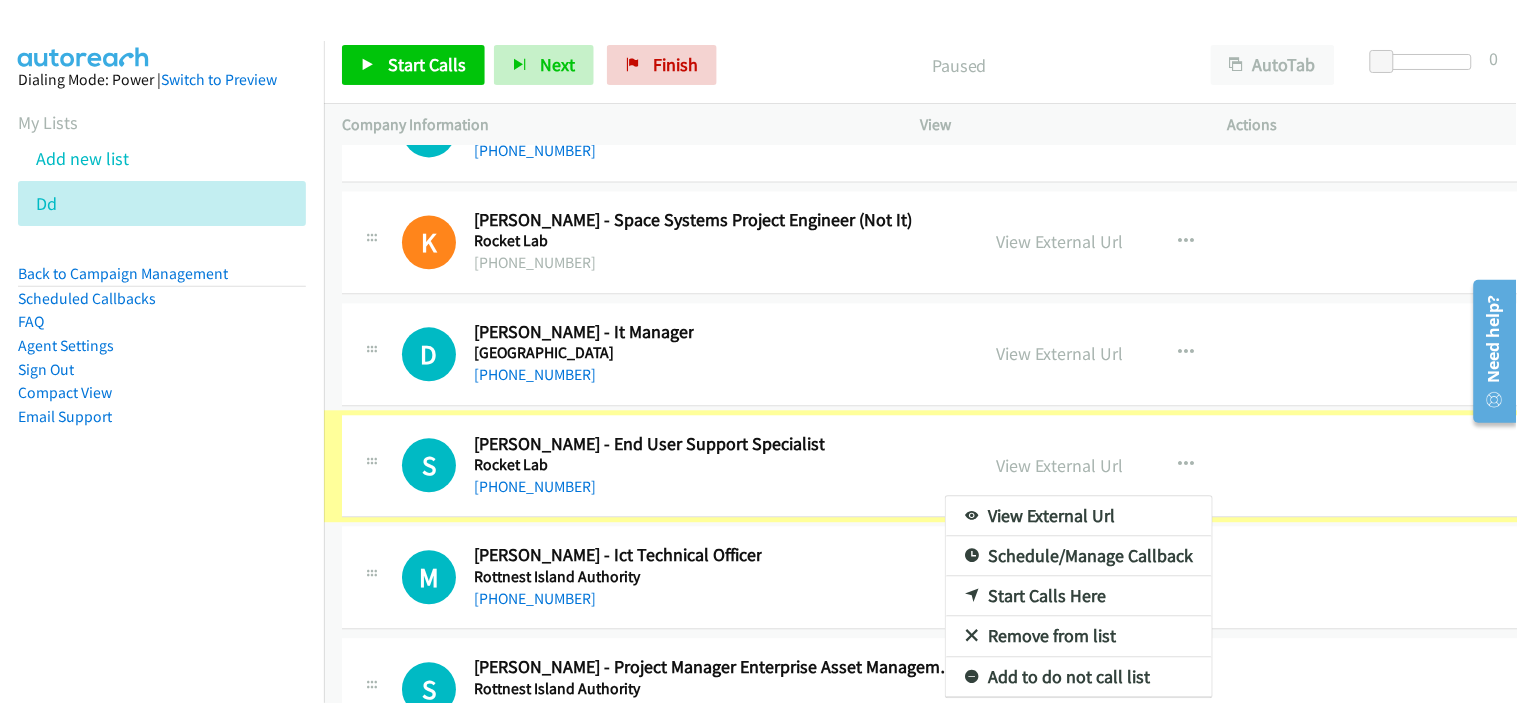 click at bounding box center [758, 351] 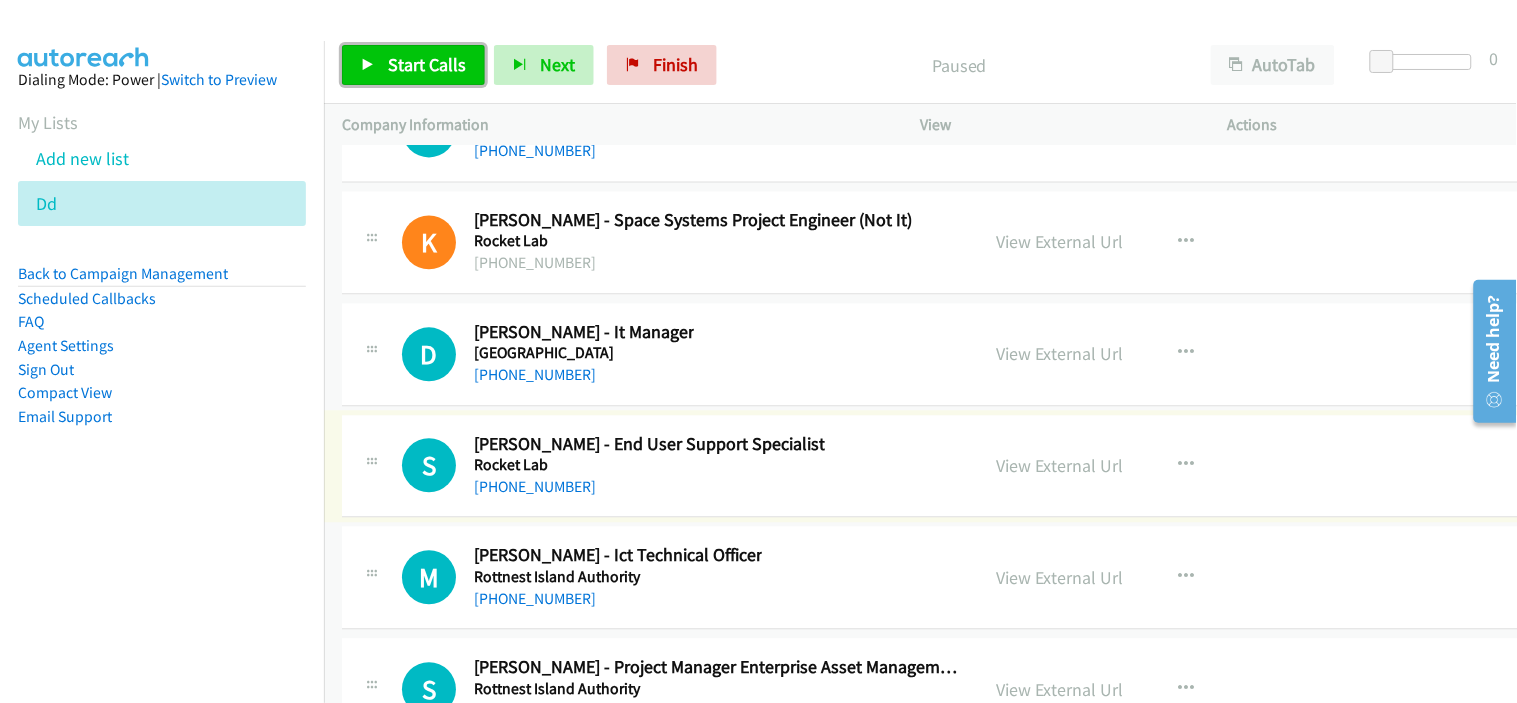 click on "Start Calls" at bounding box center [427, 64] 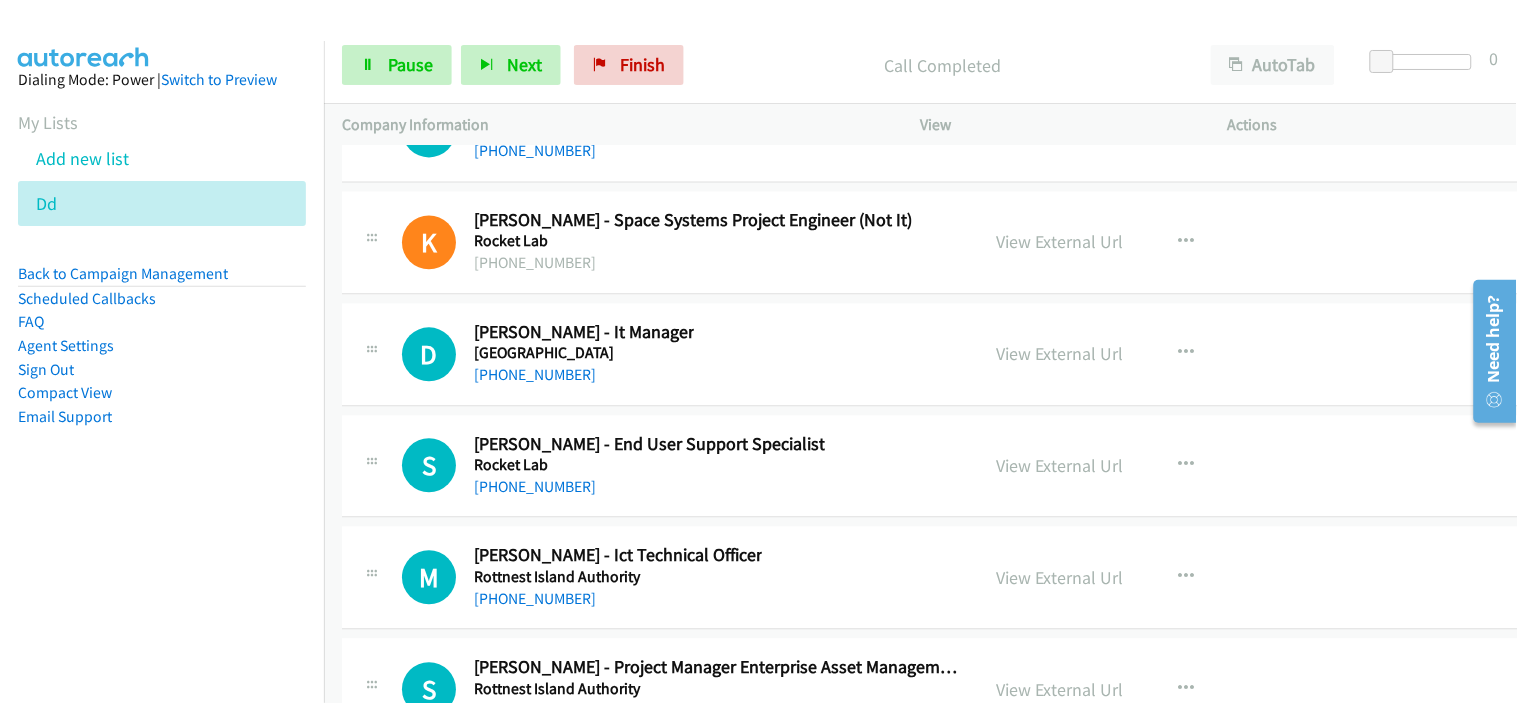 click on "D
Callback Scheduled
[PERSON_NAME] - It Manager
[GEOGRAPHIC_DATA]
[GEOGRAPHIC_DATA]/[GEOGRAPHIC_DATA]
[PHONE_NUMBER]" at bounding box center (681, 355) 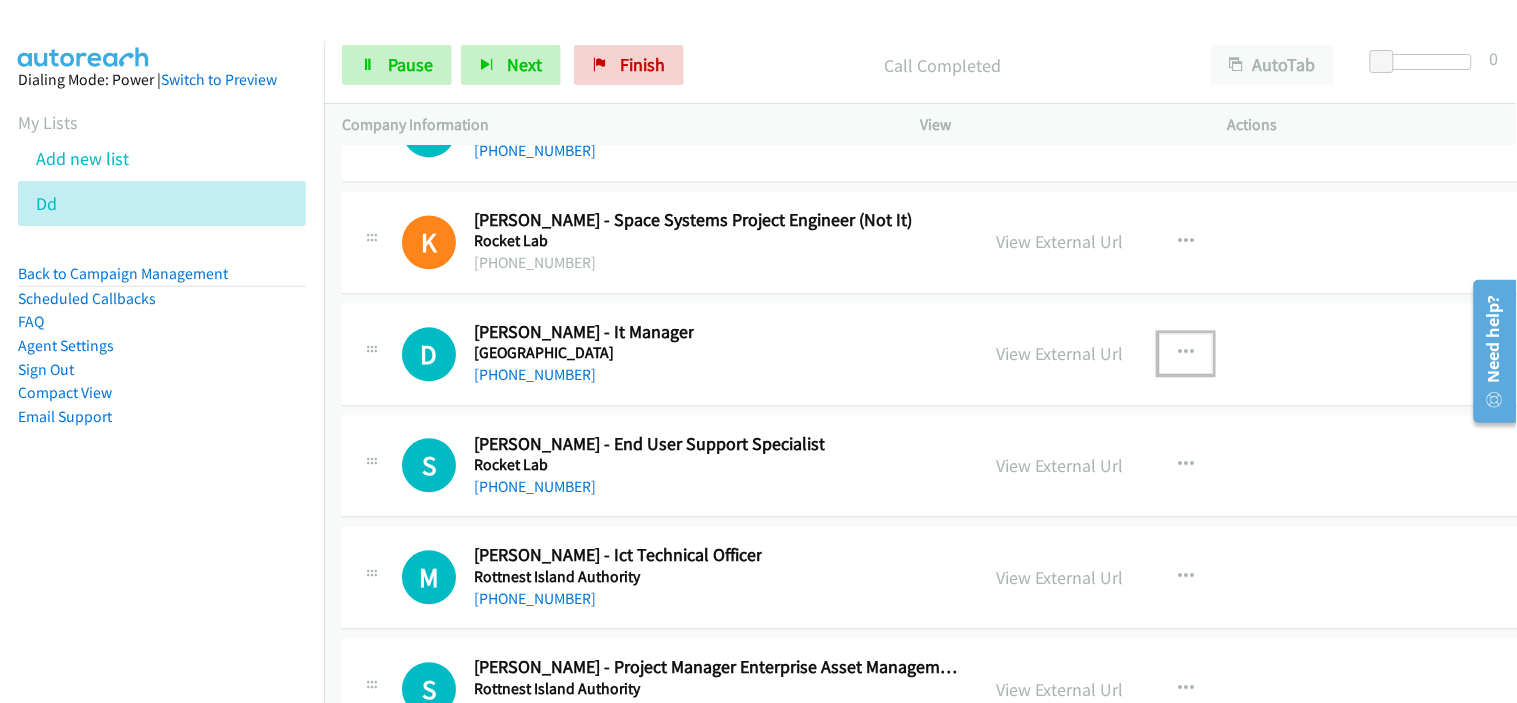 click at bounding box center (1186, 354) 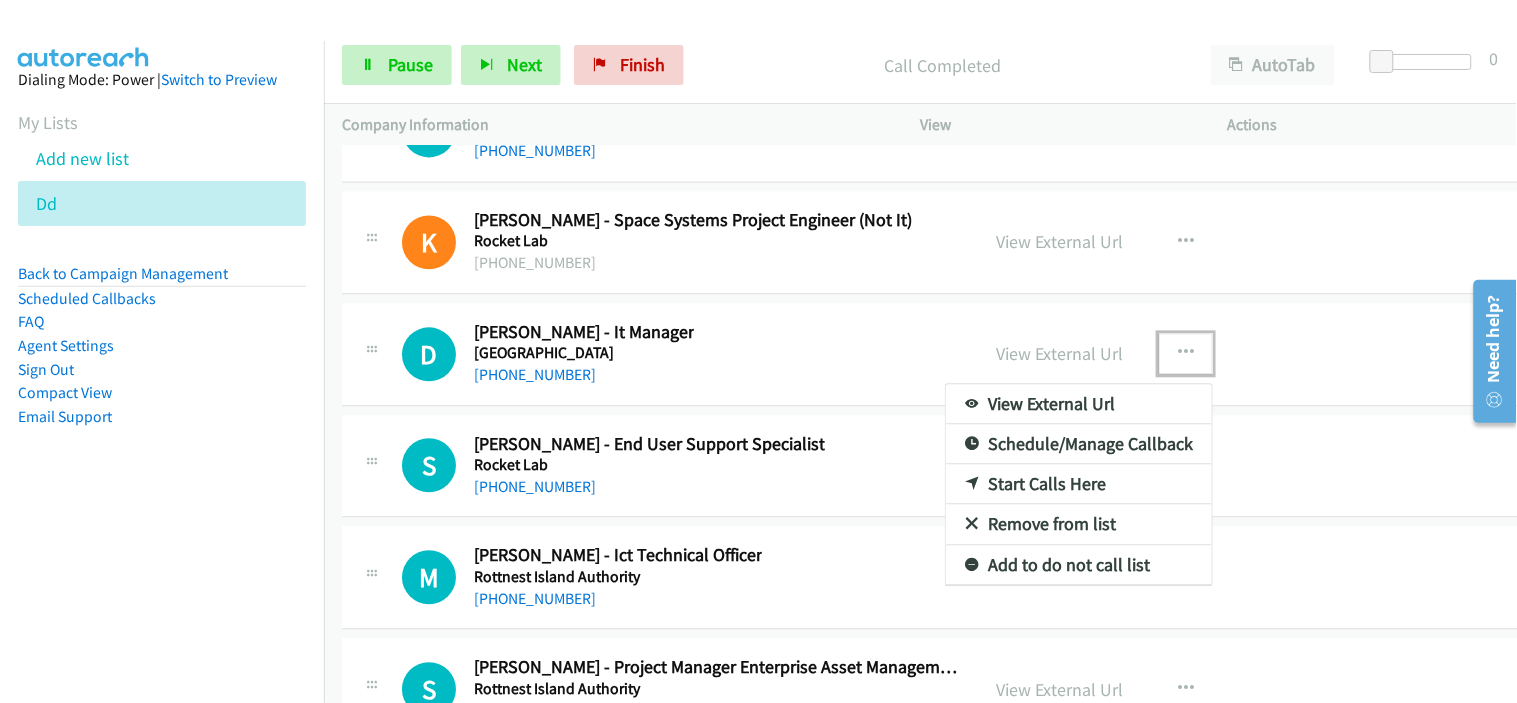 click at bounding box center (758, 351) 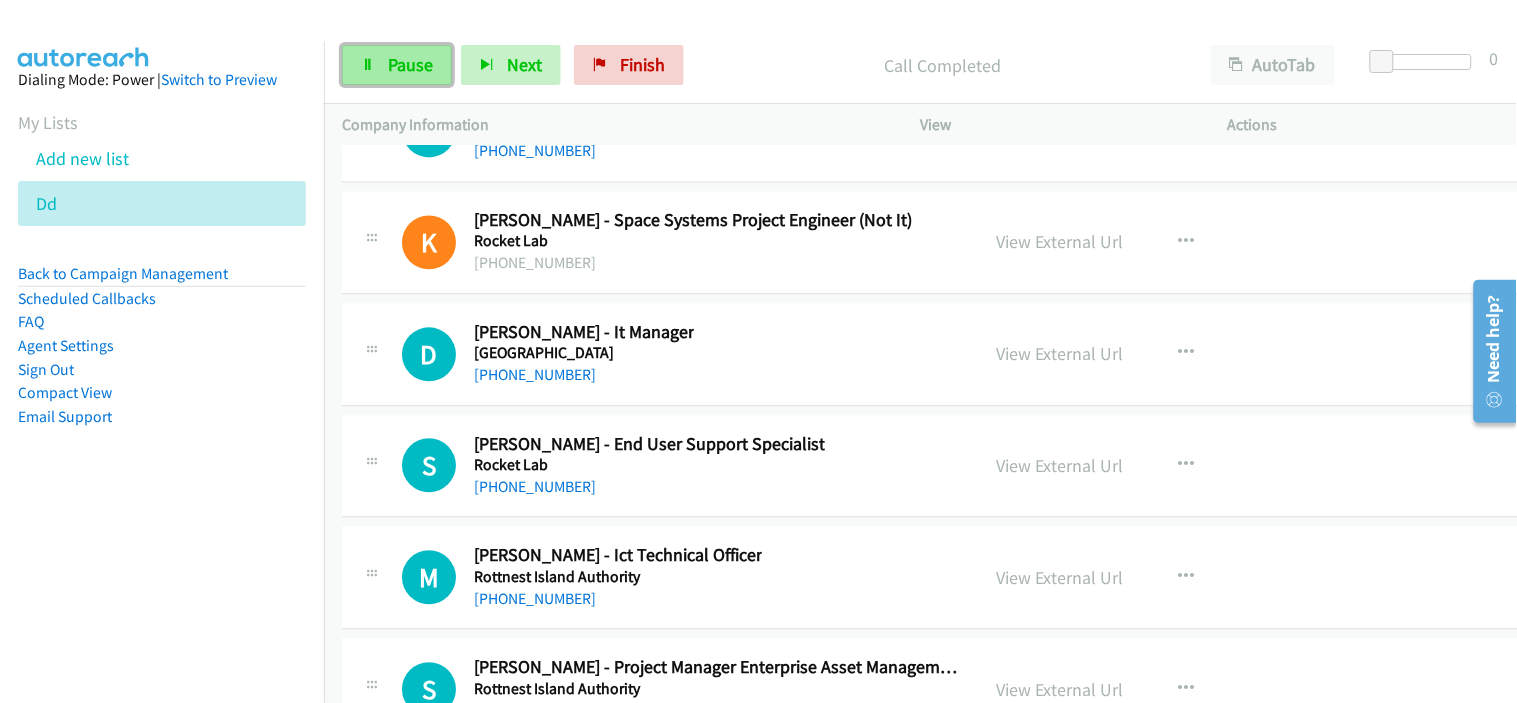 click on "Pause" at bounding box center [397, 65] 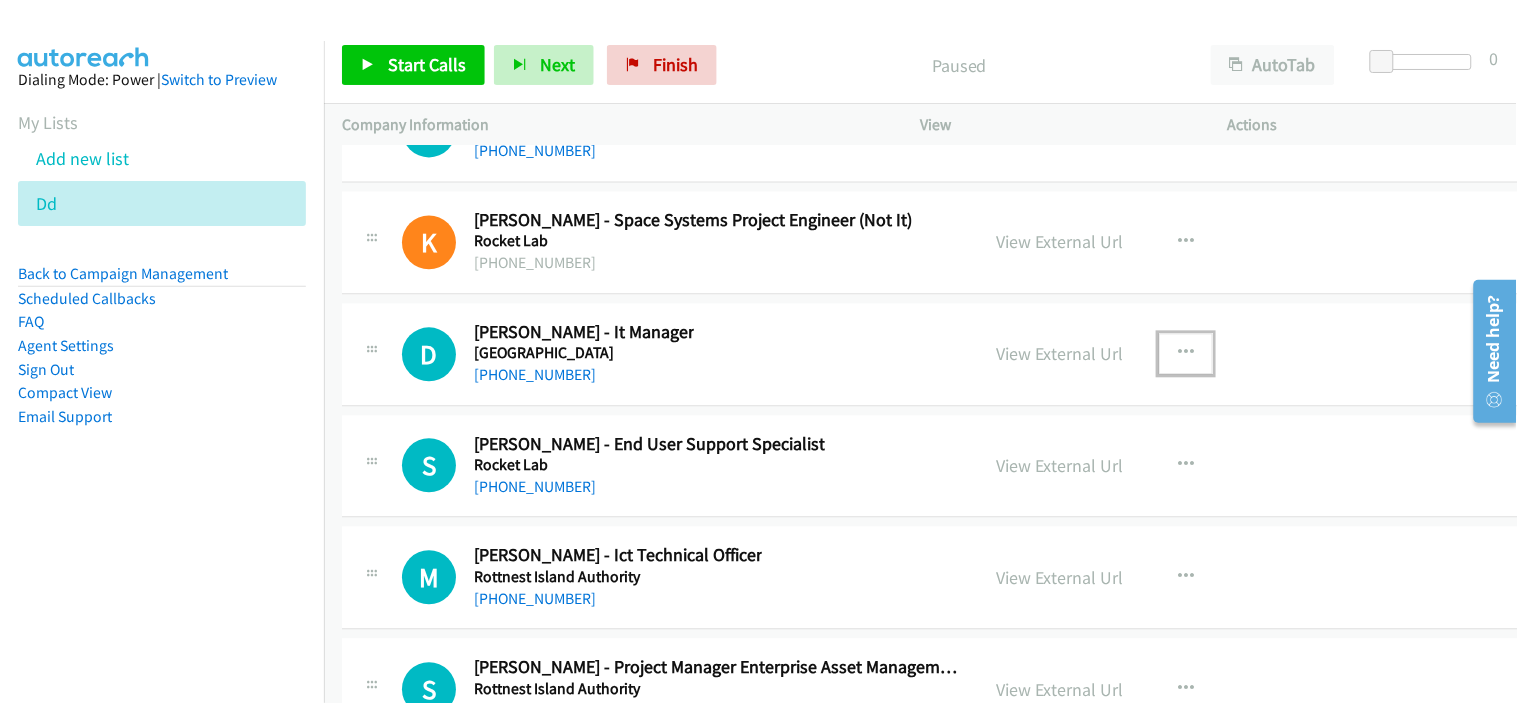 click at bounding box center [1186, 354] 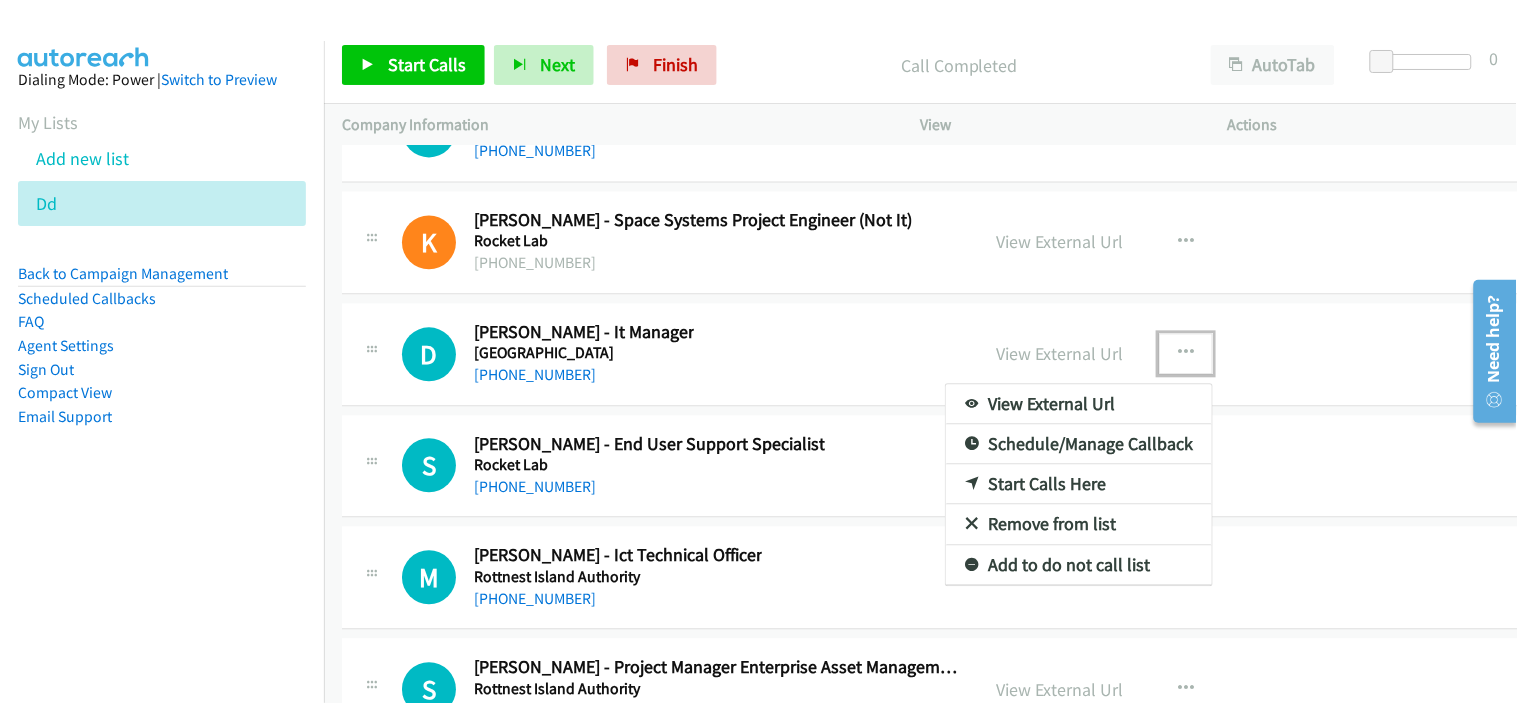 drag, startPoint x: 715, startPoint y: 356, endPoint x: 735, endPoint y: 352, distance: 20.396078 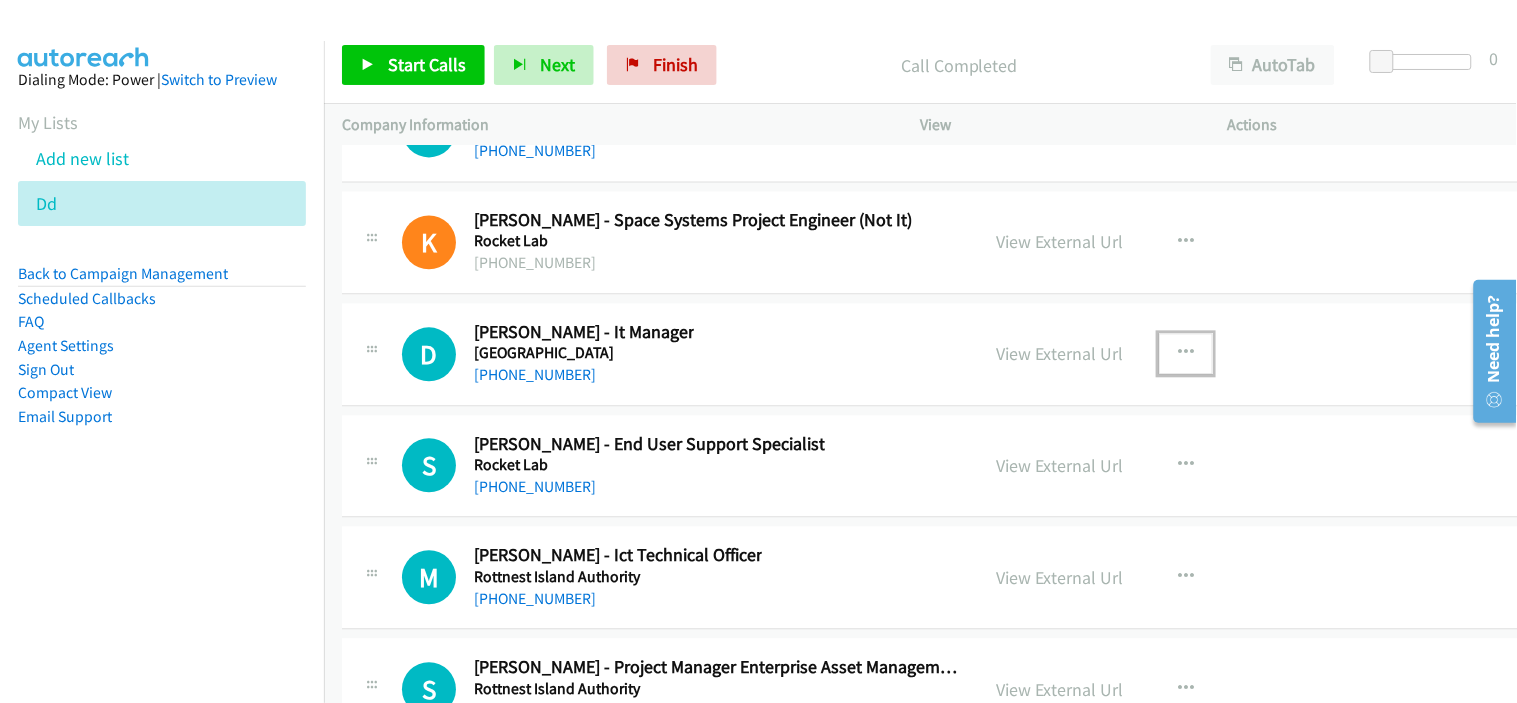 click at bounding box center (1186, 354) 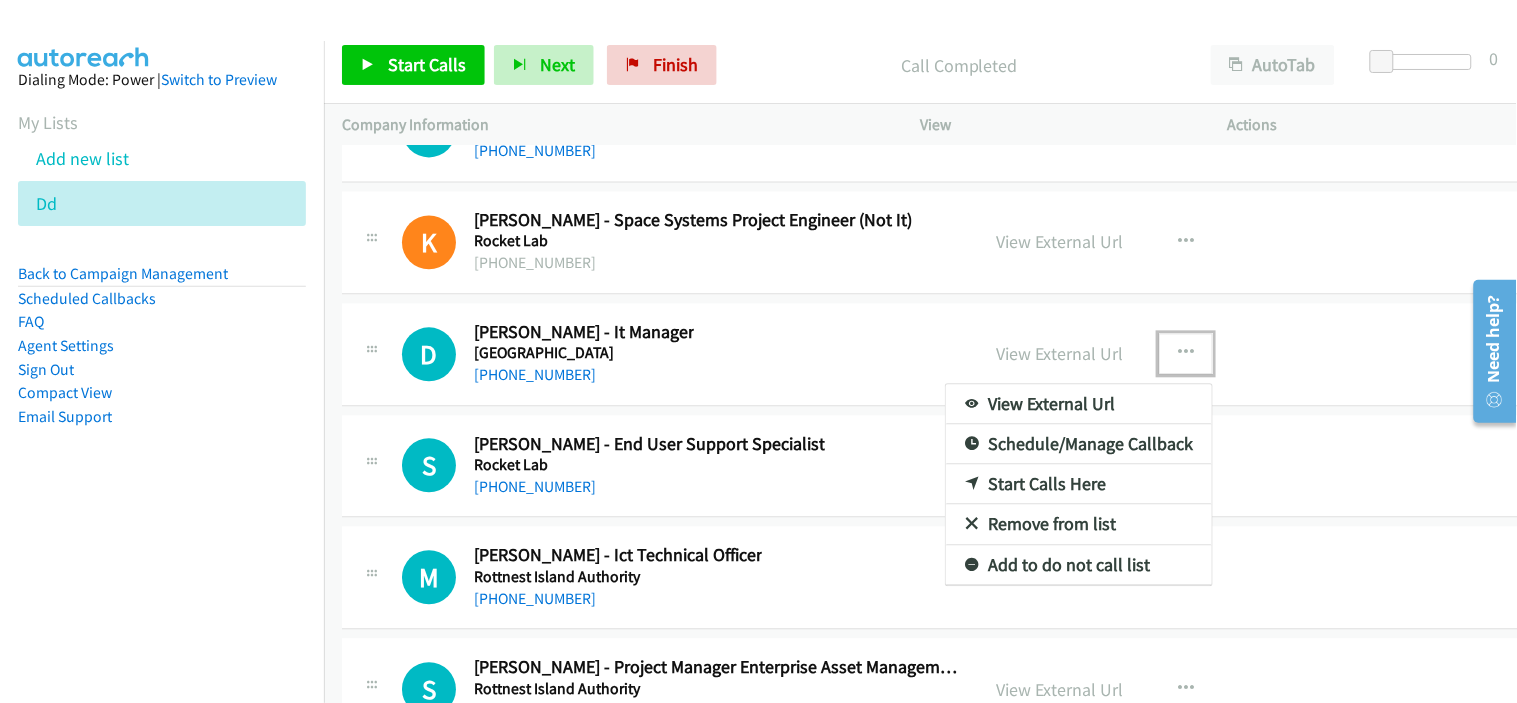 click on "Start Calls Here" at bounding box center (1079, 485) 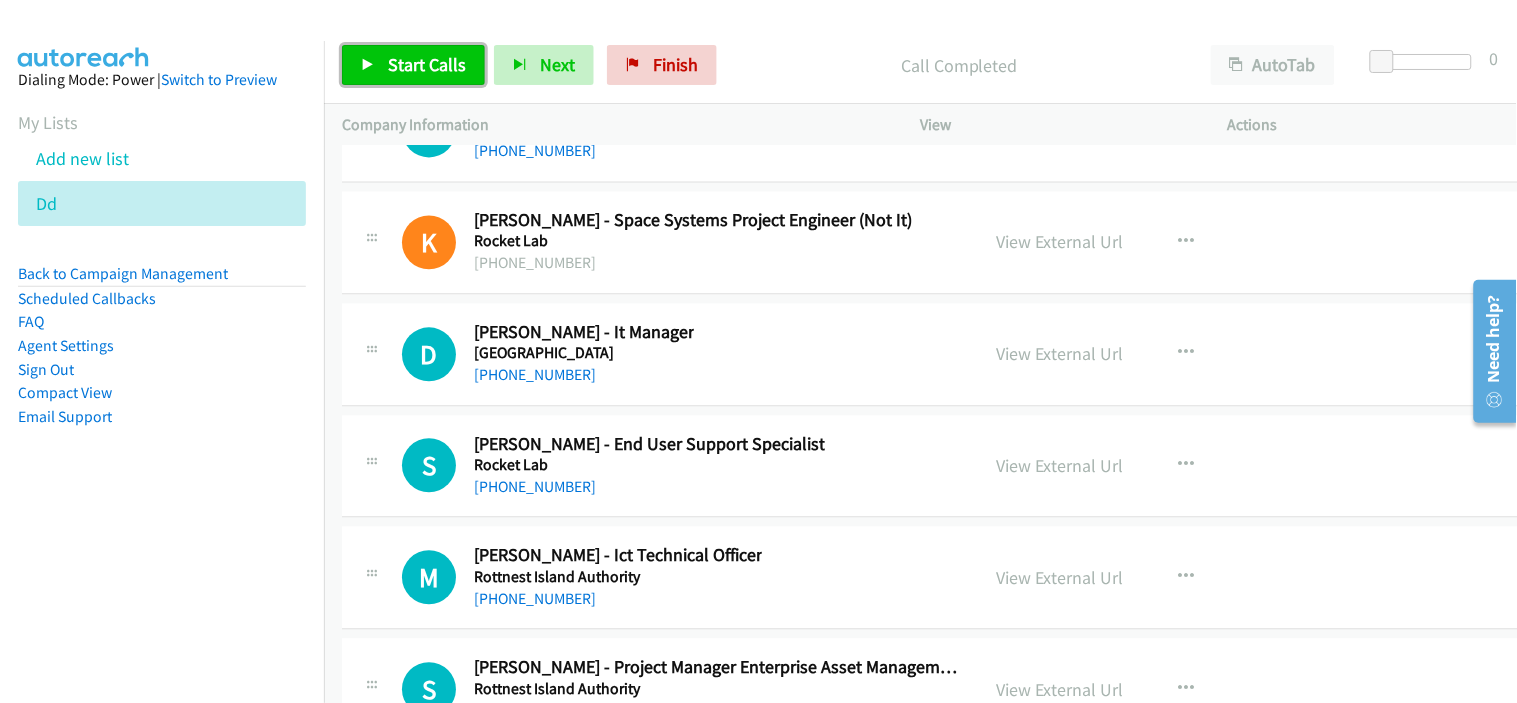 click on "Start Calls" at bounding box center (427, 64) 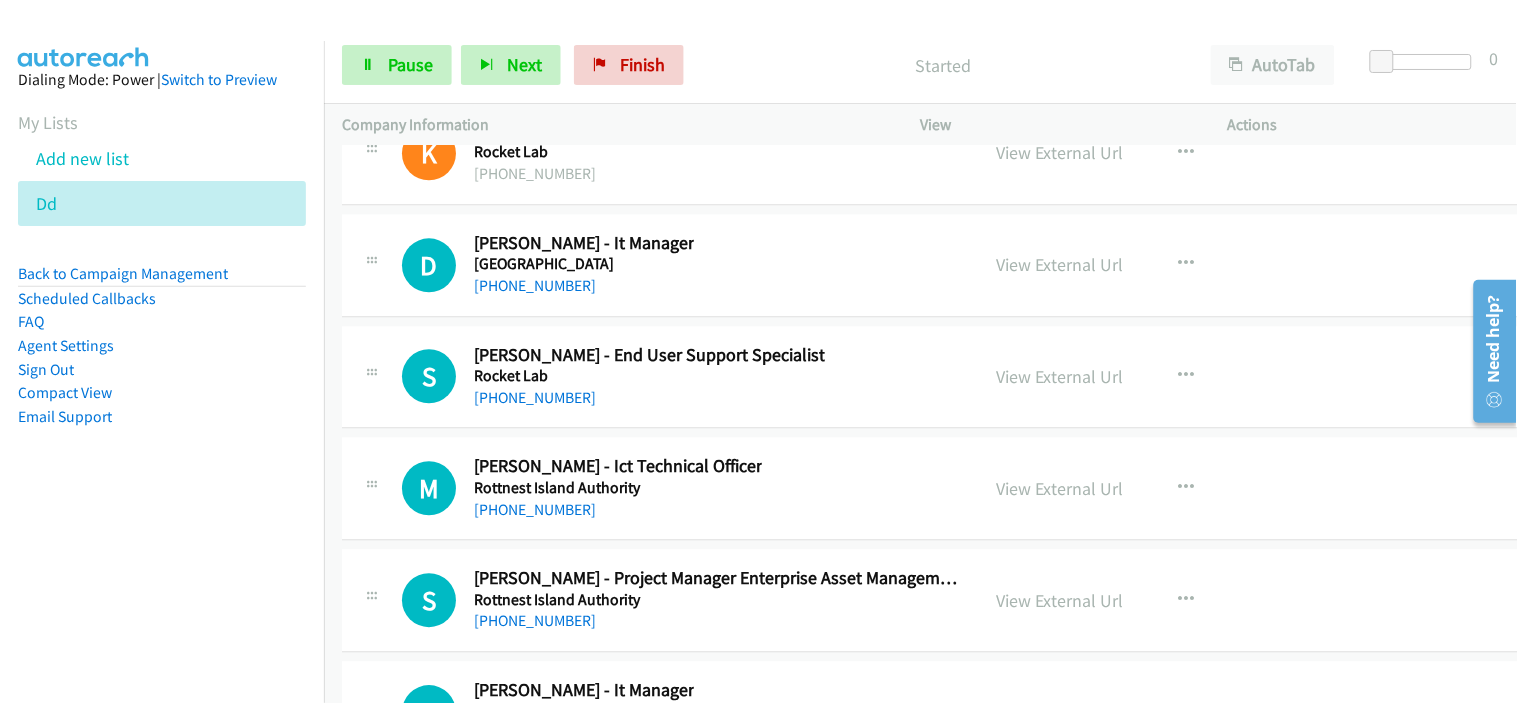 scroll, scrollTop: 50002, scrollLeft: 0, axis: vertical 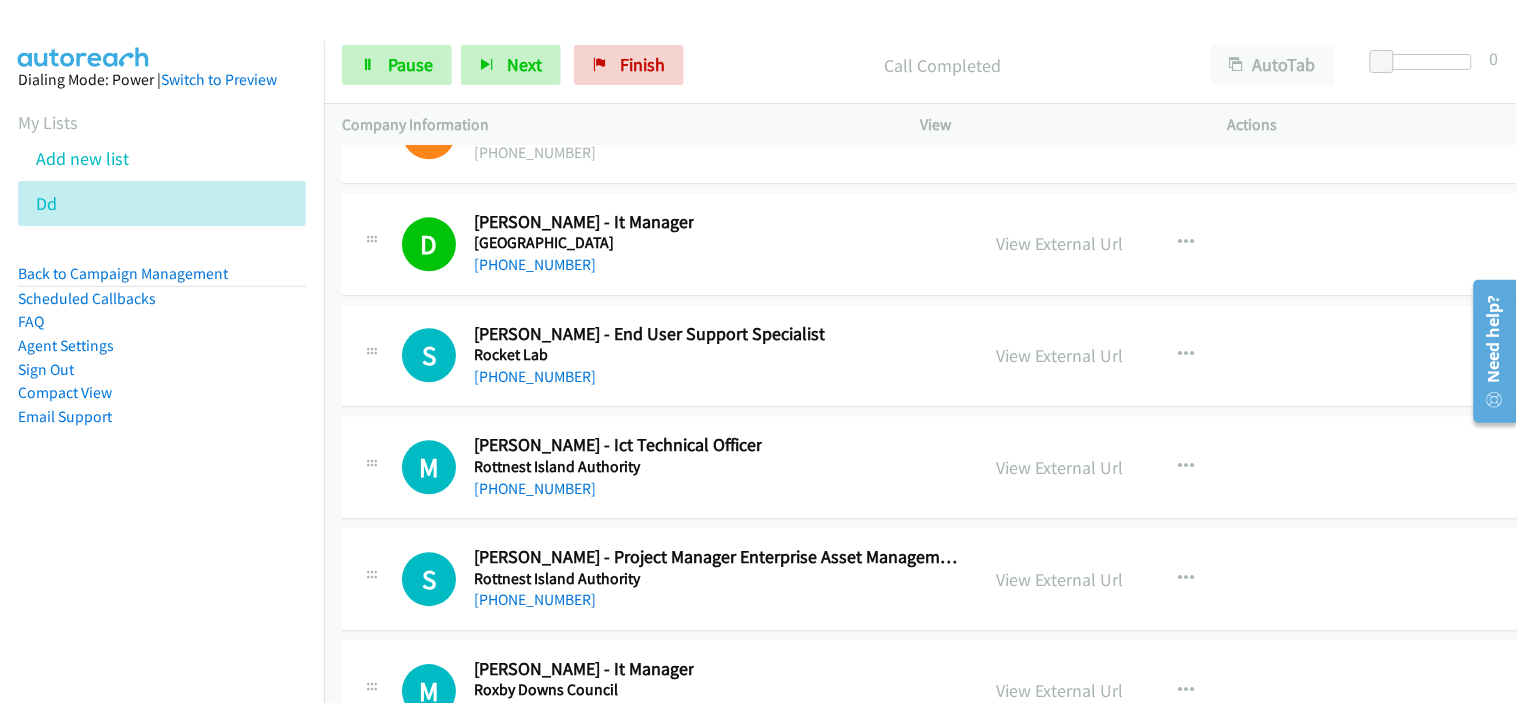 click on "[PHONE_NUMBER]" at bounding box center [649, 377] 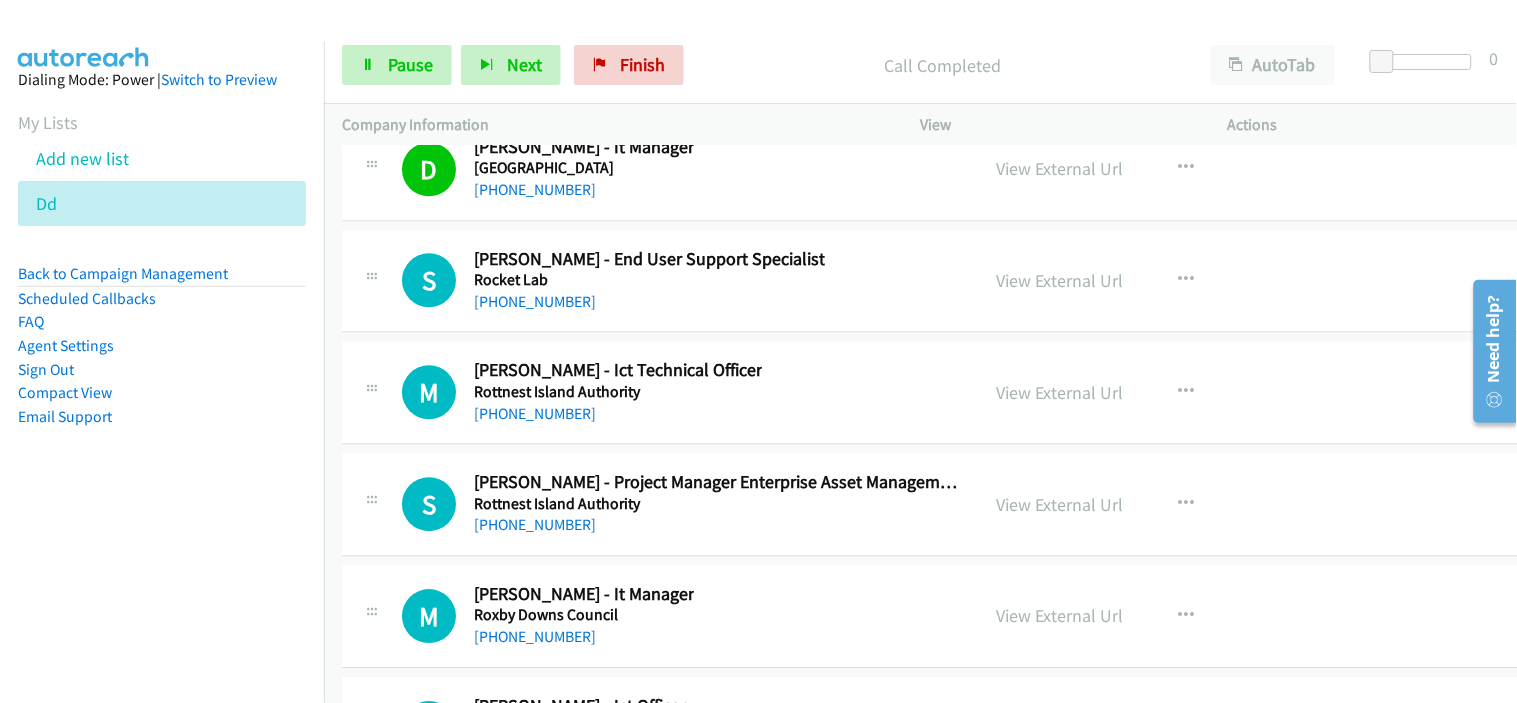 scroll, scrollTop: 50113, scrollLeft: 0, axis: vertical 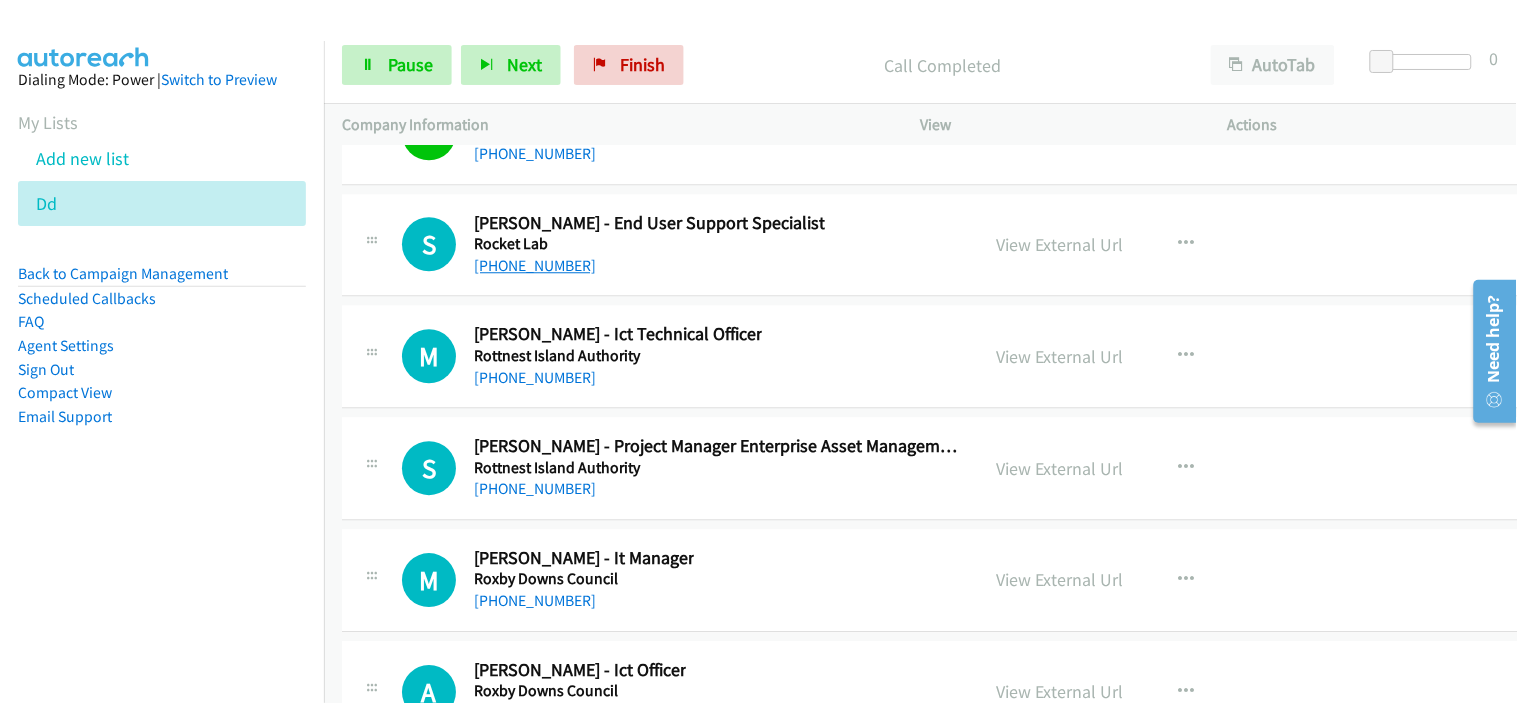 click on "[PHONE_NUMBER]" at bounding box center [535, 265] 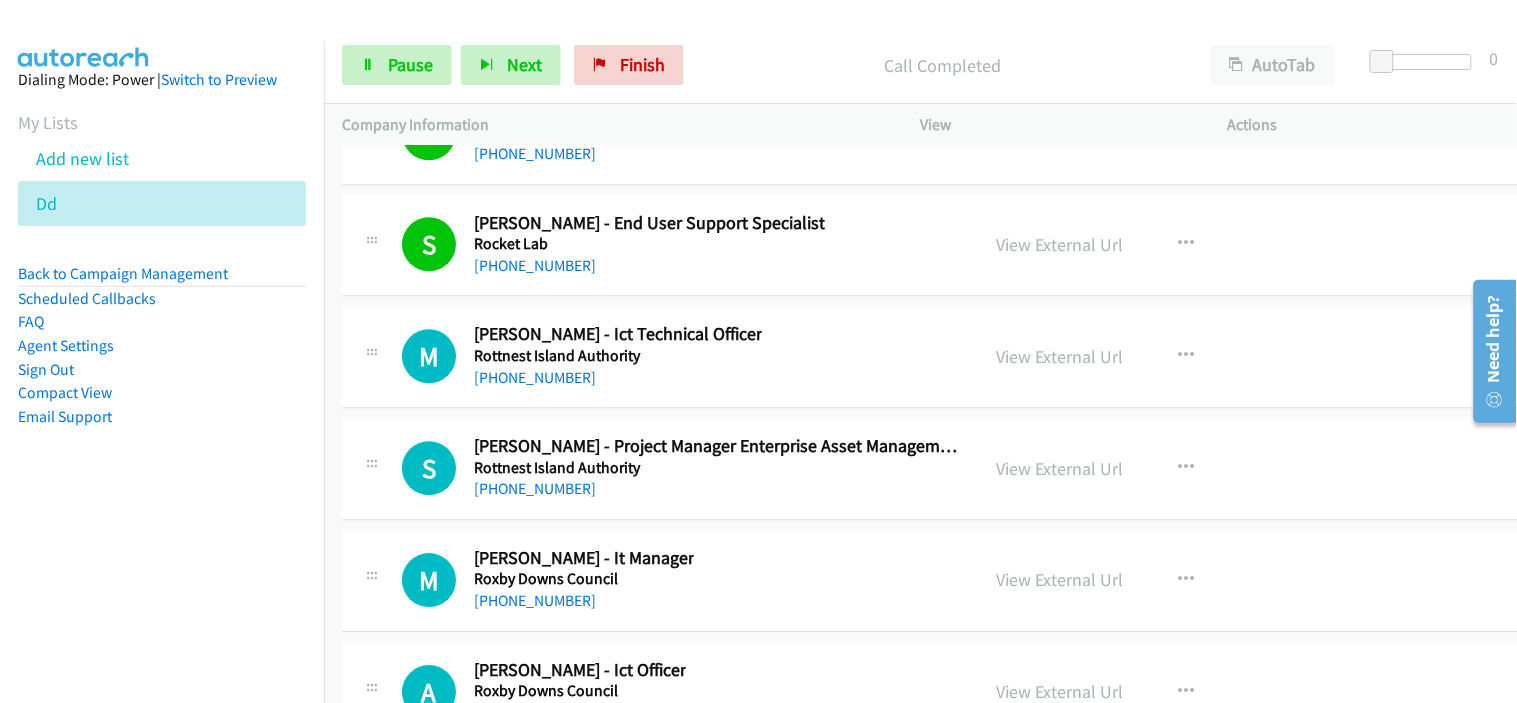 click on "[PHONE_NUMBER]" at bounding box center (618, 378) 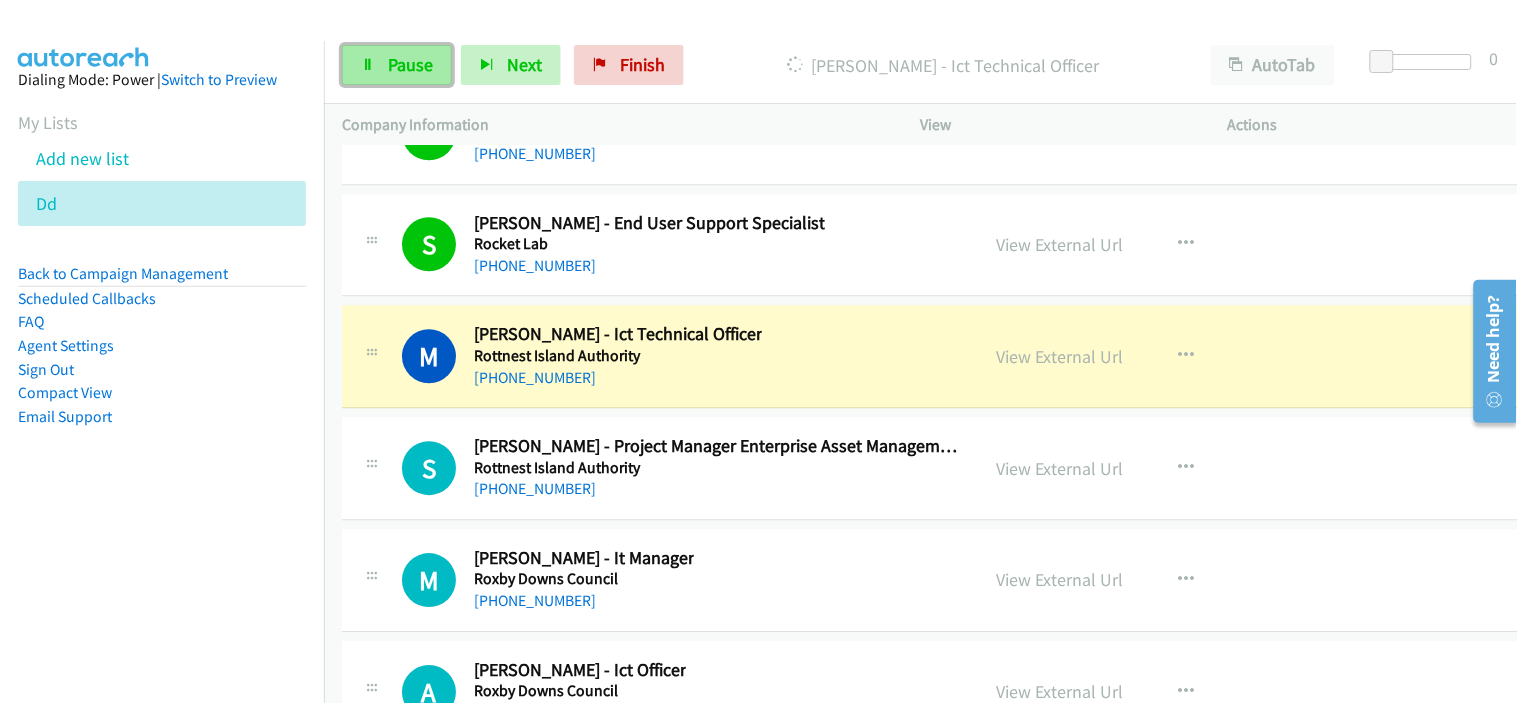 click on "Pause" at bounding box center [410, 64] 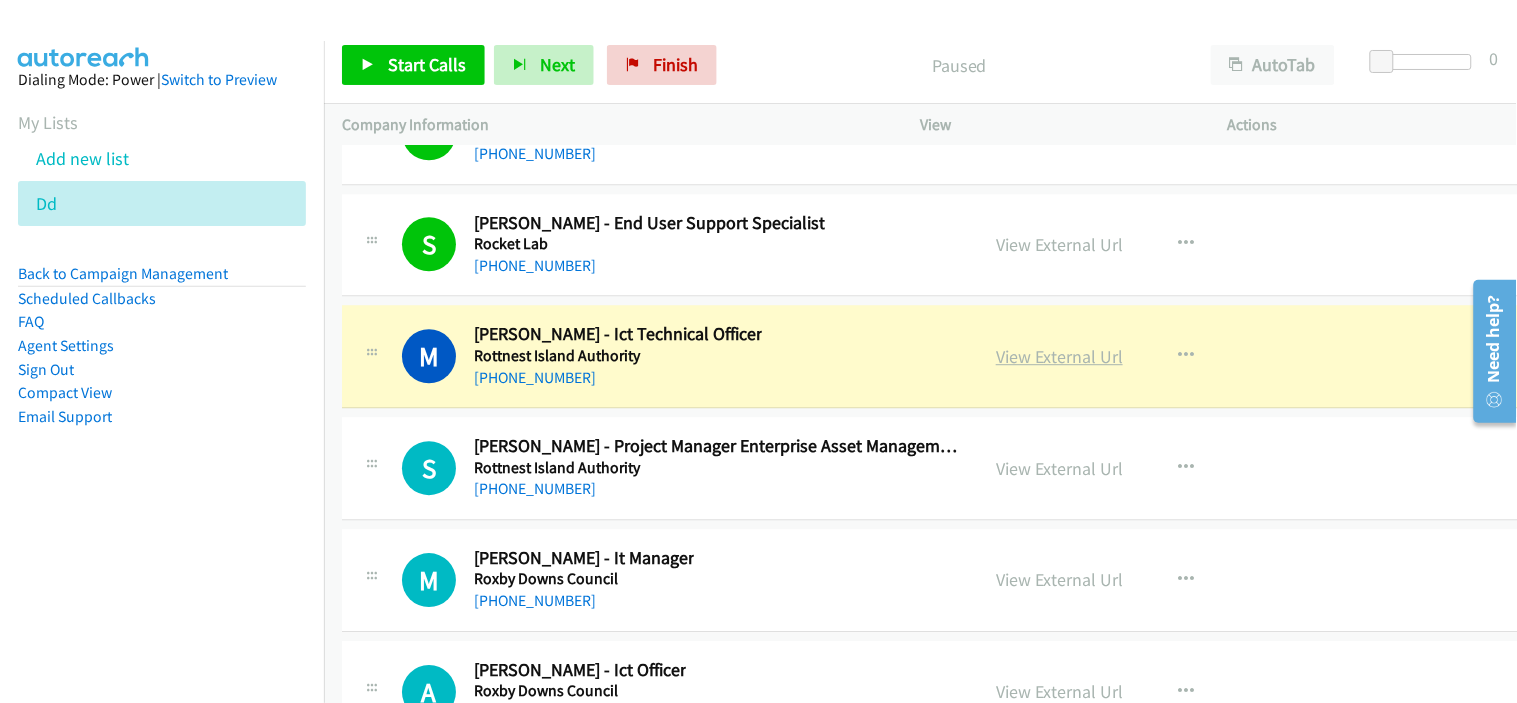 click on "View External Url" at bounding box center [1059, 356] 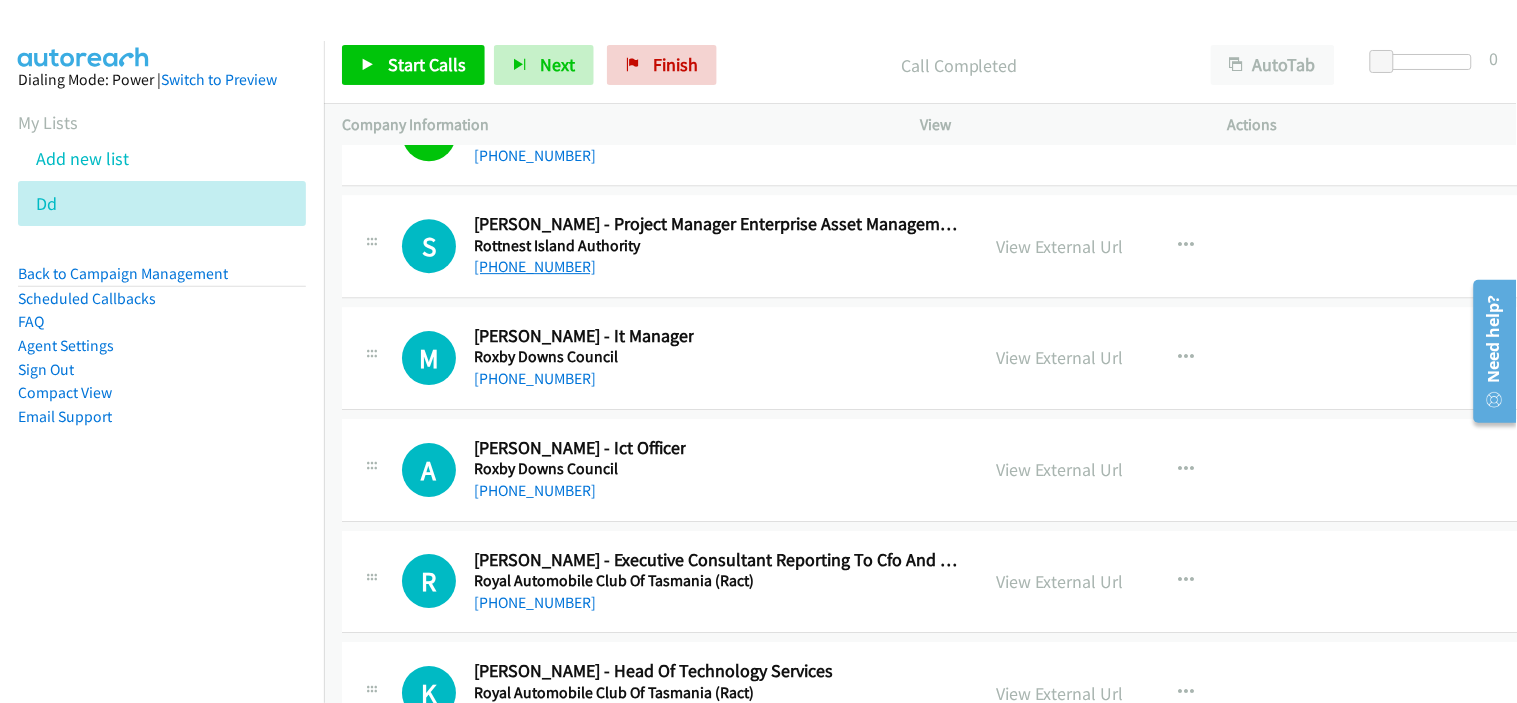 scroll, scrollTop: 50446, scrollLeft: 0, axis: vertical 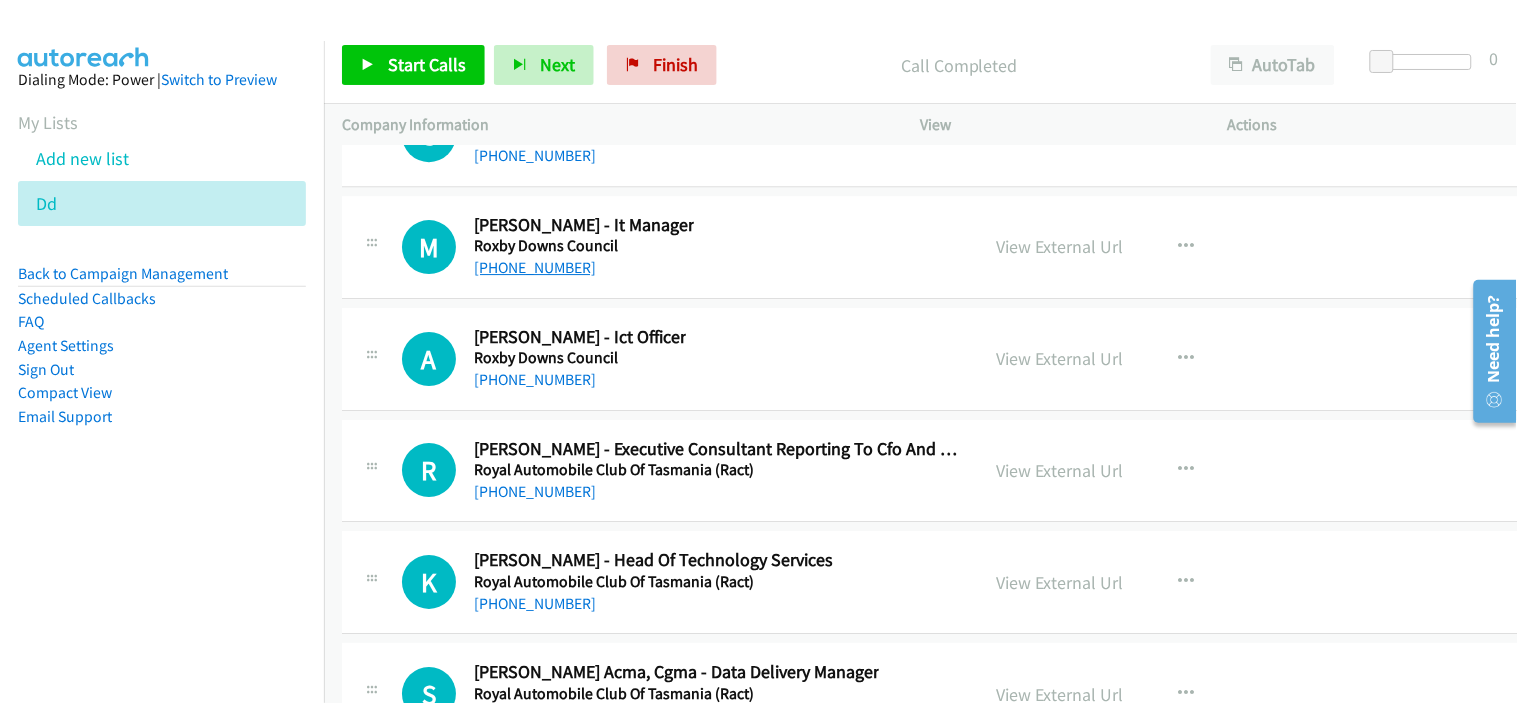 click on "[PHONE_NUMBER]" at bounding box center [535, 267] 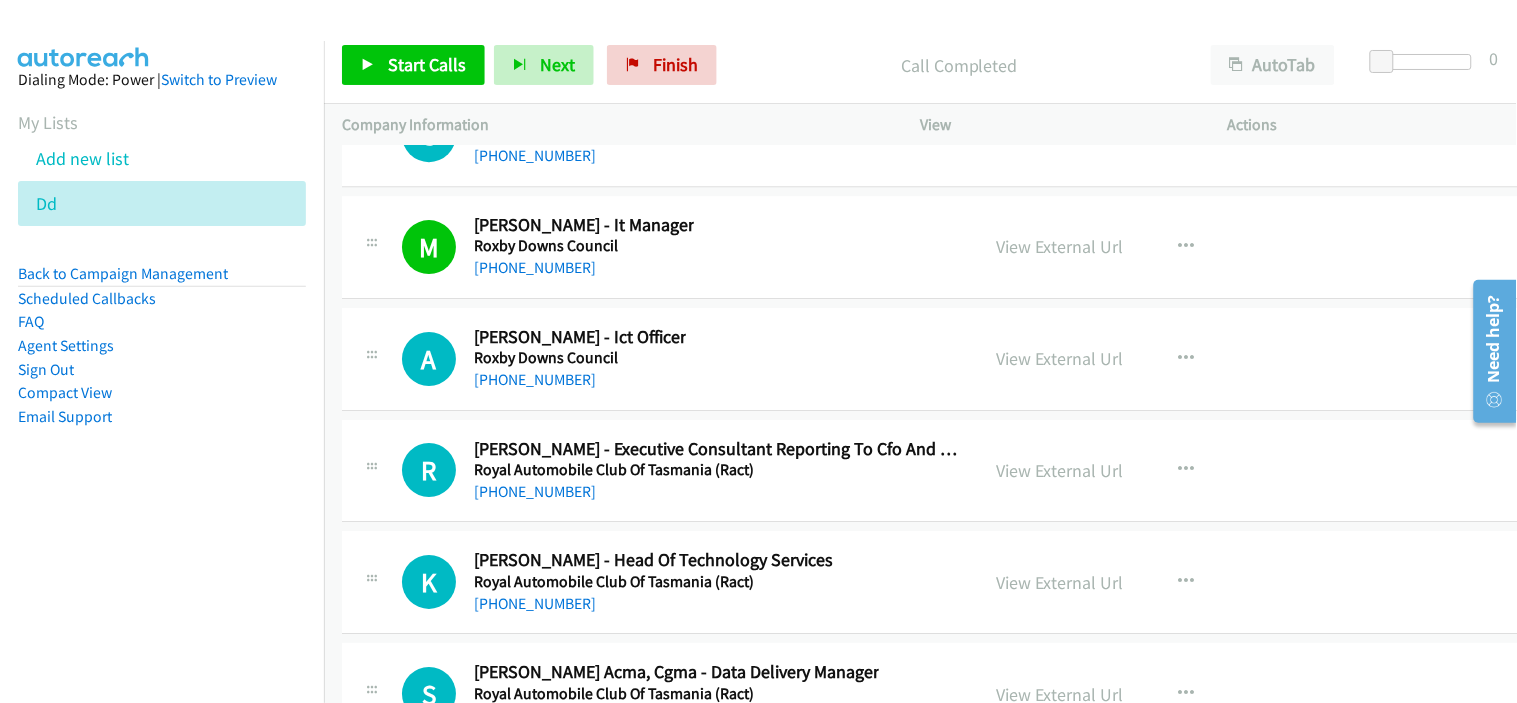 click on "A
Callback Scheduled
[PERSON_NAME] - Ict Officer
Roxby Downs Council
[GEOGRAPHIC_DATA]/[GEOGRAPHIC_DATA]
[PHONE_NUMBER]" at bounding box center [681, 359] 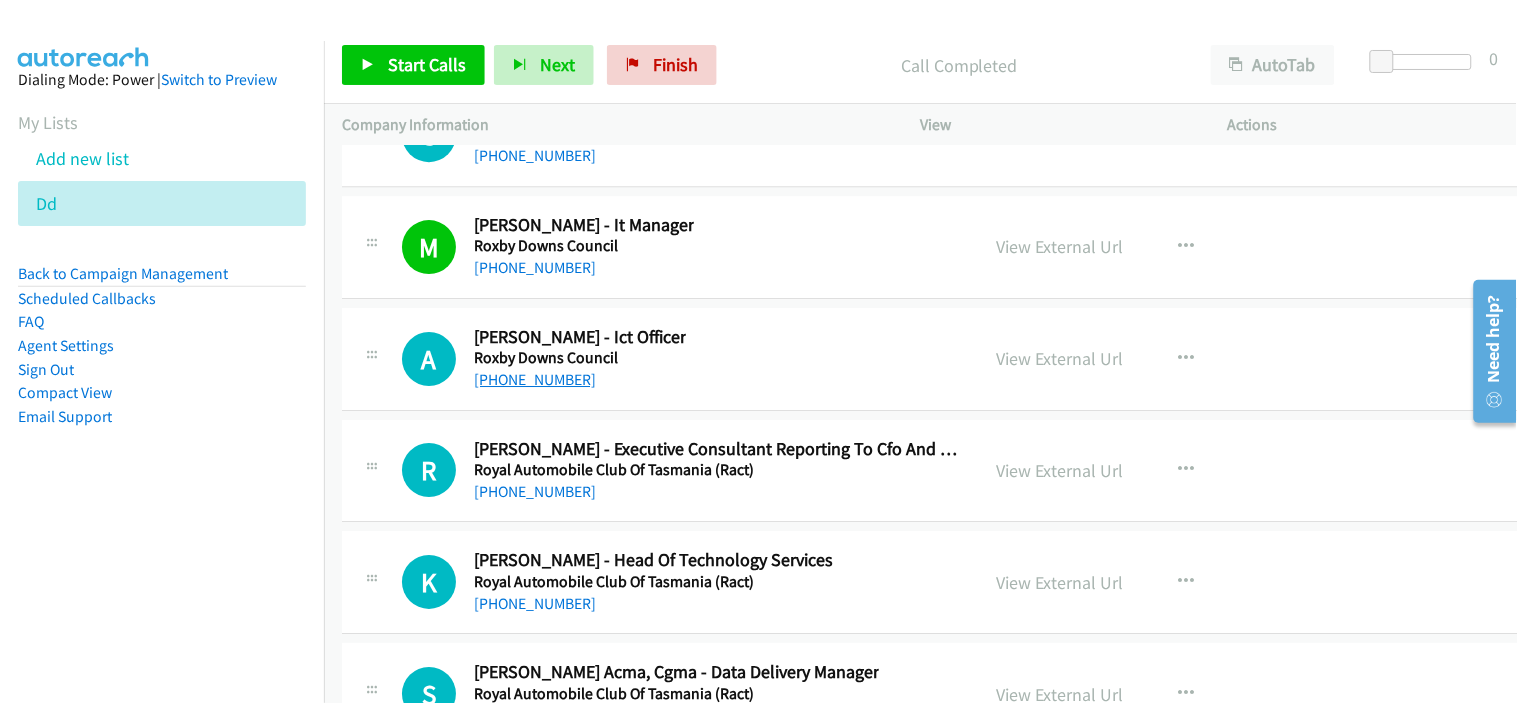 click on "[PHONE_NUMBER]" at bounding box center [535, 379] 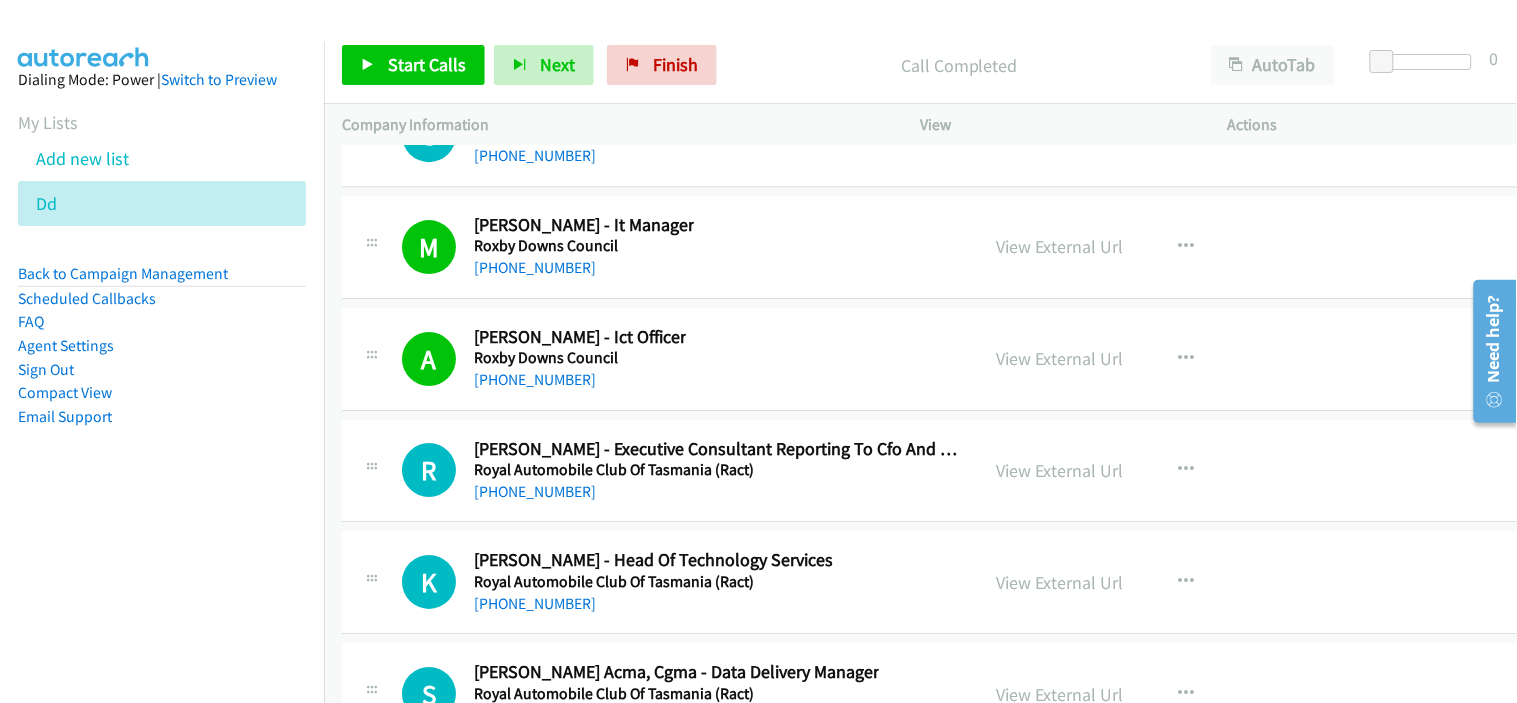 click on "A
Callback Scheduled
[PERSON_NAME] - Ict Officer
Roxby Downs Council
[GEOGRAPHIC_DATA]/[GEOGRAPHIC_DATA]
[PHONE_NUMBER]" at bounding box center [681, 359] 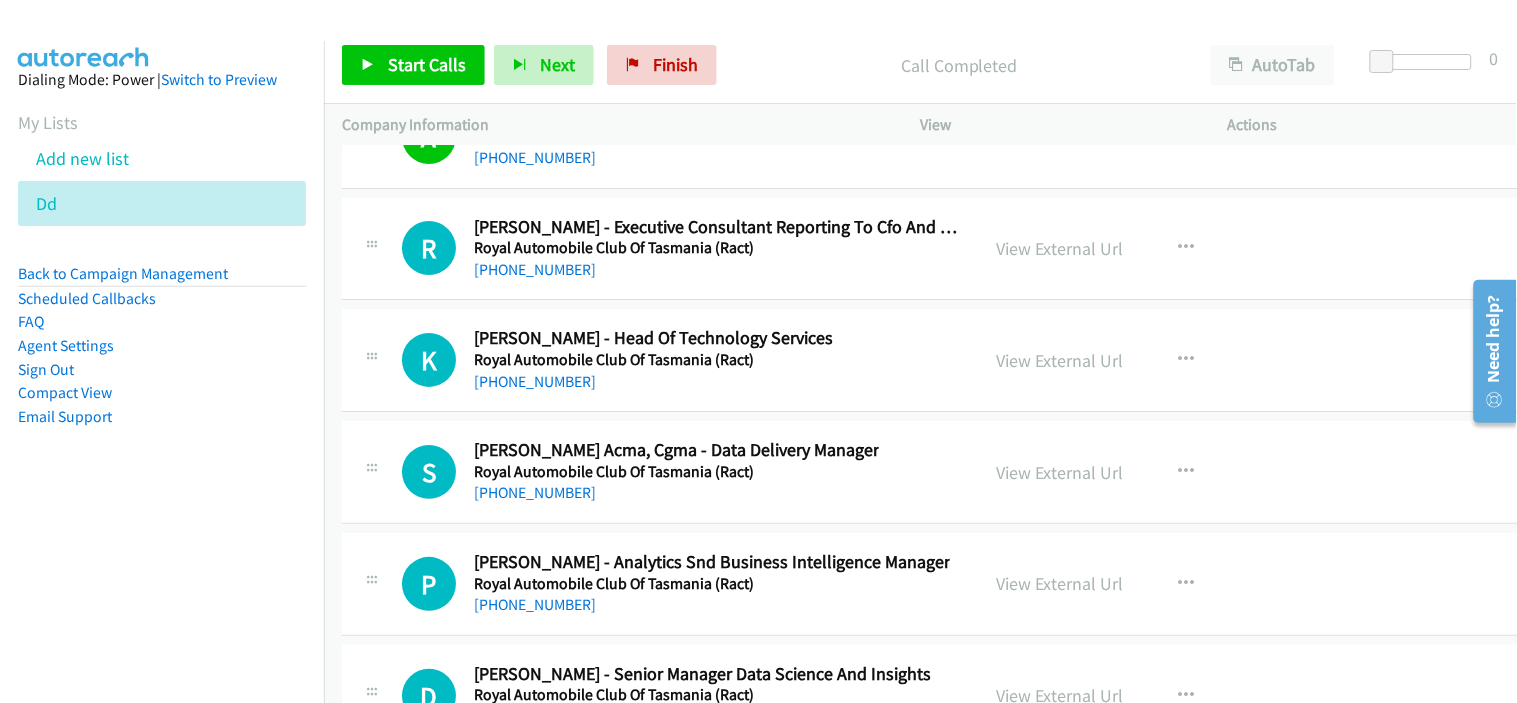 scroll, scrollTop: 50780, scrollLeft: 0, axis: vertical 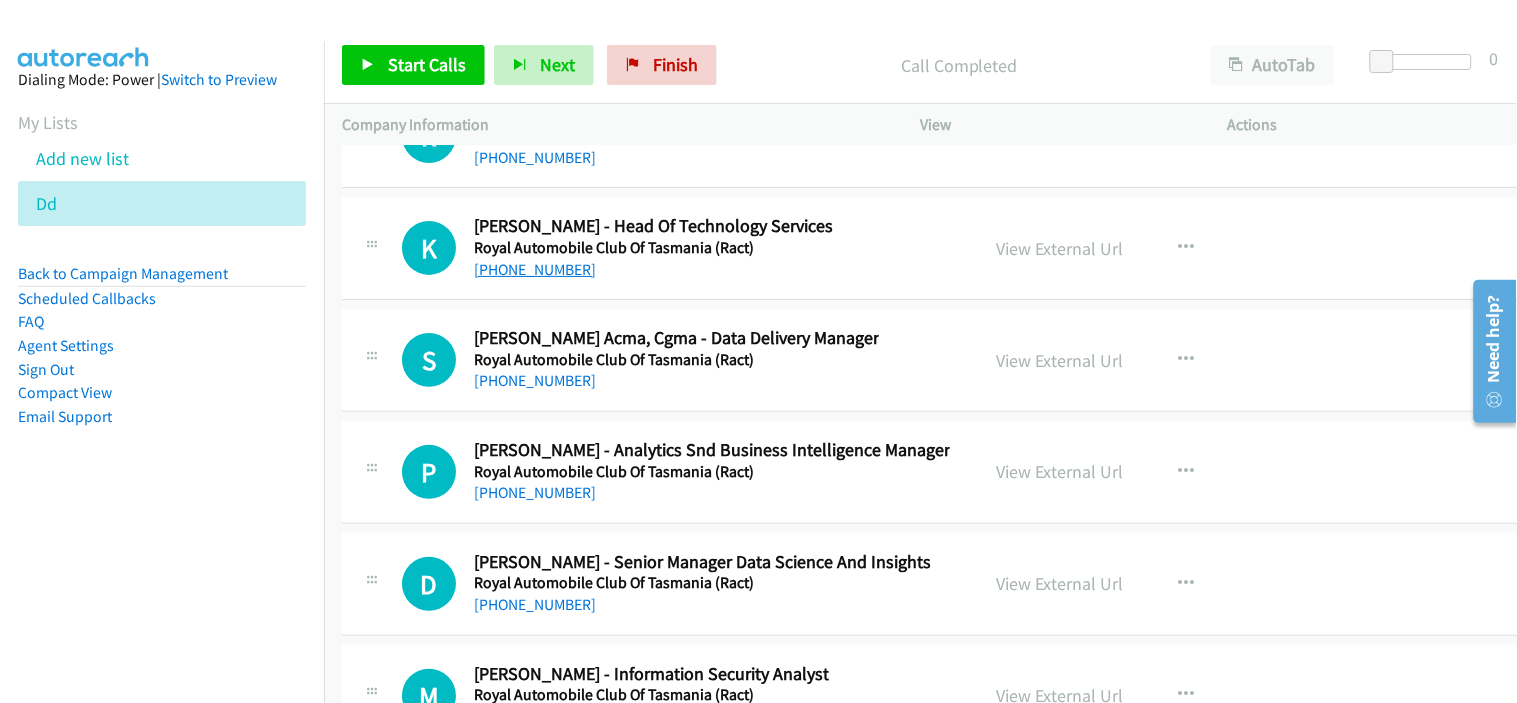 click on "[PHONE_NUMBER]" at bounding box center [535, 269] 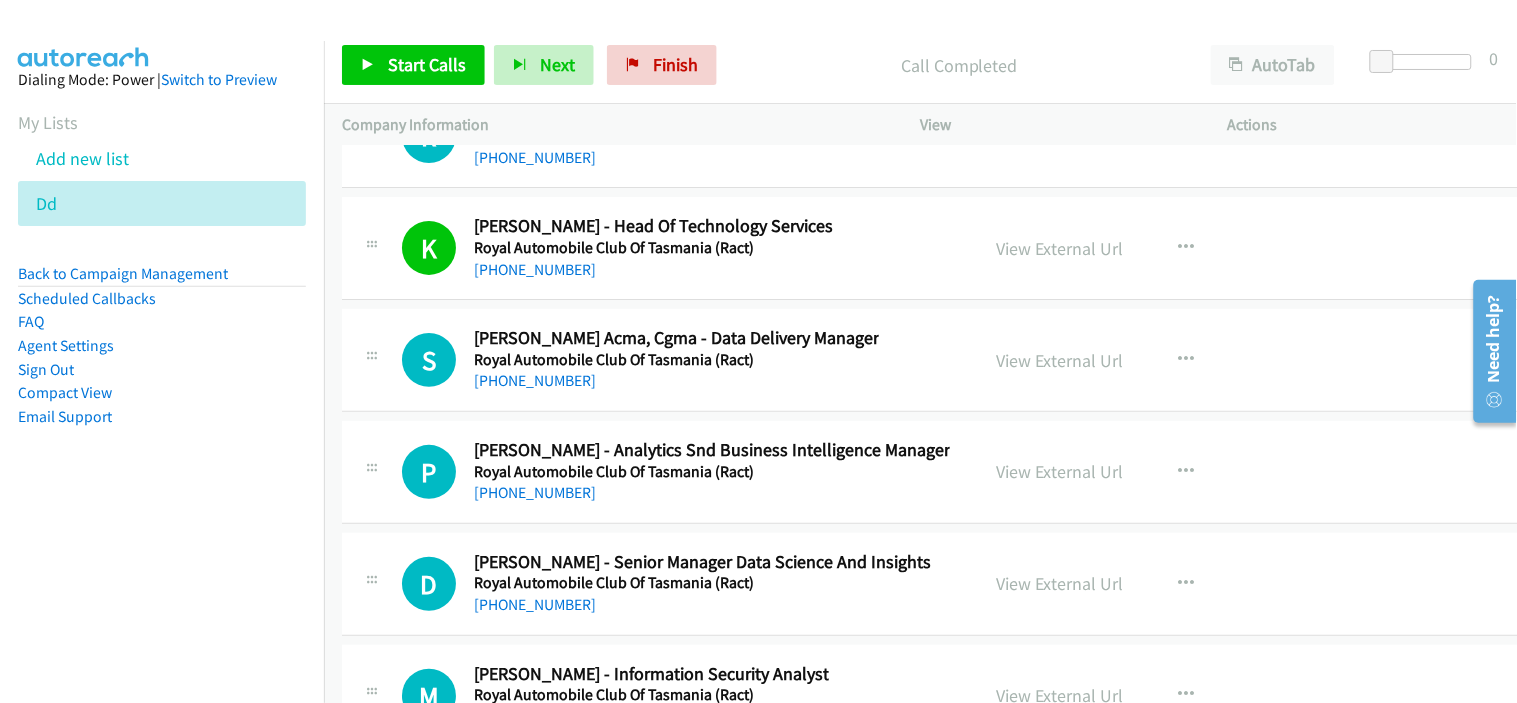 click on "K
Callback Scheduled
[PERSON_NAME] - Head Of Technology Services
Royal Automobile Club Of Tasmania (Ract)
[GEOGRAPHIC_DATA]/[GEOGRAPHIC_DATA]
[PHONE_NUMBER]
View External Url
View External Url
Schedule/Manage Callback
Start Calls Here
Remove from list
Add to do not call list
Reset Call Status" at bounding box center (942, 248) 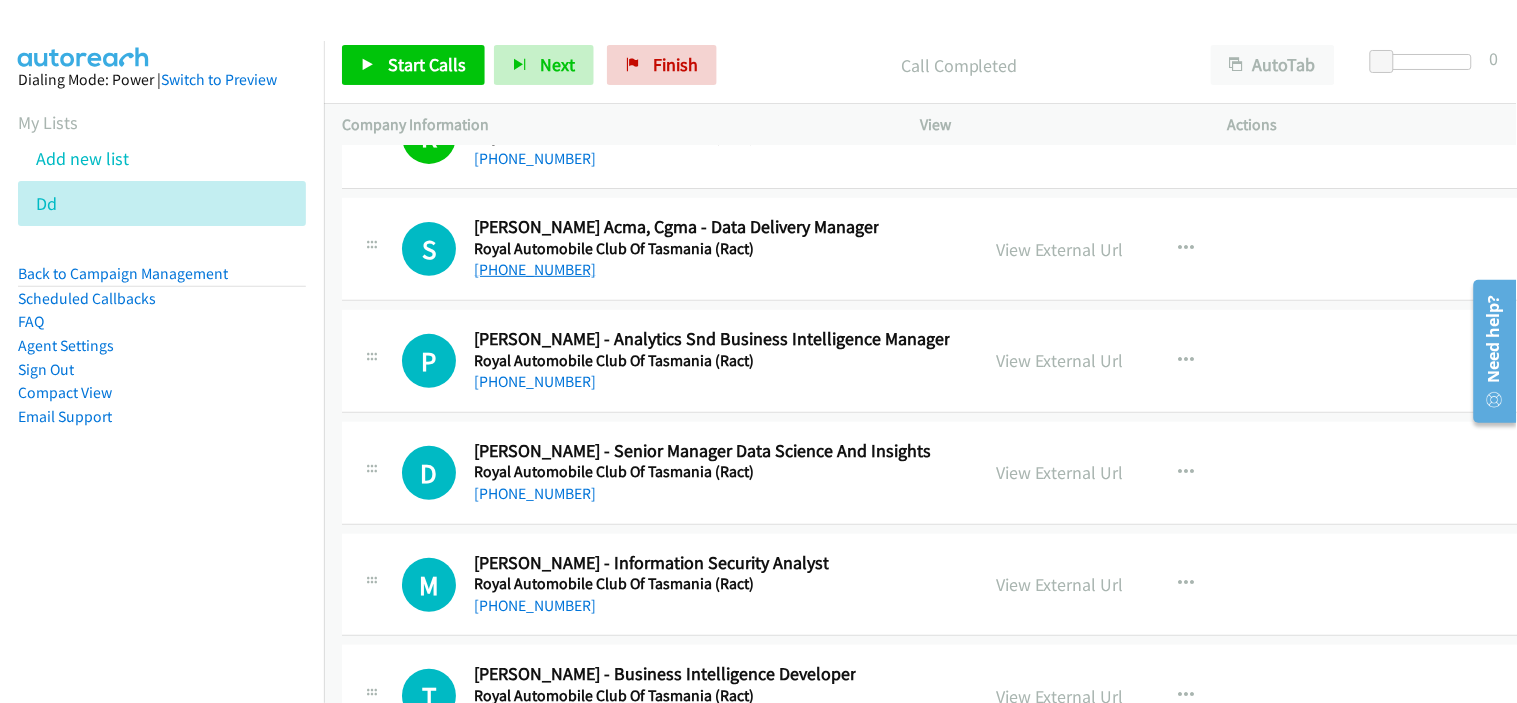 scroll, scrollTop: 51002, scrollLeft: 0, axis: vertical 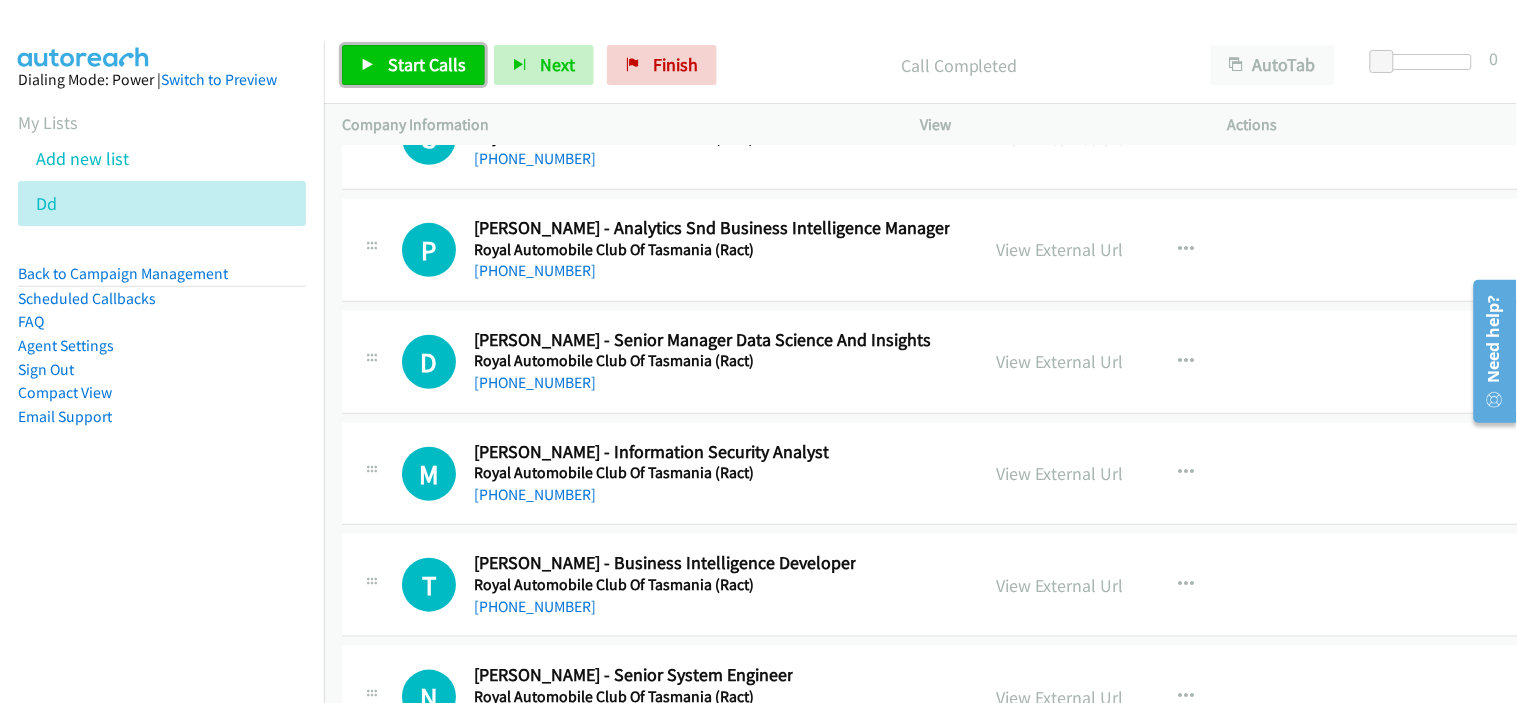 click on "Start Calls" at bounding box center (427, 64) 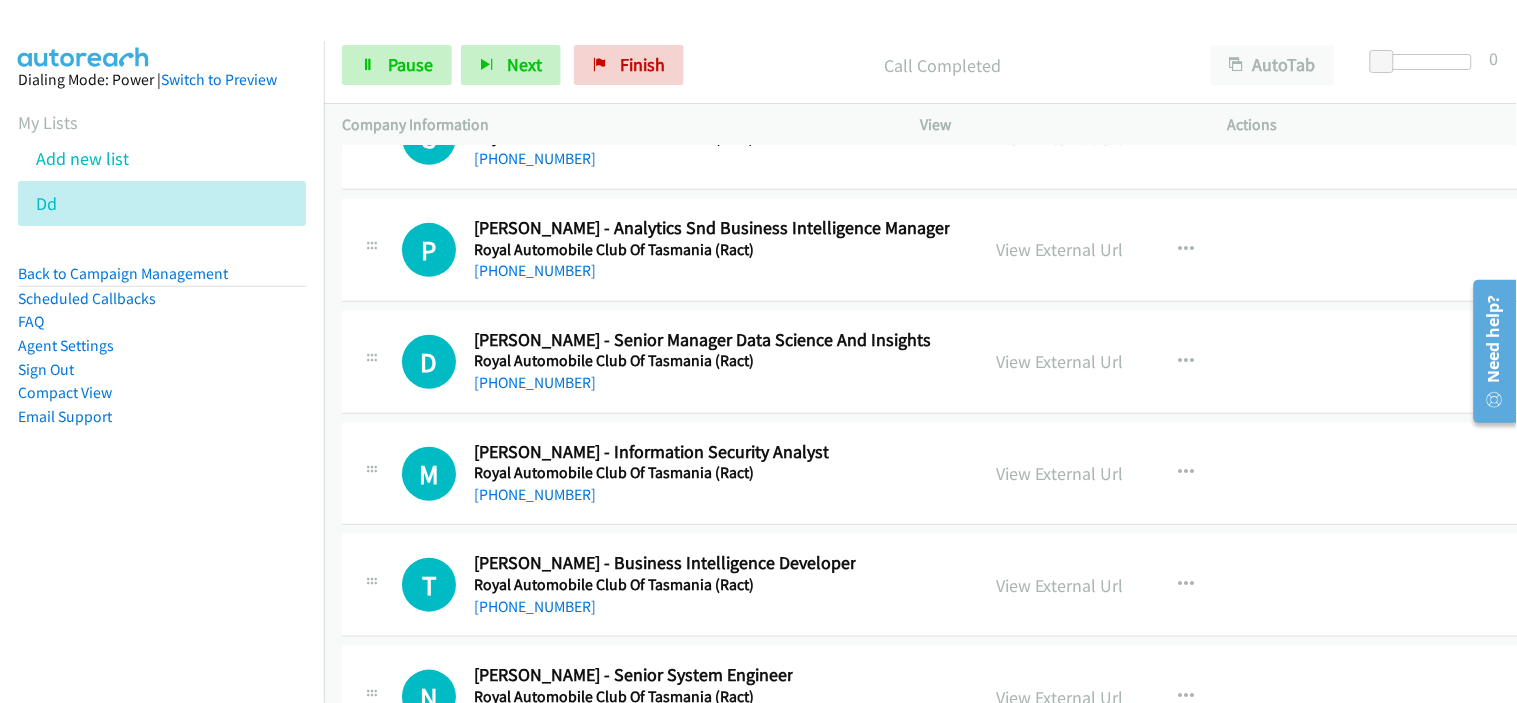 click on "P
Callback Scheduled
[PERSON_NAME] - Analytics Snd Business Intelligence Manager
Royal Automobile Club Of Tasmania (Ract)
[GEOGRAPHIC_DATA]/[GEOGRAPHIC_DATA]
[PHONE_NUMBER]
View External Url
View External Url
Schedule/Manage Callback
Start Calls Here
Remove from list
Add to do not call list
Reset Call Status" at bounding box center (942, 251) 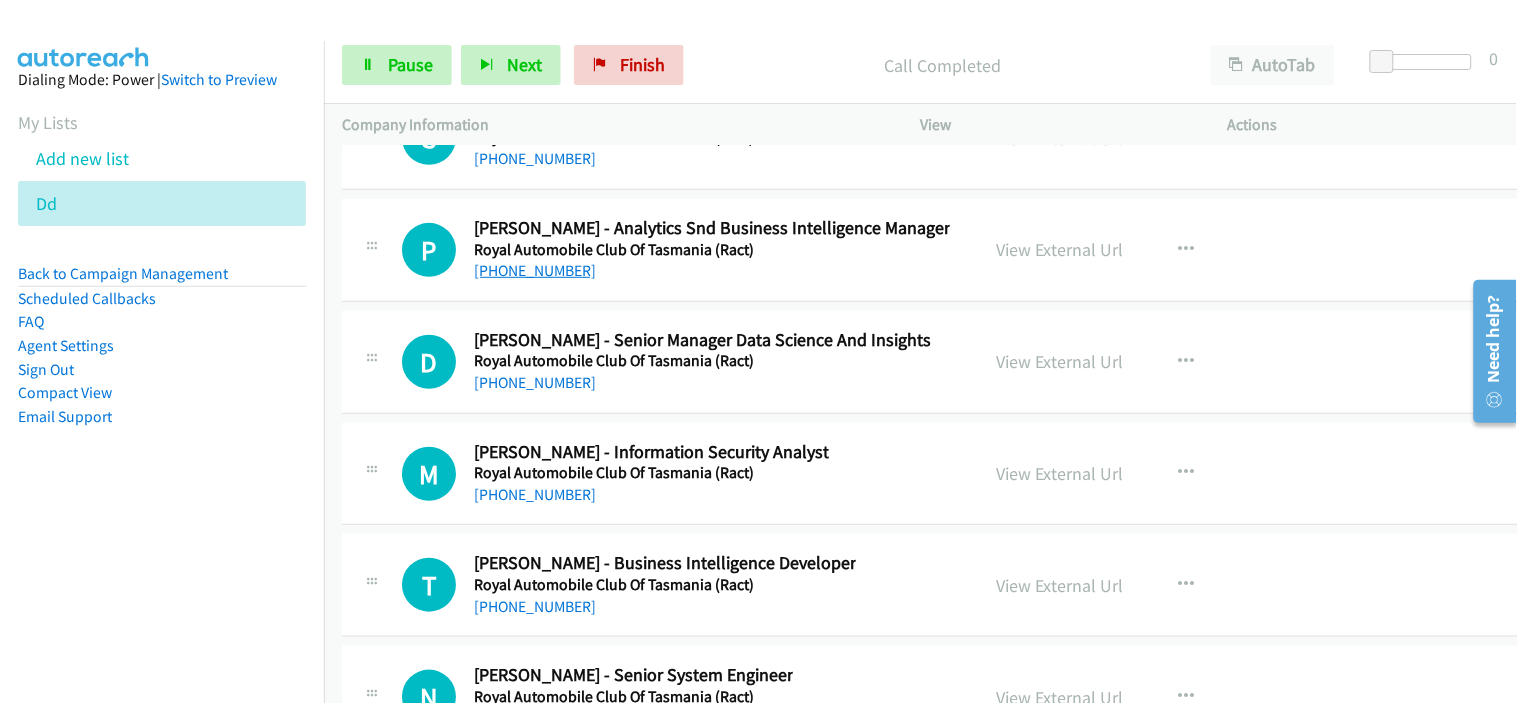 click on "[PHONE_NUMBER]" at bounding box center (535, 270) 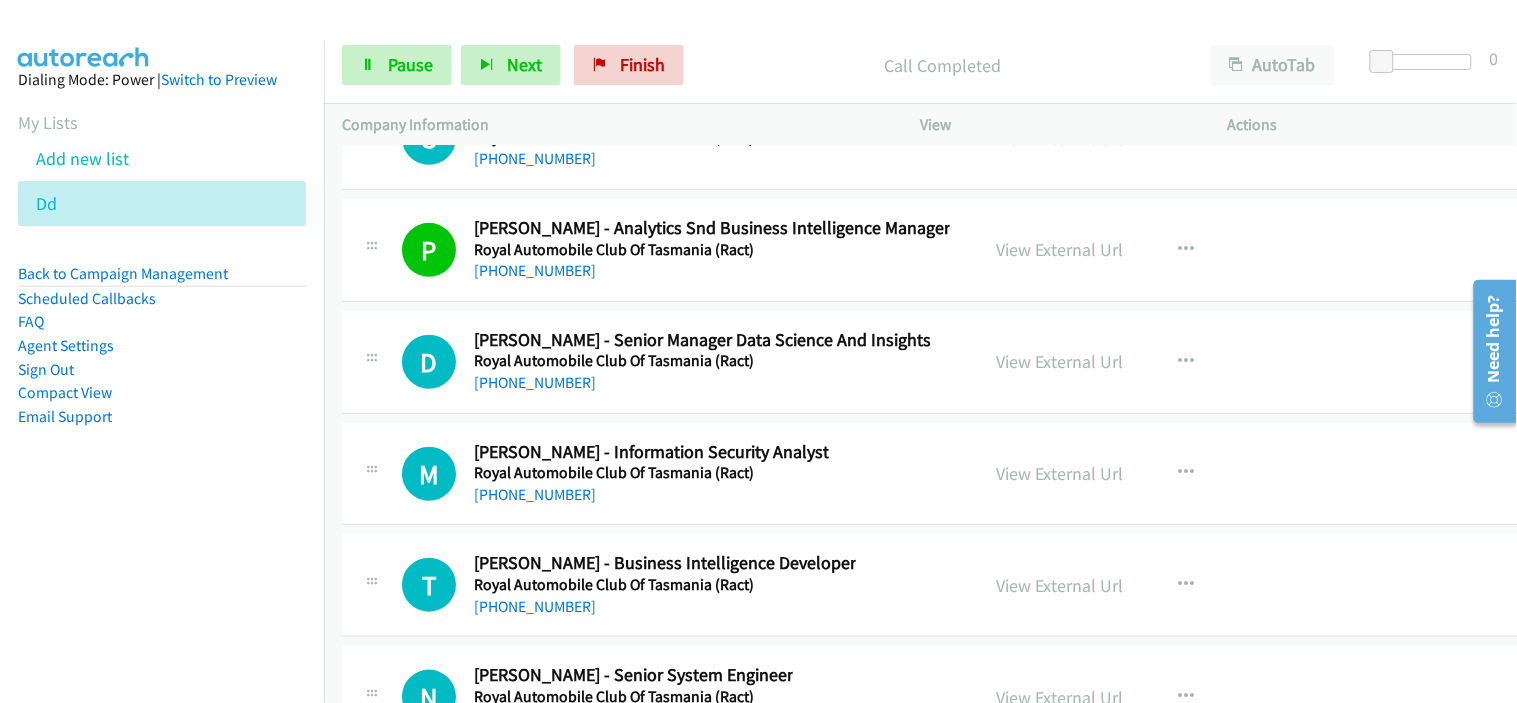 click on "D
Callback Scheduled
[PERSON_NAME] - Senior Manager Data Science And Insights
Royal Automobile Club Of Tasmania (Ract)
[GEOGRAPHIC_DATA]/[GEOGRAPHIC_DATA]
[PHONE_NUMBER]
View External Url
View External Url
Schedule/Manage Callback
Start Calls Here
Remove from list
Add to do not call list
Reset Call Status" at bounding box center [942, 362] 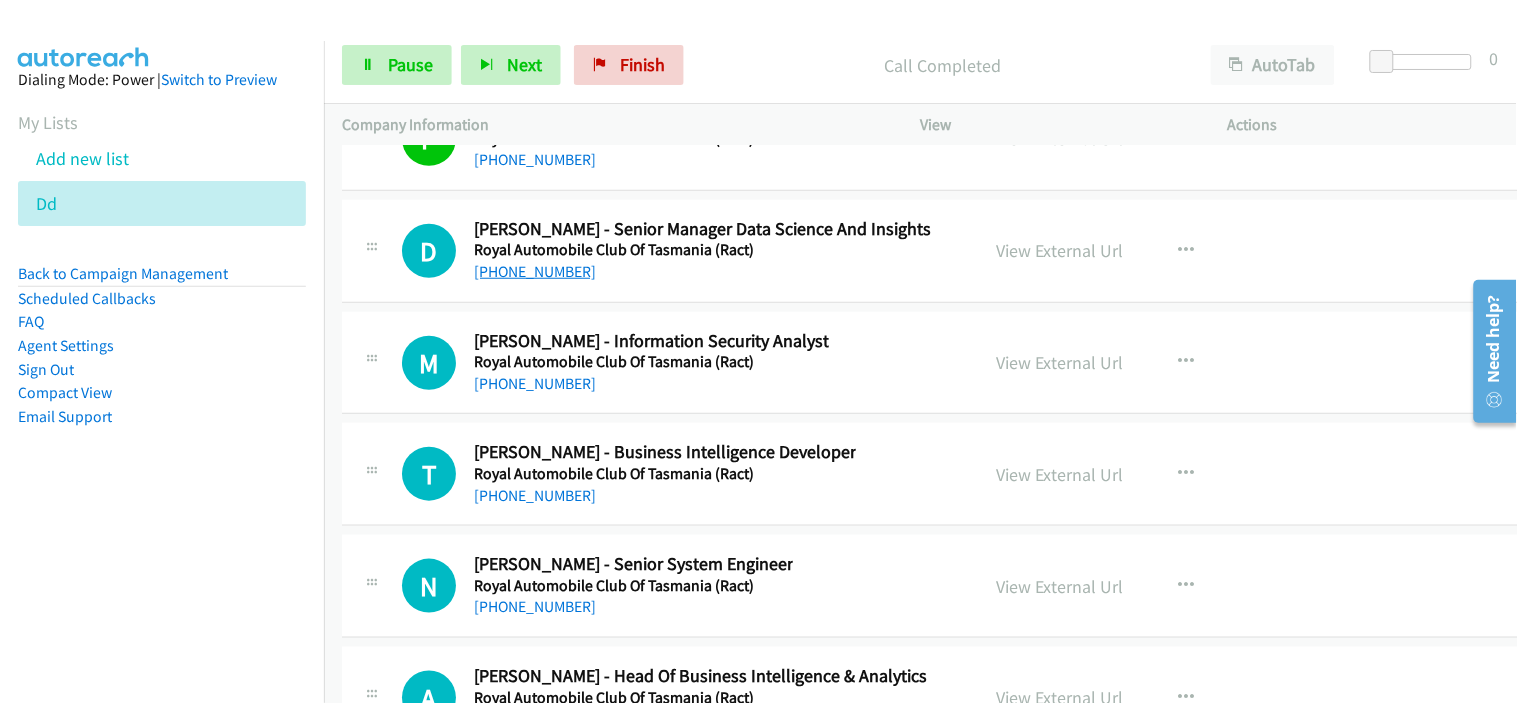click on "[PHONE_NUMBER]" at bounding box center [535, 271] 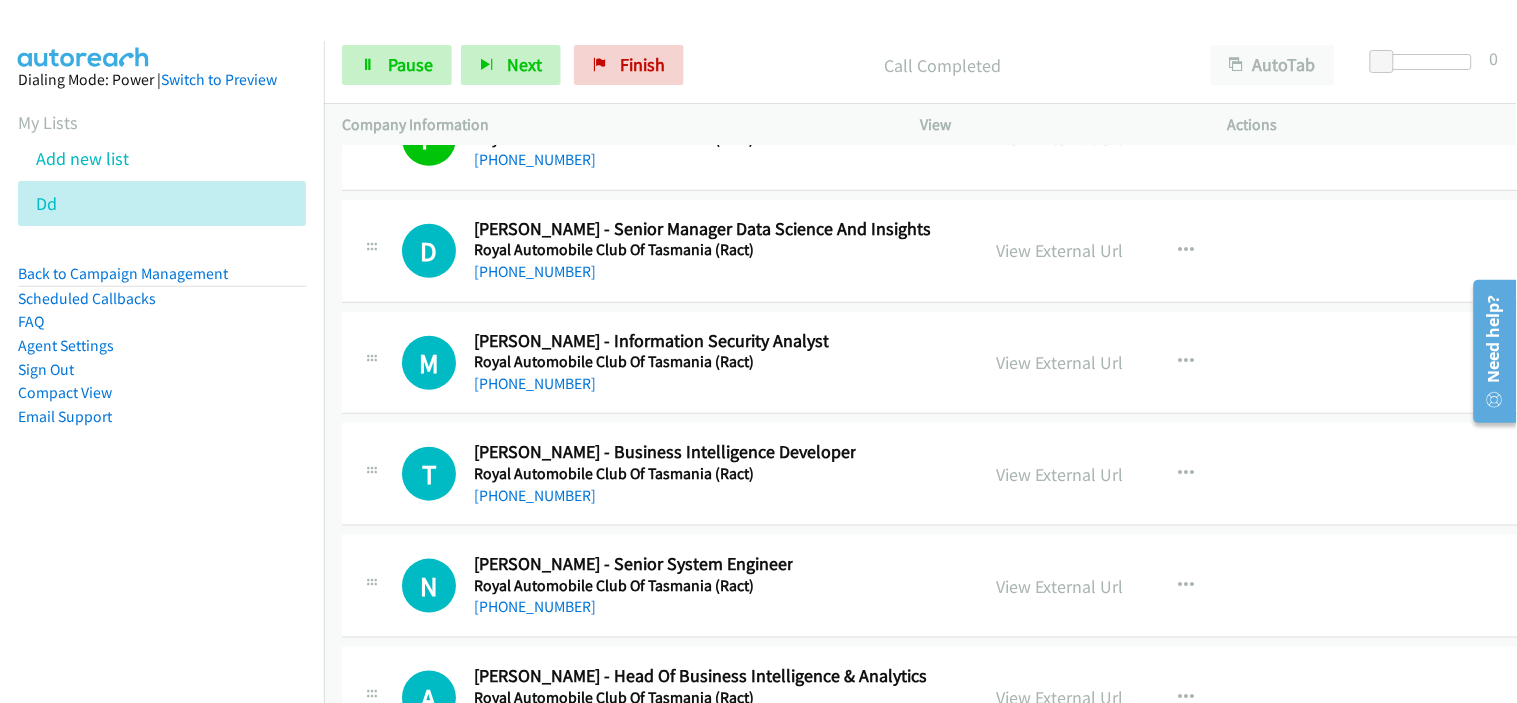 click on "D
Callback Scheduled
[PERSON_NAME] - Senior Manager Data Science And Insights
Royal Automobile Club Of Tasmania (Ract)
[GEOGRAPHIC_DATA]/[GEOGRAPHIC_DATA]
[PHONE_NUMBER]
View External Url
View External Url
Schedule/Manage Callback
Start Calls Here
Remove from list
Add to do not call list
Reset Call Status" at bounding box center (942, 251) 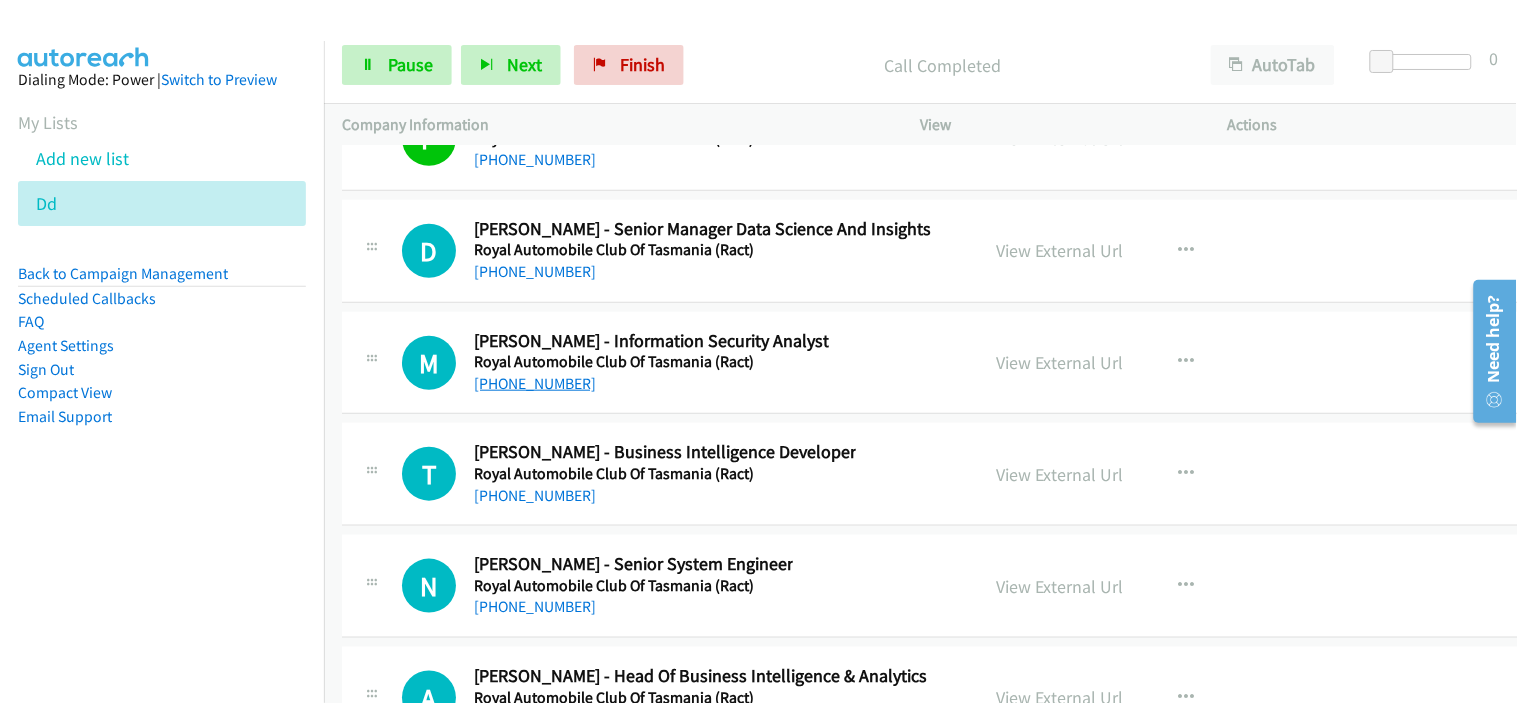 click on "[PHONE_NUMBER]" at bounding box center (535, 383) 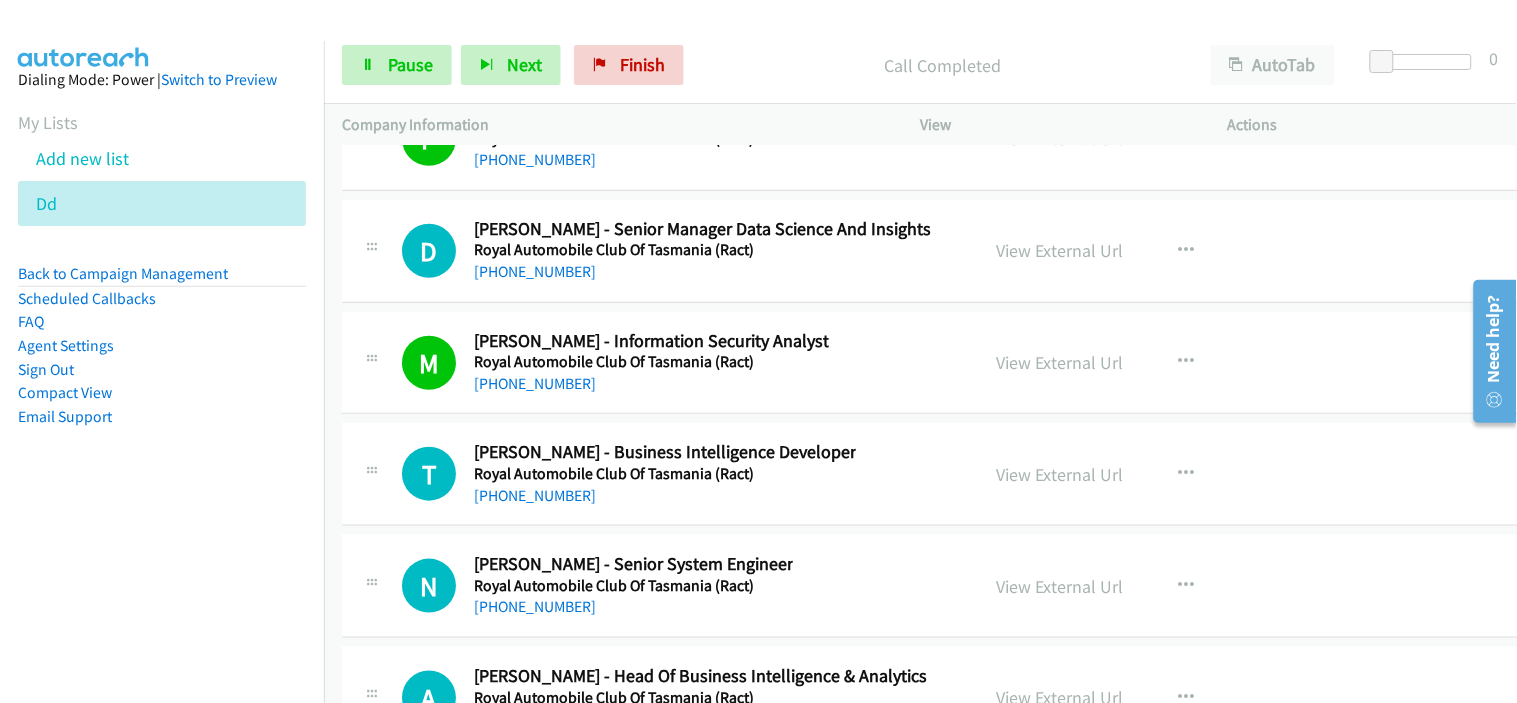 click on "M
Callback Scheduled
[PERSON_NAME] - Information Security Analyst
Royal Automobile Club Of Tasmania (Ract)
[GEOGRAPHIC_DATA]/[GEOGRAPHIC_DATA]
[PHONE_NUMBER]
View External Url
View External Url
Schedule/Manage Callback
Start Calls Here
Remove from list
Add to do not call list
Reset Call Status" at bounding box center (942, 363) 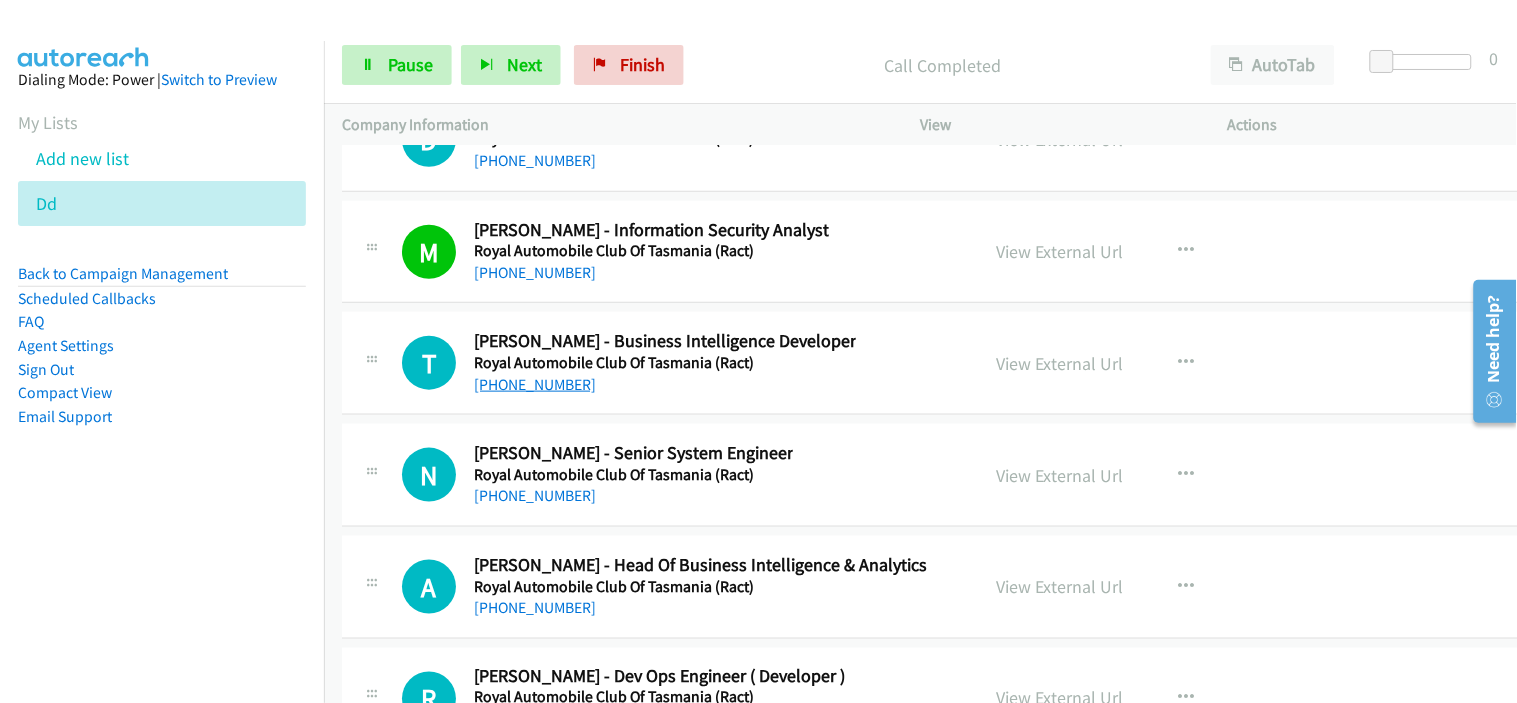 click on "[PHONE_NUMBER]" at bounding box center [535, 384] 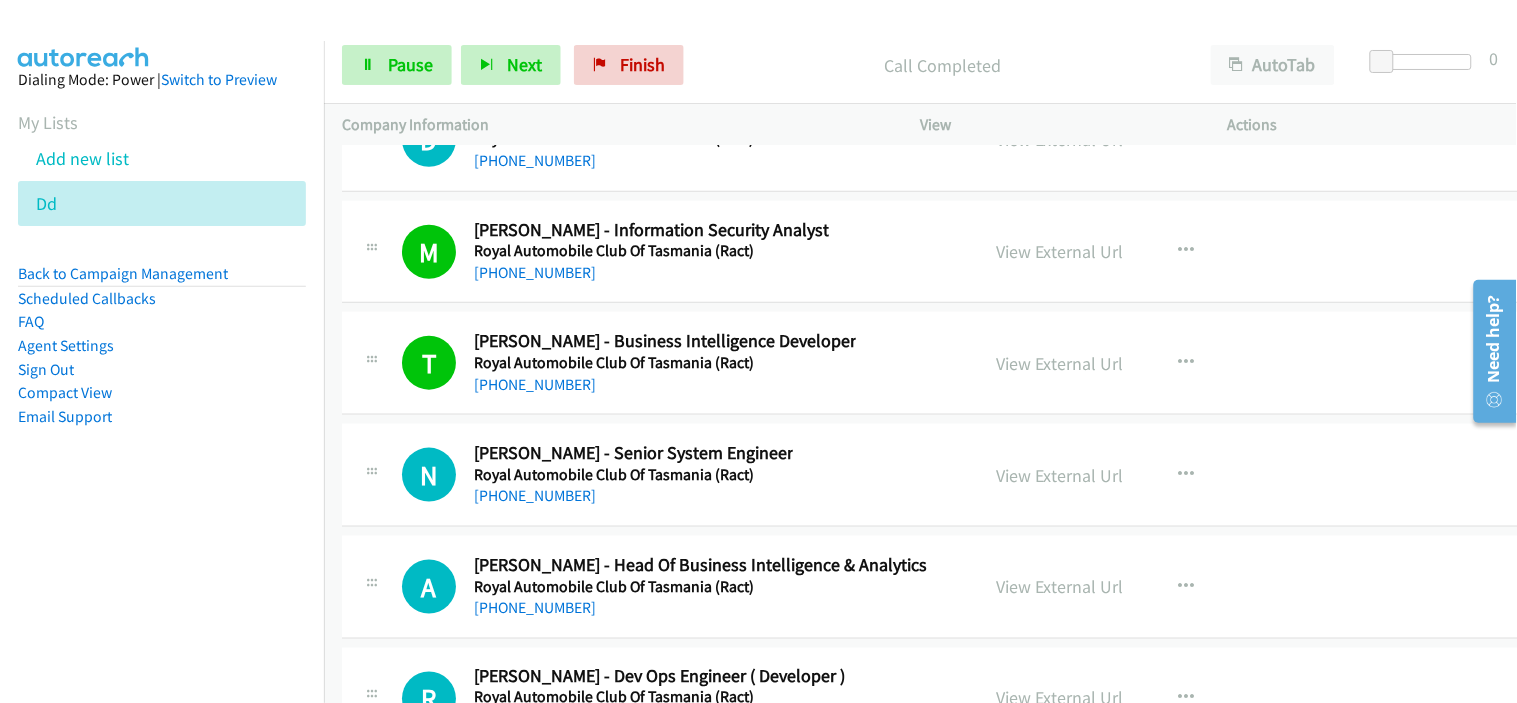 click on "M
Callback Scheduled
[PERSON_NAME] - Information Security Analyst
Royal Automobile Club Of Tasmania (Ract)
[GEOGRAPHIC_DATA]/[GEOGRAPHIC_DATA]
[PHONE_NUMBER]
View External Url
View External Url
Schedule/Manage Callback
Start Calls Here
Remove from list
Add to do not call list
Reset Call Status" at bounding box center (942, 252) 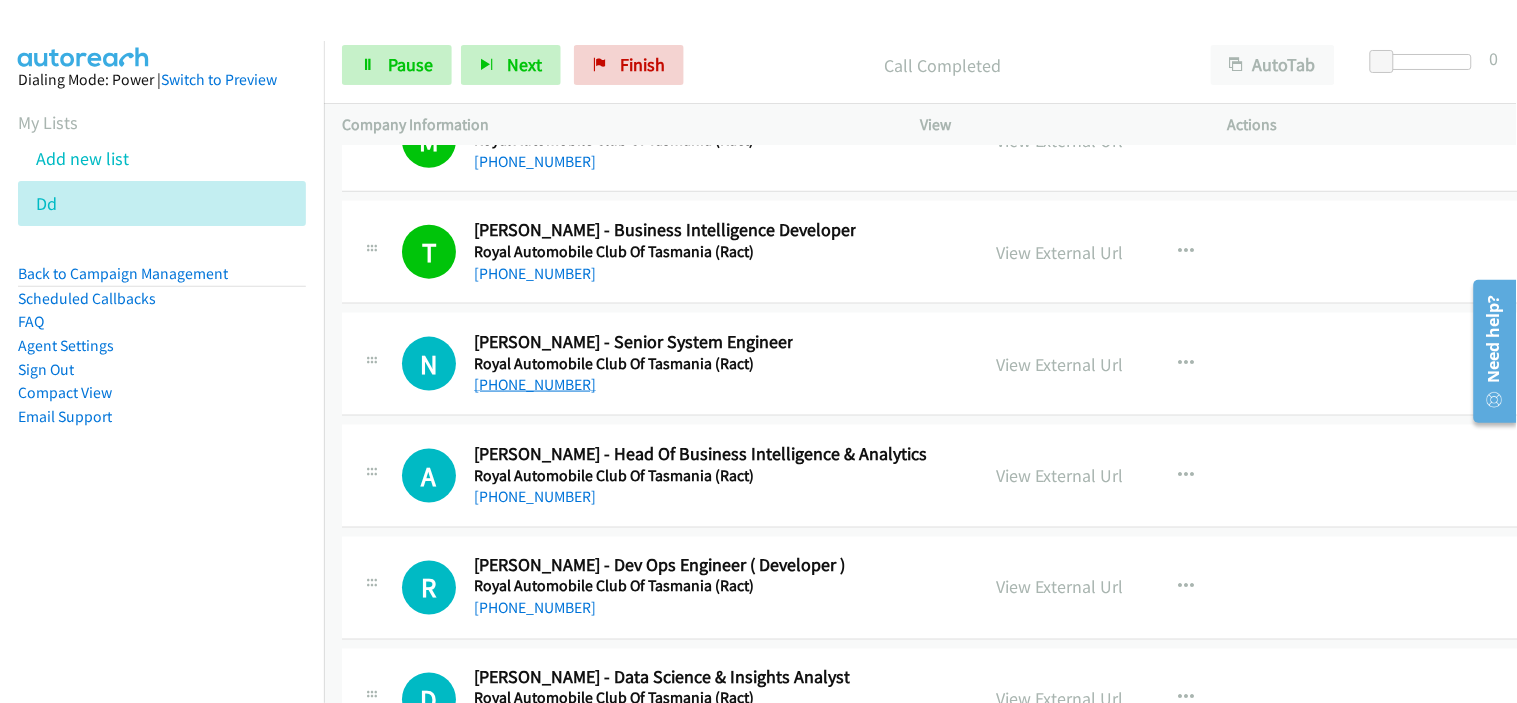 click on "[PHONE_NUMBER]" at bounding box center (535, 384) 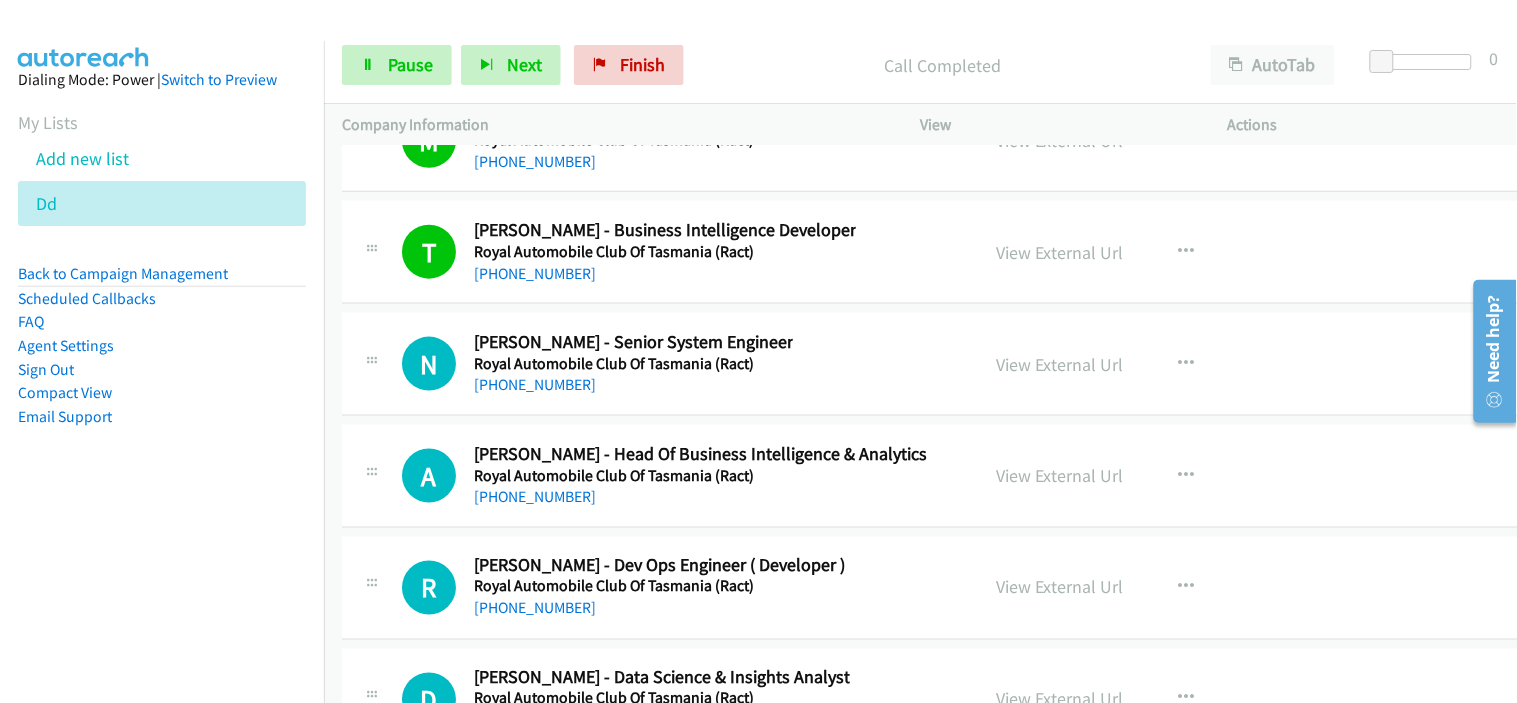 drag, startPoint x: 644, startPoint y: 306, endPoint x: 642, endPoint y: 318, distance: 12.165525 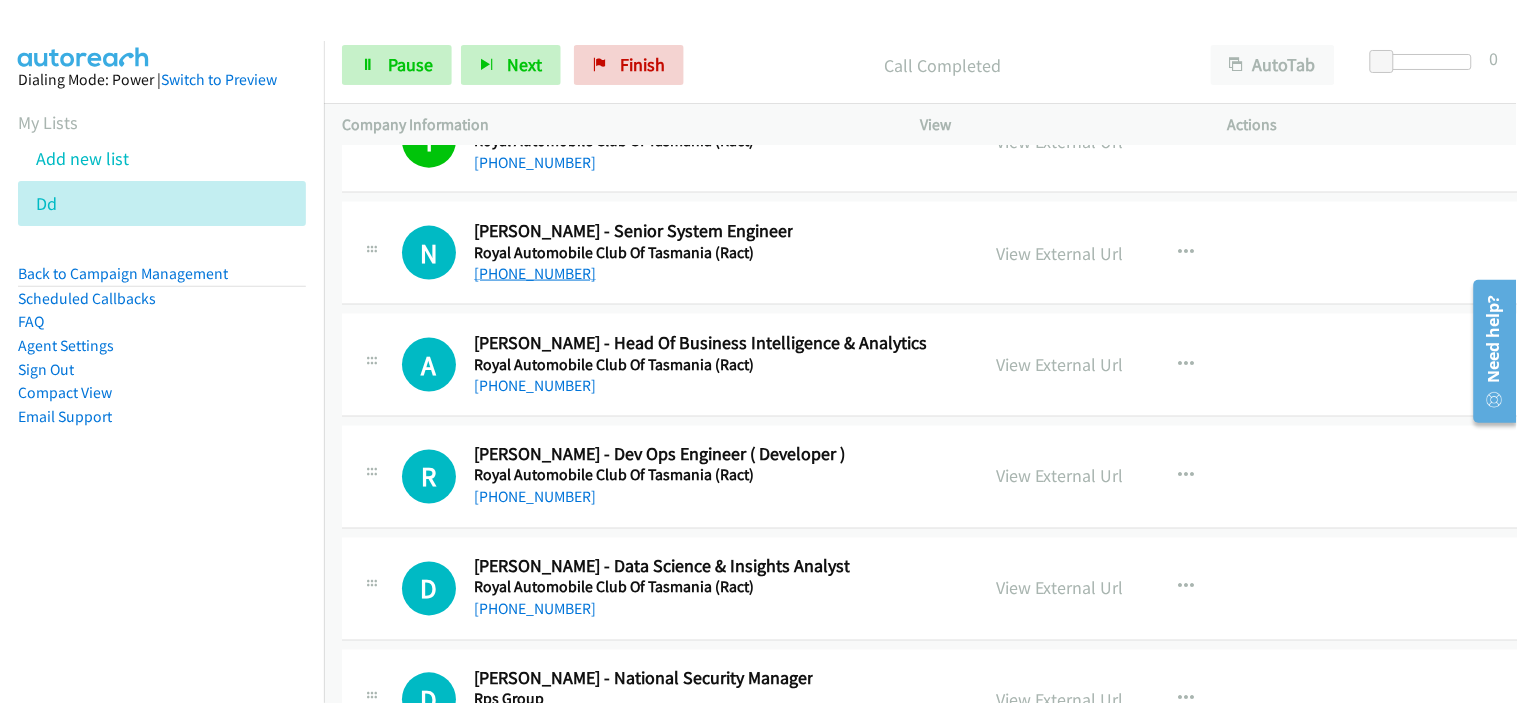 click on "[PHONE_NUMBER]" at bounding box center [535, 273] 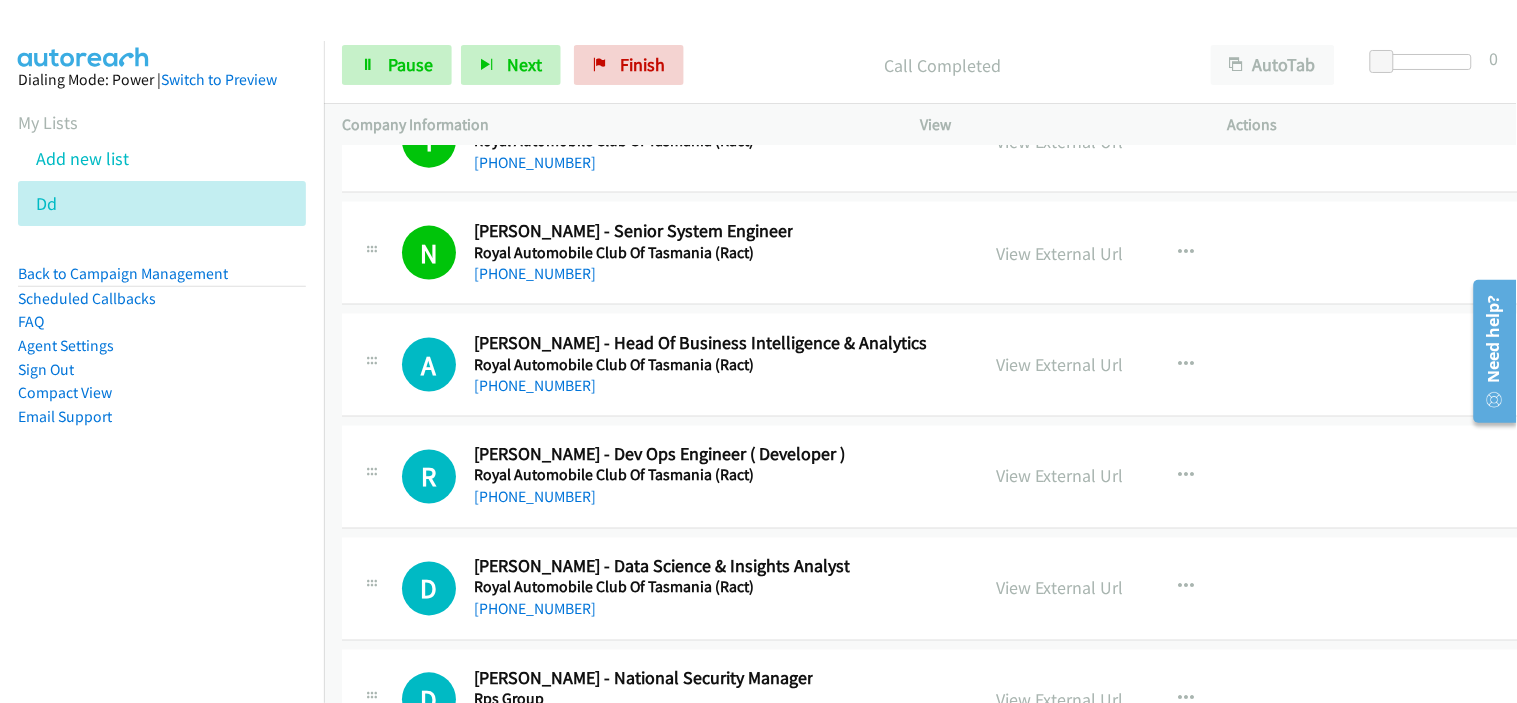 click on "[PHONE_NUMBER]" at bounding box center (700, 386) 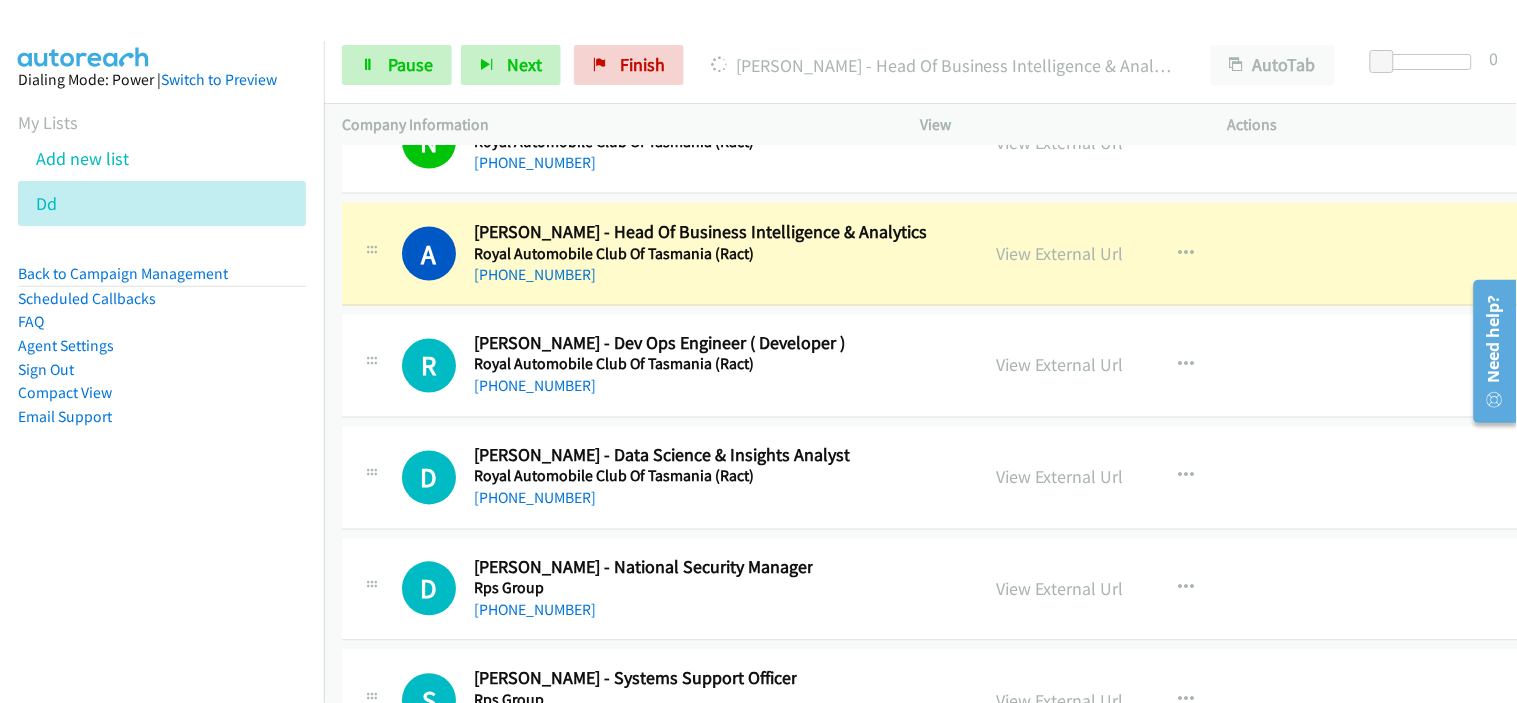 click on "[PHONE_NUMBER]" at bounding box center [700, 275] 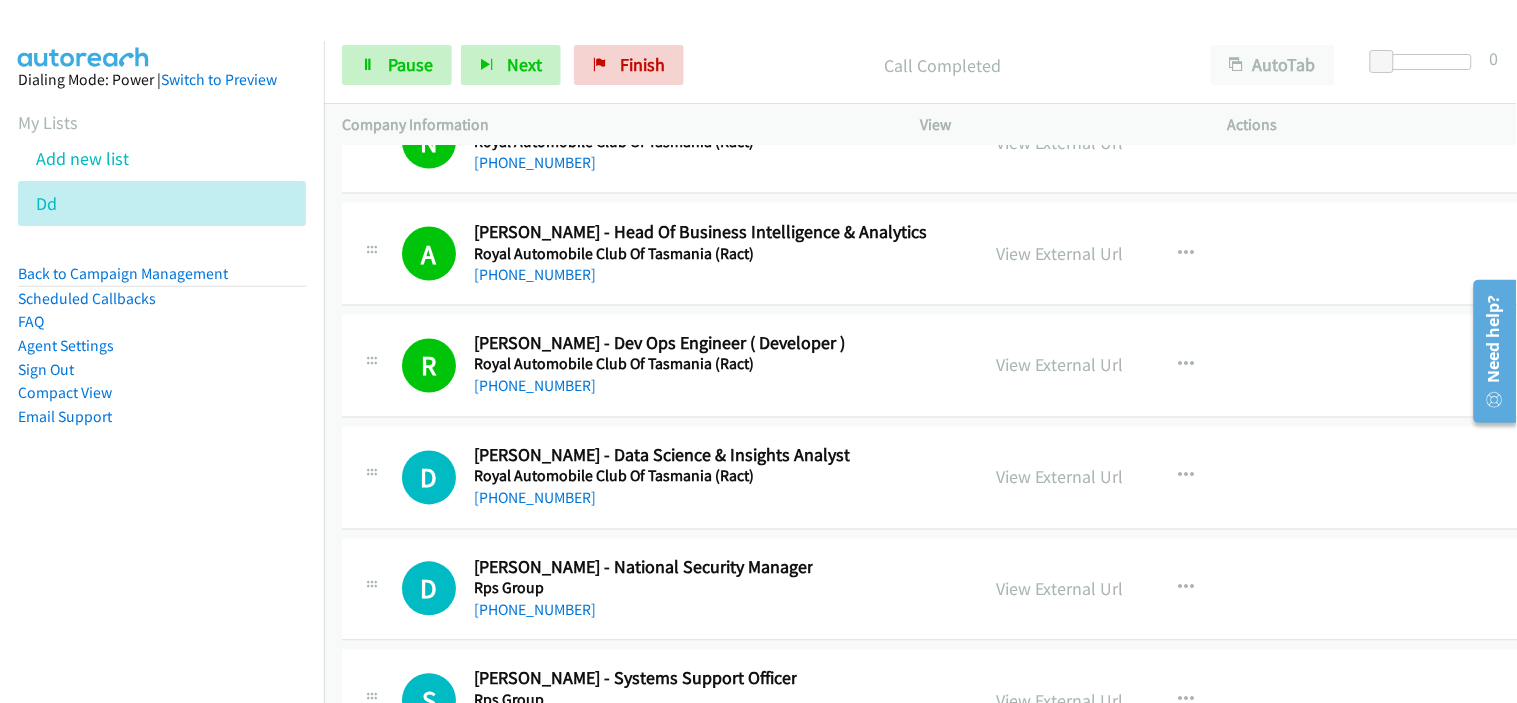 click on "D
Callback Scheduled
[PERSON_NAME] - Data Science & Insights Analyst
Royal Automobile Club Of Tasmania (Ract)
[GEOGRAPHIC_DATA]/[GEOGRAPHIC_DATA]
[PHONE_NUMBER]
View External Url
View External Url
Schedule/Manage Callback
Start Calls Here
Remove from list
Add to do not call list
Reset Call Status" at bounding box center [942, 478] 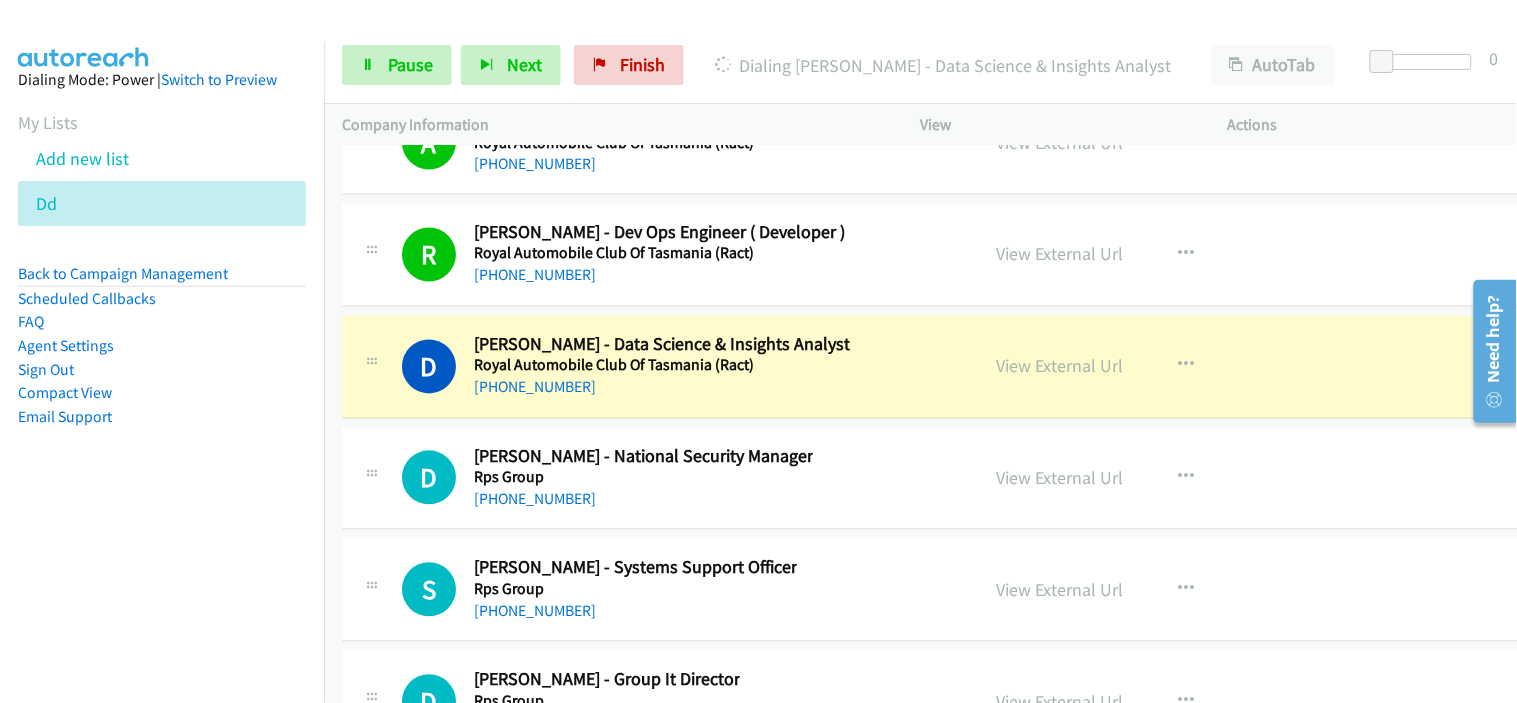 click on "D
Callback Scheduled
[PERSON_NAME] - Data Science & Insights Analyst
Royal Automobile Club Of Tasmania (Ract)
[GEOGRAPHIC_DATA]/[GEOGRAPHIC_DATA]
[PHONE_NUMBER]
View External Url
View External Url
Schedule/Manage Callback
Start Calls Here
Remove from list
Add to do not call list
Reset Call Status" at bounding box center [942, 367] 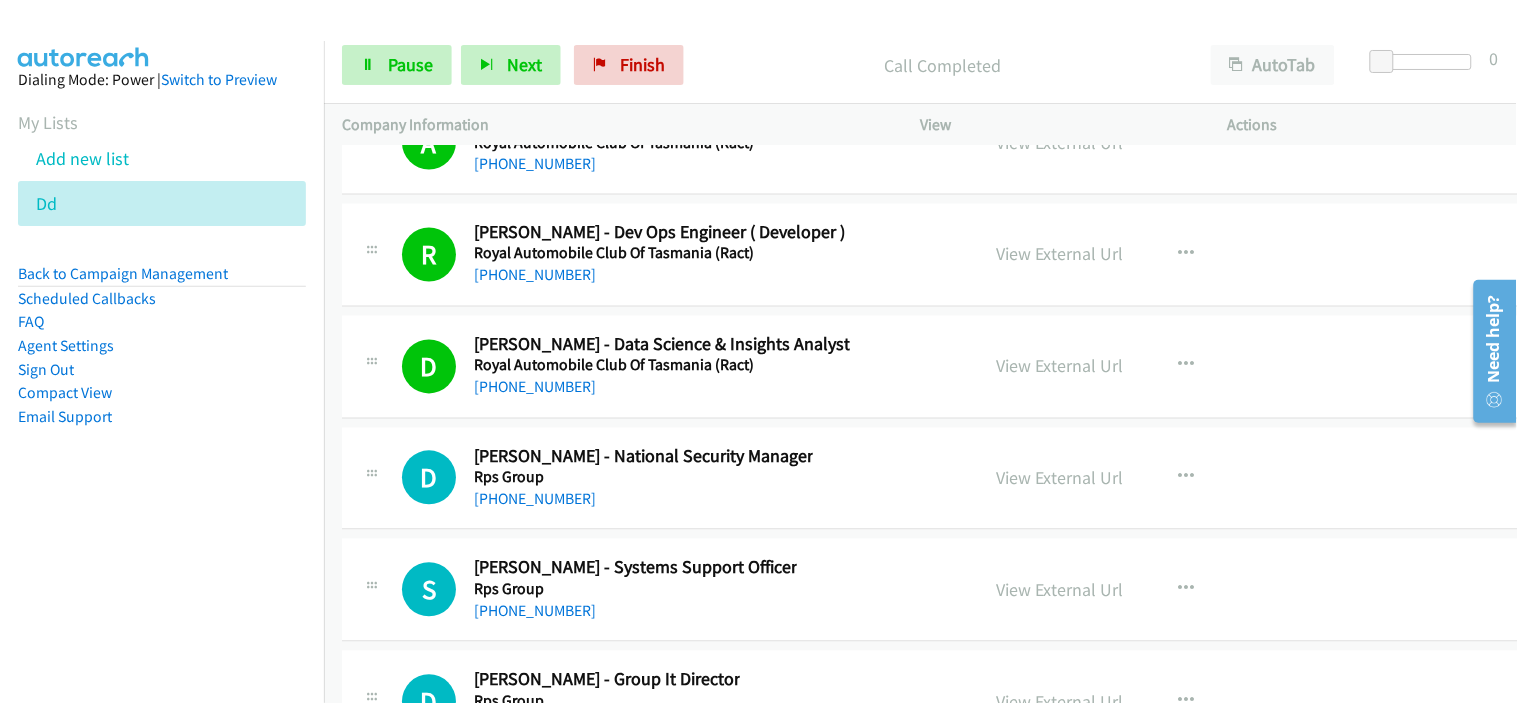 click on "[PHONE_NUMBER]" at bounding box center [643, 500] 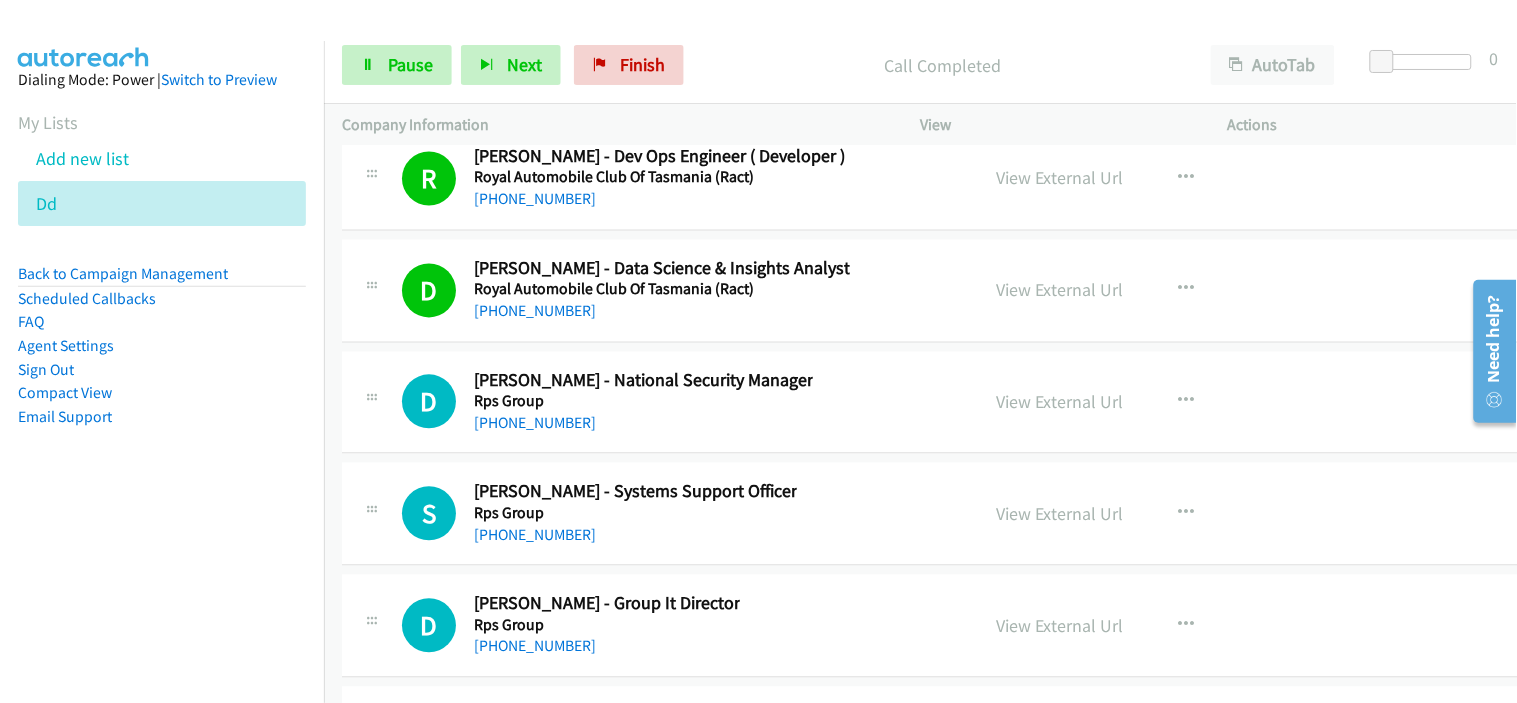 scroll, scrollTop: 51780, scrollLeft: 0, axis: vertical 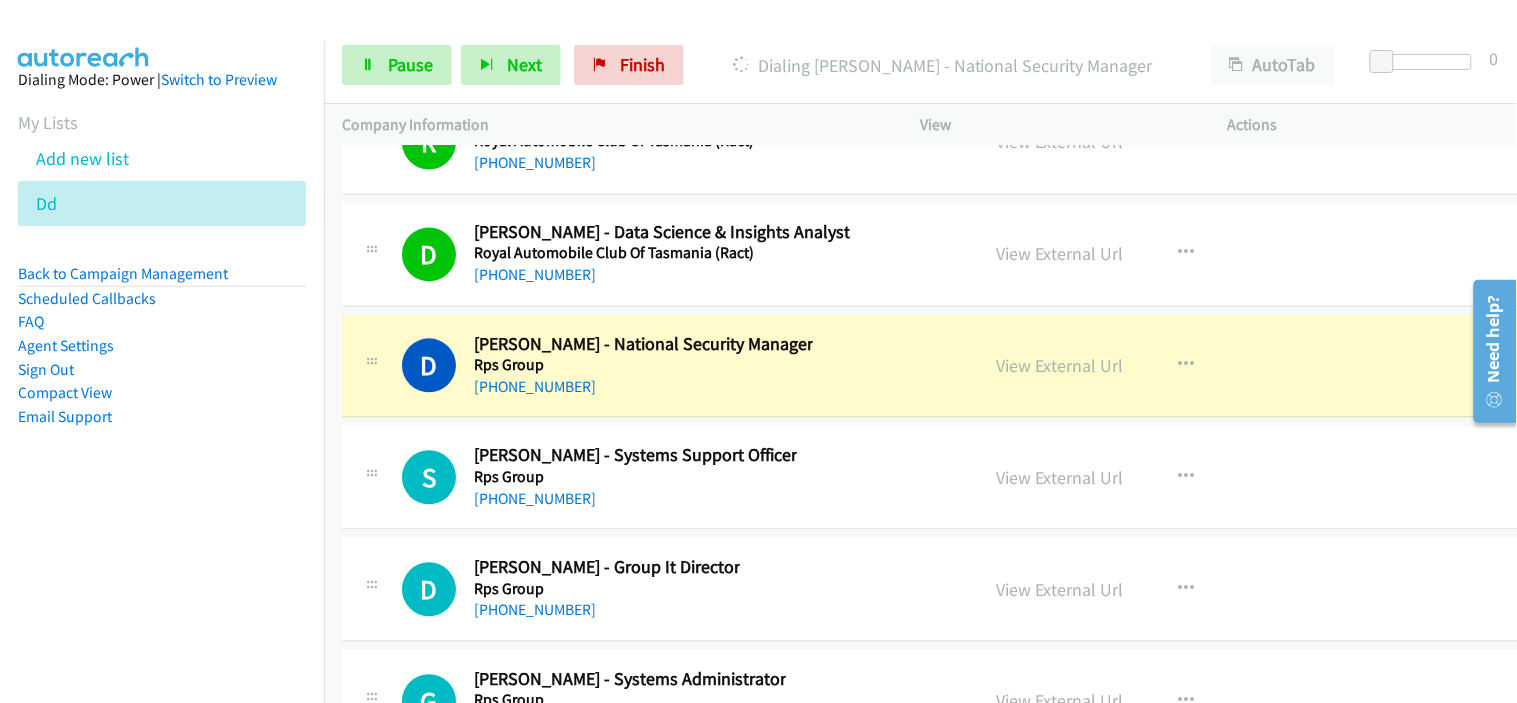 click on "[PHONE_NUMBER]" at bounding box center (635, 500) 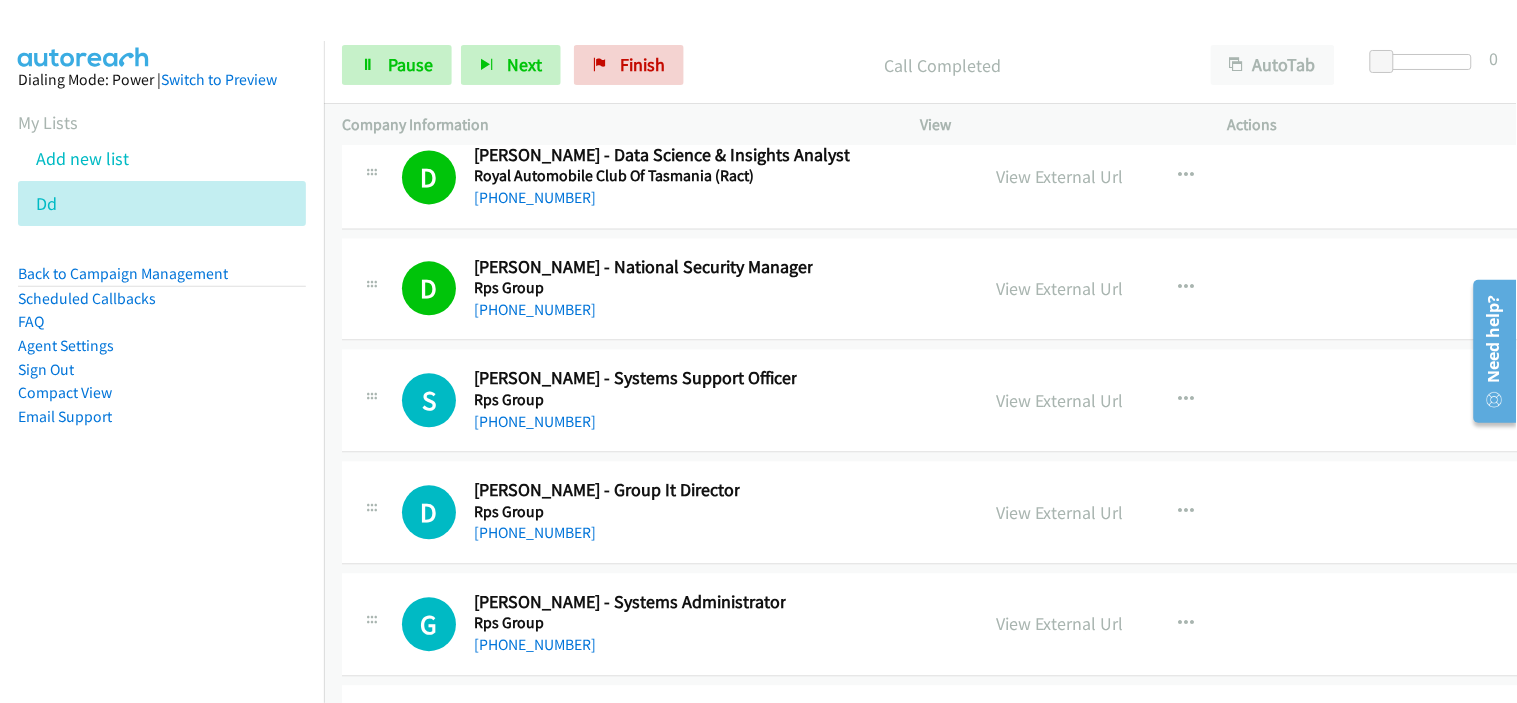 scroll, scrollTop: 51891, scrollLeft: 0, axis: vertical 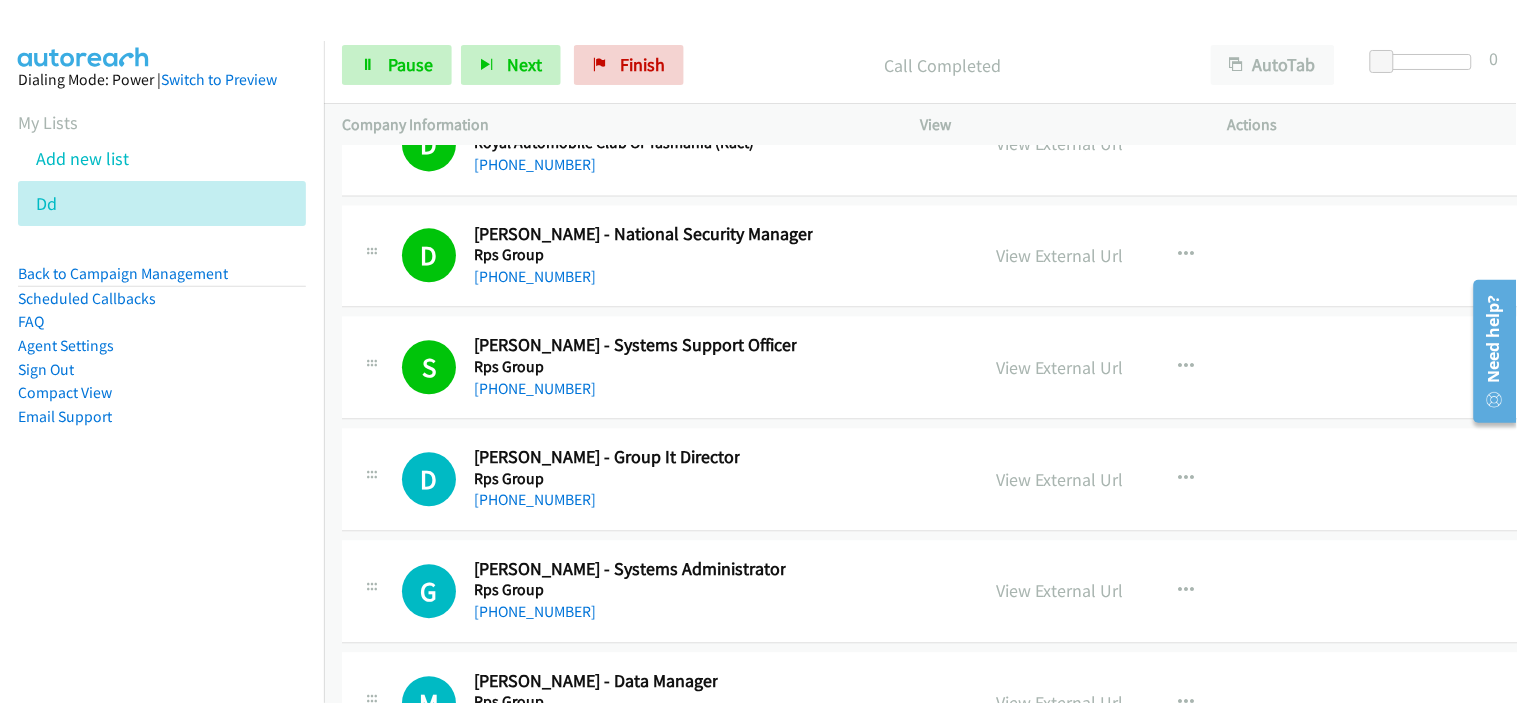click on "[PHONE_NUMBER]" at bounding box center [643, 277] 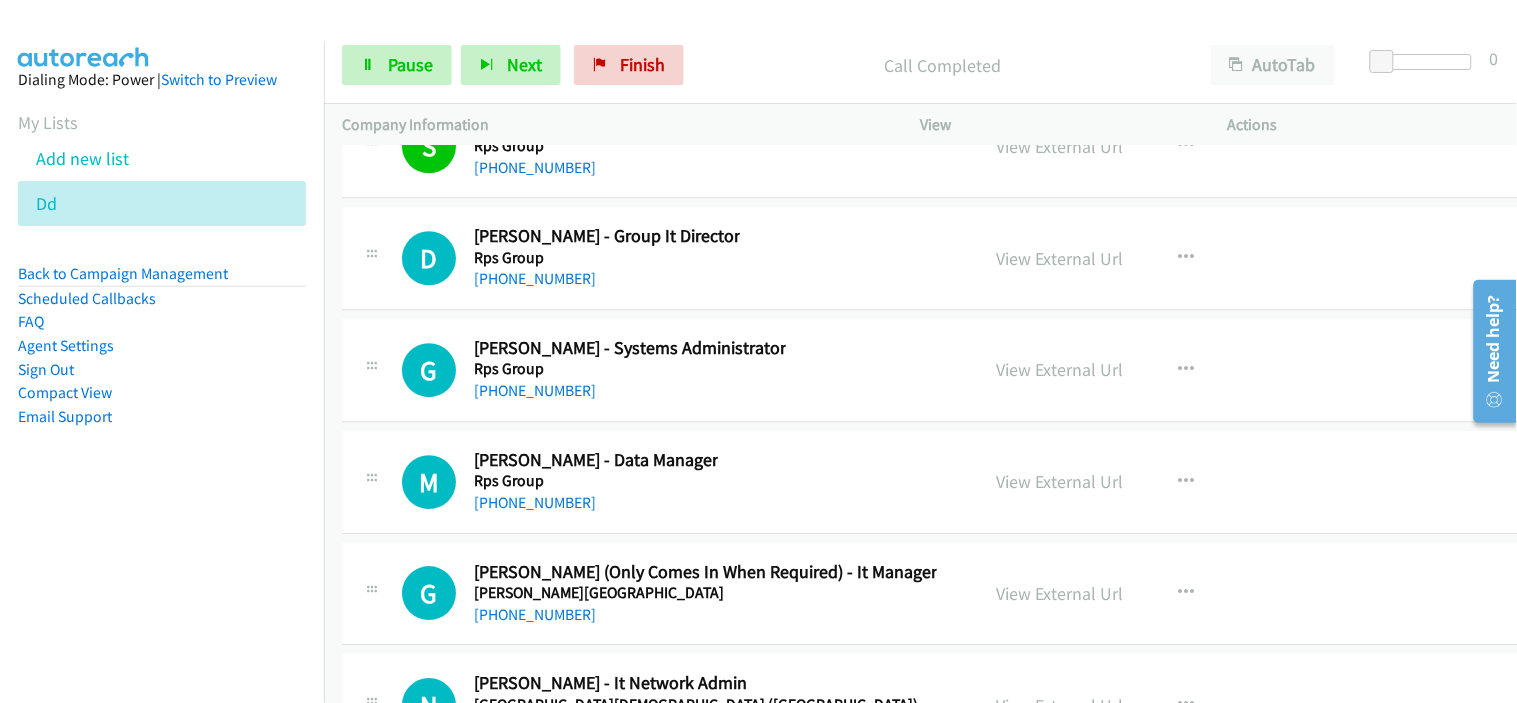 scroll, scrollTop: 52113, scrollLeft: 0, axis: vertical 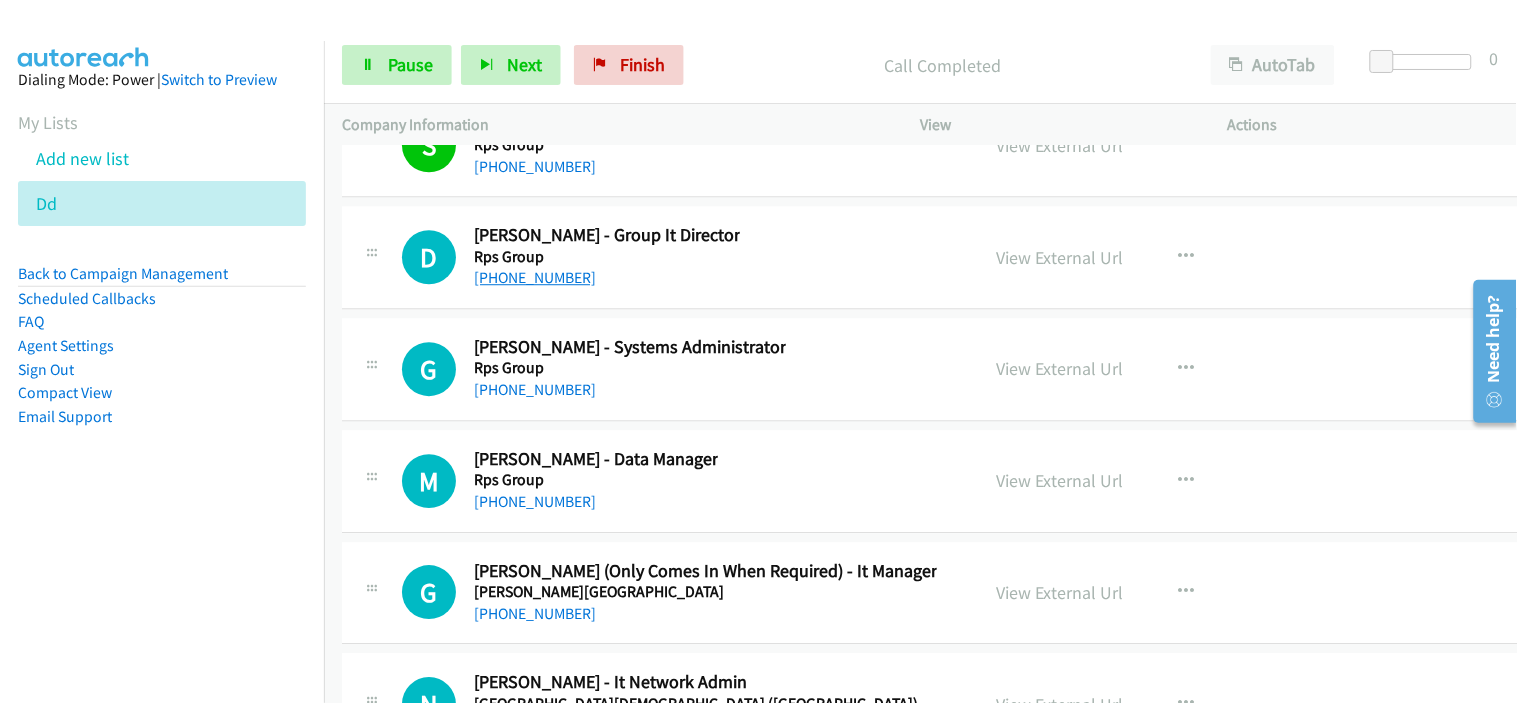 click on "[PHONE_NUMBER]" at bounding box center (535, 277) 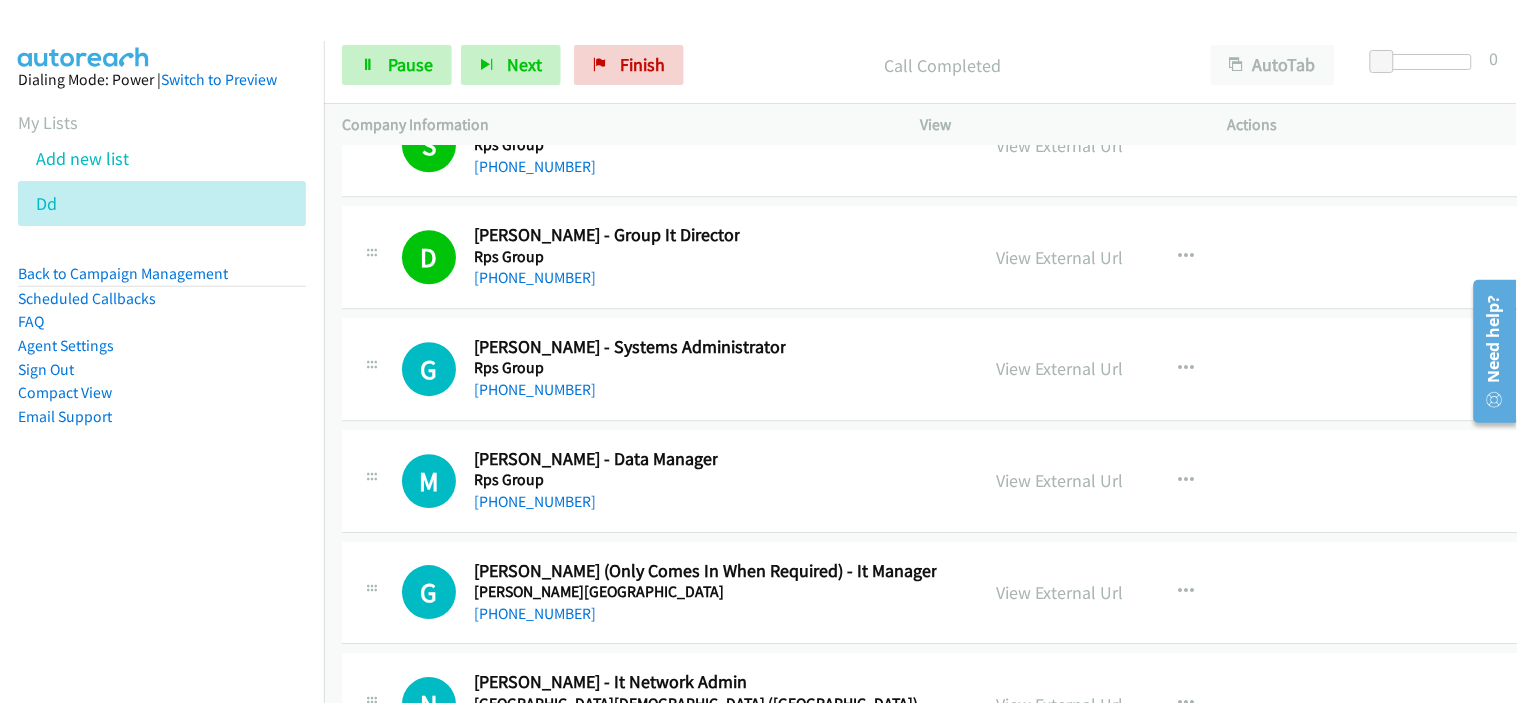 scroll, scrollTop: 52224, scrollLeft: 0, axis: vertical 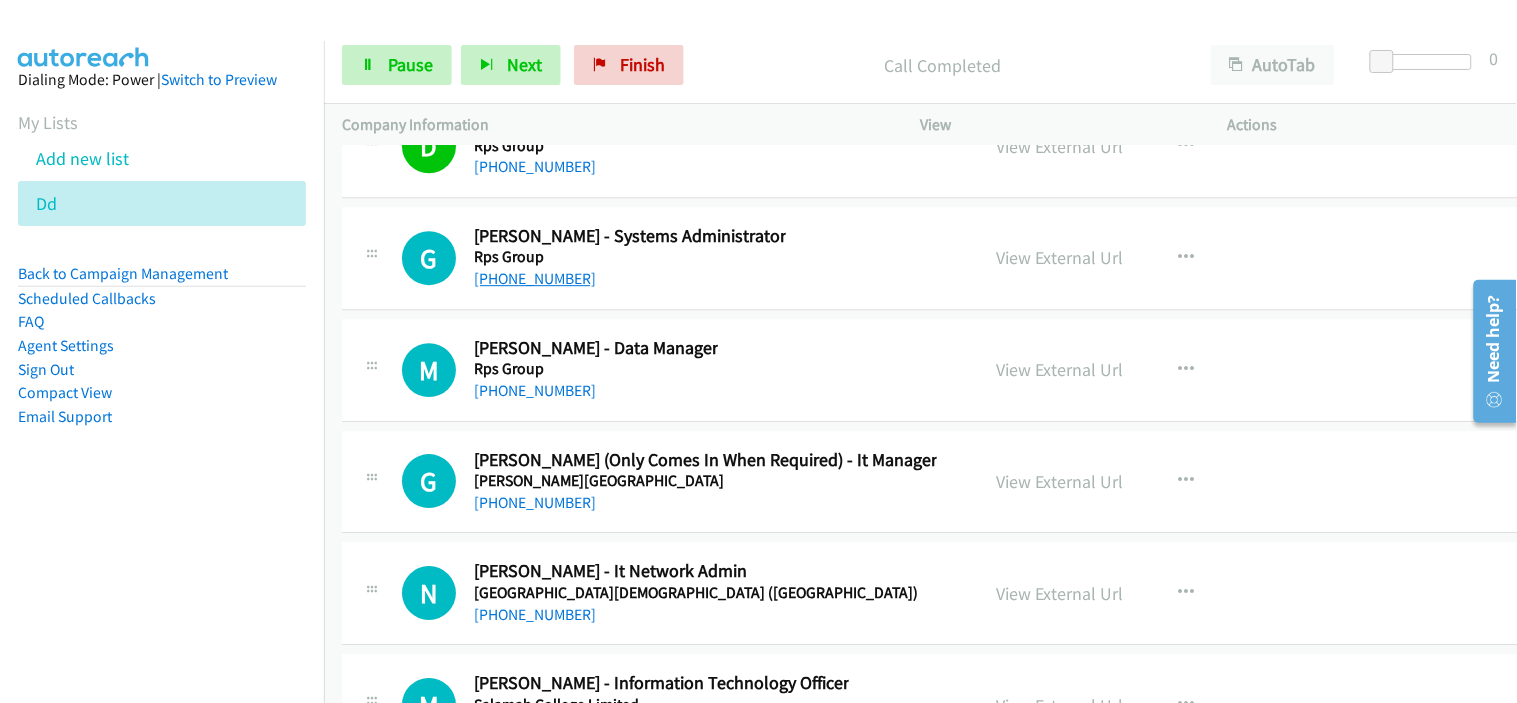 click on "[PHONE_NUMBER]" at bounding box center (535, 278) 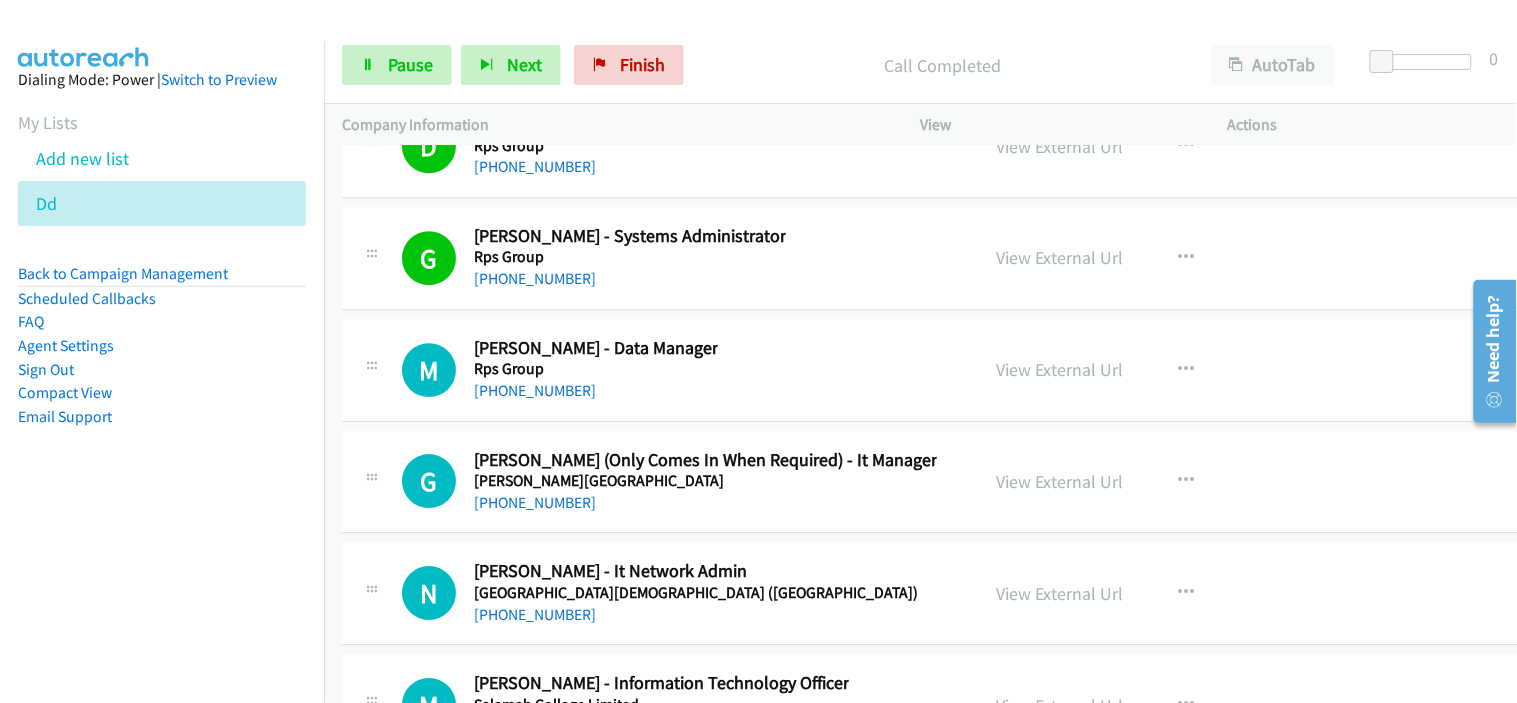 scroll, scrollTop: 52335, scrollLeft: 0, axis: vertical 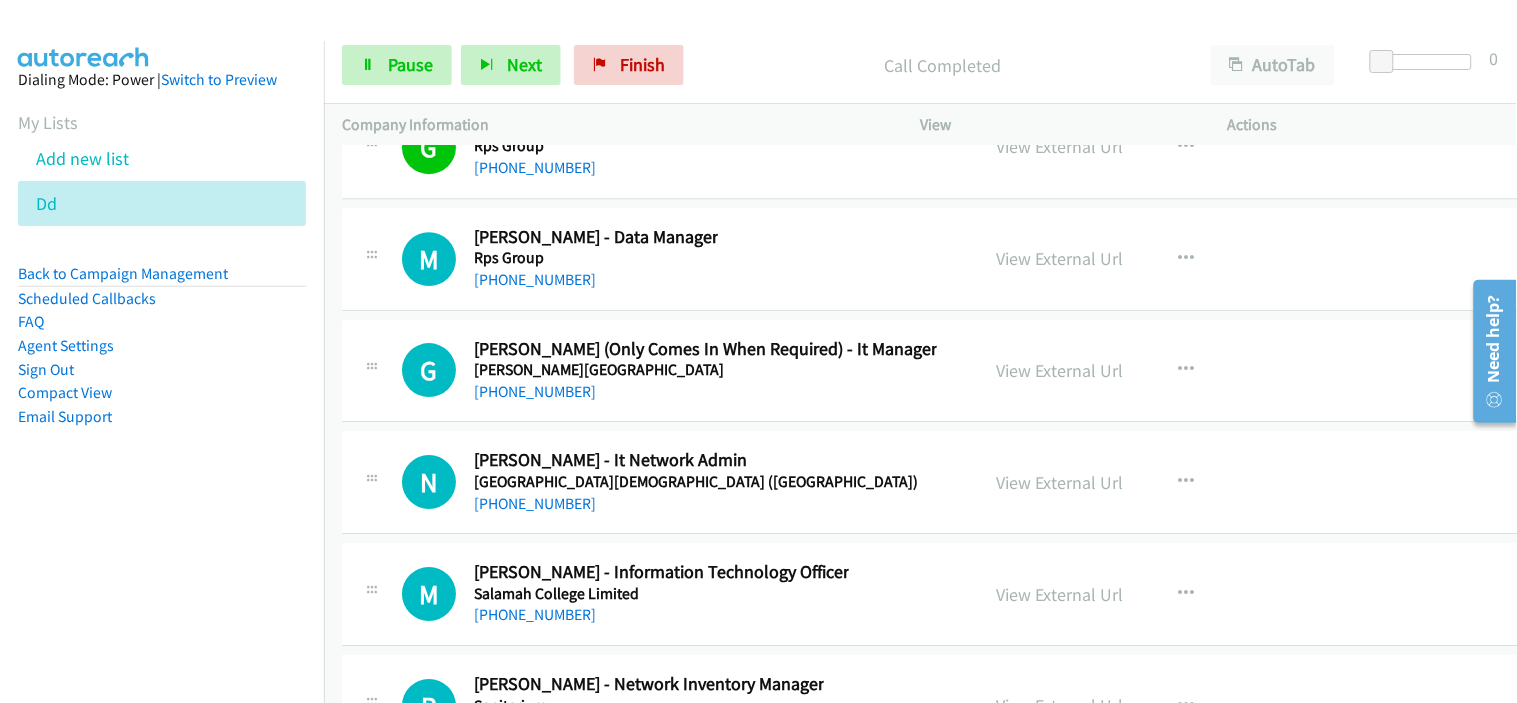 click on "[PHONE_NUMBER]" at bounding box center [596, 280] 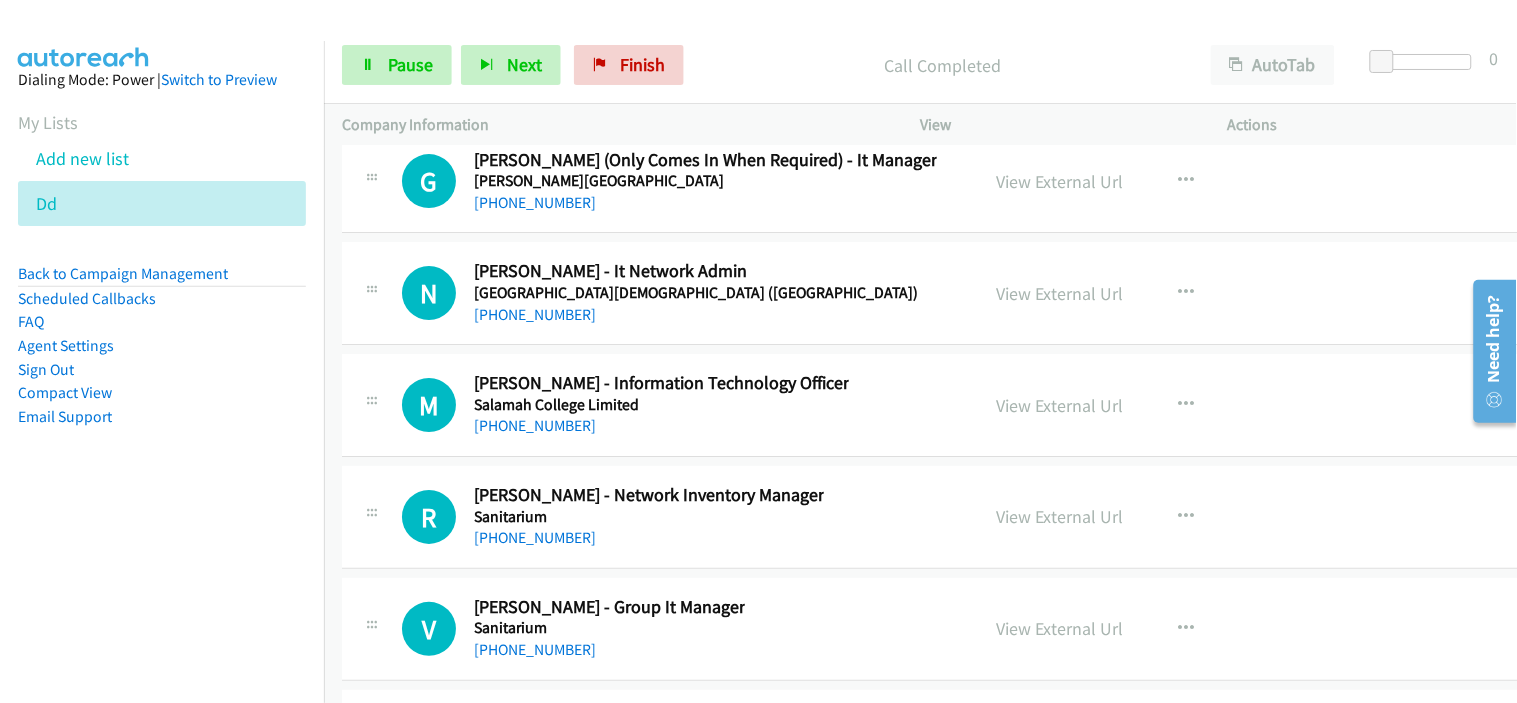 scroll, scrollTop: 52557, scrollLeft: 0, axis: vertical 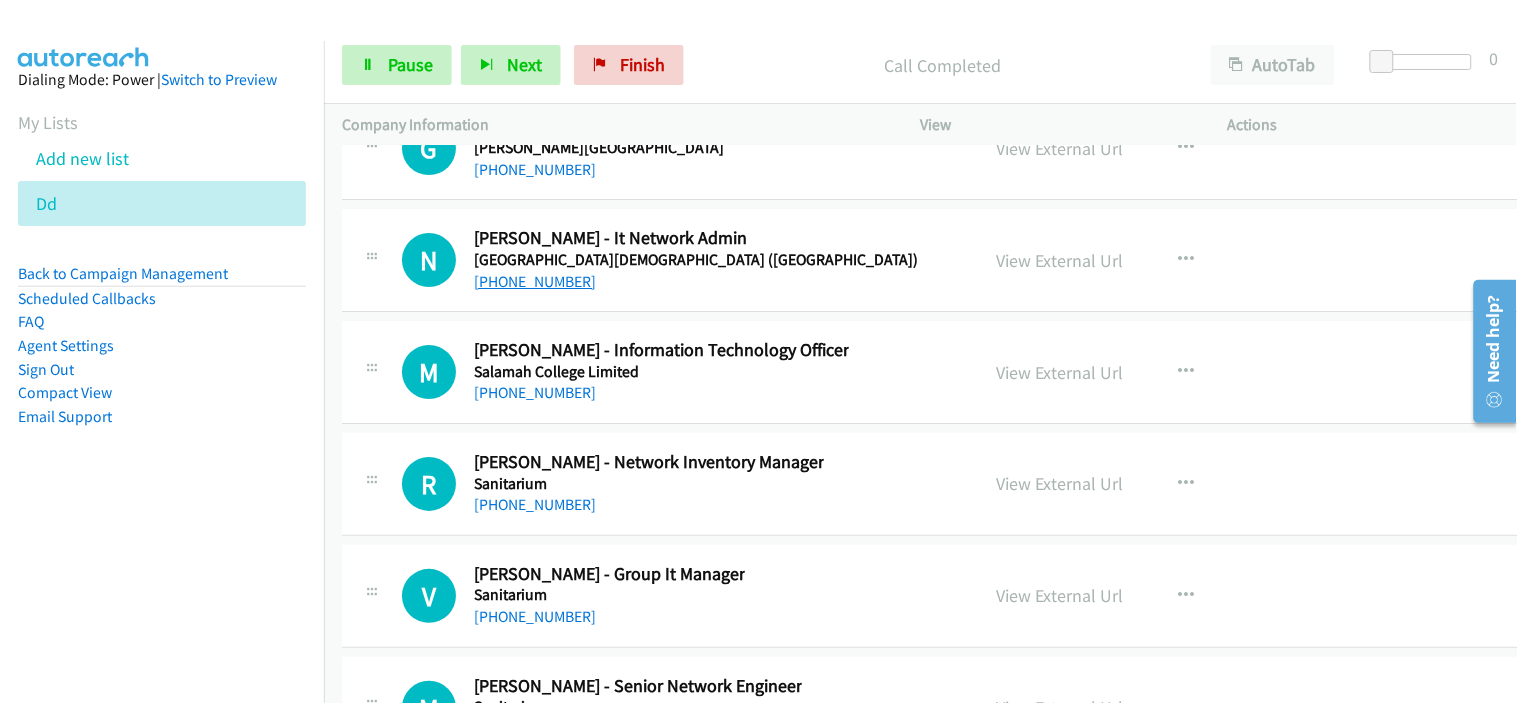 click on "[PHONE_NUMBER]" at bounding box center [535, 281] 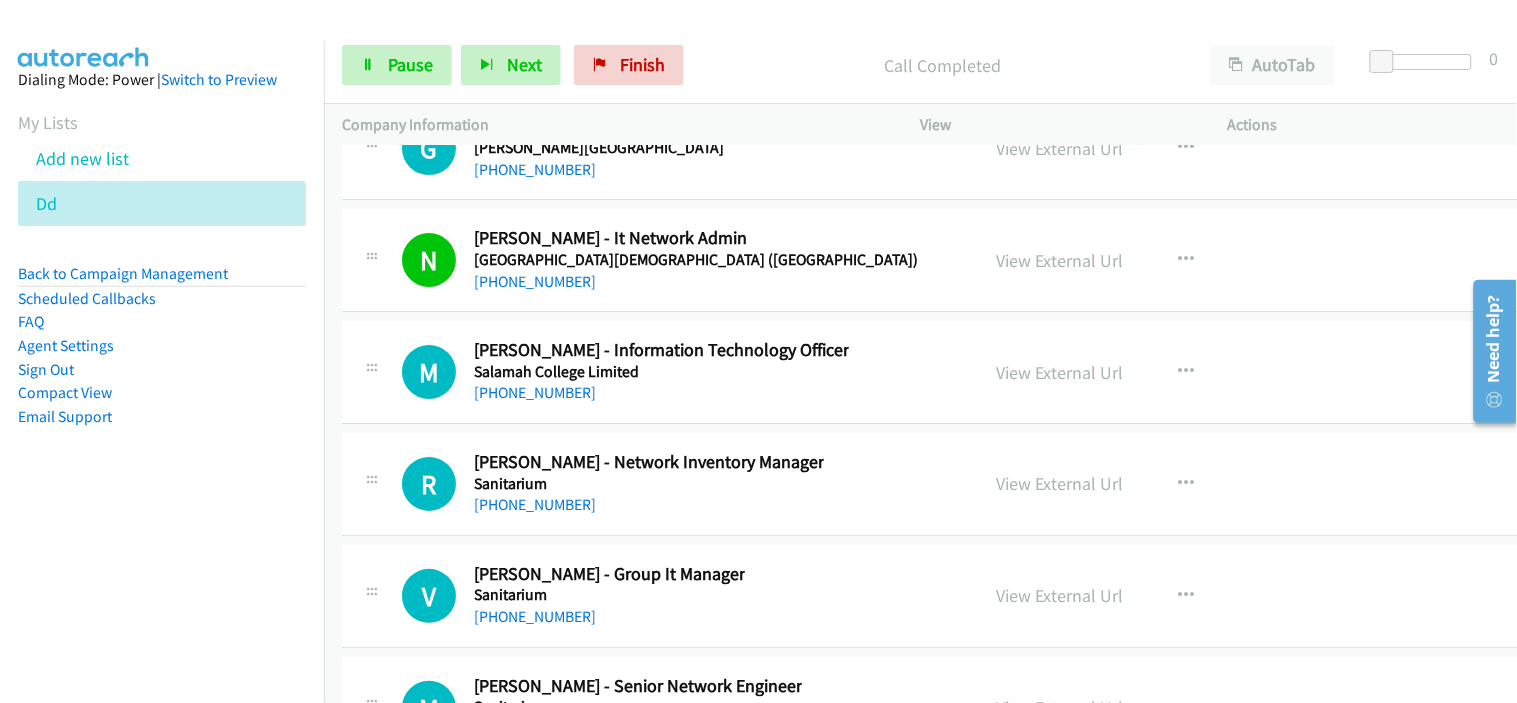click on "[PHONE_NUMBER]" at bounding box center [661, 393] 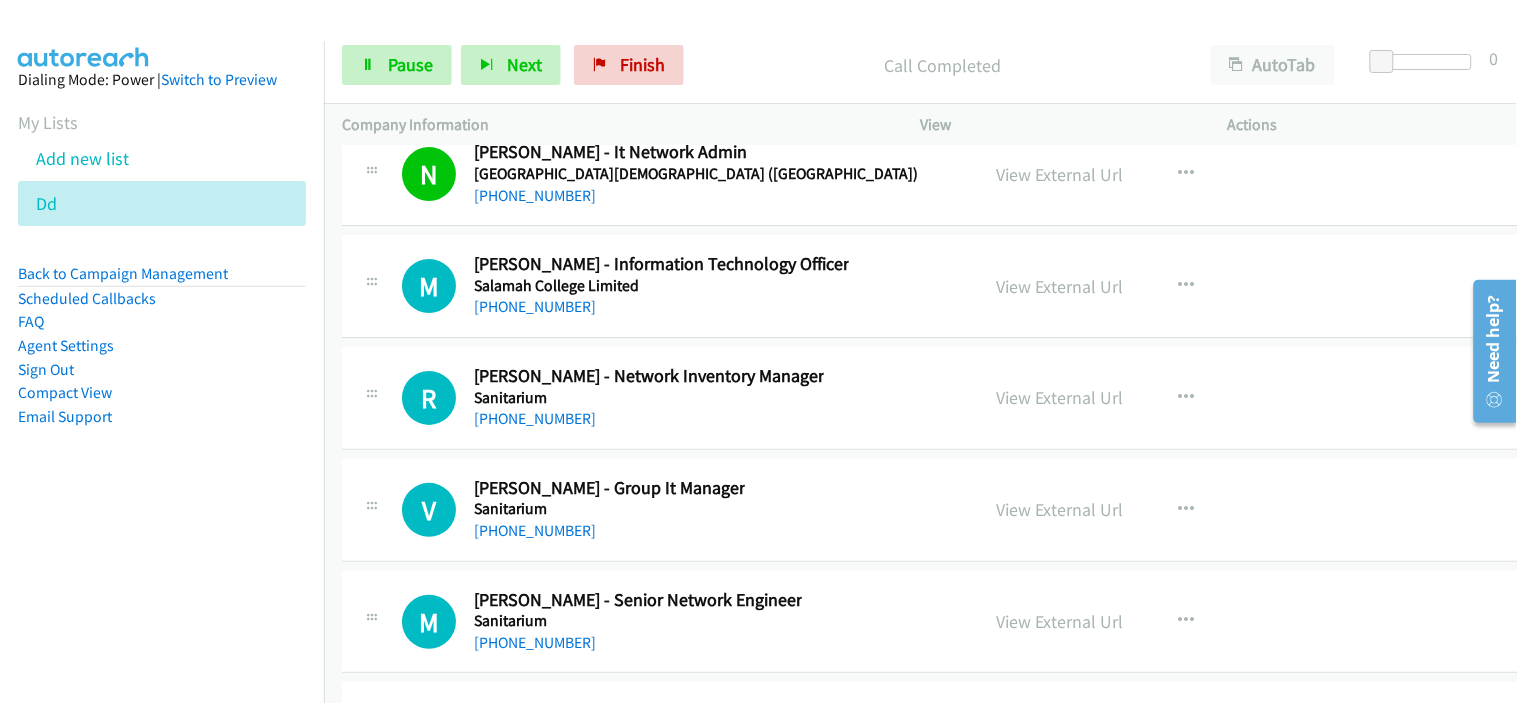 scroll, scrollTop: 52668, scrollLeft: 0, axis: vertical 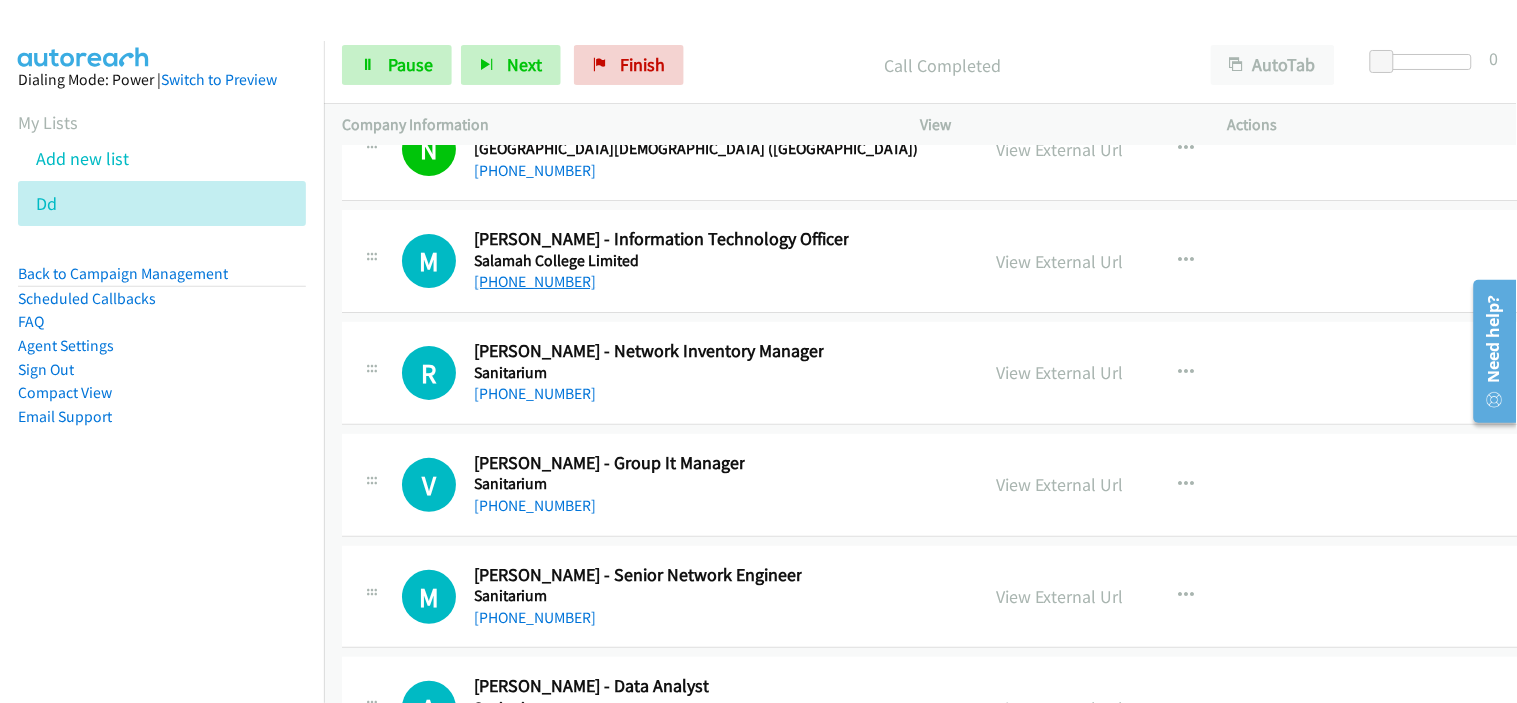 click on "[PHONE_NUMBER]" at bounding box center (535, 281) 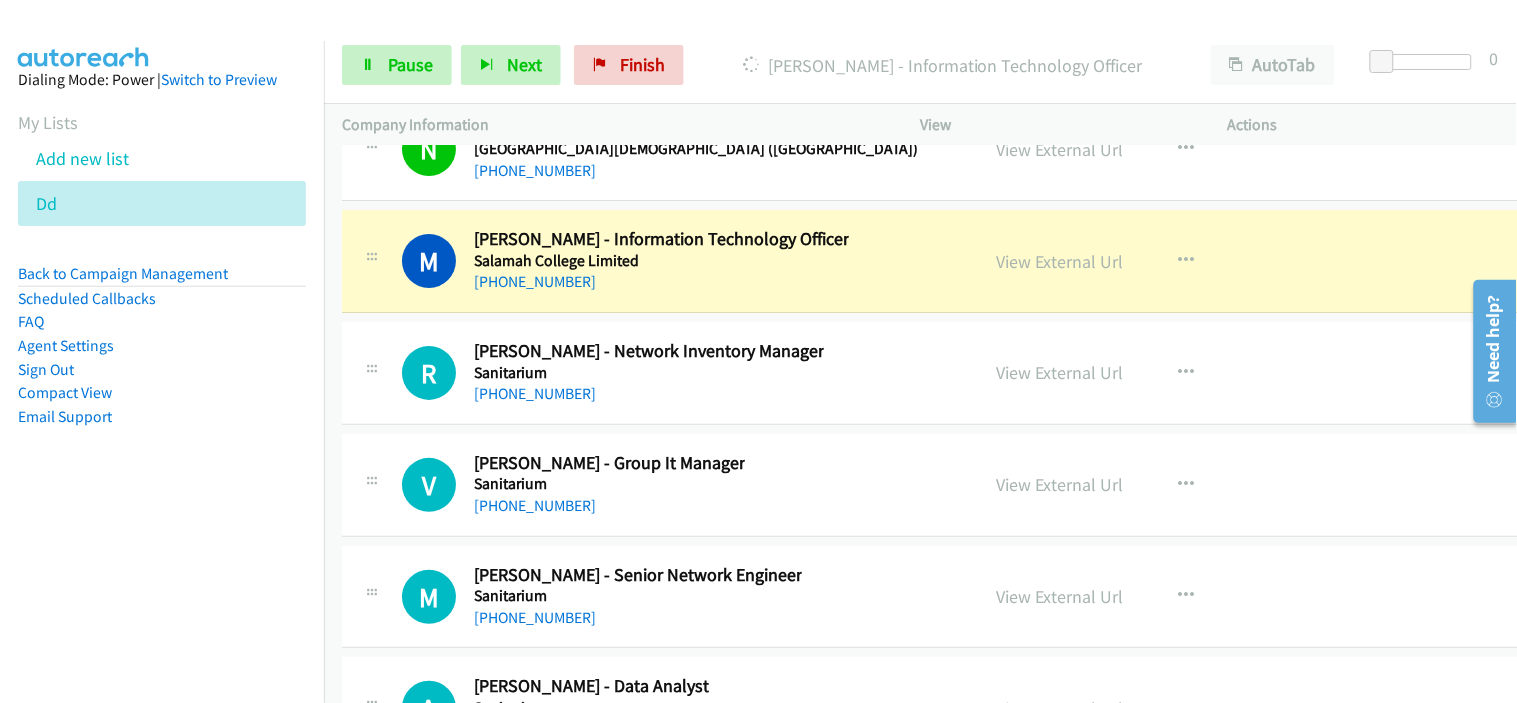 click on "[PHONE_NUMBER]" at bounding box center (661, 282) 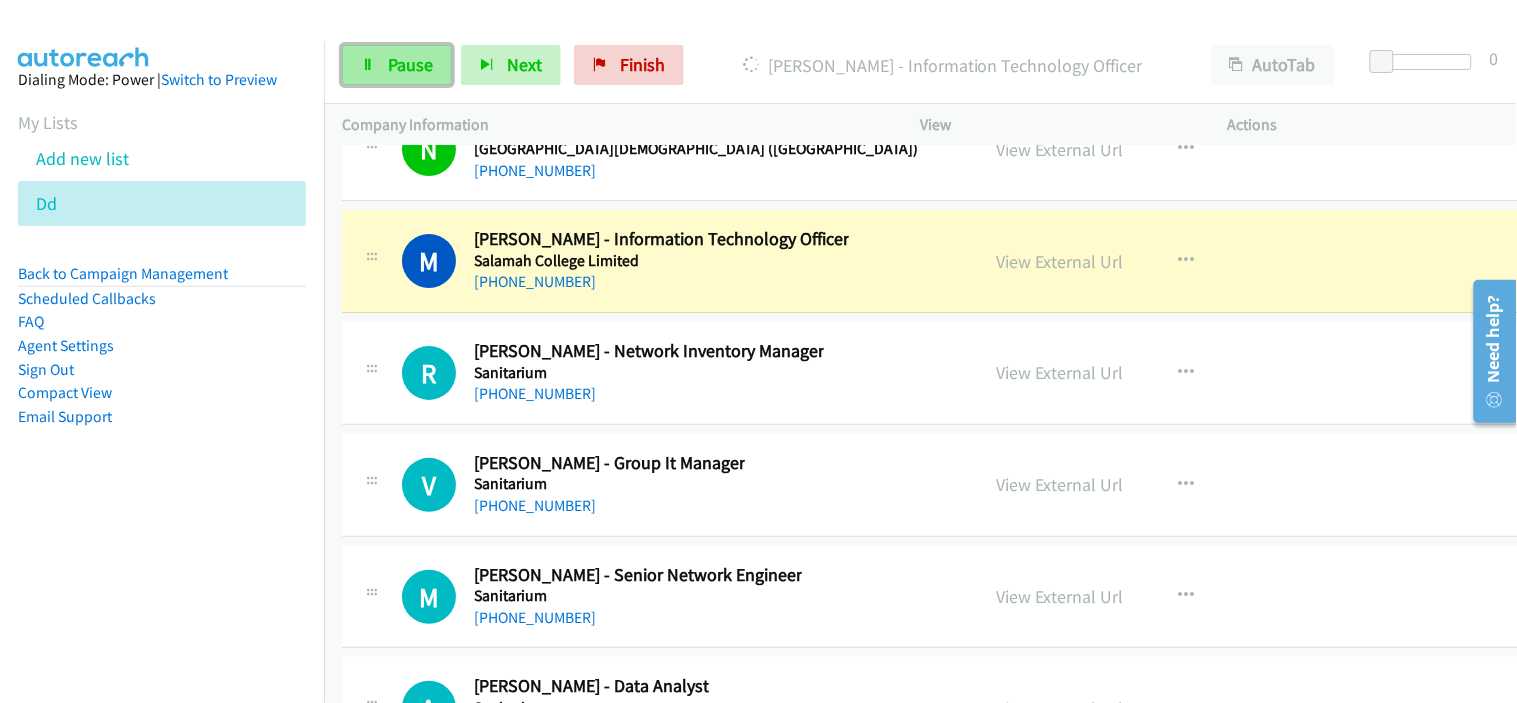 click on "Pause" at bounding box center (397, 65) 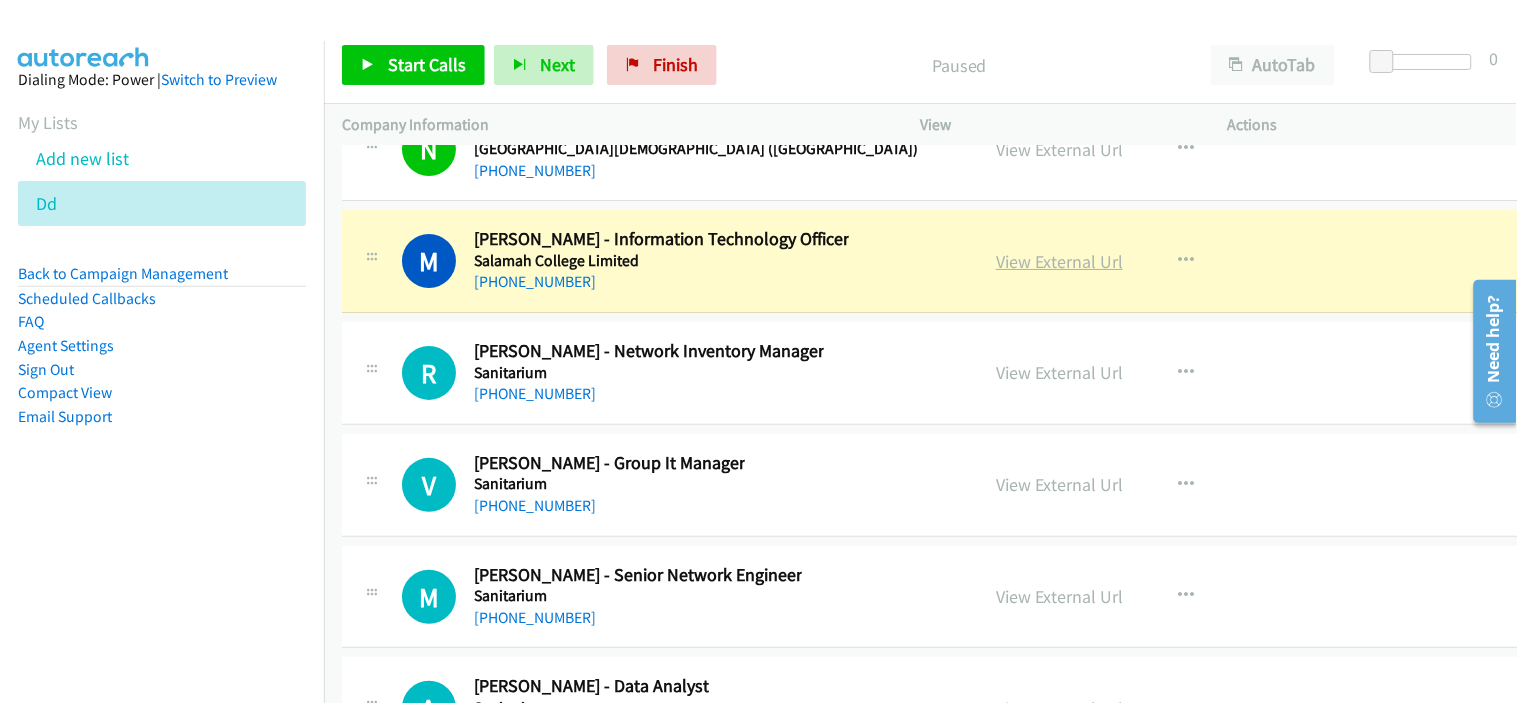 click on "View External Url" at bounding box center (1059, 261) 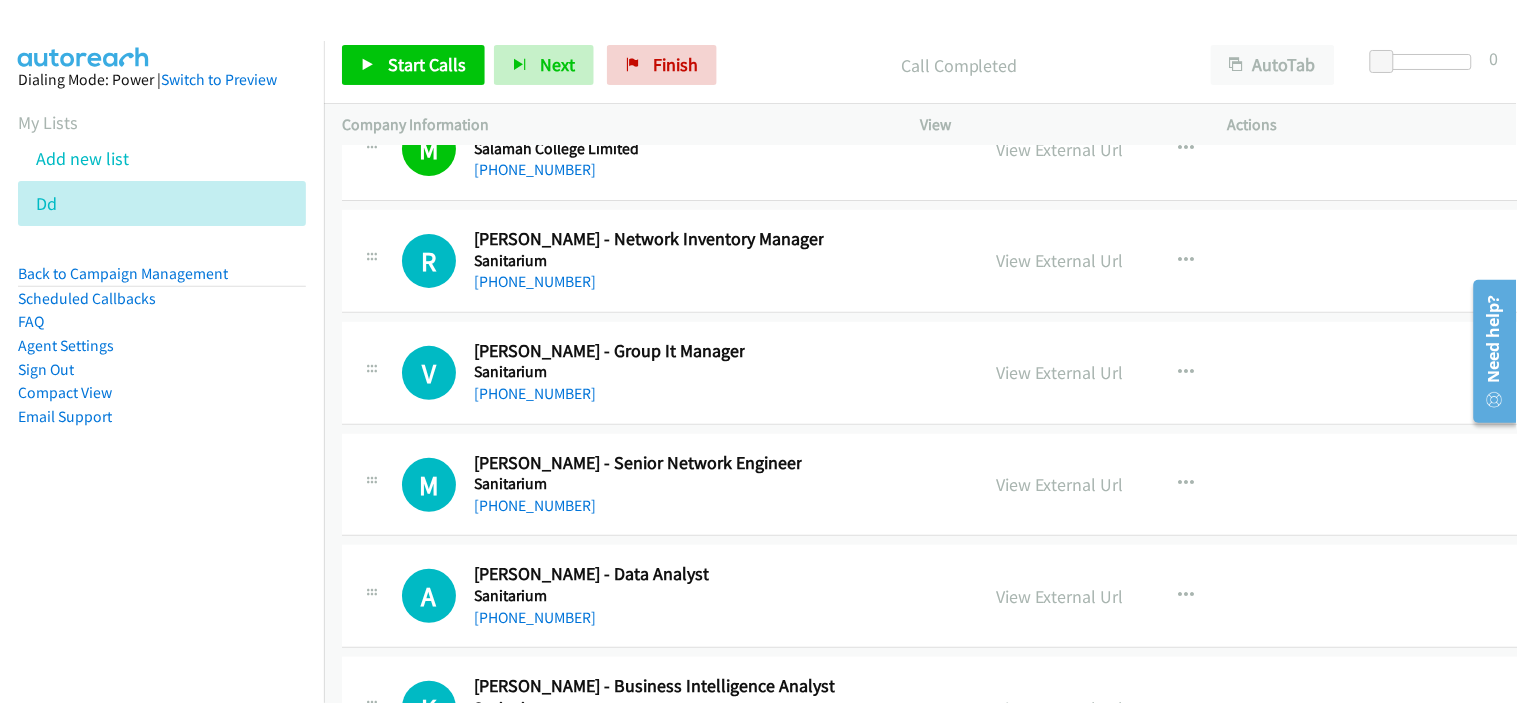 scroll, scrollTop: 52891, scrollLeft: 0, axis: vertical 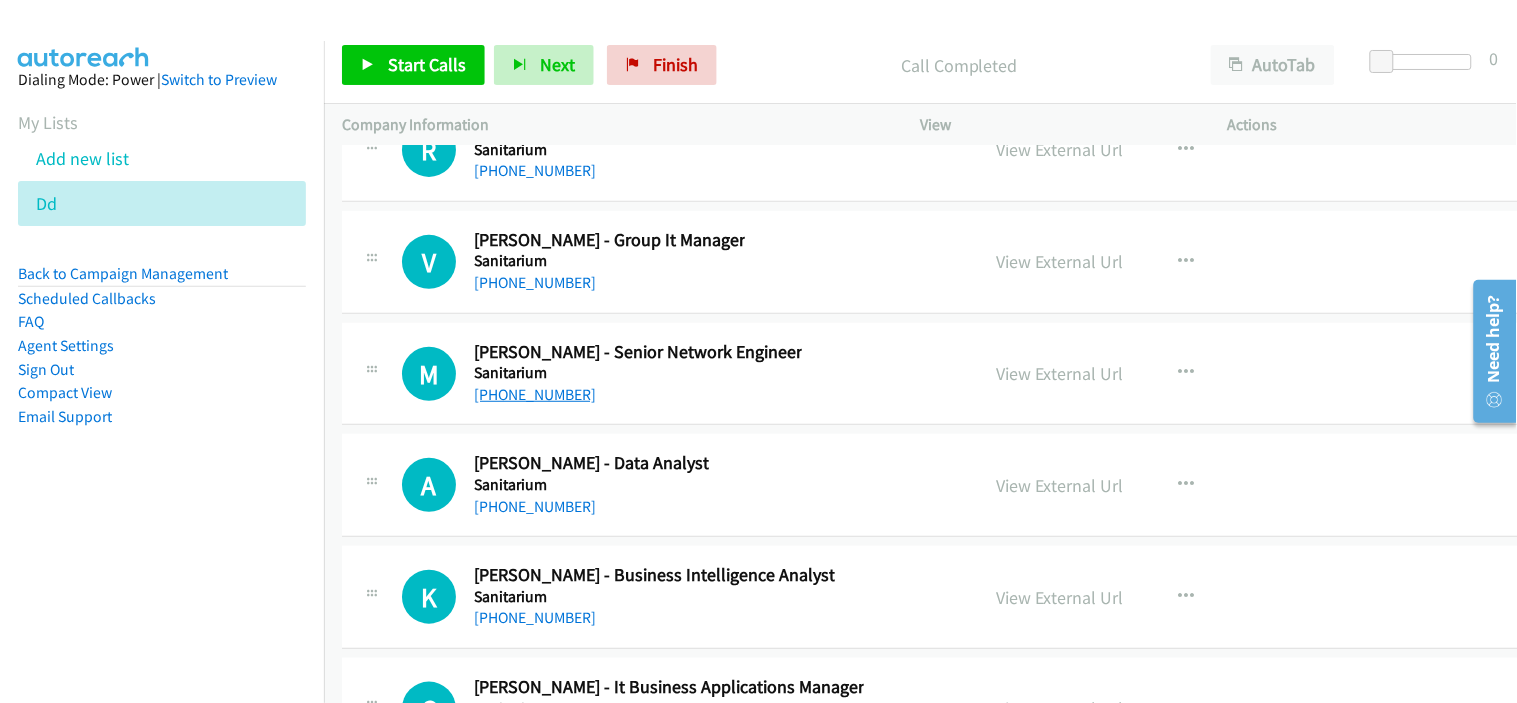 click on "[PHONE_NUMBER]" at bounding box center [535, 394] 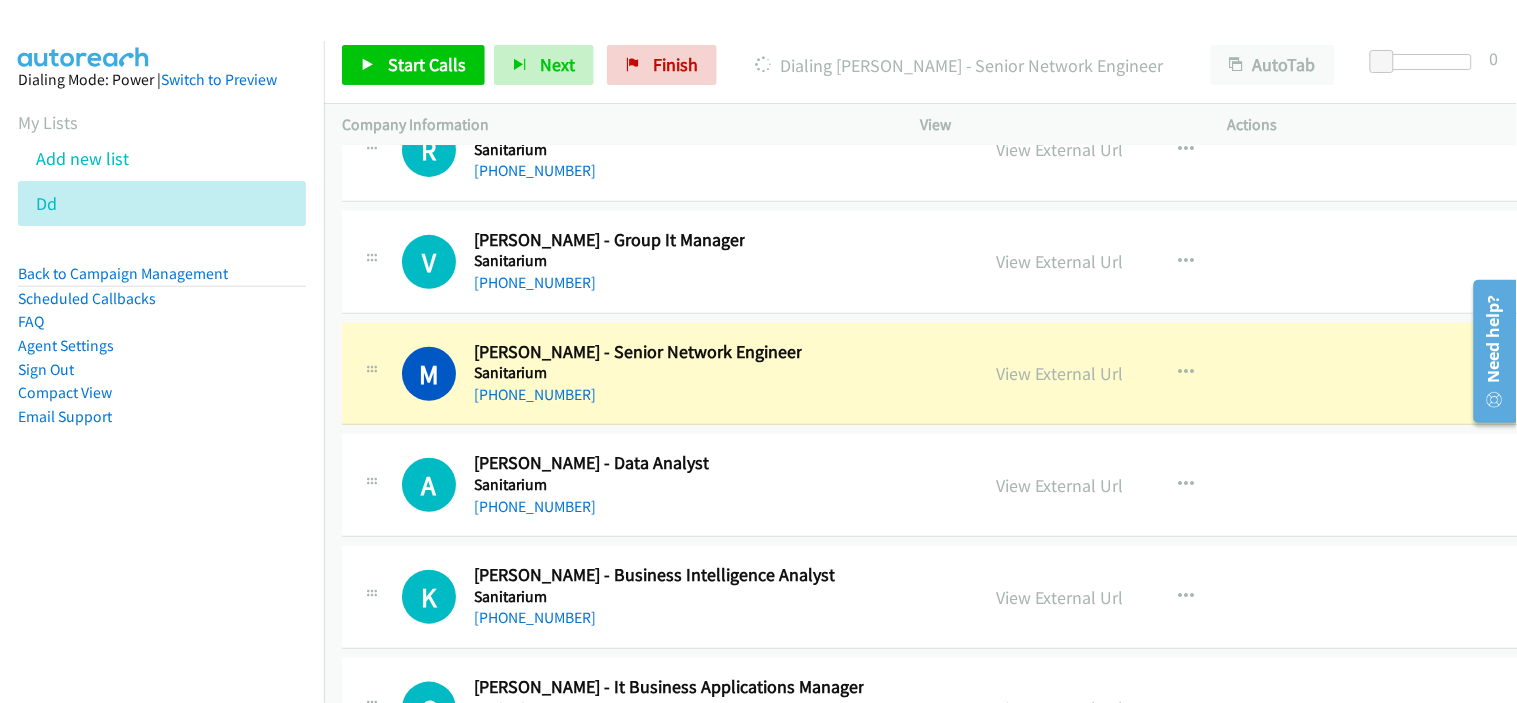 click on "[PHONE_NUMBER]" at bounding box center (638, 395) 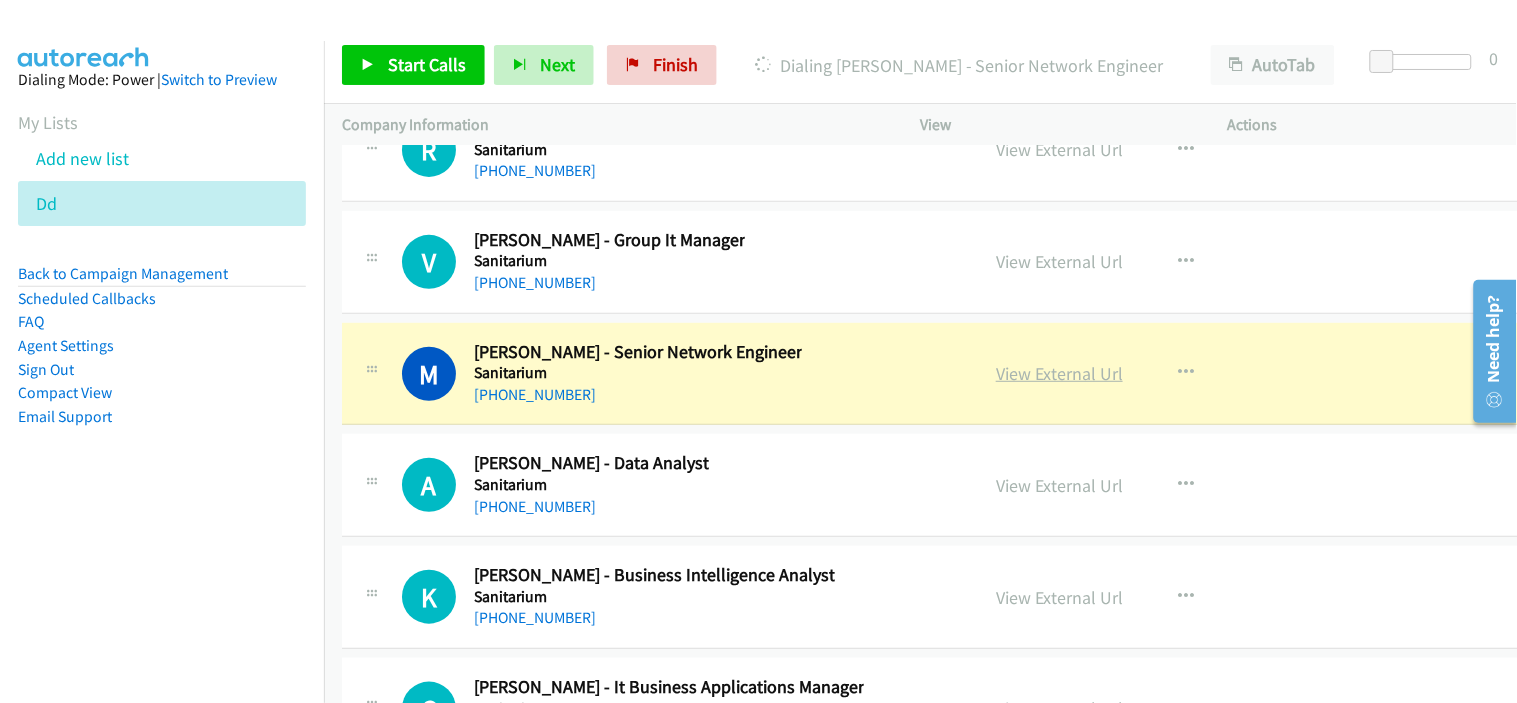 click on "View External Url" at bounding box center (1059, 373) 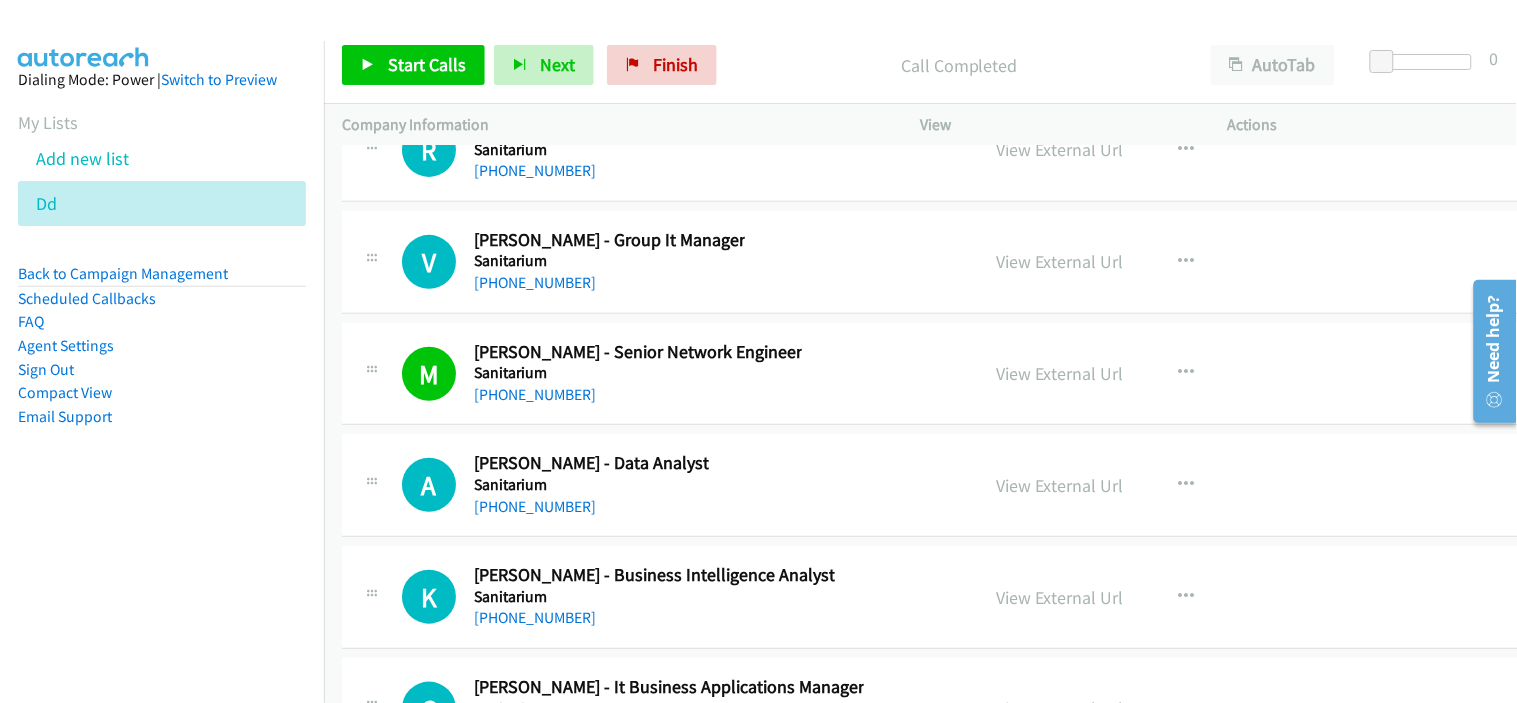 click on "Call Completed" at bounding box center [959, 65] 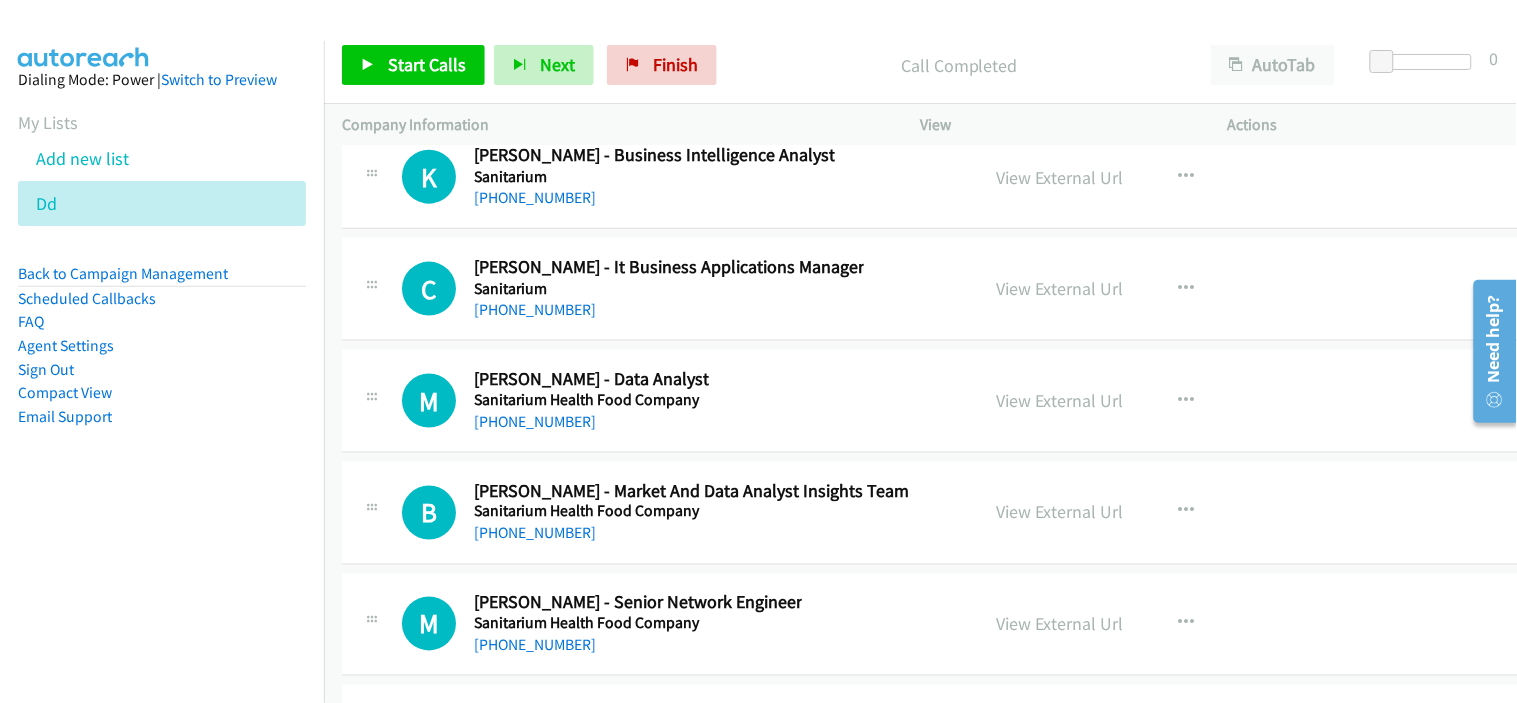 scroll, scrollTop: 53335, scrollLeft: 0, axis: vertical 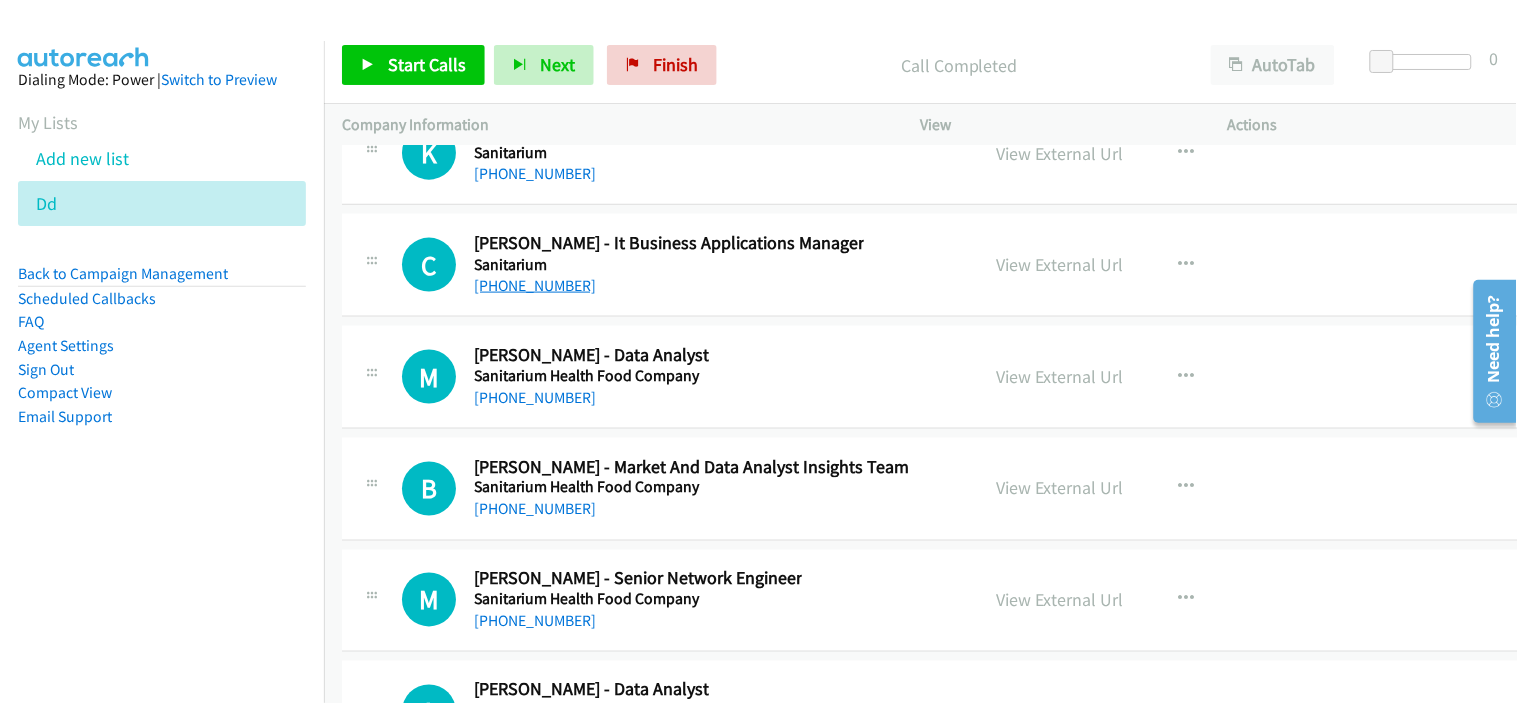 click on "[PHONE_NUMBER]" at bounding box center [535, 285] 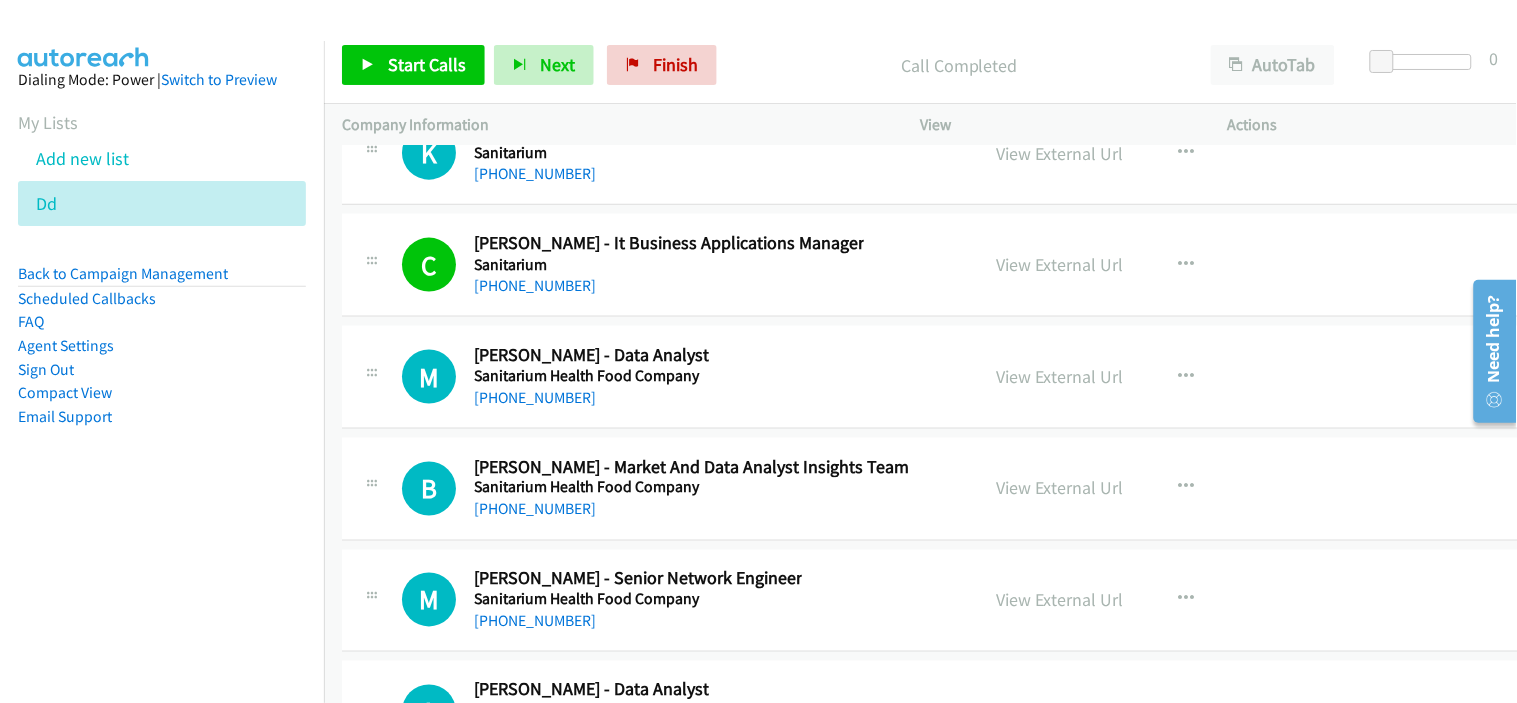 click on "M
Callback Scheduled
[PERSON_NAME] - Data Analyst
Sanitarium Health Food Company
[GEOGRAPHIC_DATA]/[GEOGRAPHIC_DATA]
[PHONE_NUMBER]" at bounding box center (681, 377) 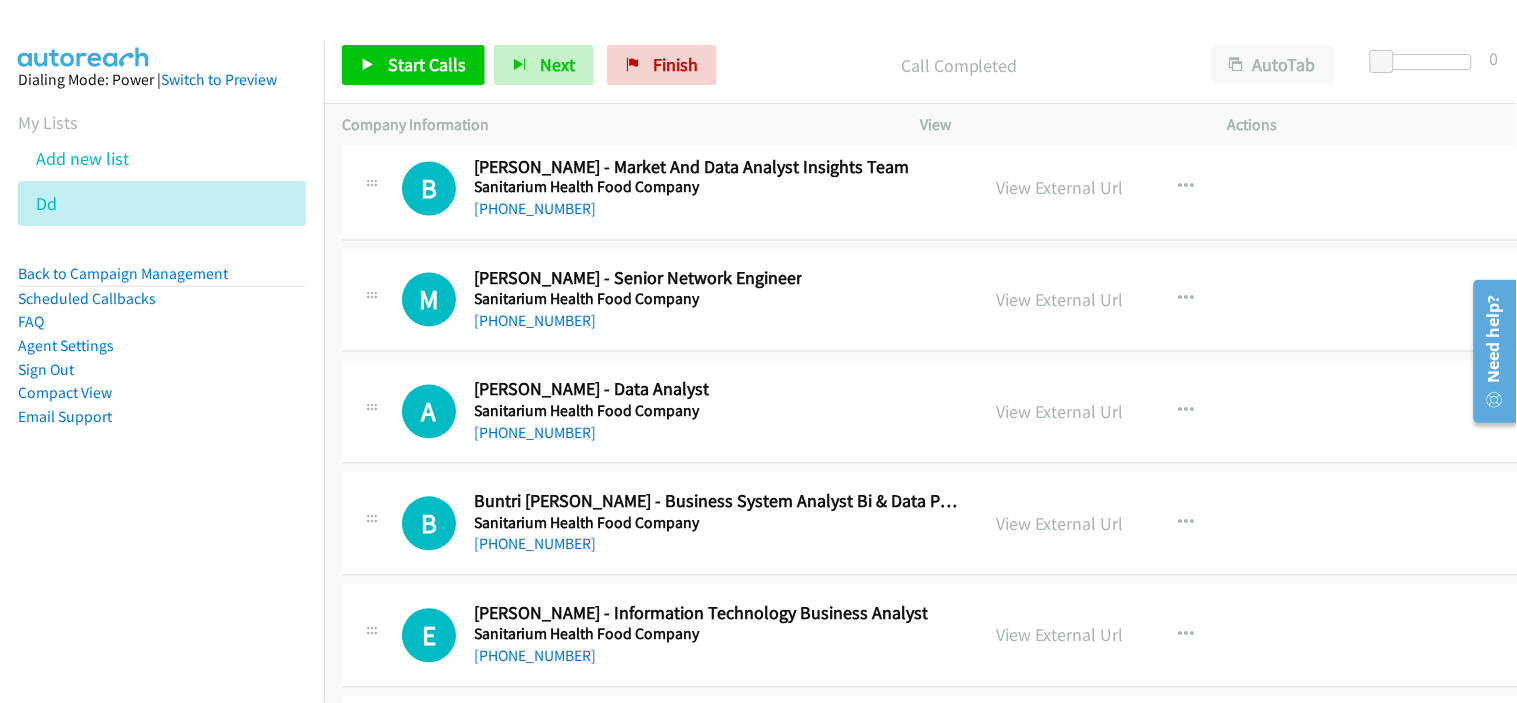 scroll, scrollTop: 53668, scrollLeft: 0, axis: vertical 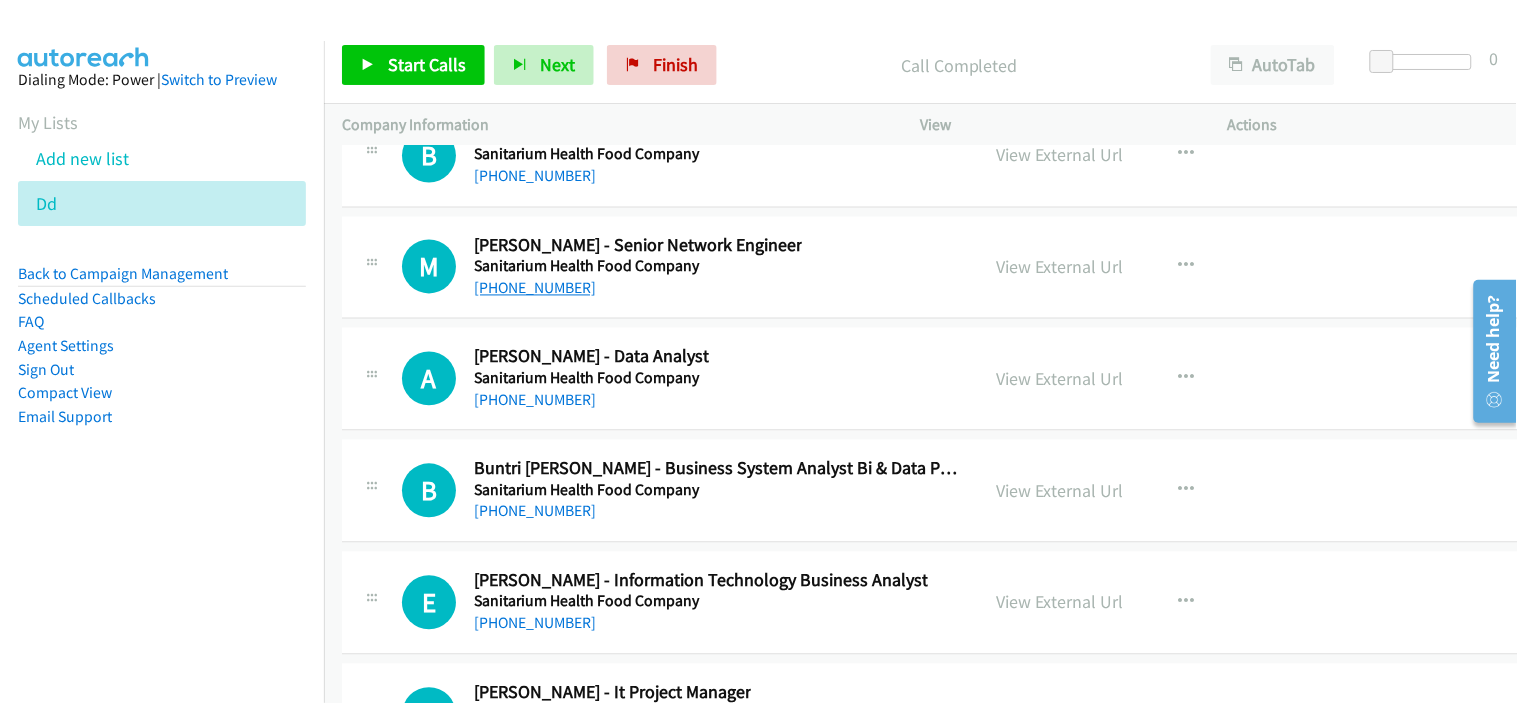 click on "[PHONE_NUMBER]" at bounding box center [535, 288] 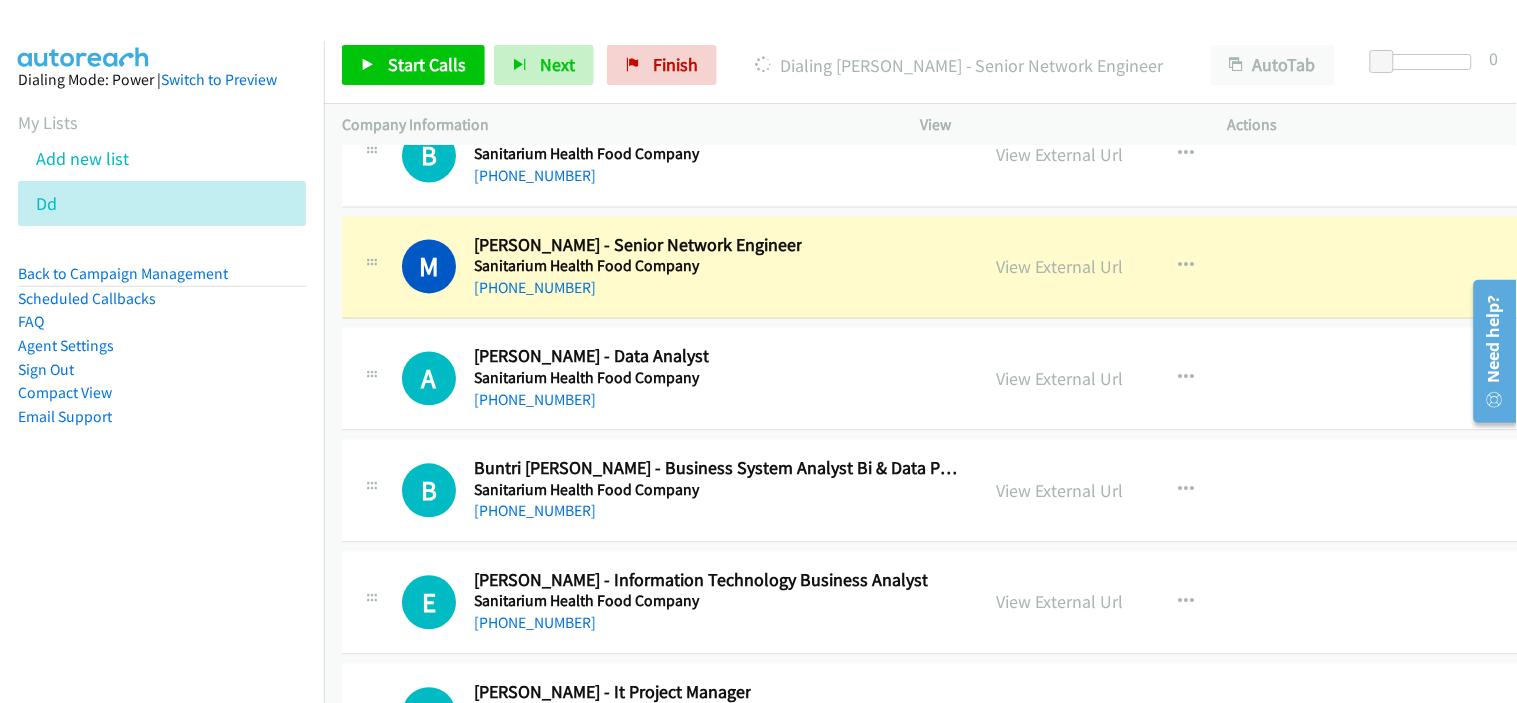 click on "M
Callback Scheduled
[PERSON_NAME] - Senior Network Engineer
Sanitarium Health Food Company
[GEOGRAPHIC_DATA]/[GEOGRAPHIC_DATA]
[PHONE_NUMBER]
View External Url
View External Url
Schedule/Manage Callback
Start Calls Here
Remove from list
Add to do not call list
Reset Call Status" at bounding box center (942, 268) 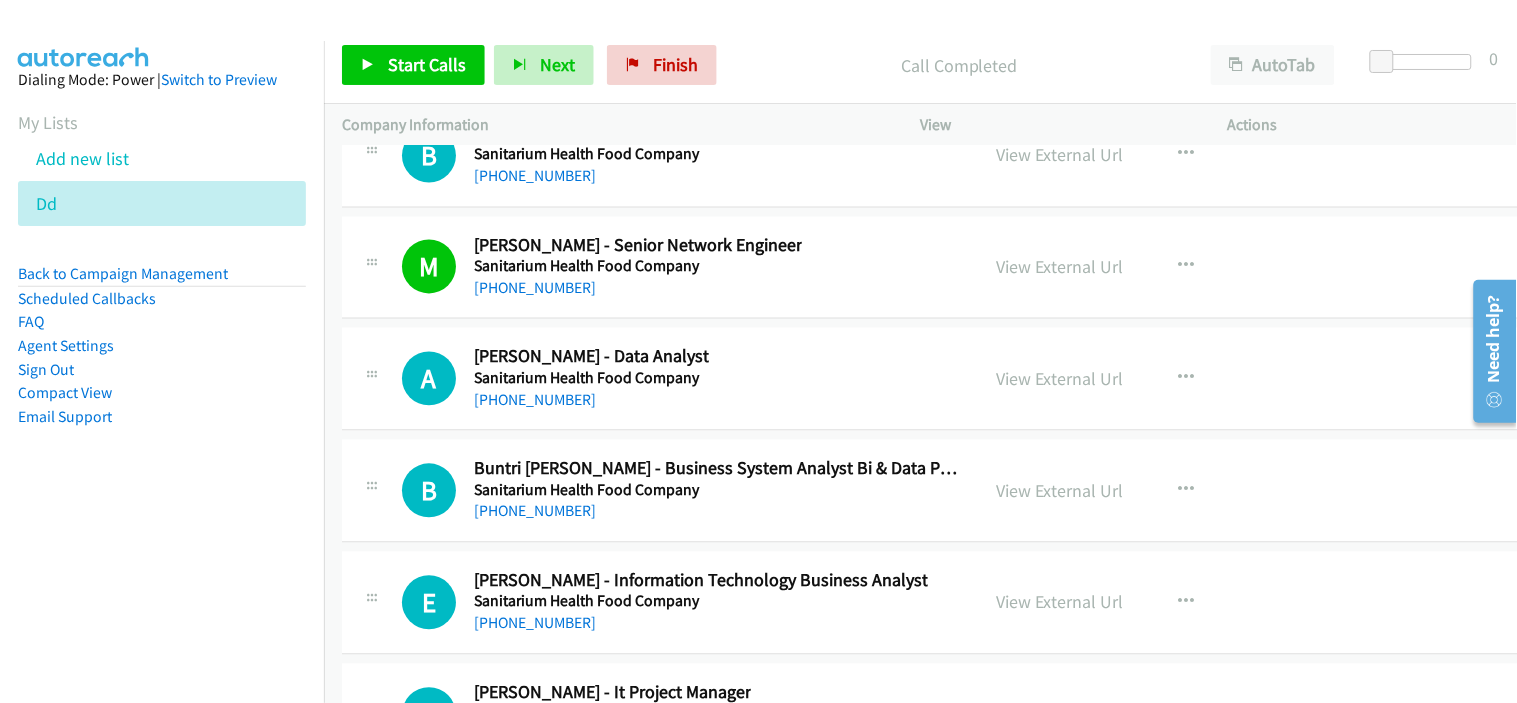 click on "[PHONE_NUMBER]" at bounding box center (638, 289) 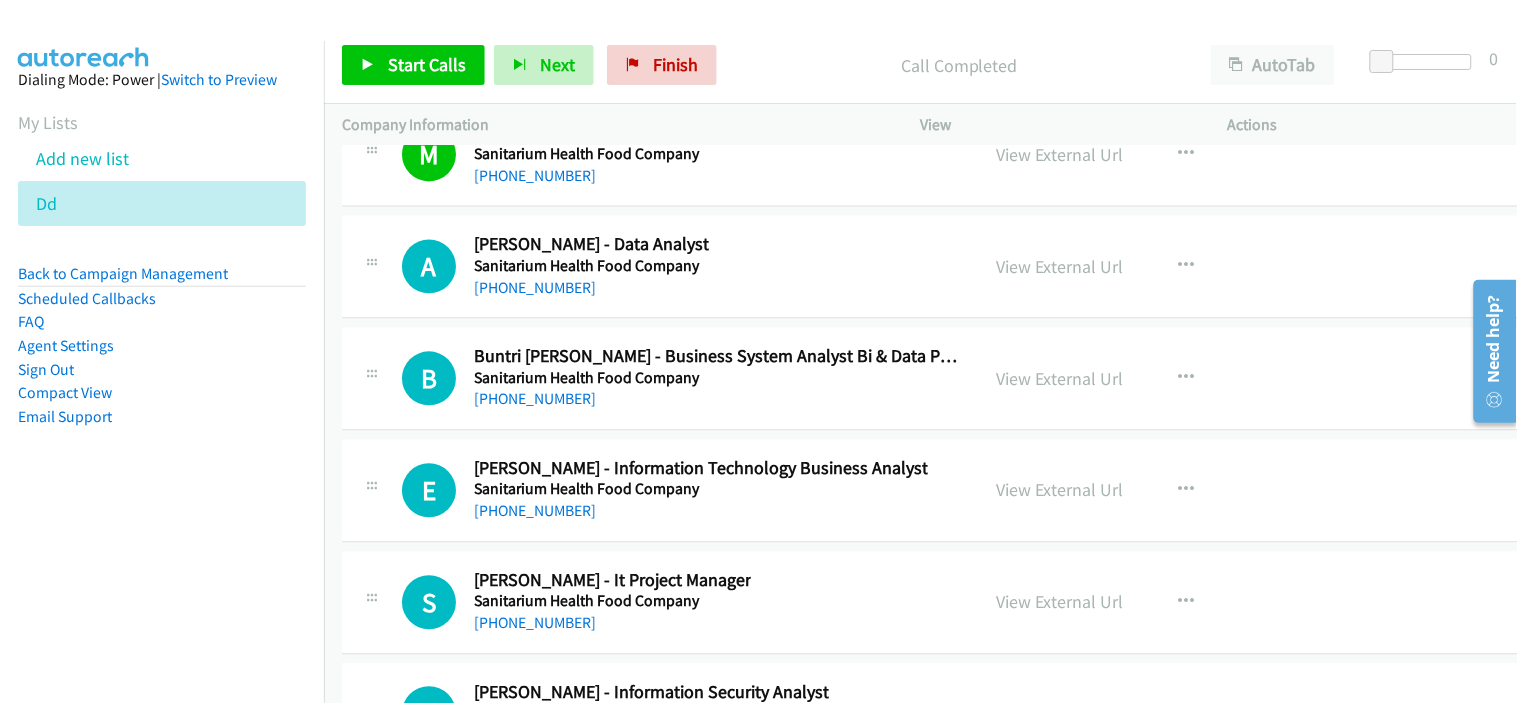 scroll, scrollTop: 53891, scrollLeft: 0, axis: vertical 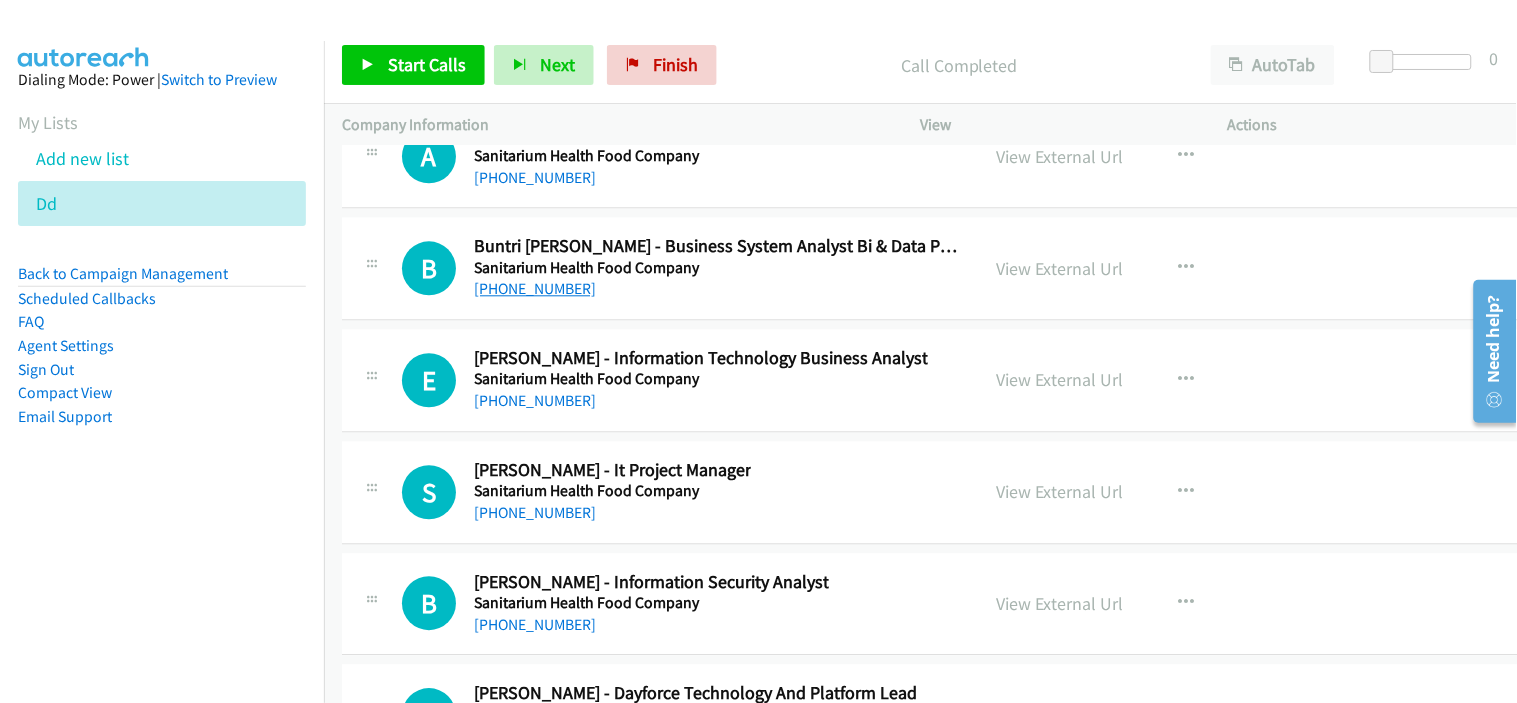 click on "[PHONE_NUMBER]" at bounding box center (535, 288) 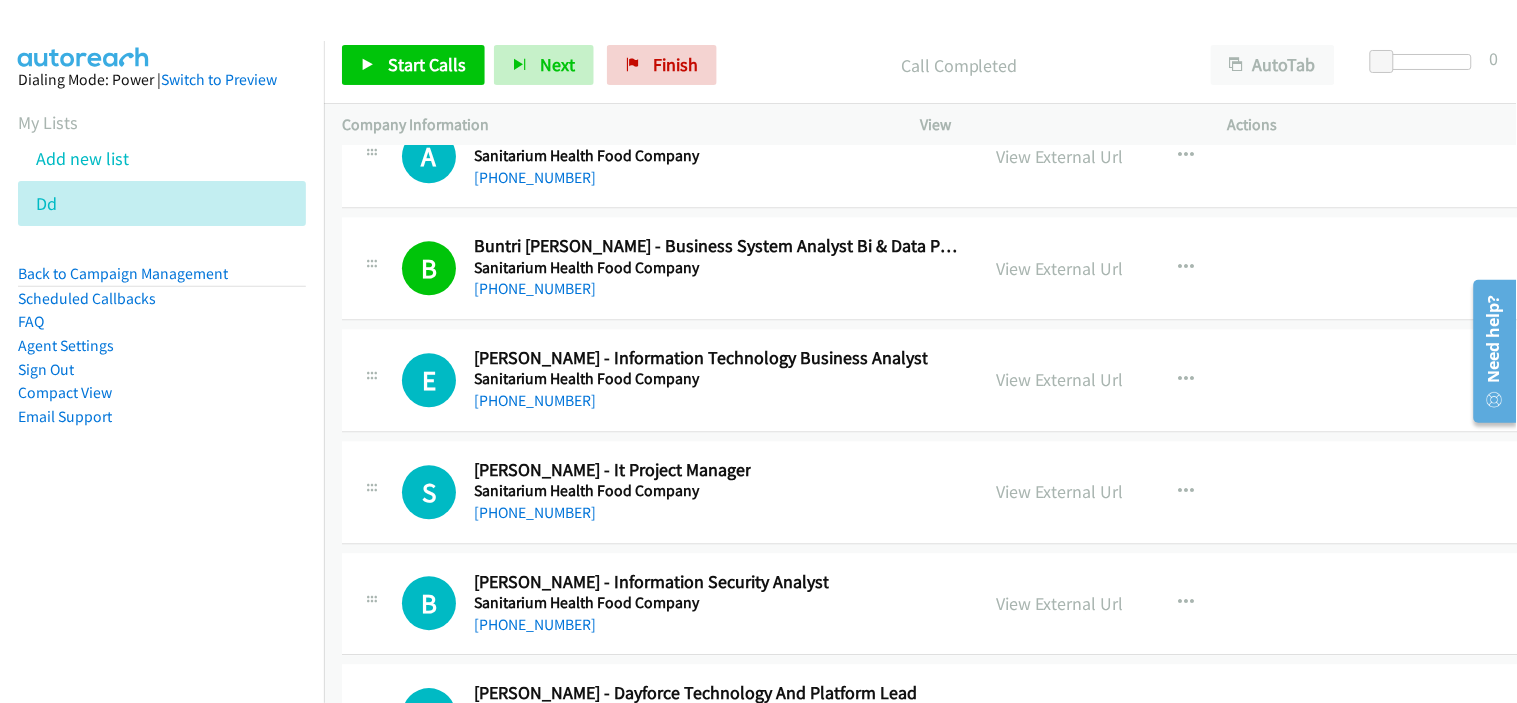 click on "[PHONE_NUMBER]" at bounding box center (701, 401) 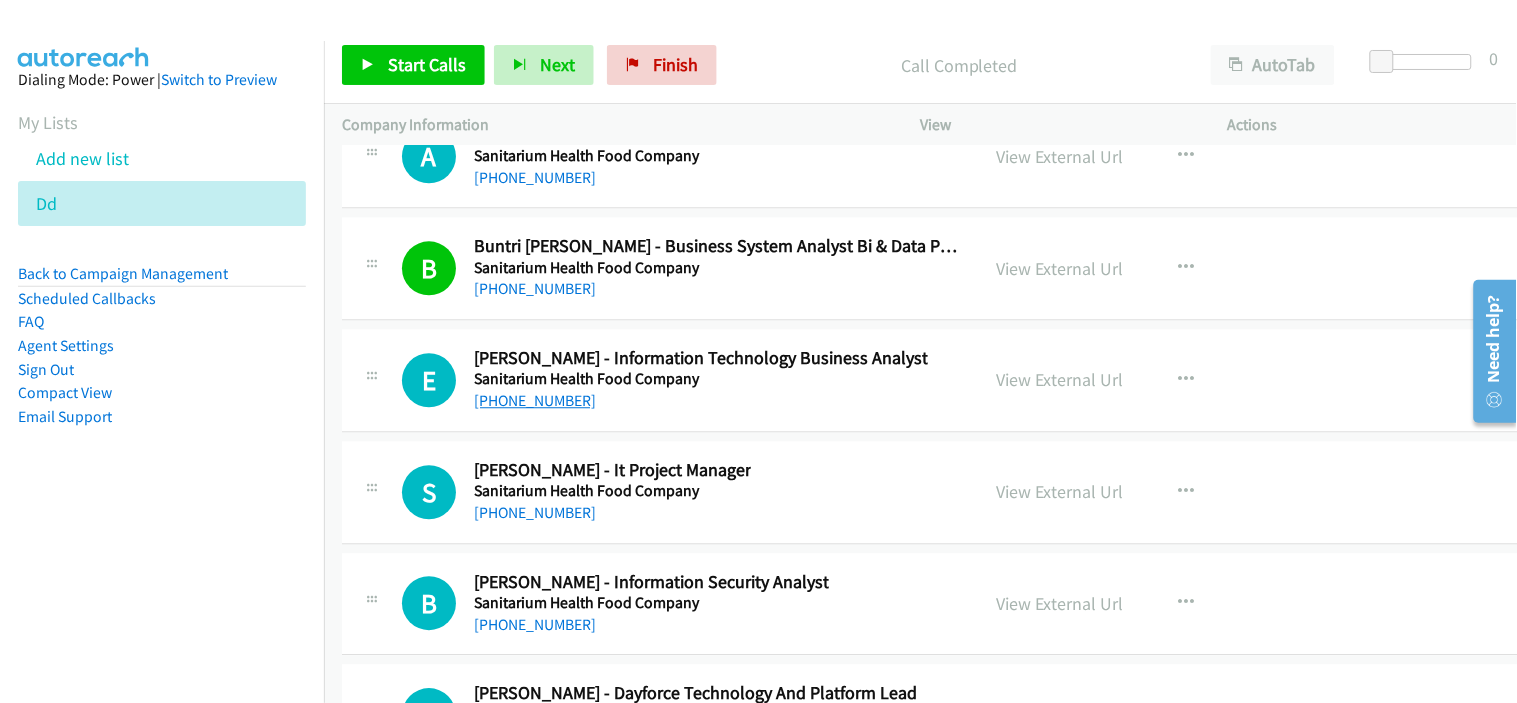 click on "[PHONE_NUMBER]" at bounding box center (535, 400) 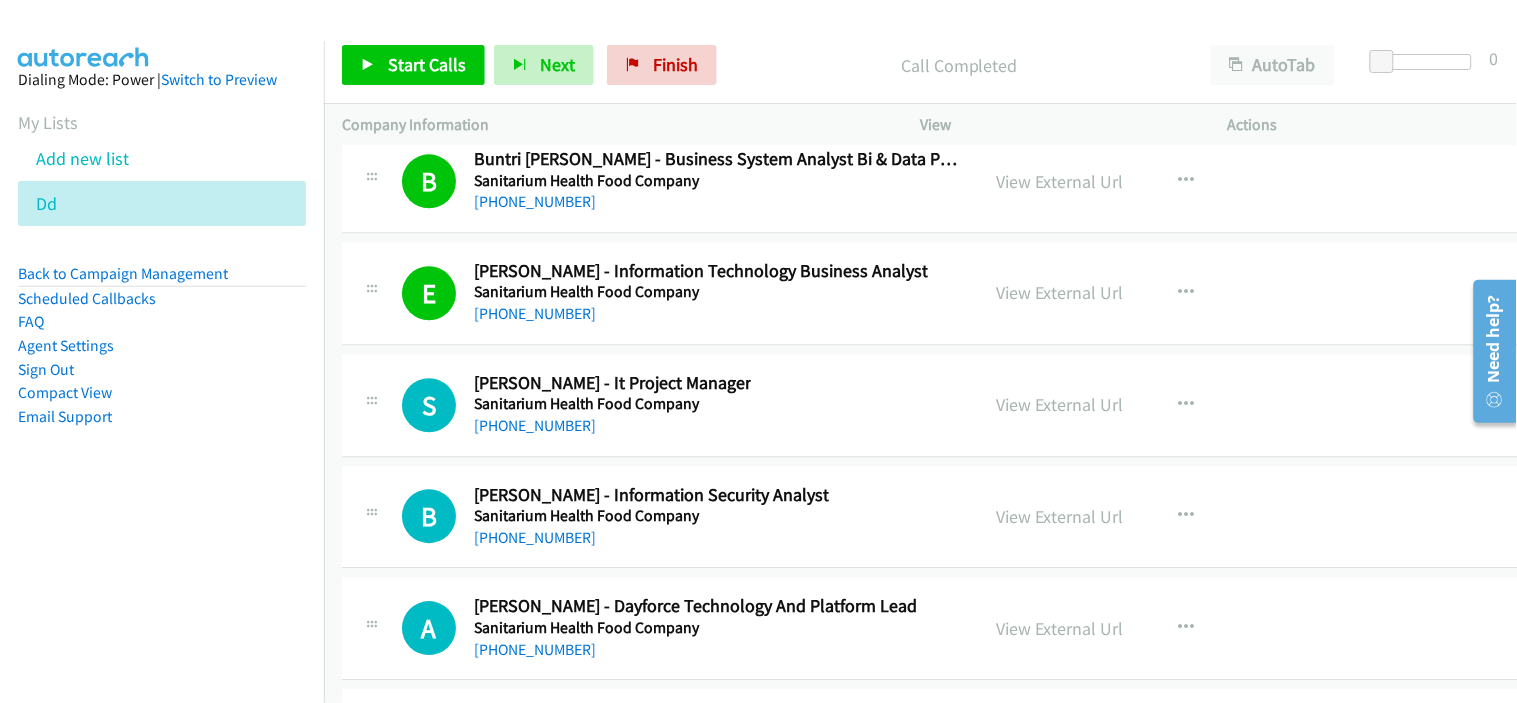 scroll, scrollTop: 54002, scrollLeft: 0, axis: vertical 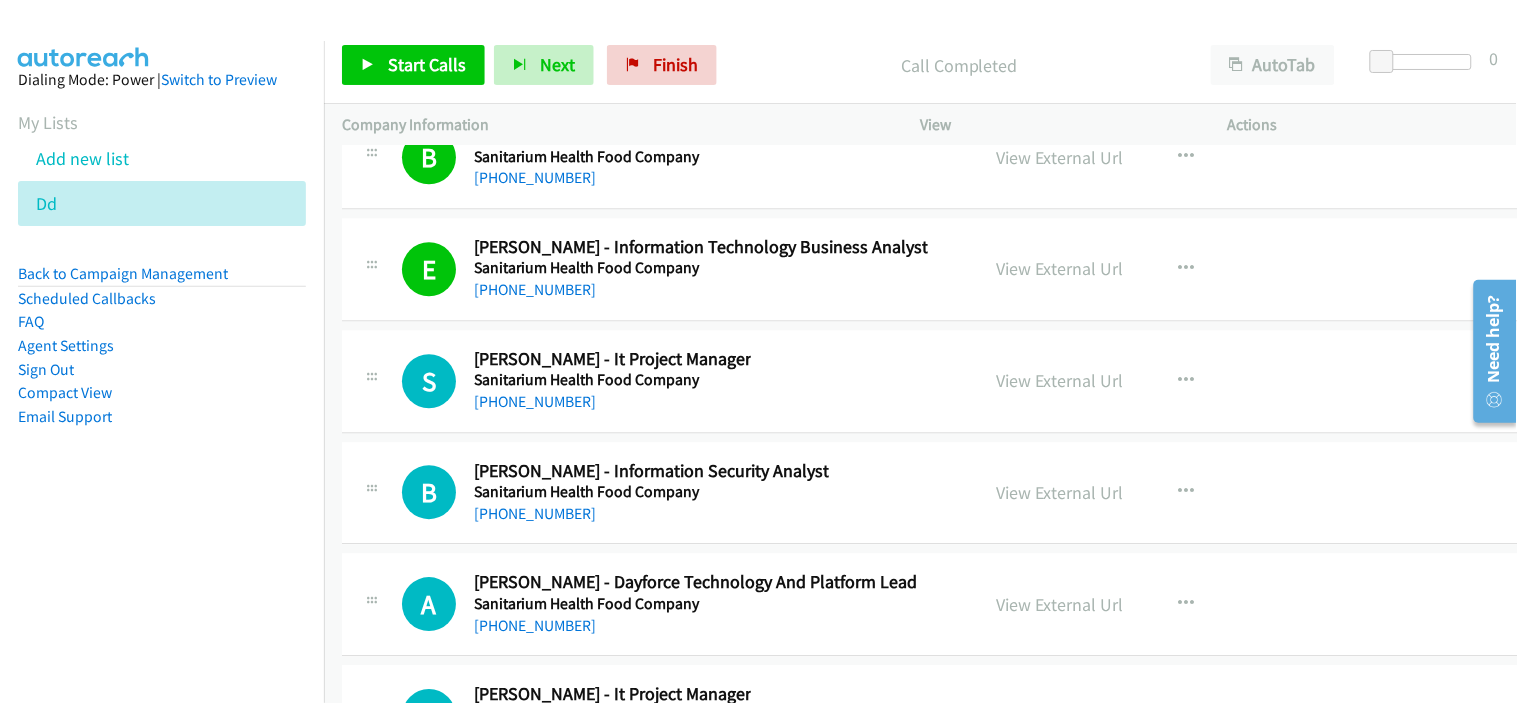 click on "[PHONE_NUMBER]" at bounding box center (612, 402) 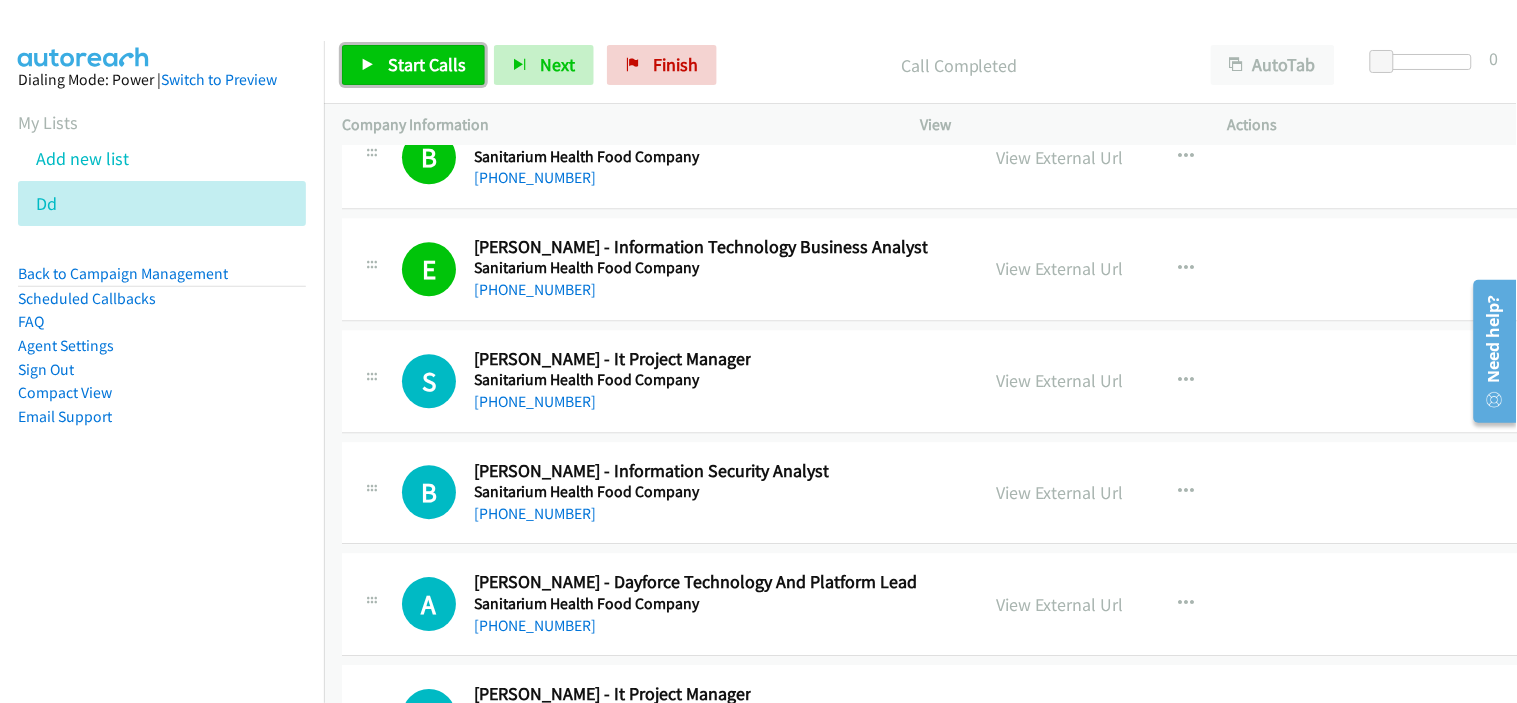 click on "Start Calls" at bounding box center [427, 64] 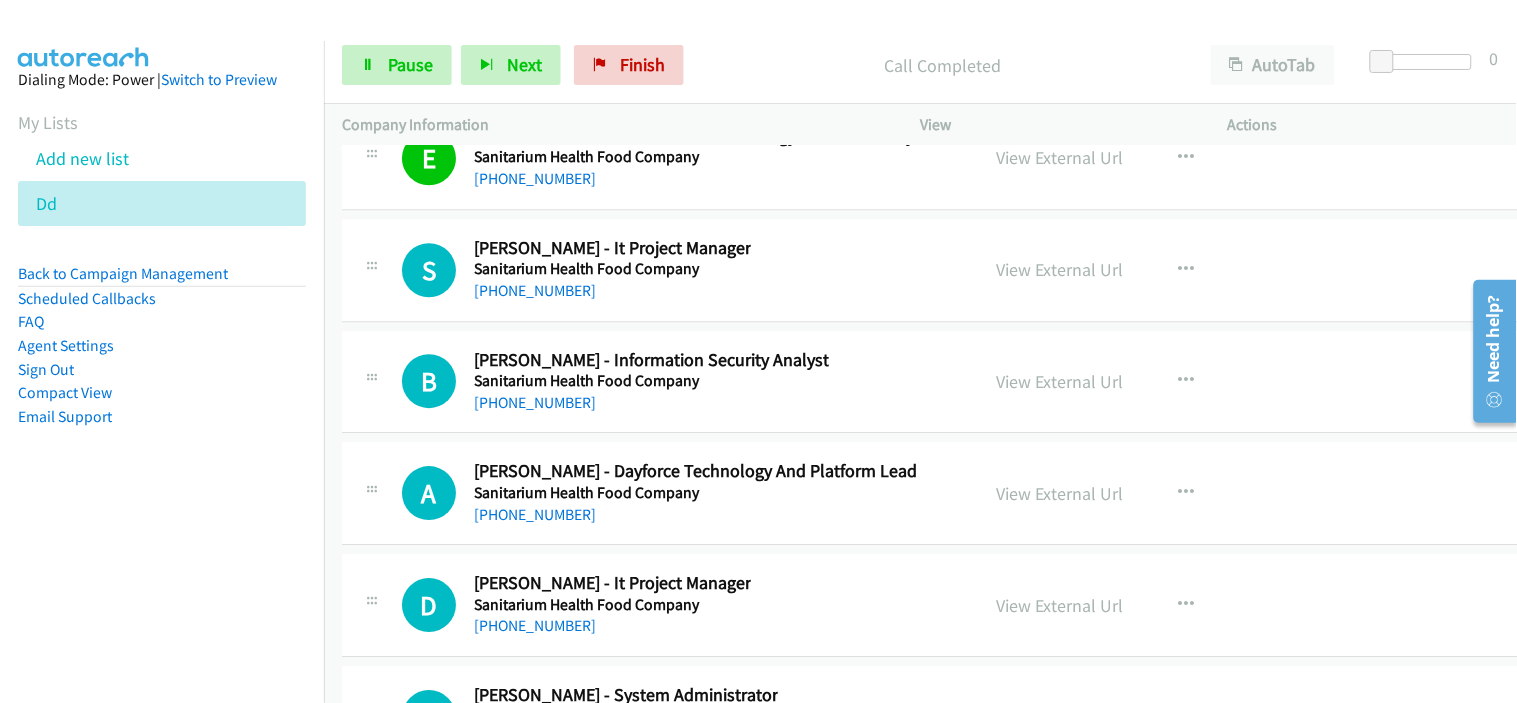 click on "[PHONE_NUMBER]" at bounding box center (651, 403) 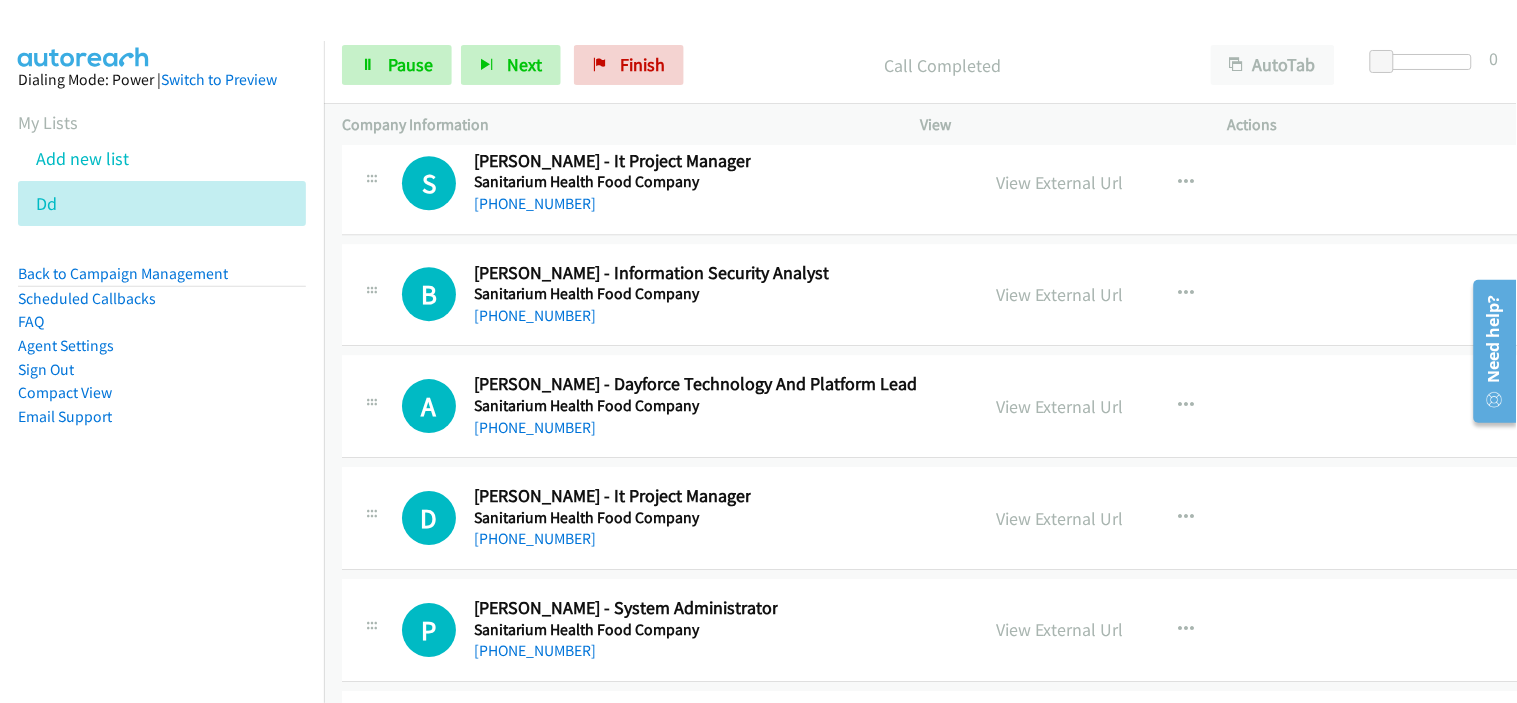 scroll, scrollTop: 54224, scrollLeft: 0, axis: vertical 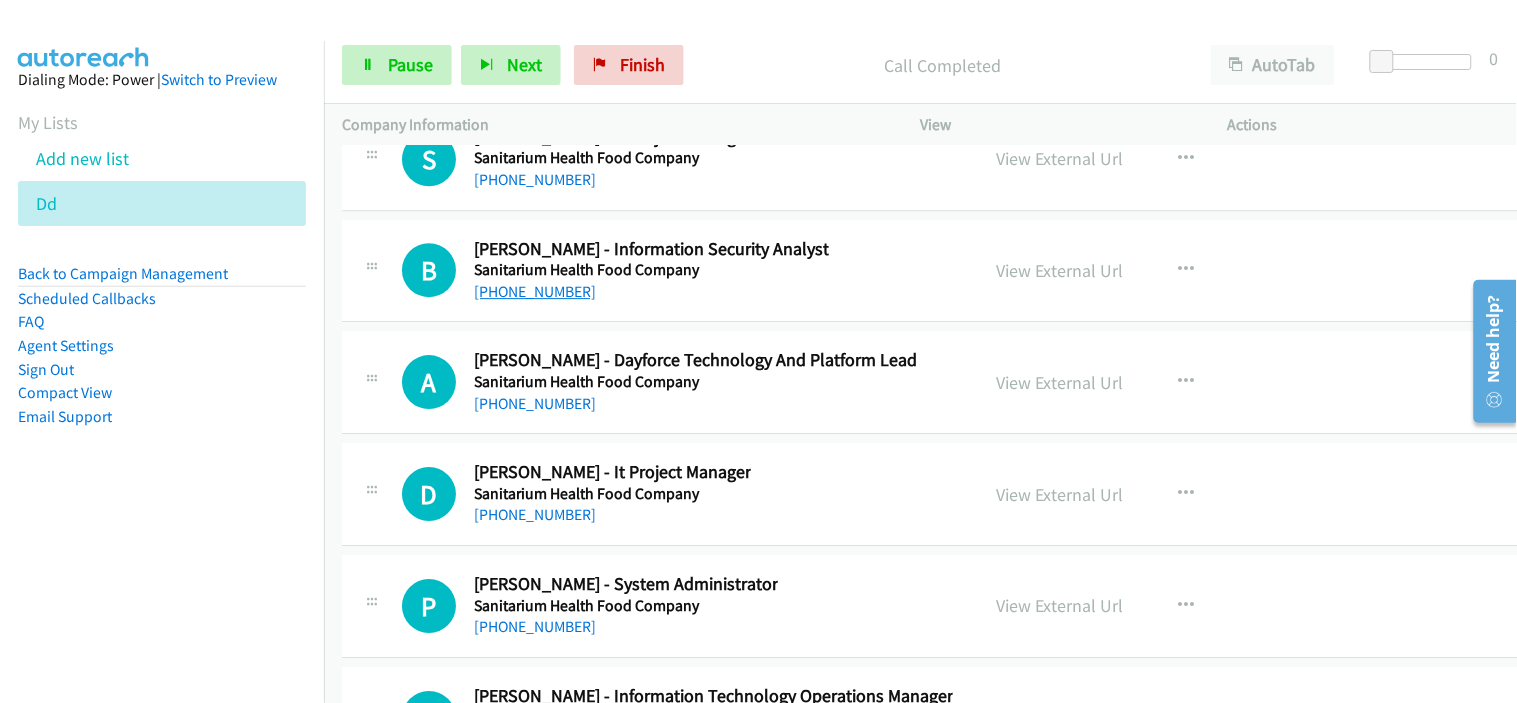 click on "[PHONE_NUMBER]" at bounding box center (535, 291) 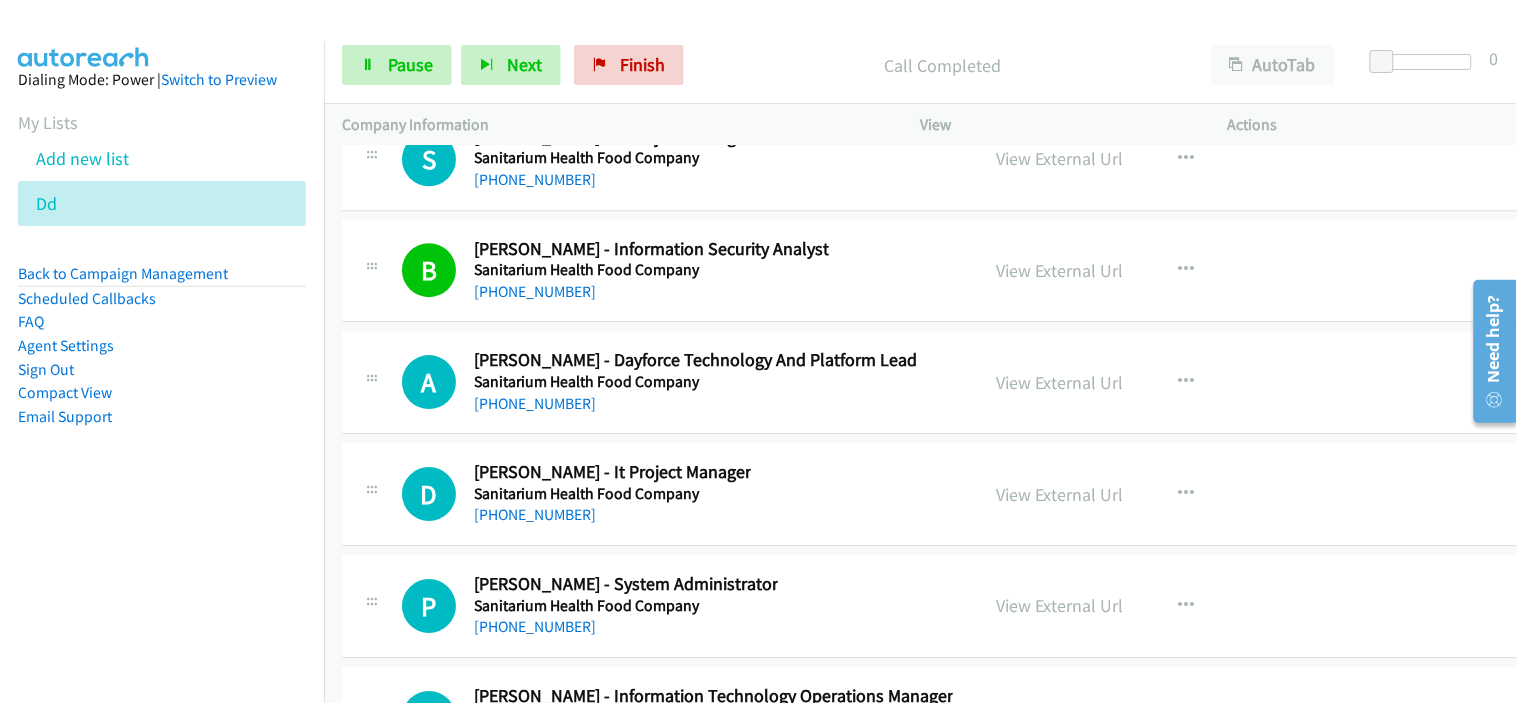 click on "[PHONE_NUMBER]" at bounding box center [695, 404] 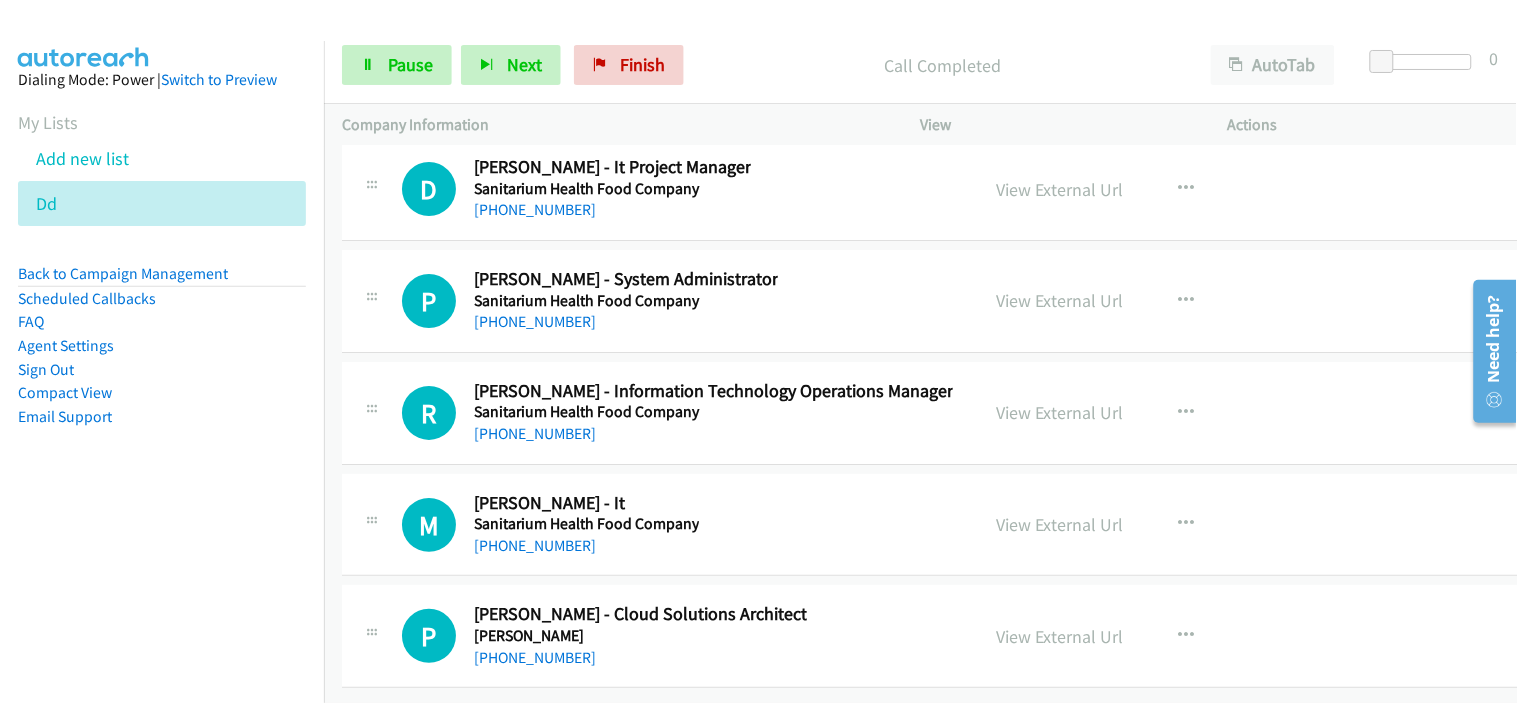 scroll, scrollTop: 54557, scrollLeft: 0, axis: vertical 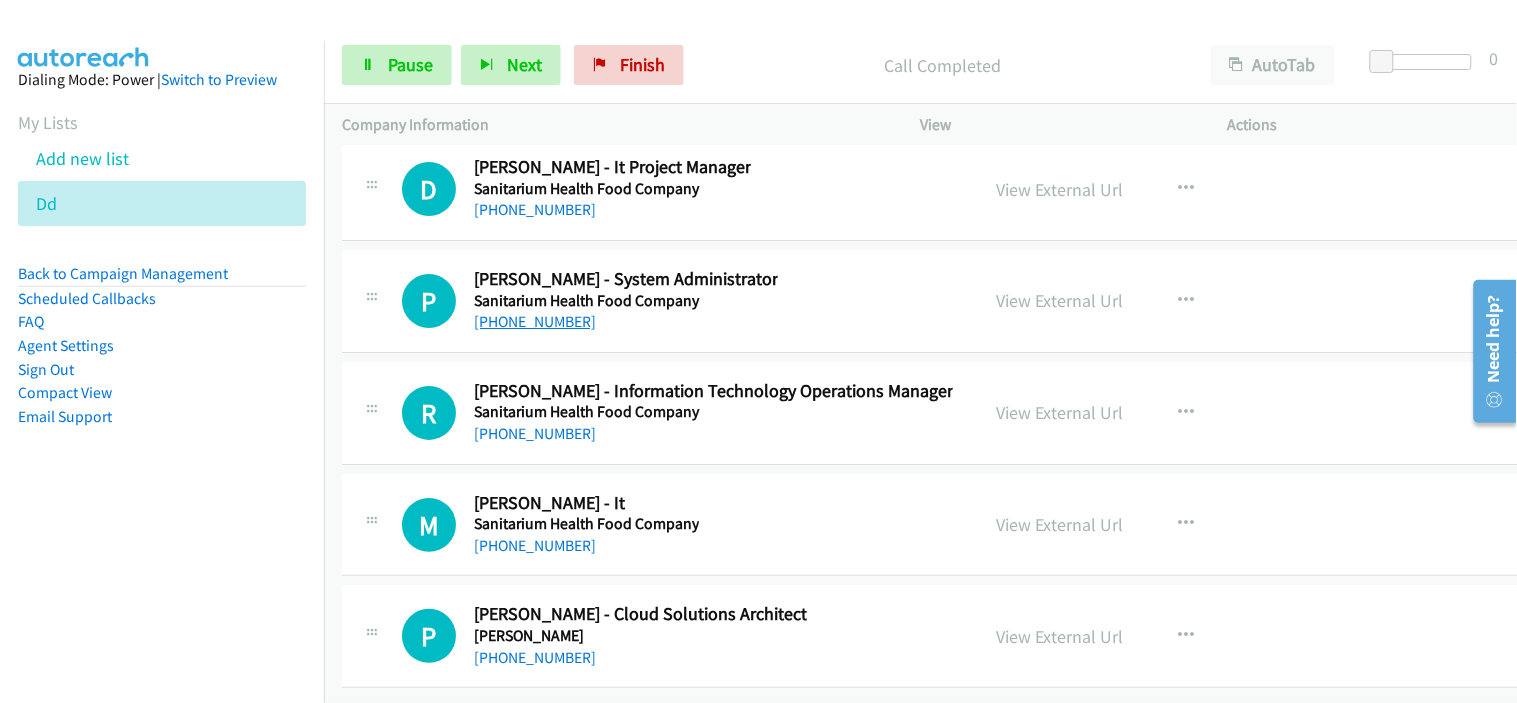 click on "[PHONE_NUMBER]" at bounding box center (535, 321) 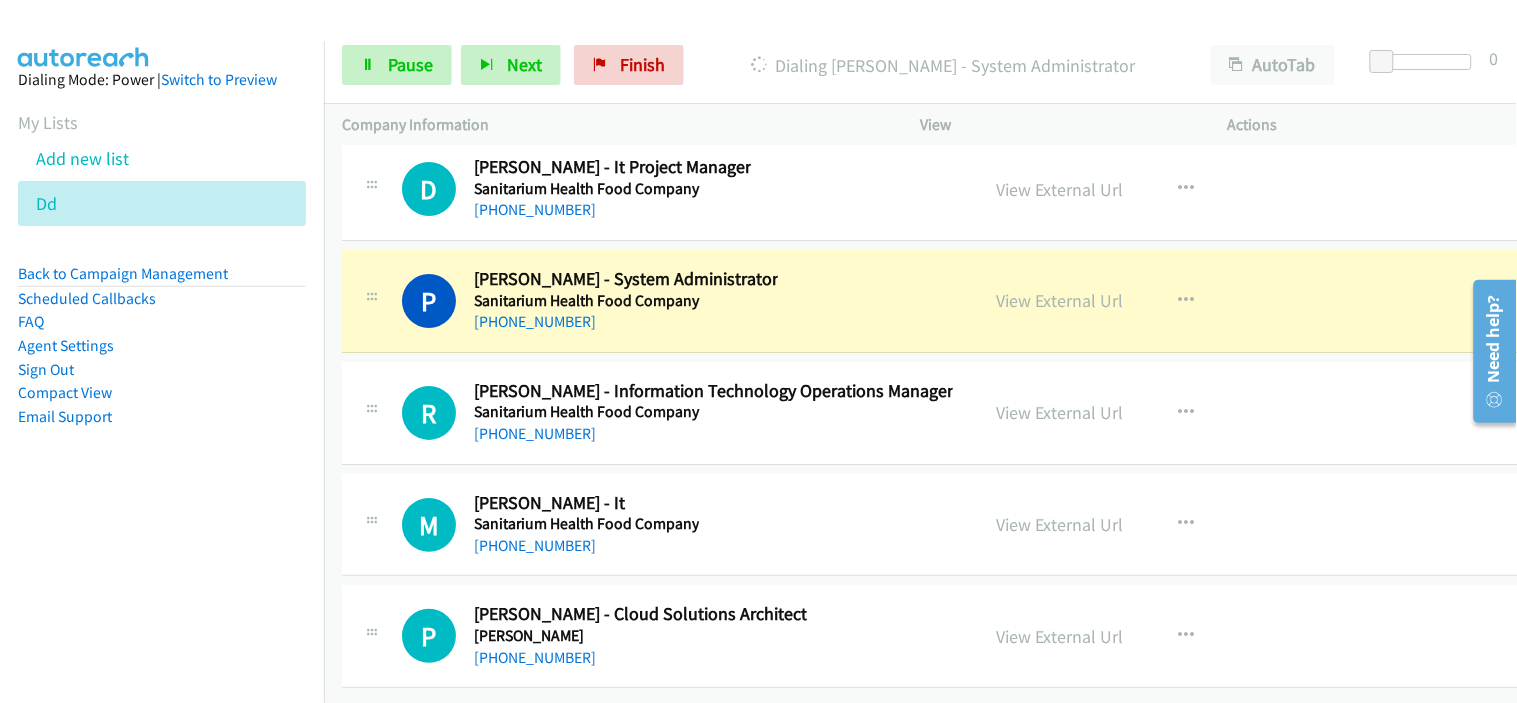 click on "[PHONE_NUMBER]" at bounding box center (626, 322) 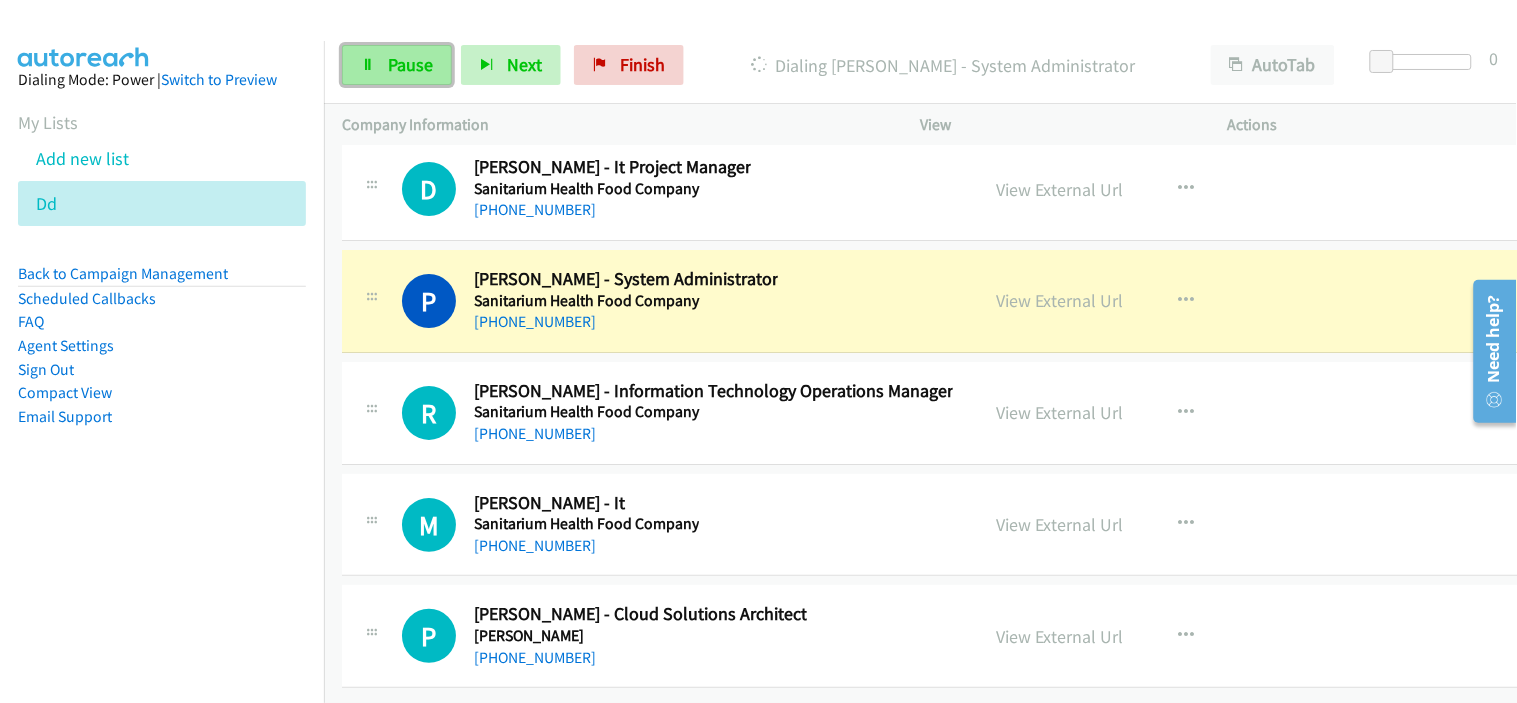 click at bounding box center [368, 66] 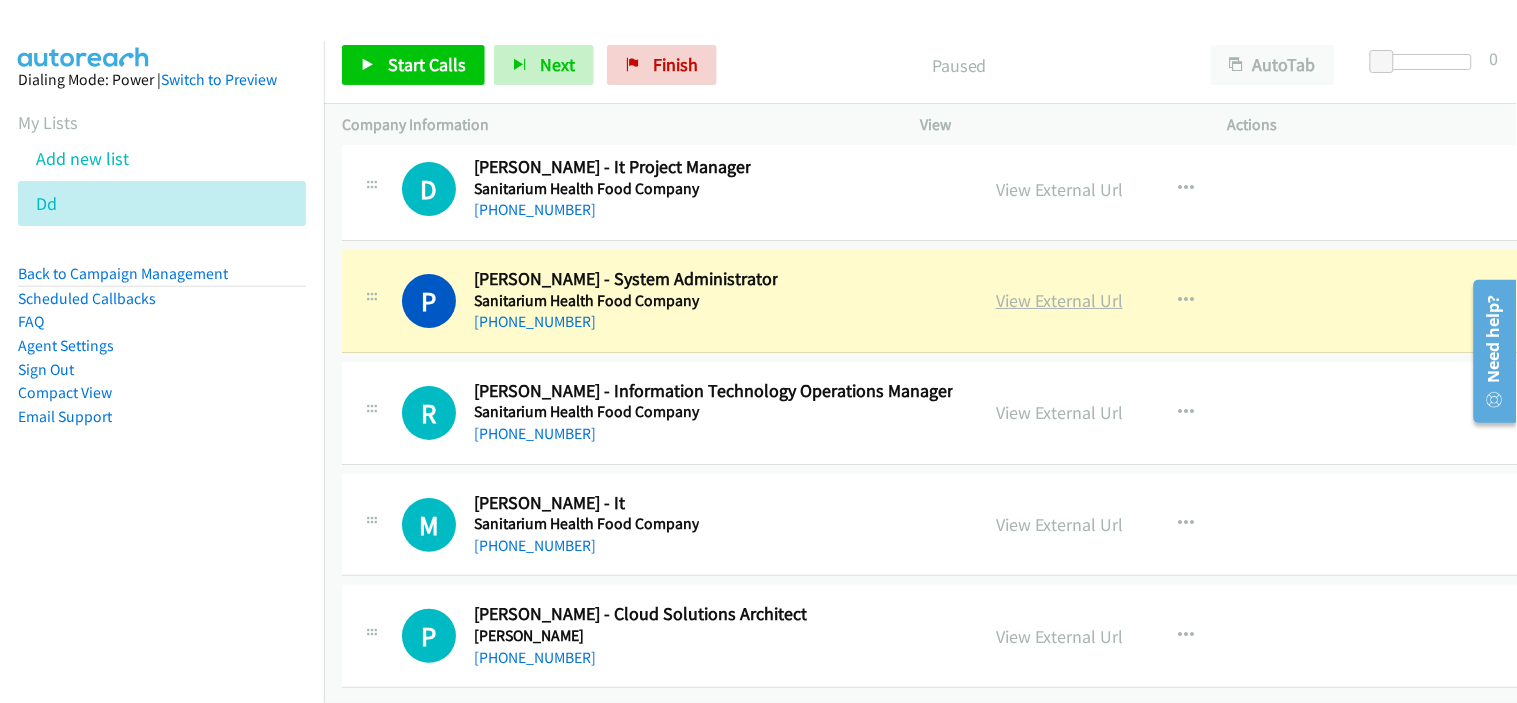 click on "View External Url" at bounding box center [1059, 300] 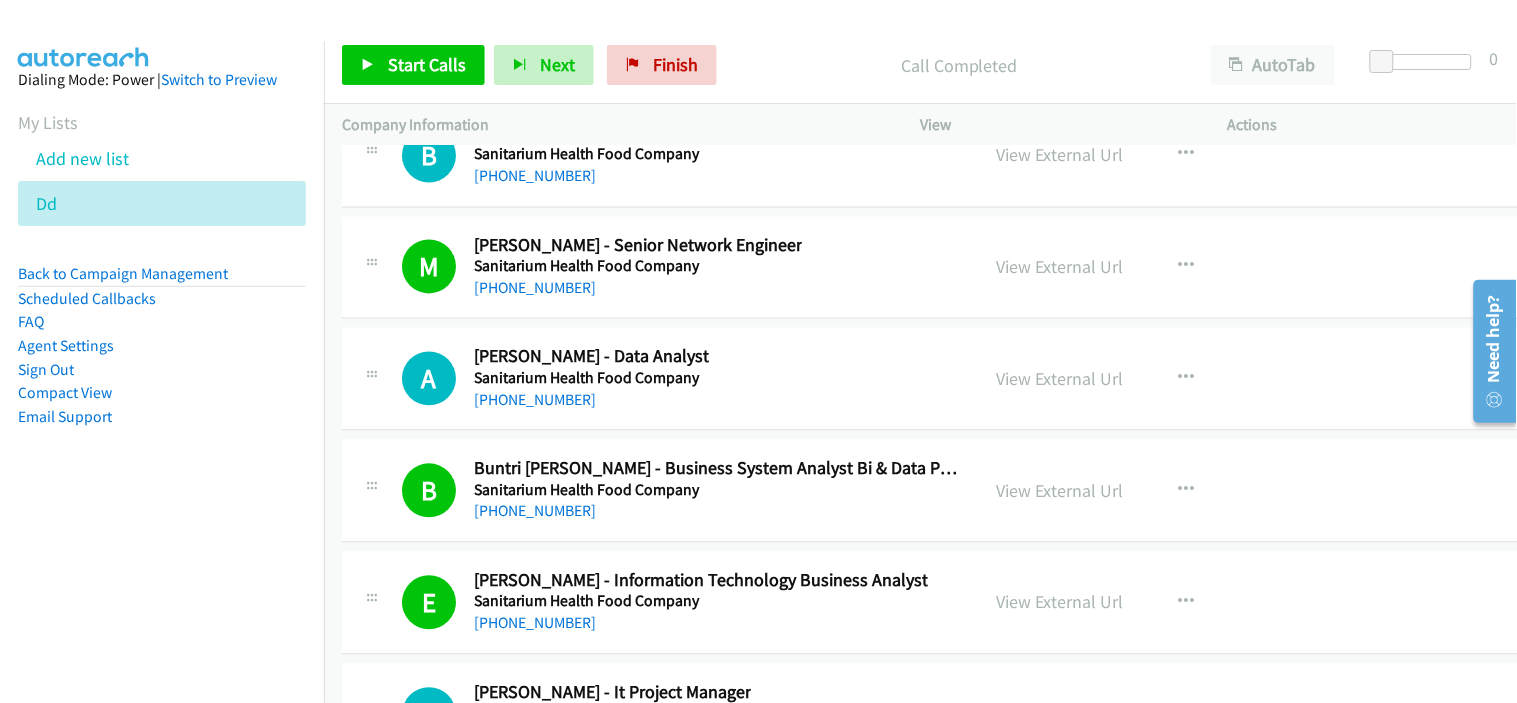 scroll, scrollTop: 53557, scrollLeft: 0, axis: vertical 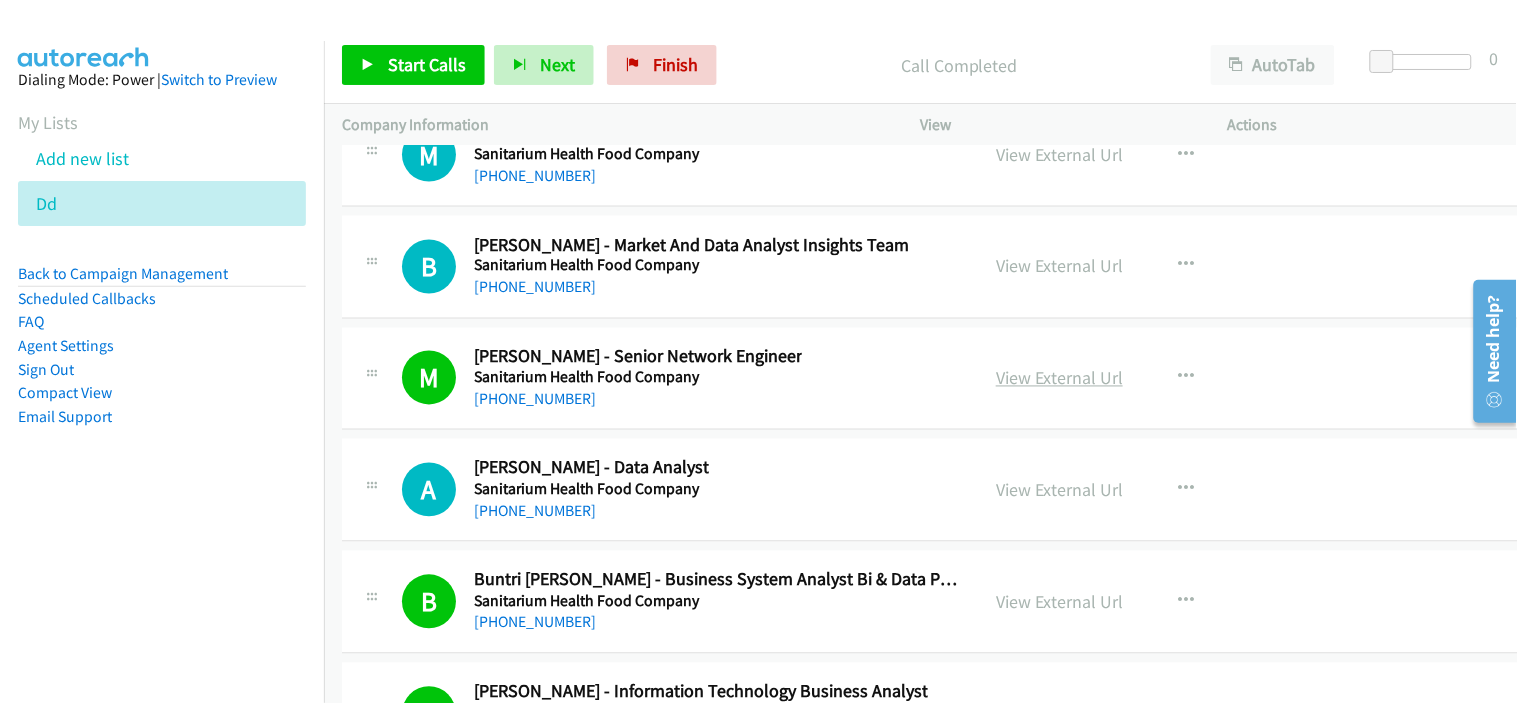 click on "View External Url" at bounding box center (1059, 378) 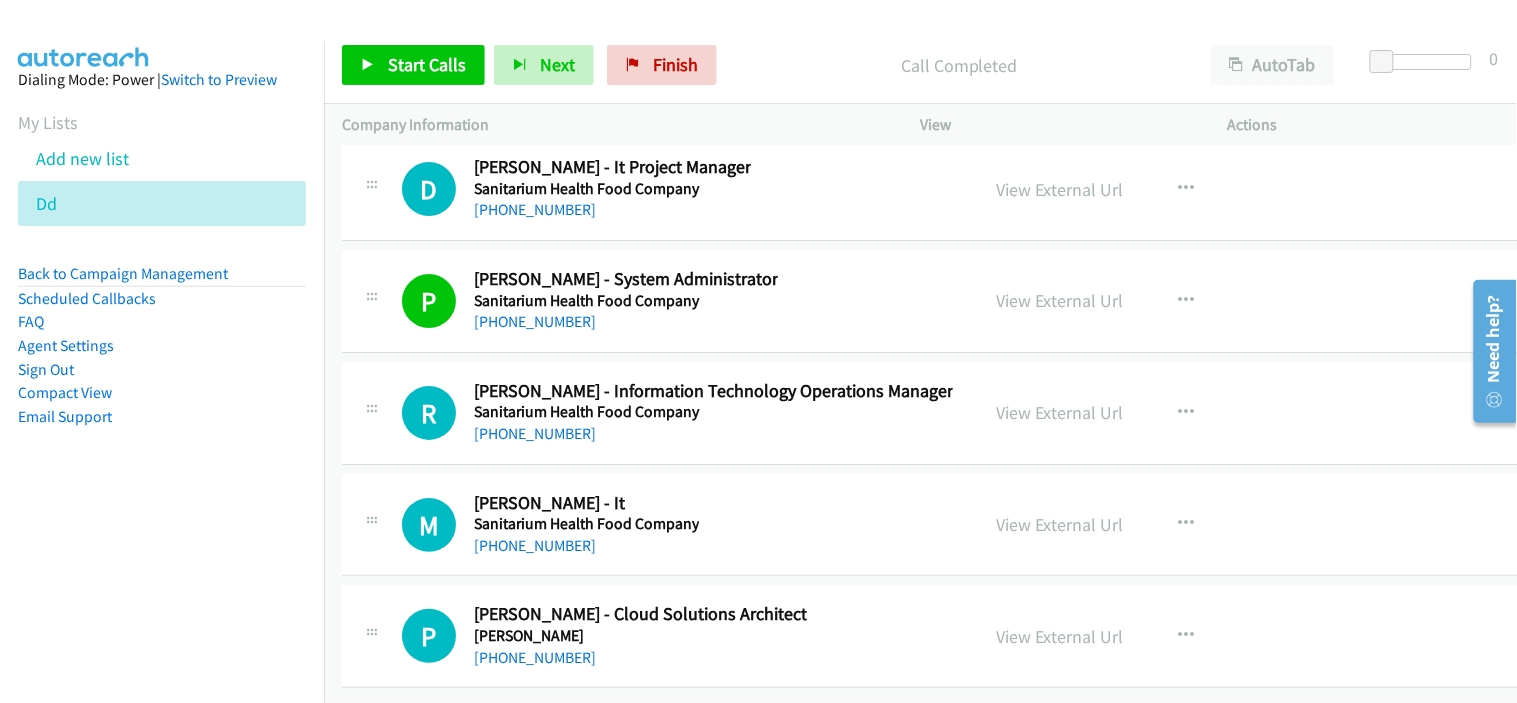 scroll, scrollTop: 54566, scrollLeft: 0, axis: vertical 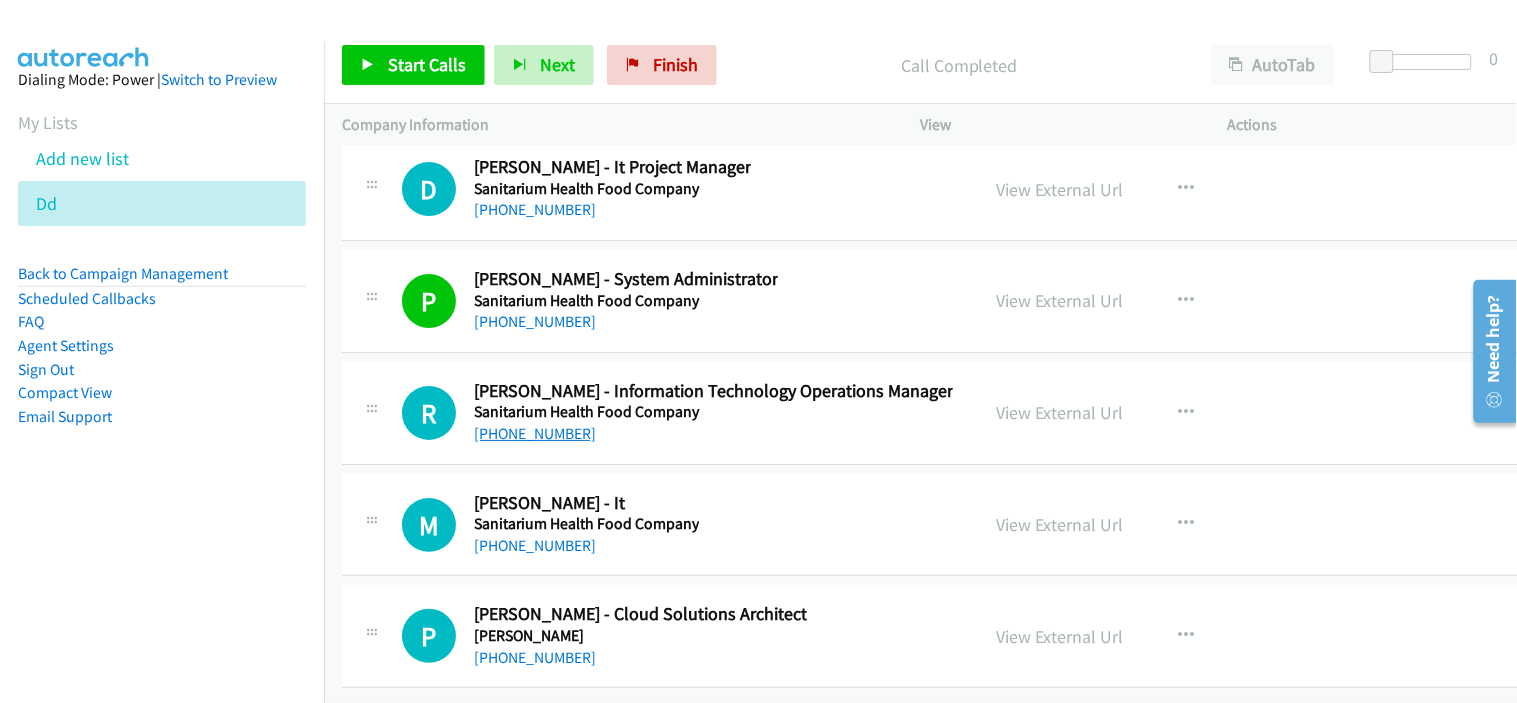 click on "[PHONE_NUMBER]" at bounding box center (535, 433) 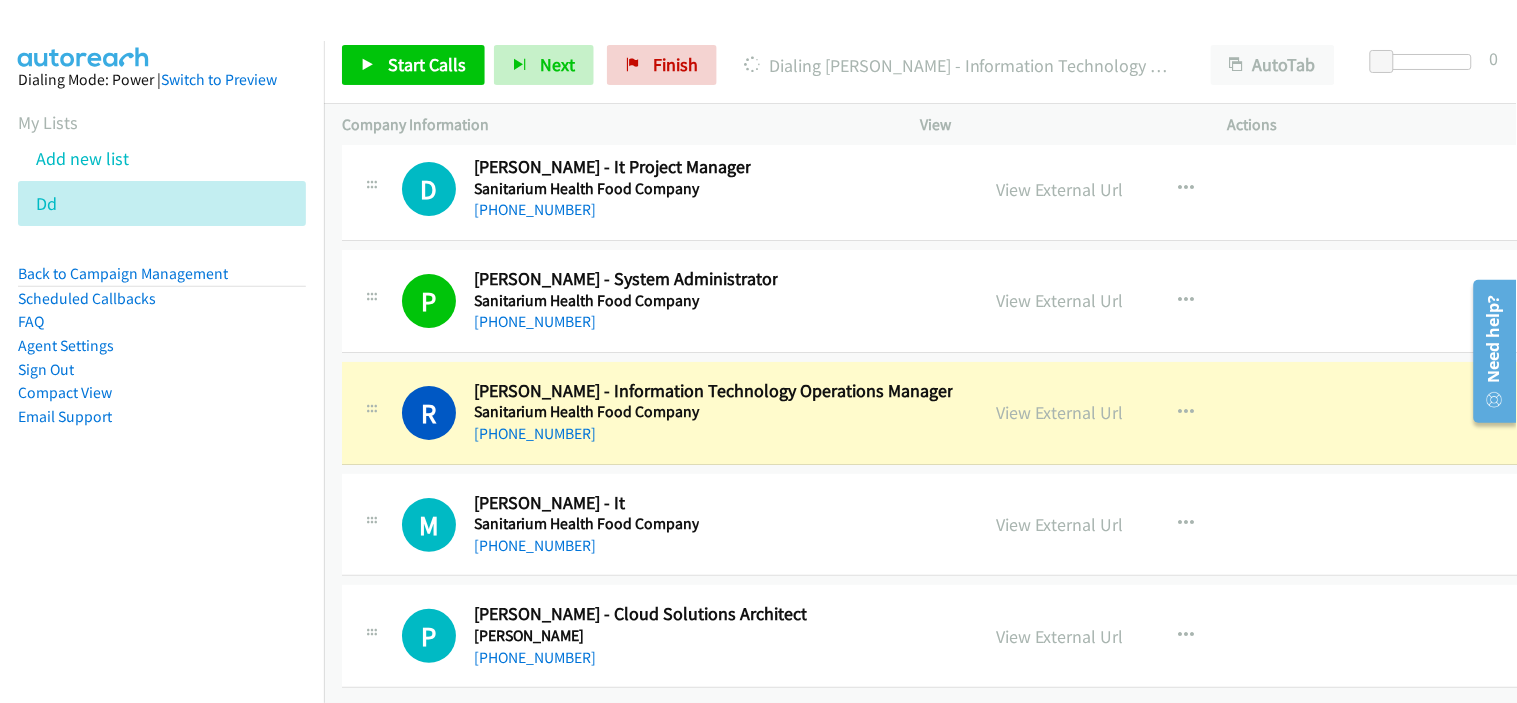 click on "[PHONE_NUMBER]" at bounding box center [713, 434] 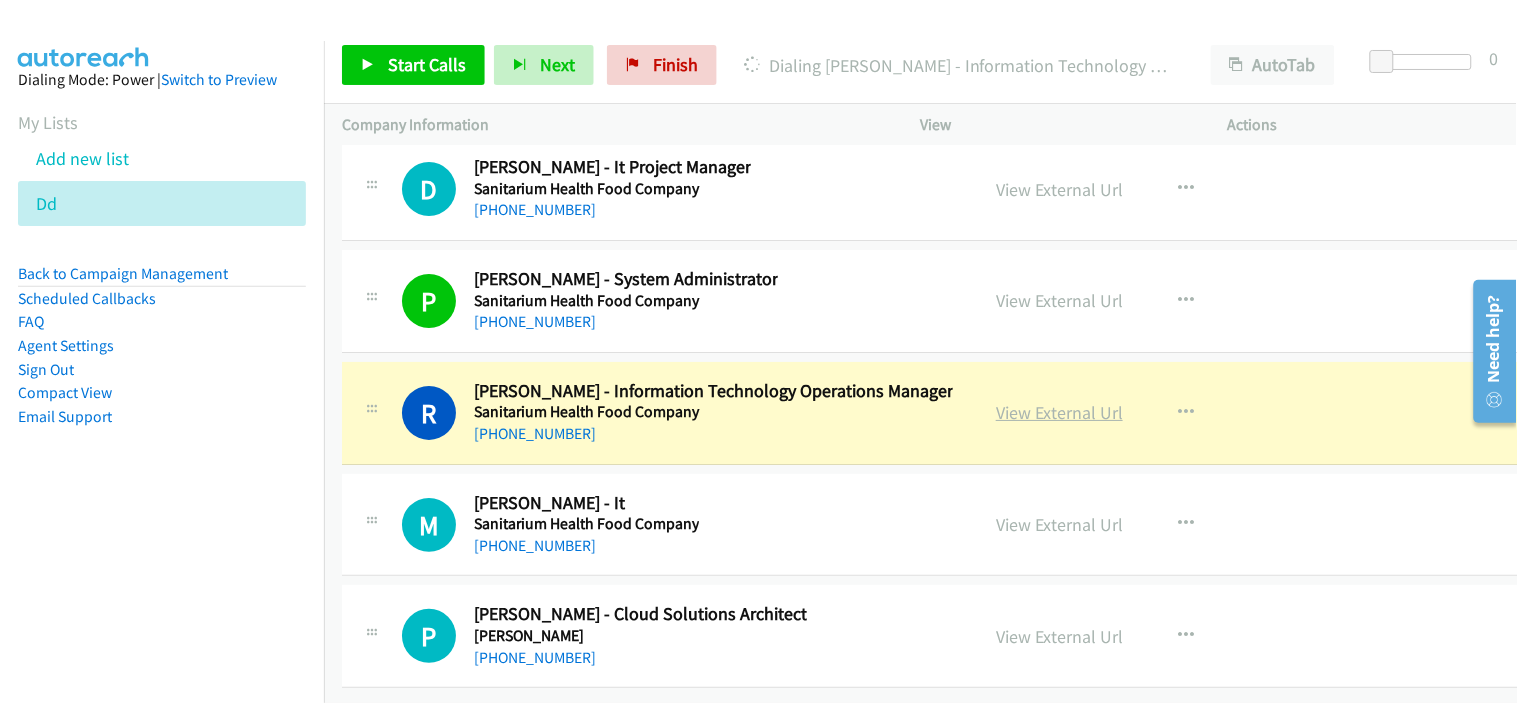 click on "View External Url" at bounding box center [1059, 412] 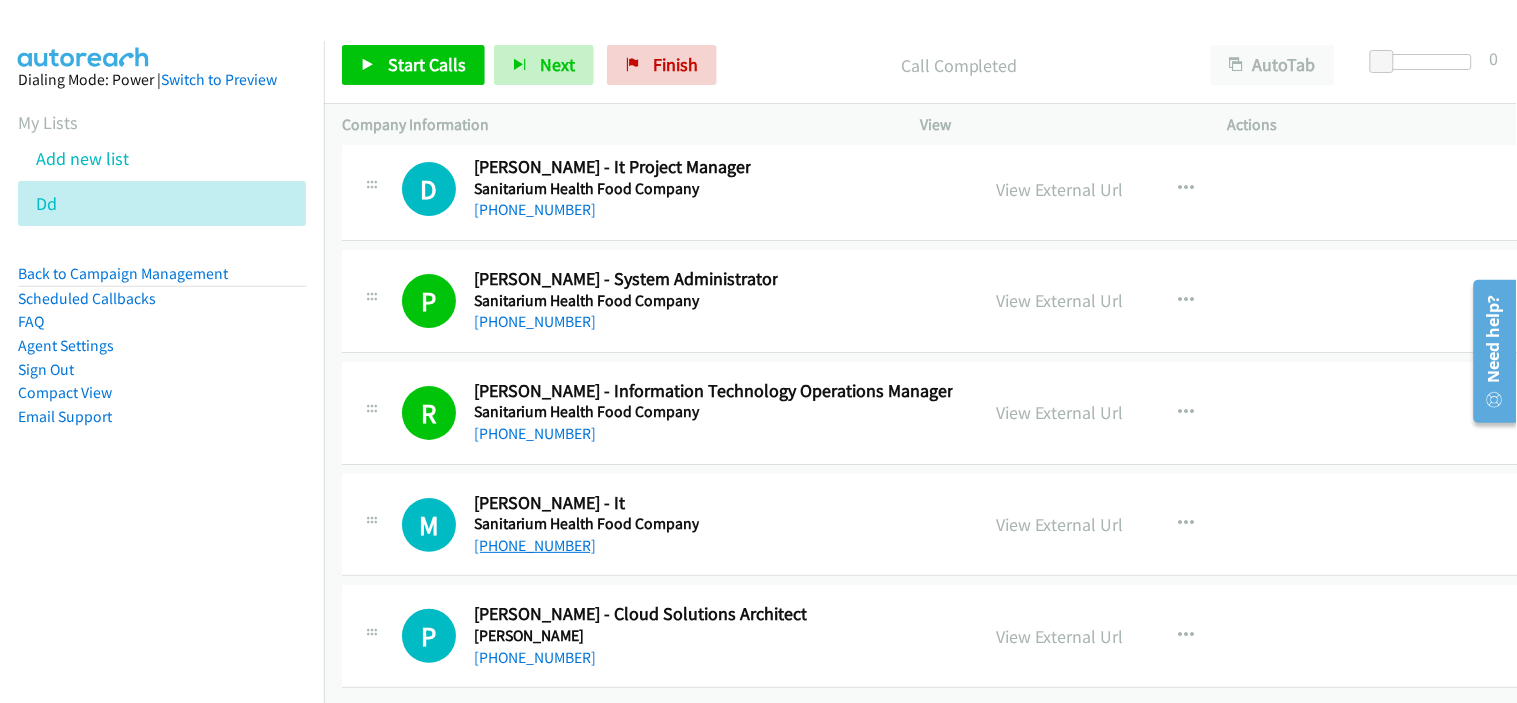click on "[PHONE_NUMBER]" at bounding box center (535, 545) 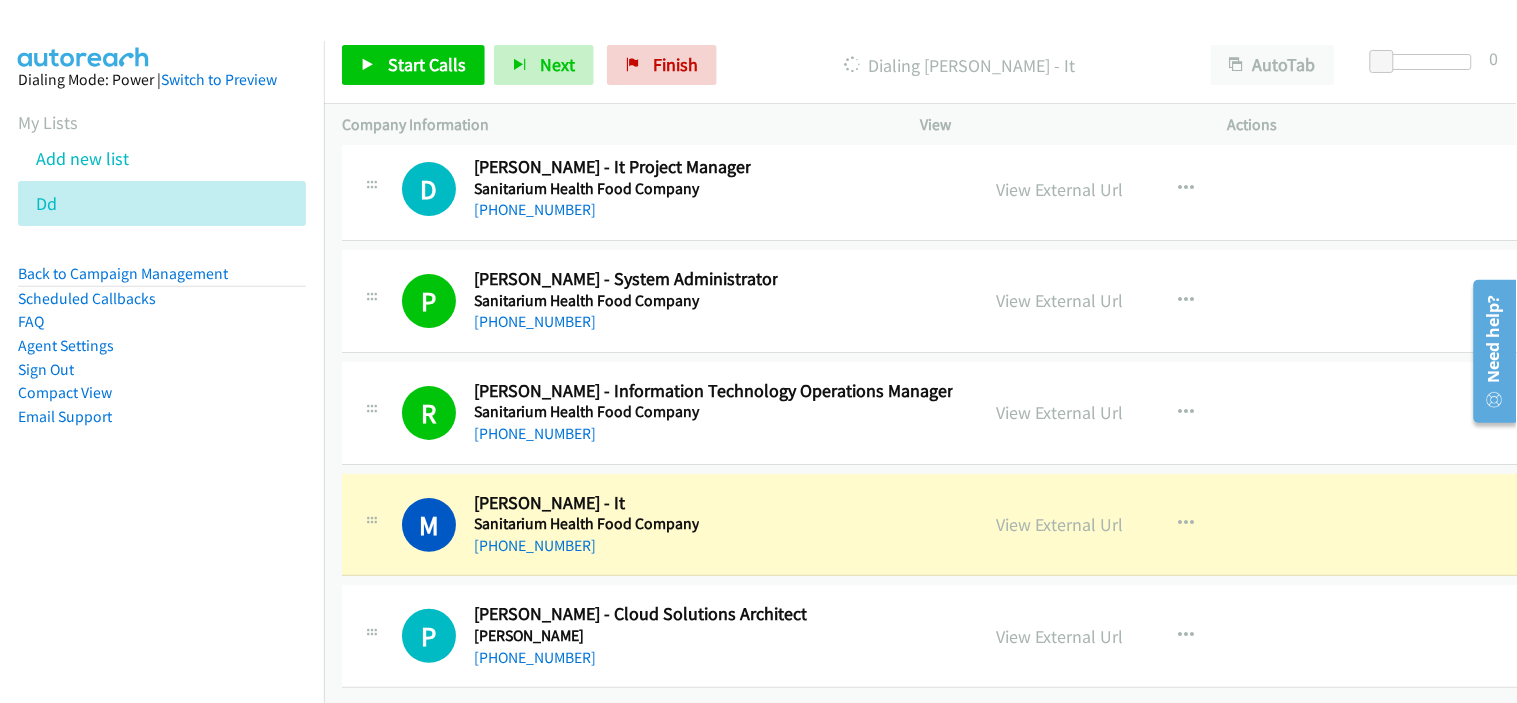 click on "[PHONE_NUMBER]" at bounding box center [640, 658] 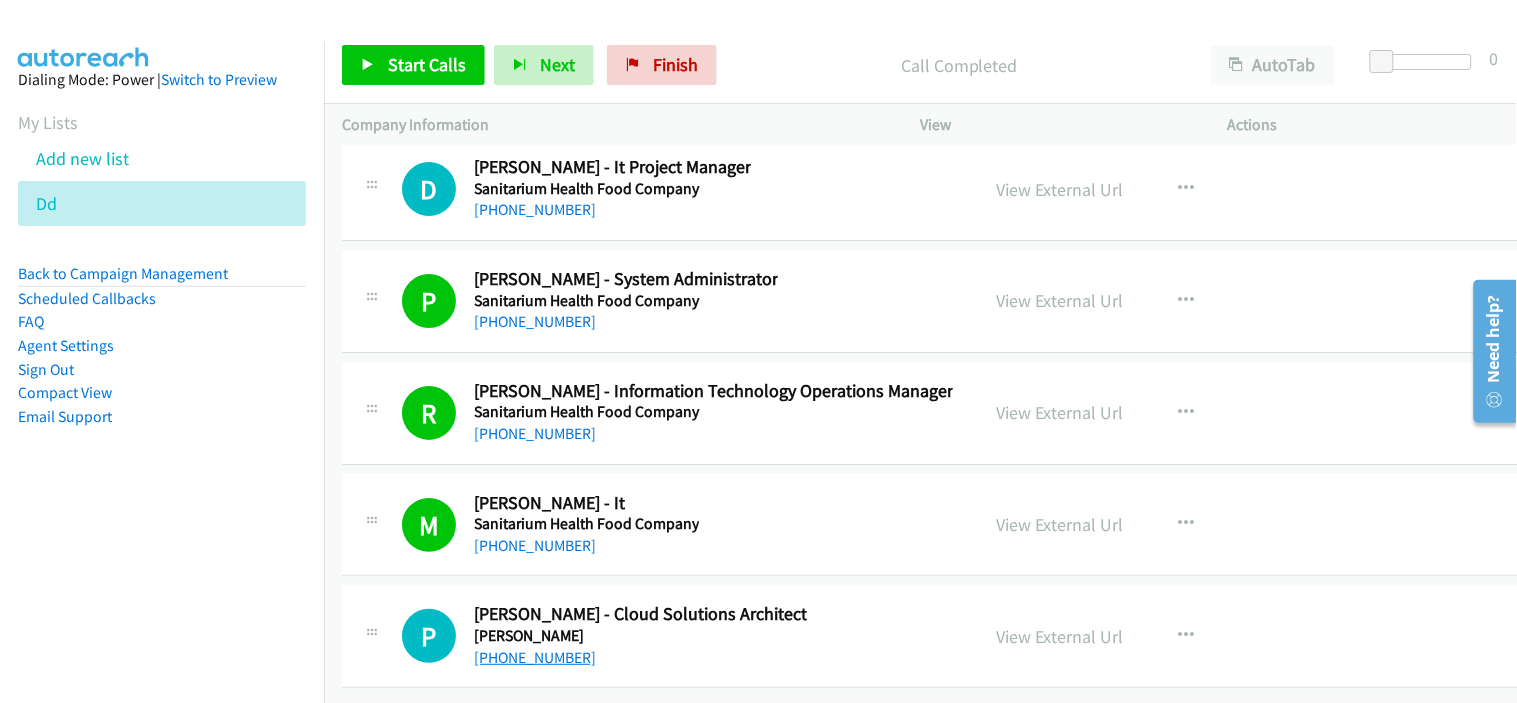click on "[PHONE_NUMBER]" at bounding box center (535, 657) 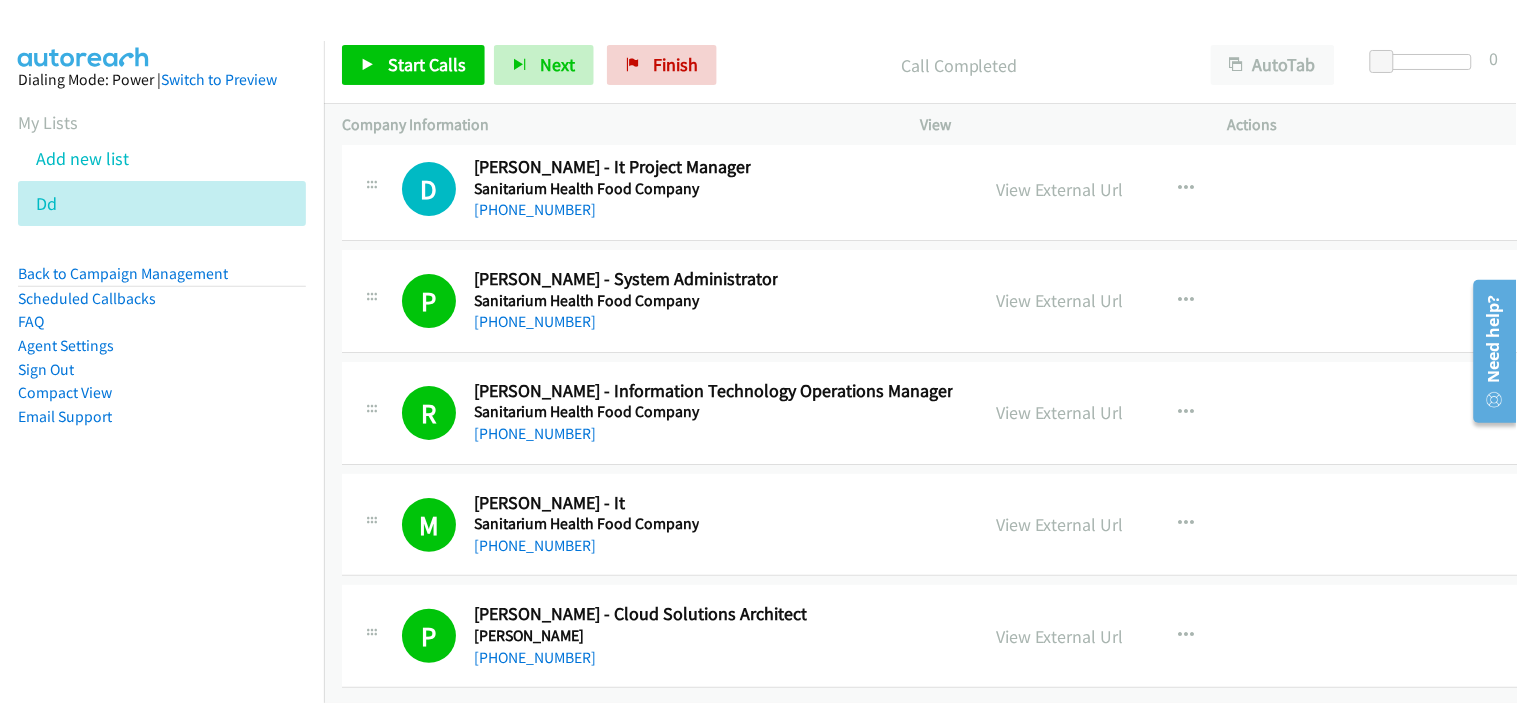 click on "M
Callback Scheduled
[PERSON_NAME] - It
Sanitarium Health Food Company
[GEOGRAPHIC_DATA]/[GEOGRAPHIC_DATA]
[PHONE_NUMBER]
View External Url
View External Url
Schedule/Manage Callback
Start Calls Here
Remove from list
Add to do not call list
Reset Call Status" at bounding box center [942, 525] 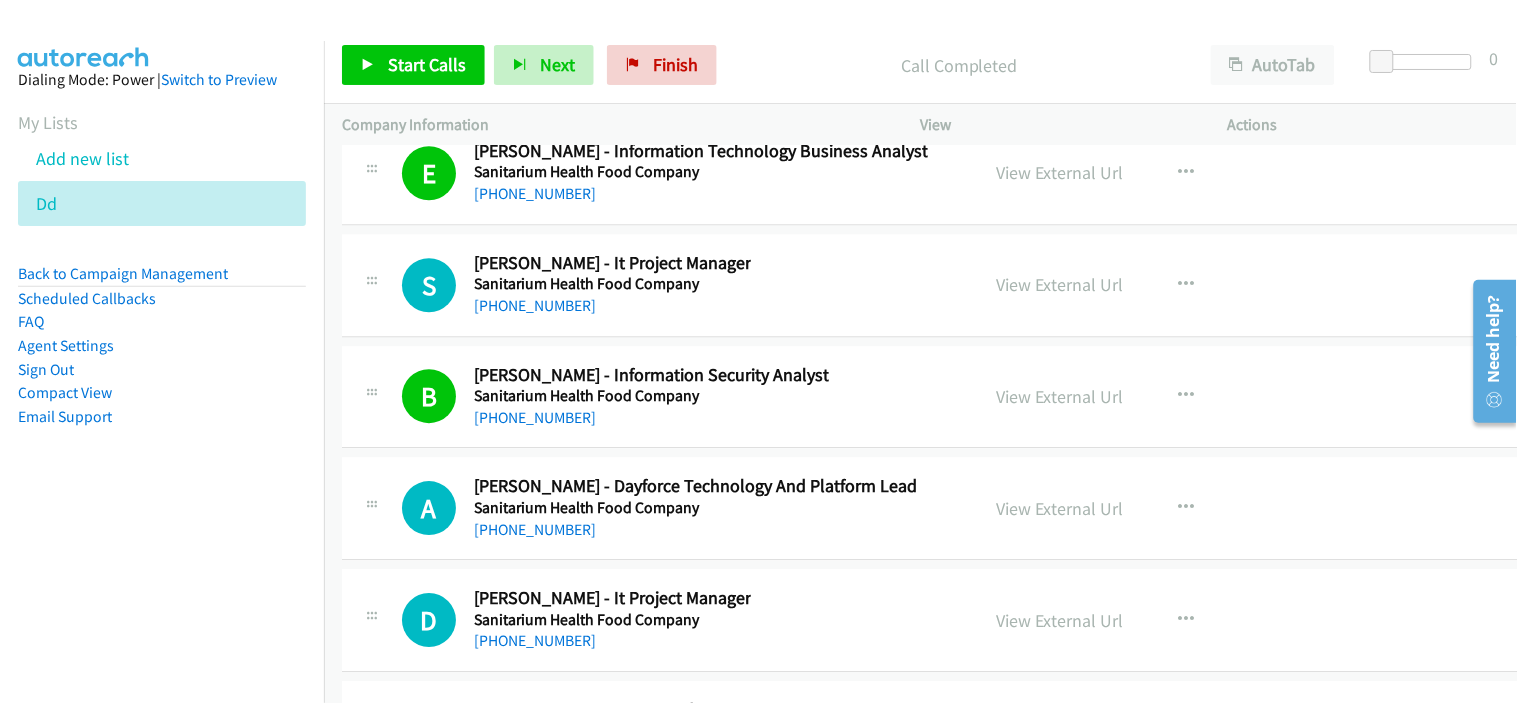 scroll, scrollTop: 54011, scrollLeft: 0, axis: vertical 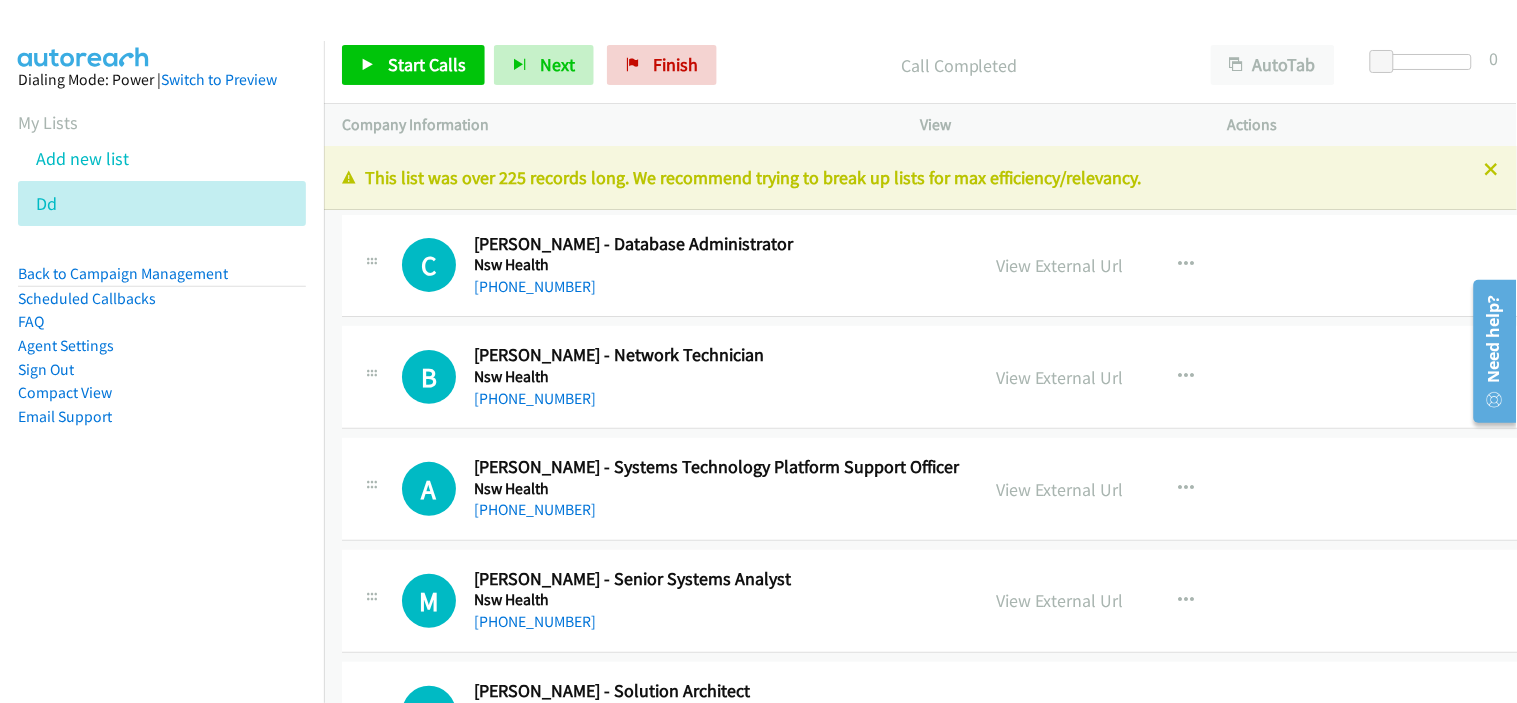 click on "[PHONE_NUMBER]" at bounding box center [717, 287] 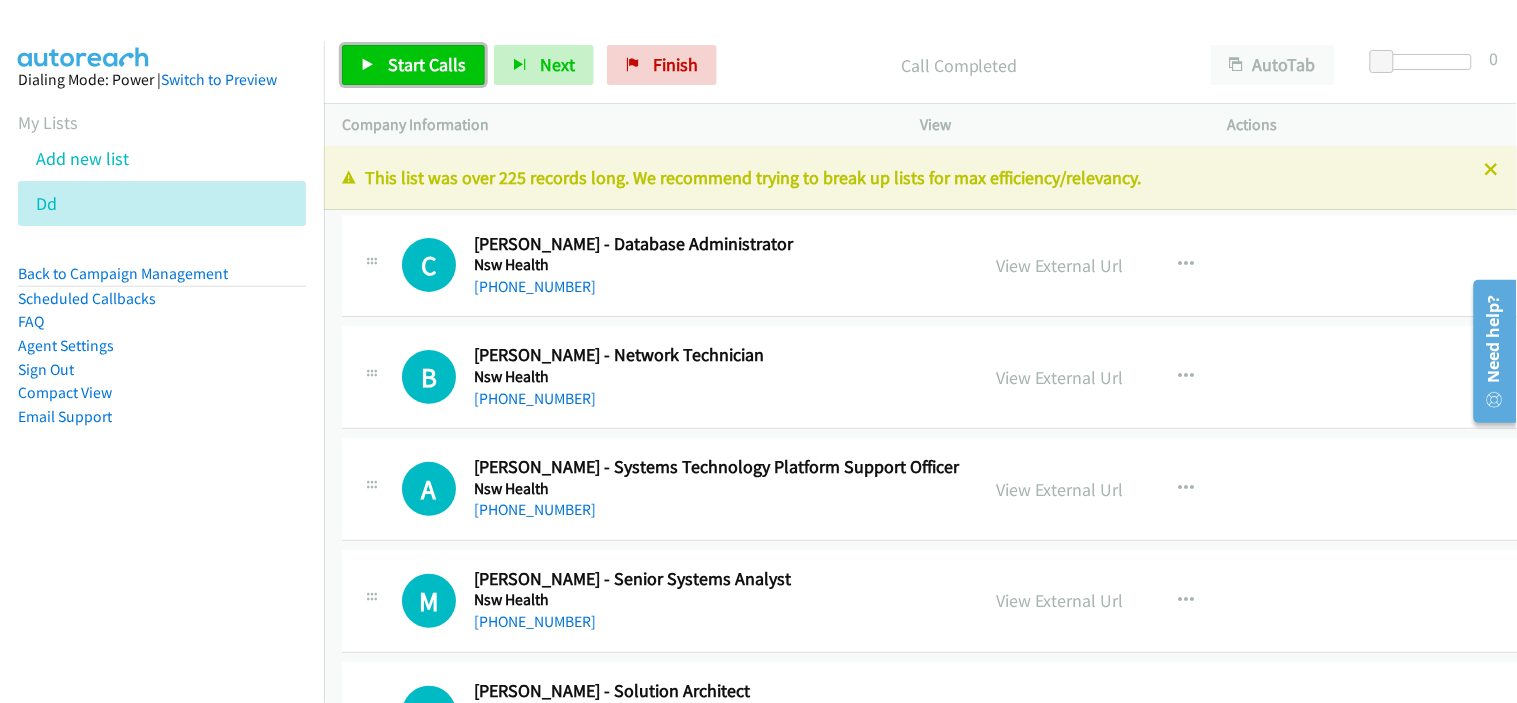 click on "Start Calls" at bounding box center [427, 64] 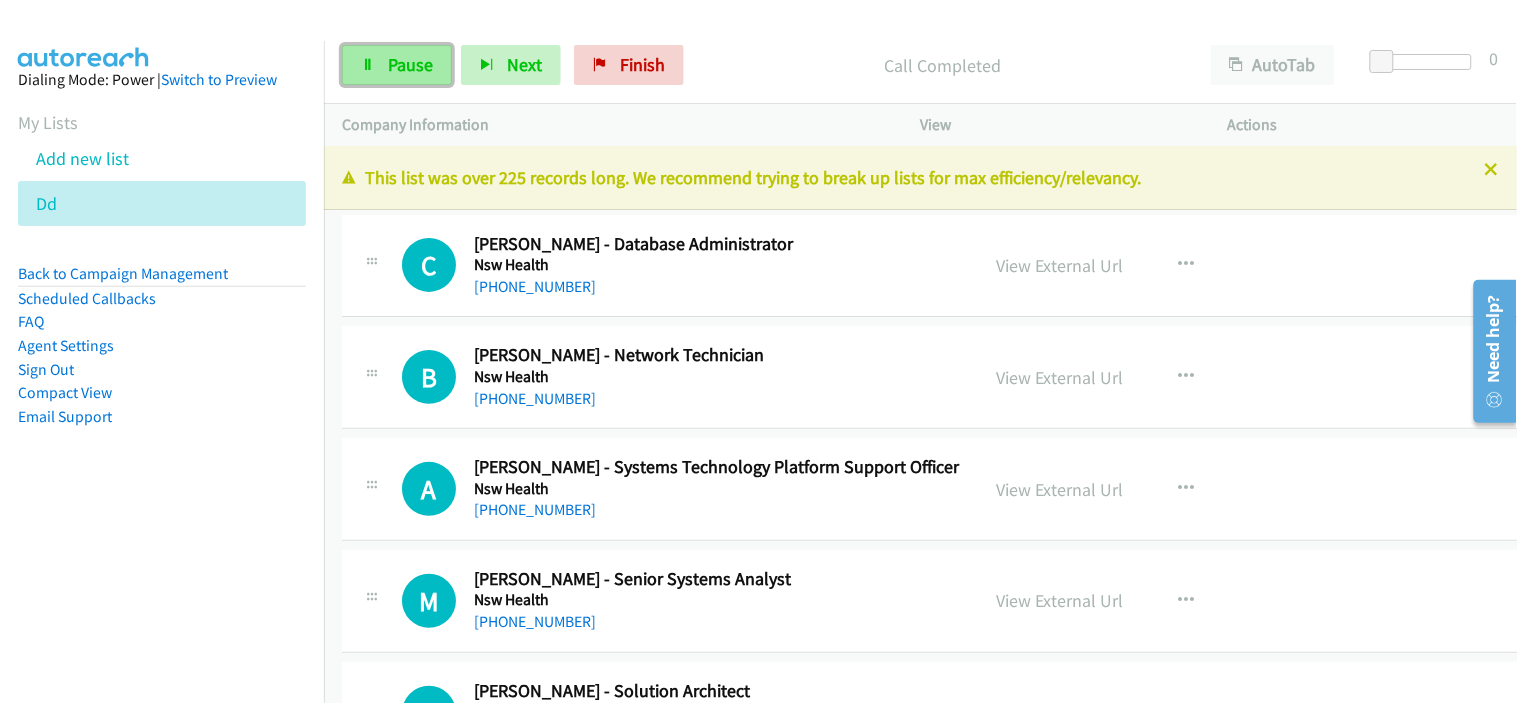 click on "Pause" at bounding box center (410, 64) 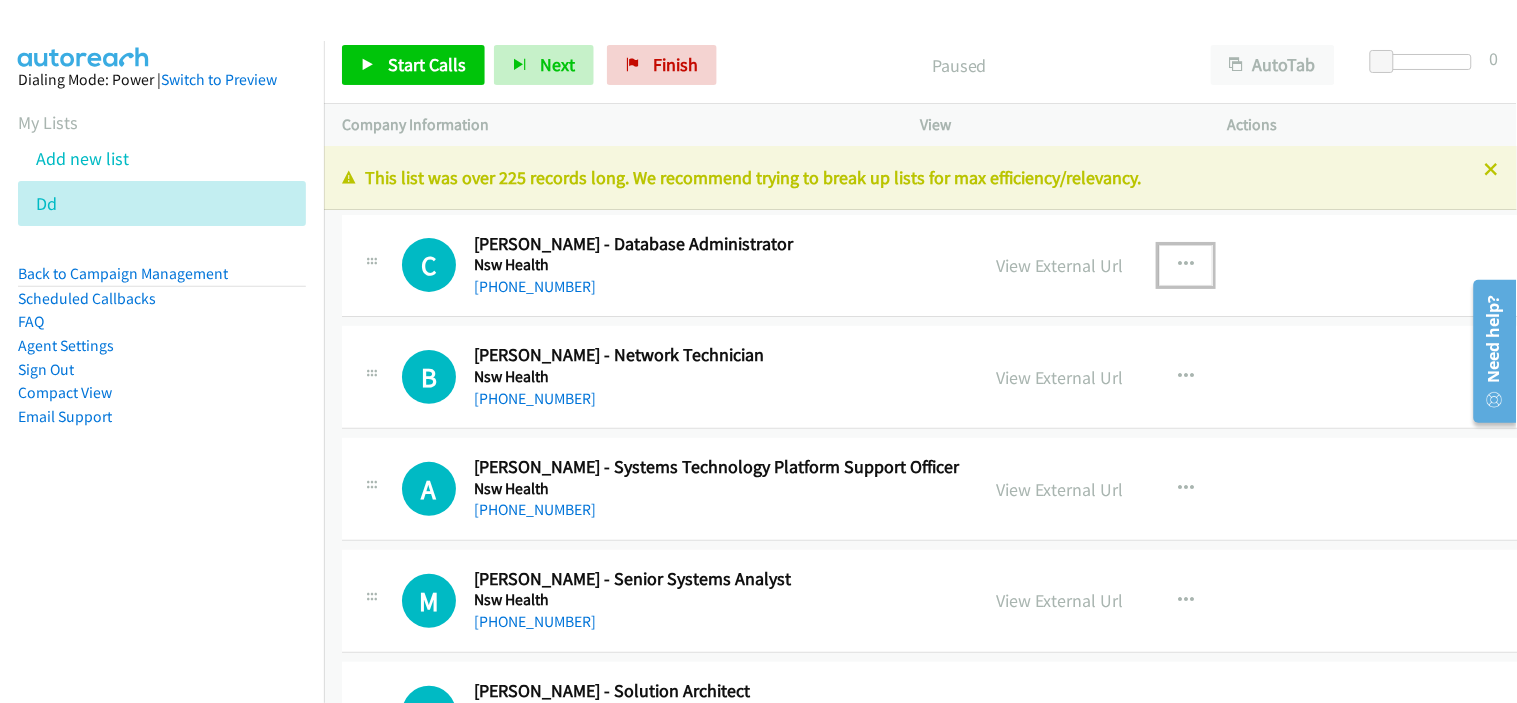 click at bounding box center (1186, 265) 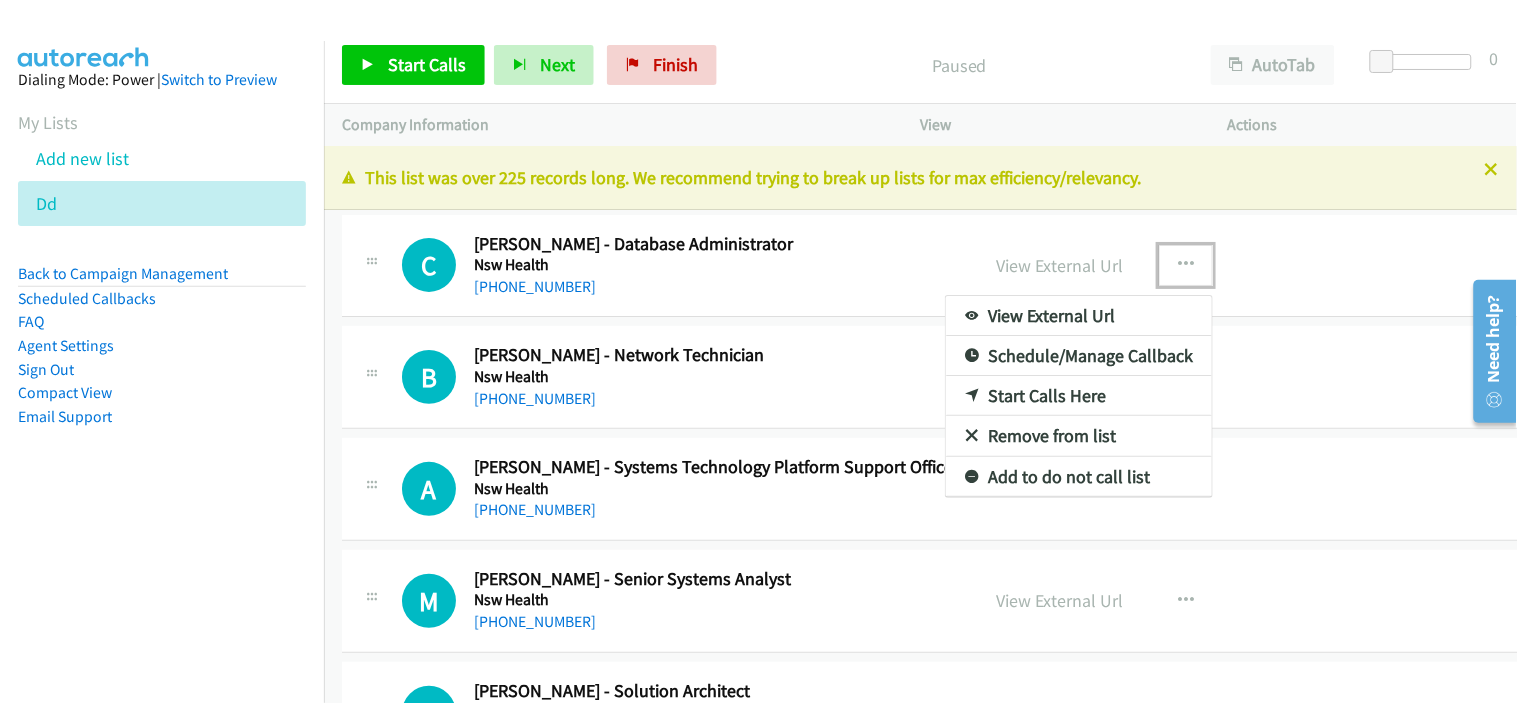 click on "Start Calls Here" at bounding box center (1079, 396) 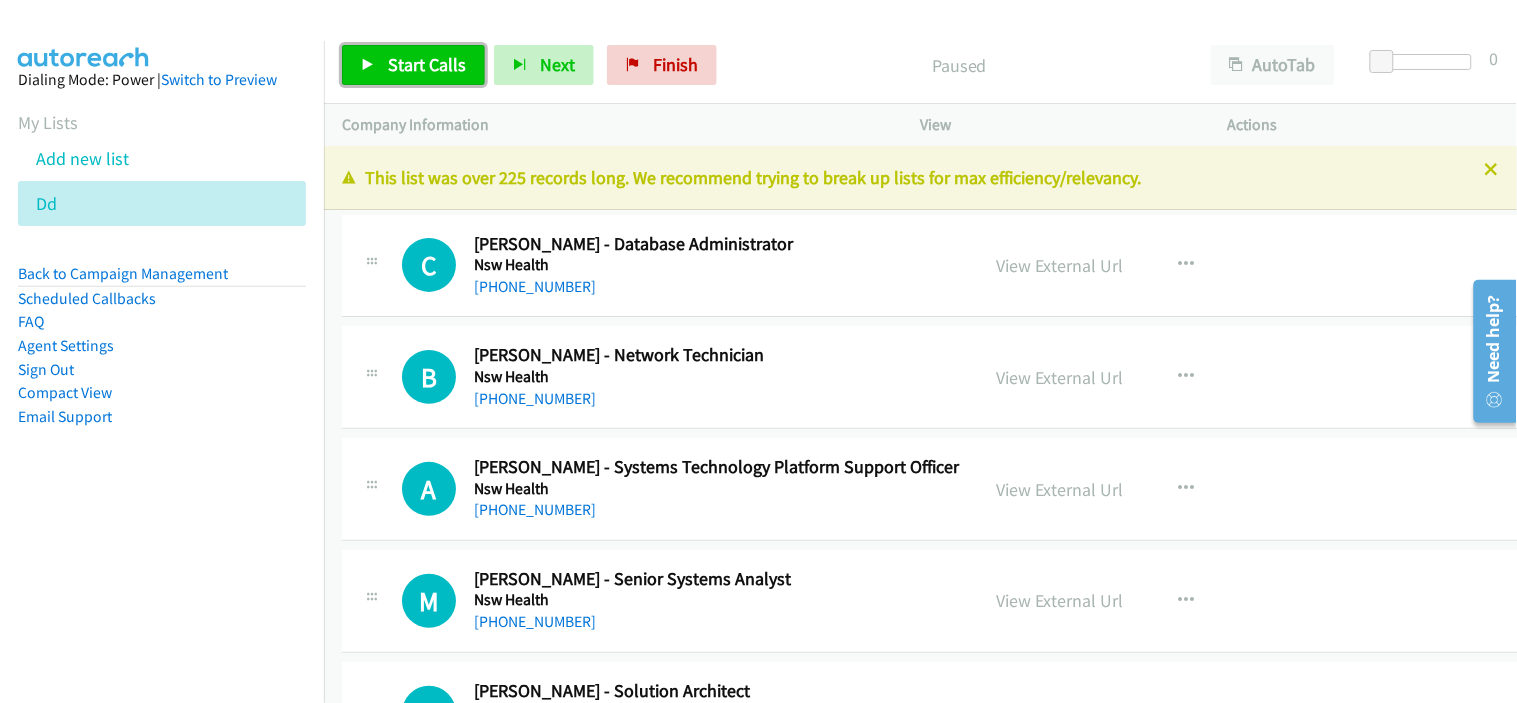 click on "Start Calls" at bounding box center [427, 64] 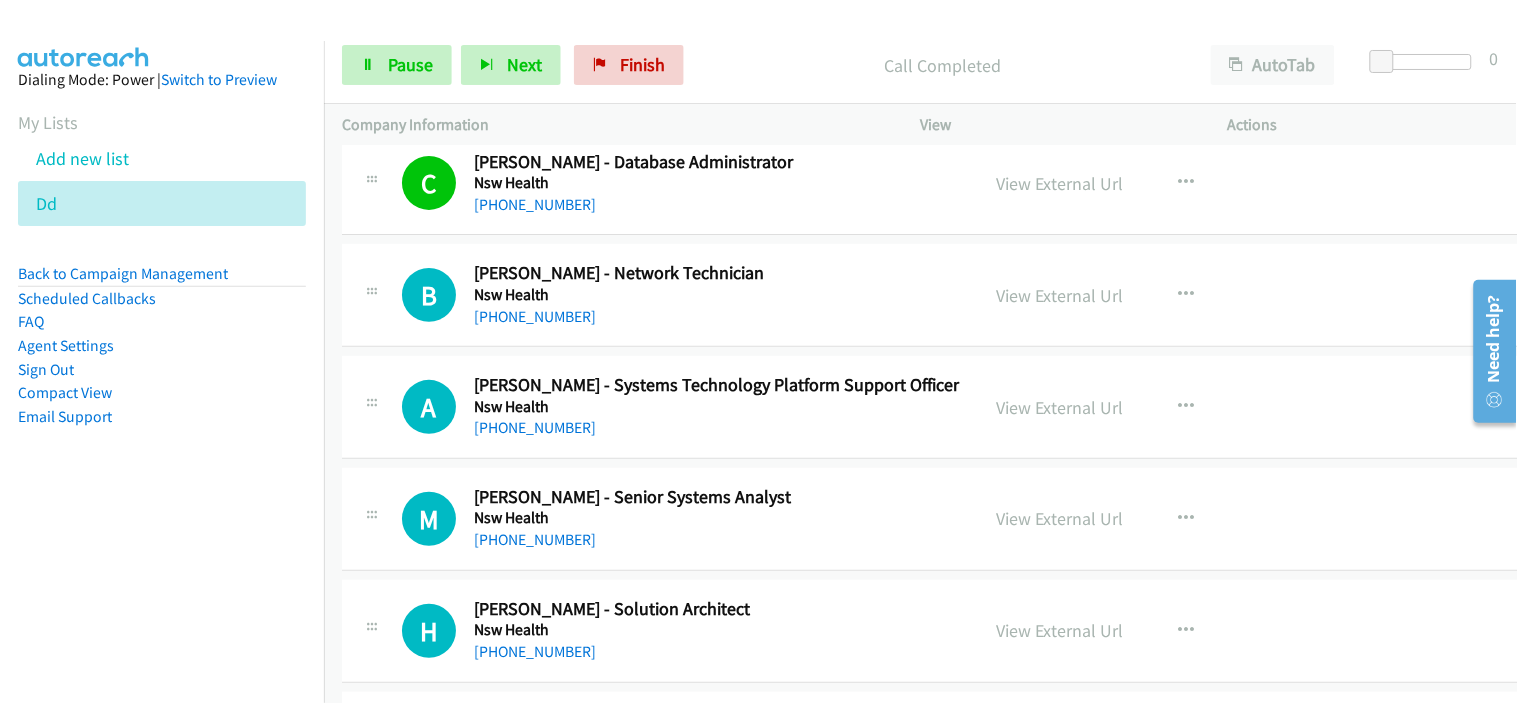 scroll, scrollTop: 111, scrollLeft: 0, axis: vertical 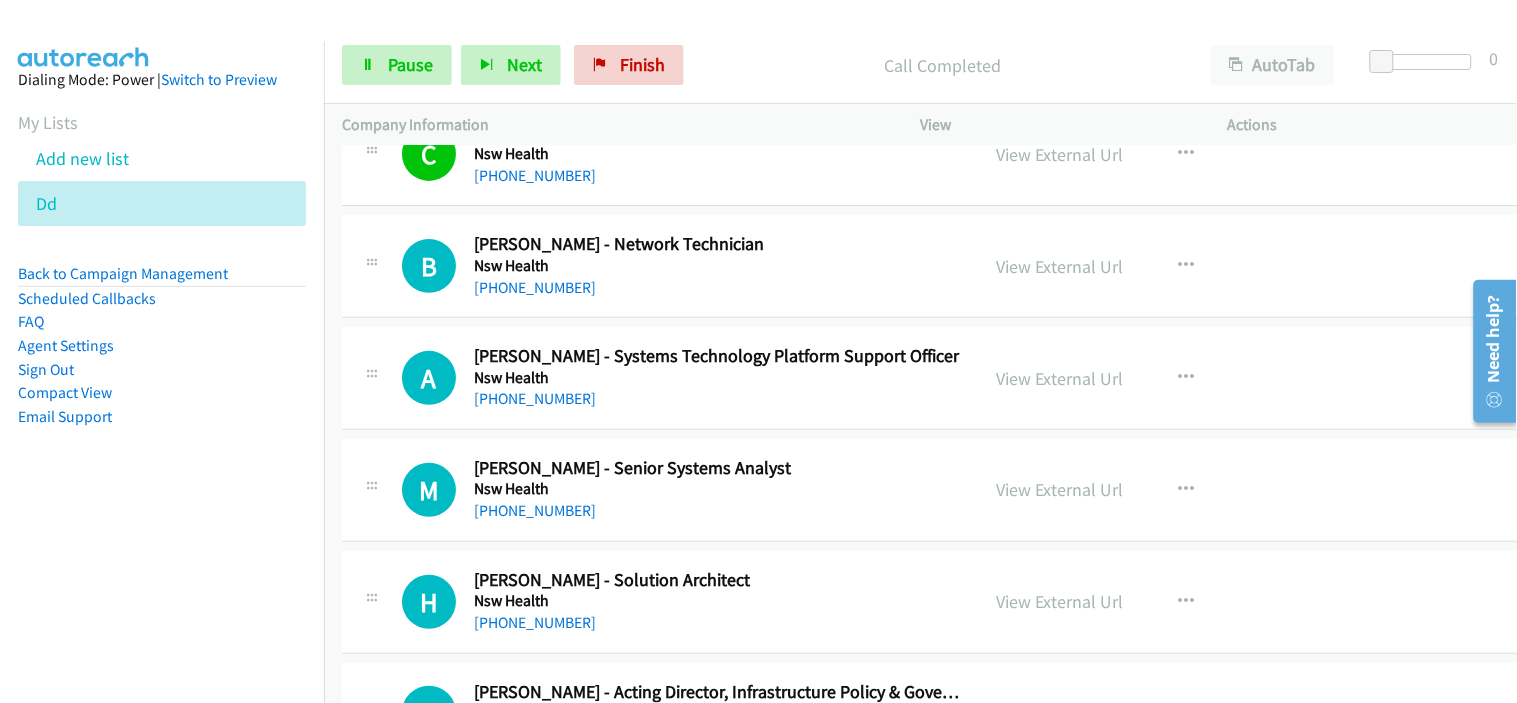 click on "[PHONE_NUMBER]" at bounding box center (717, 288) 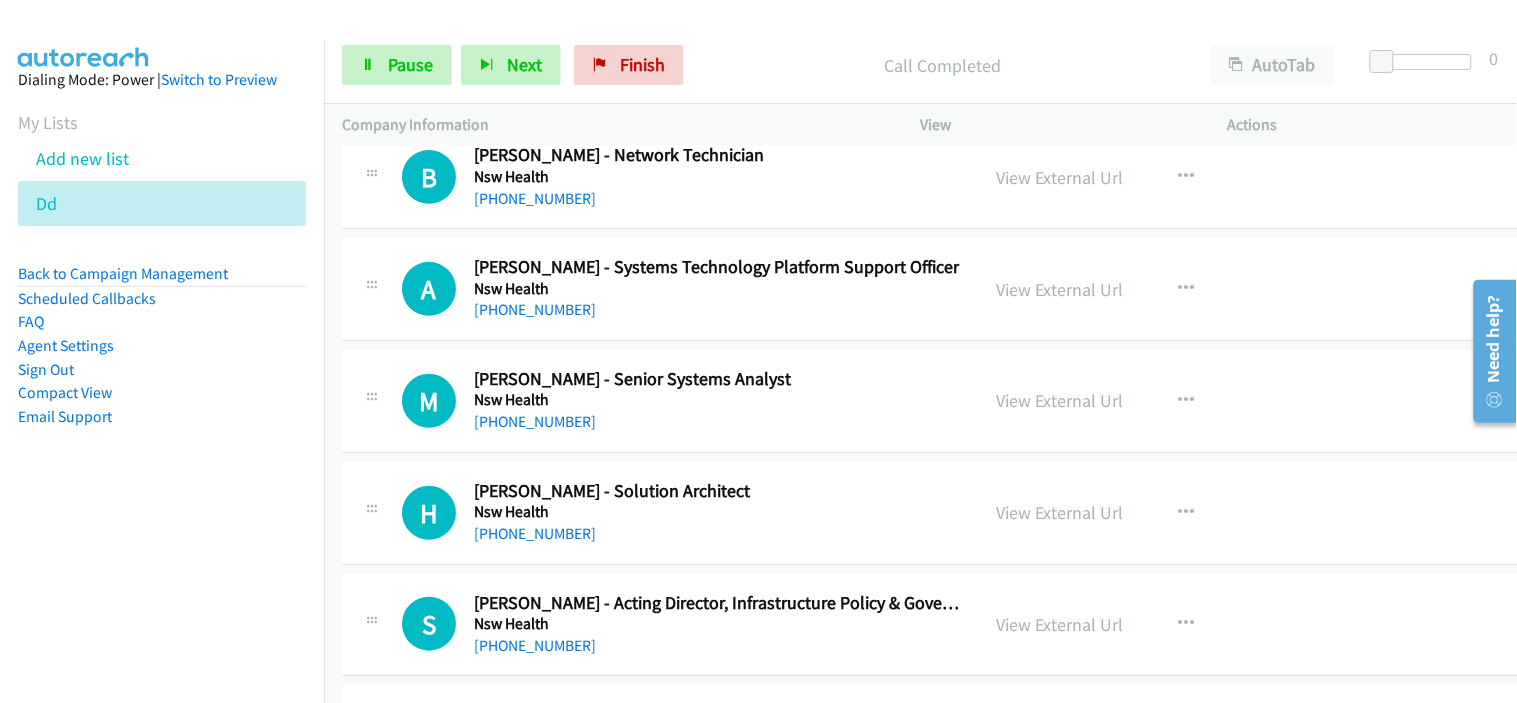 scroll, scrollTop: 222, scrollLeft: 0, axis: vertical 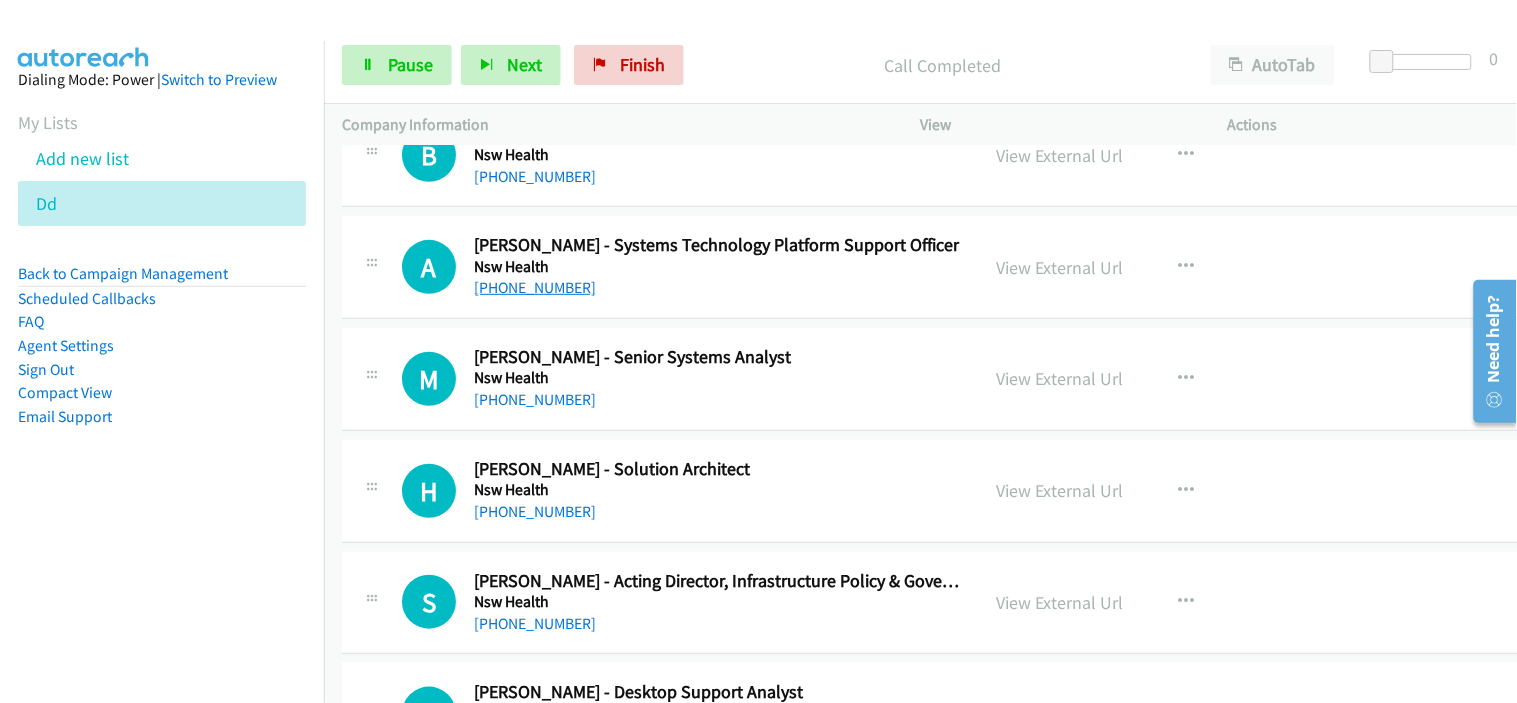 click on "[PHONE_NUMBER]" at bounding box center (535, 287) 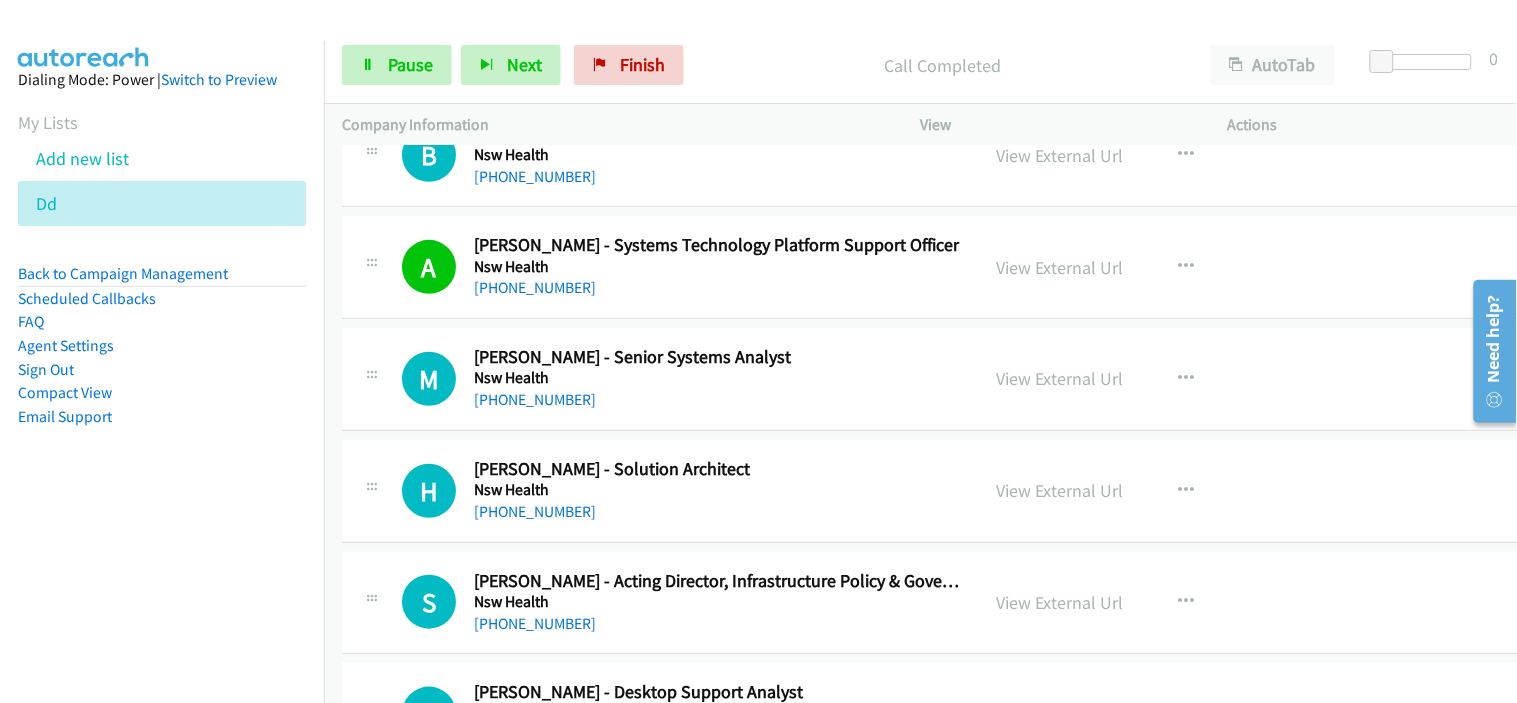 click on "[PHONE_NUMBER]" at bounding box center (717, 400) 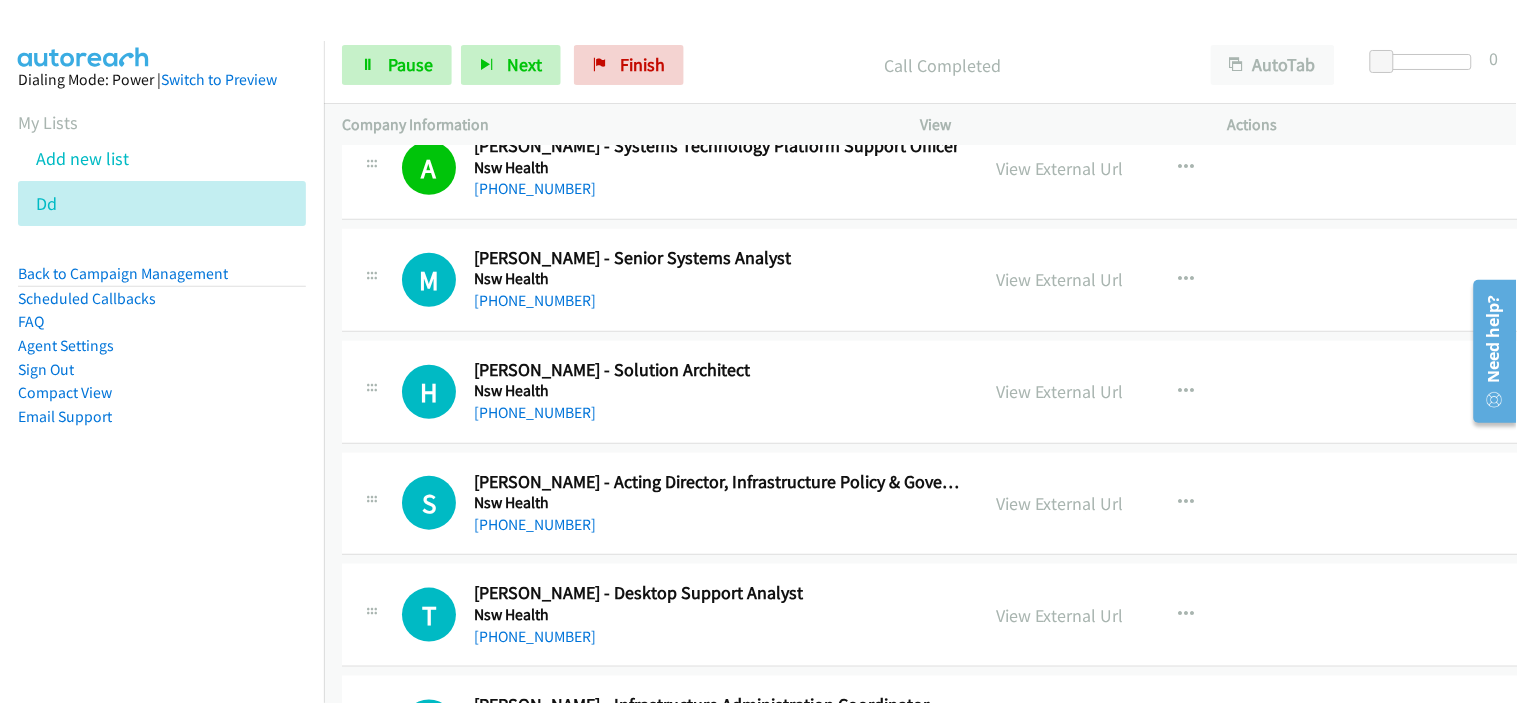 scroll, scrollTop: 333, scrollLeft: 0, axis: vertical 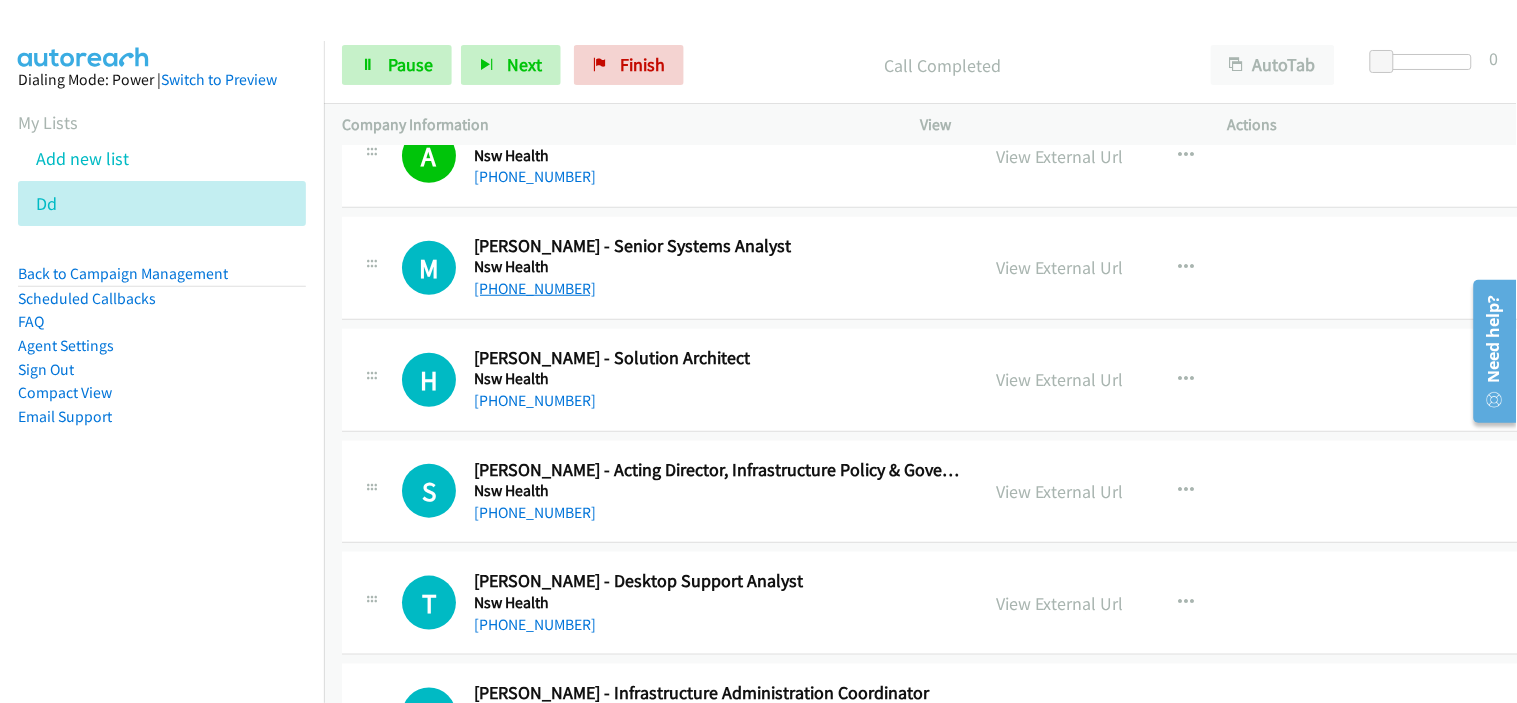 click on "[PHONE_NUMBER]" at bounding box center (535, 288) 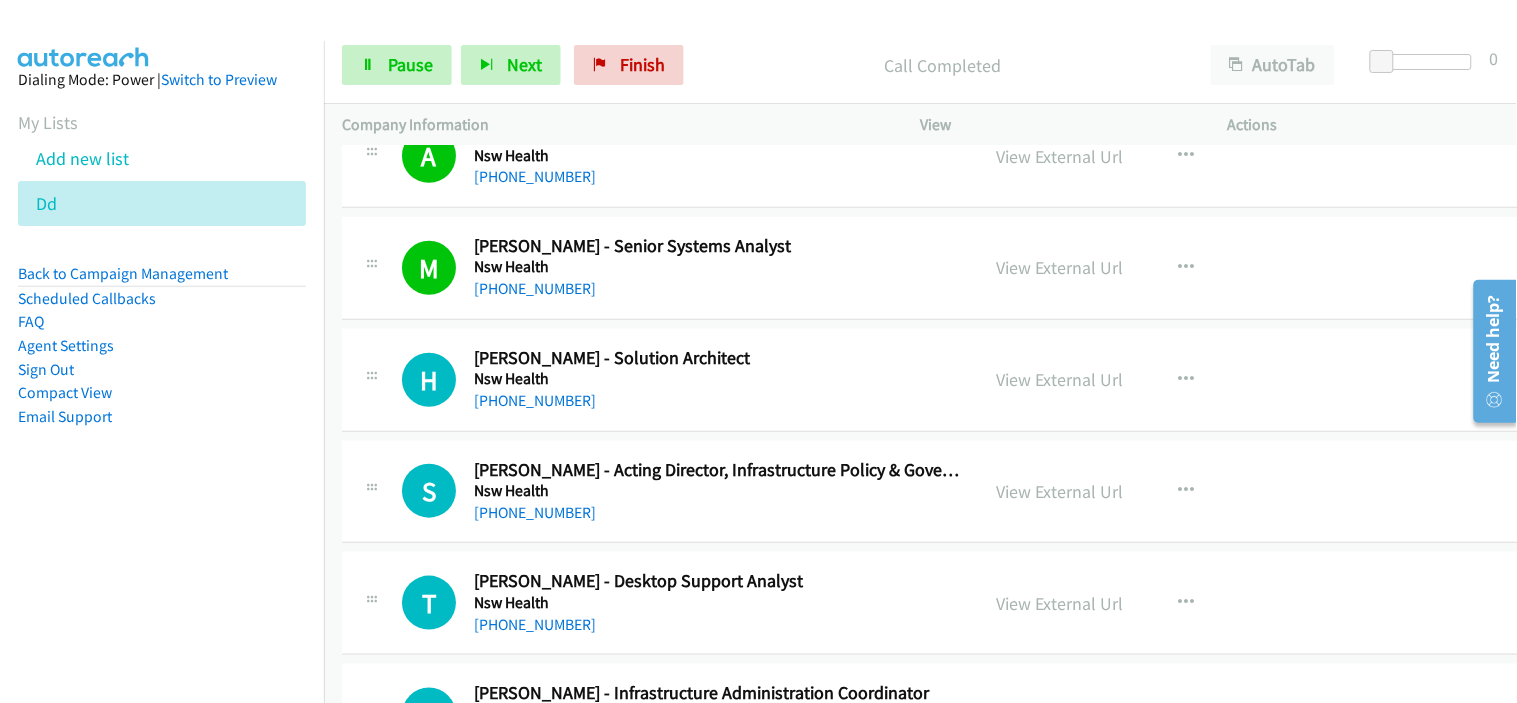 drag, startPoint x: 706, startPoint y: 401, endPoint x: 686, endPoint y: 398, distance: 20.22375 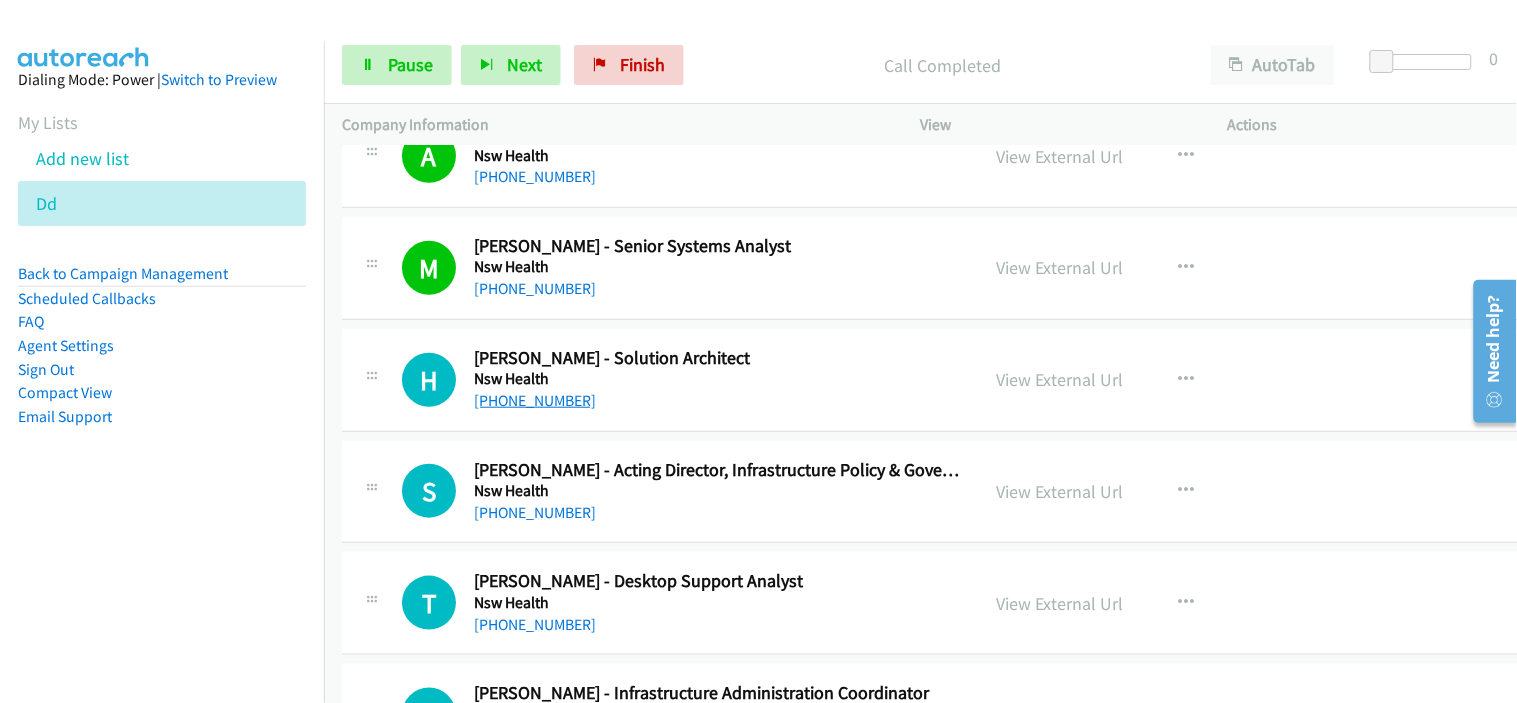click on "[PHONE_NUMBER]" at bounding box center [535, 400] 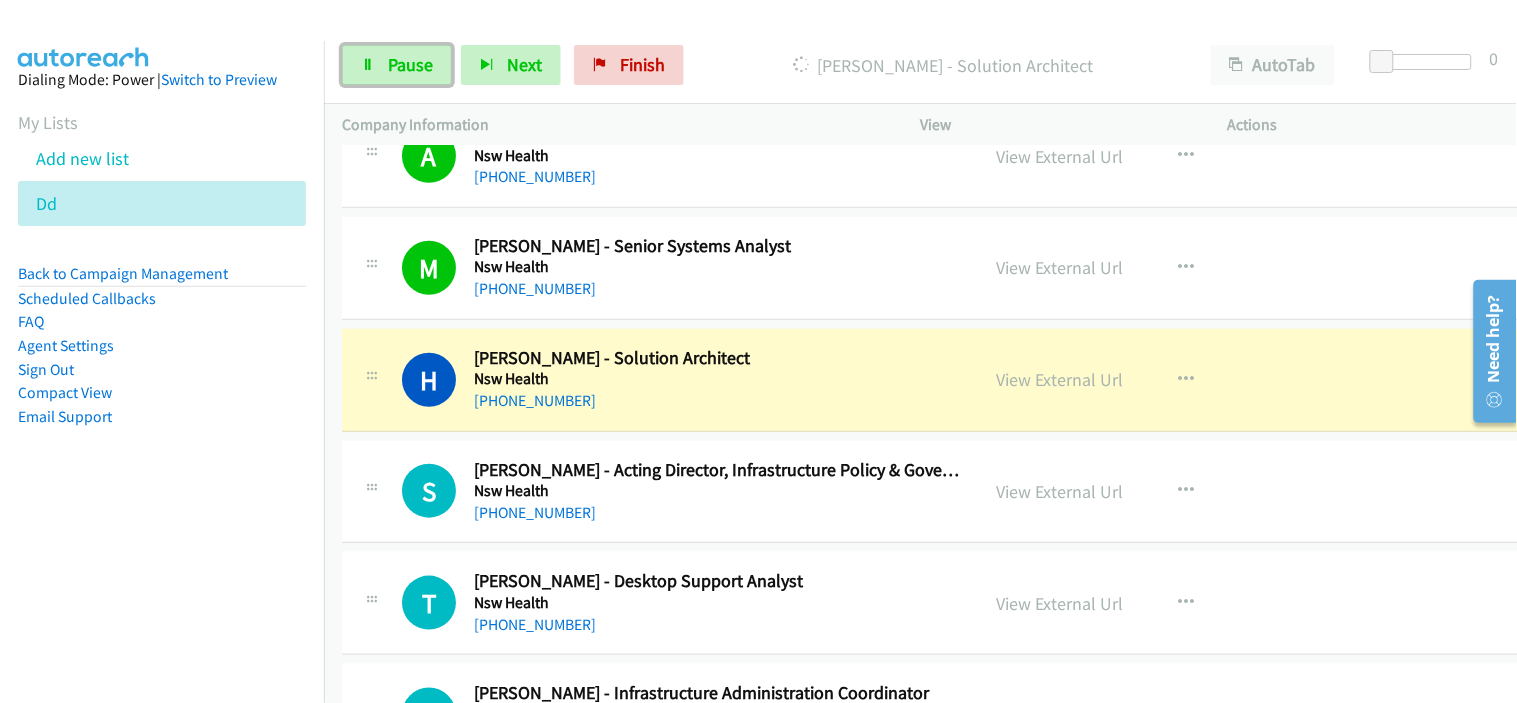 drag, startPoint x: 433, startPoint y: 72, endPoint x: 453, endPoint y: 87, distance: 25 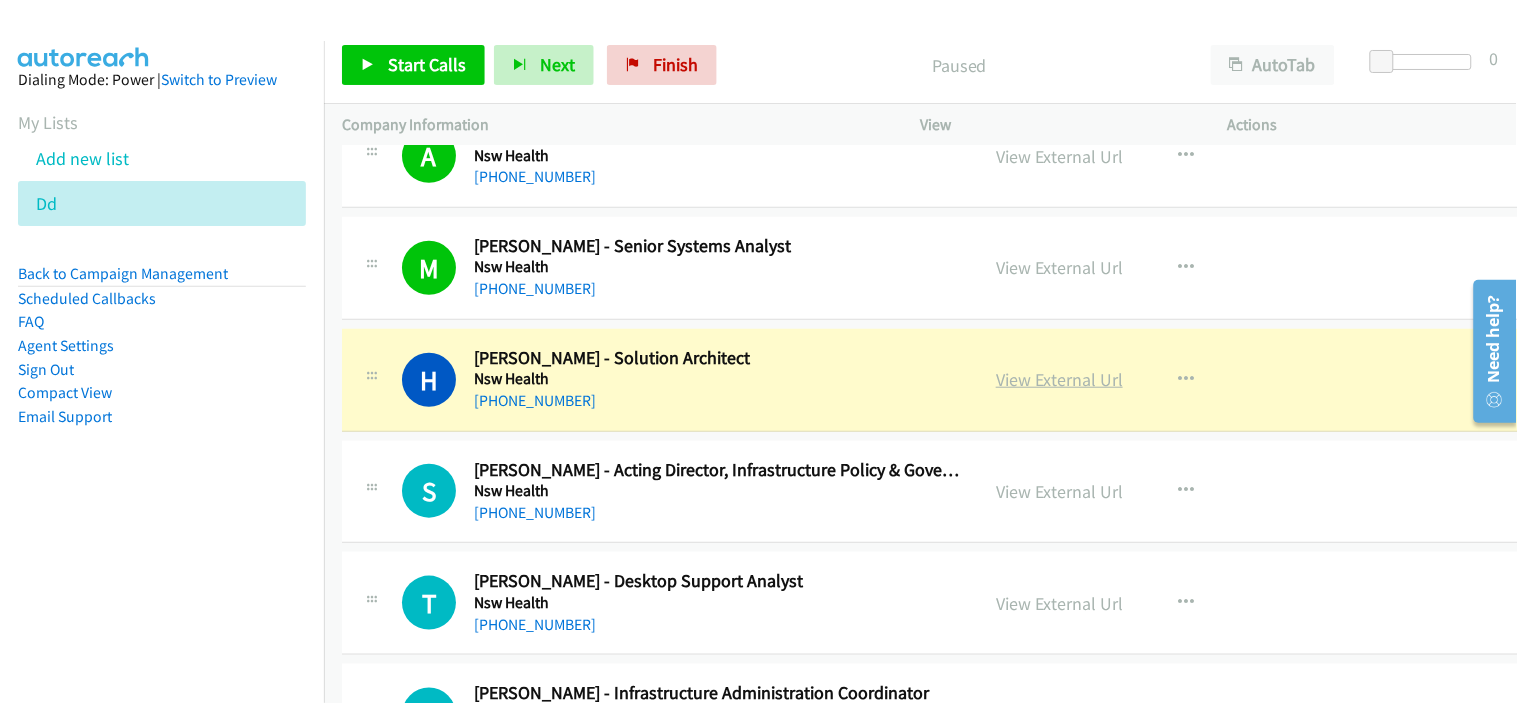 click on "View External Url" at bounding box center (1059, 379) 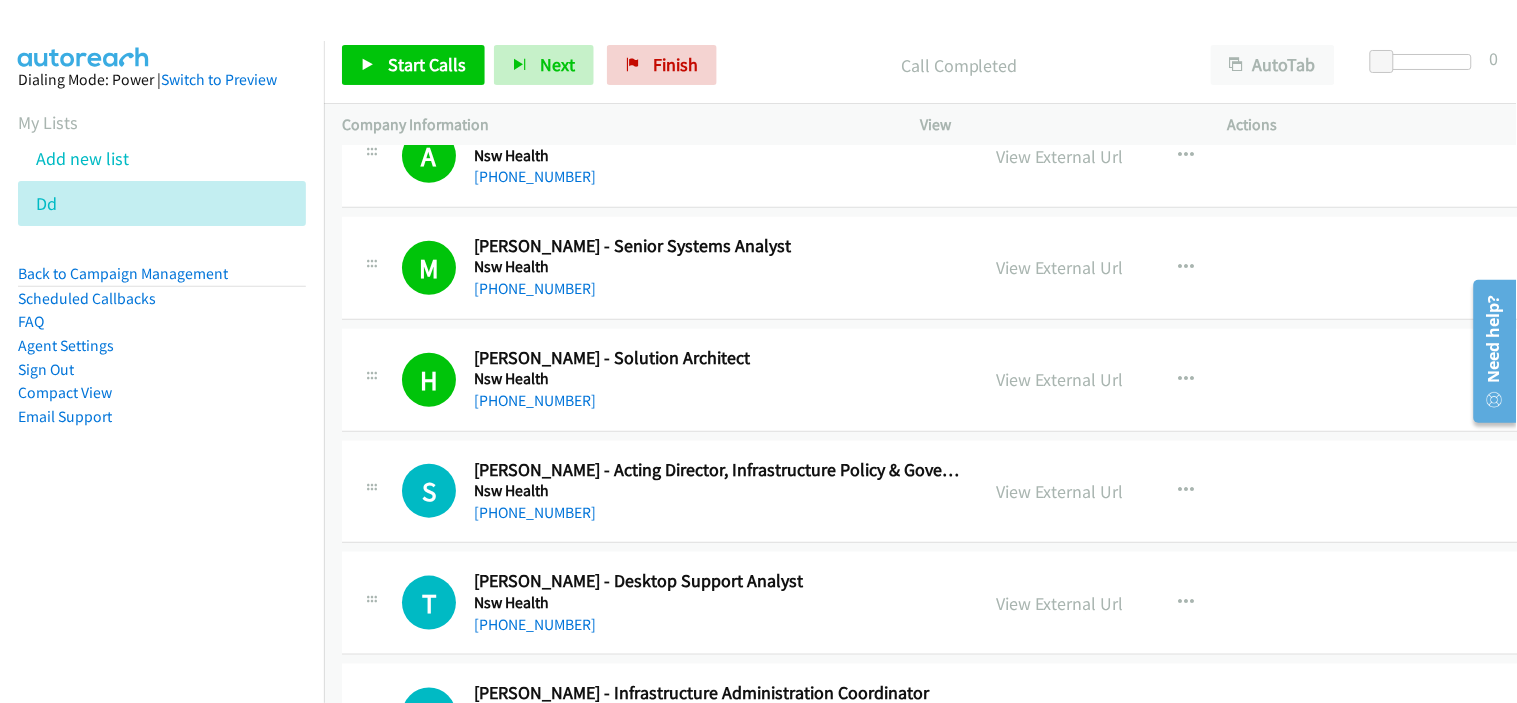 scroll, scrollTop: 444, scrollLeft: 0, axis: vertical 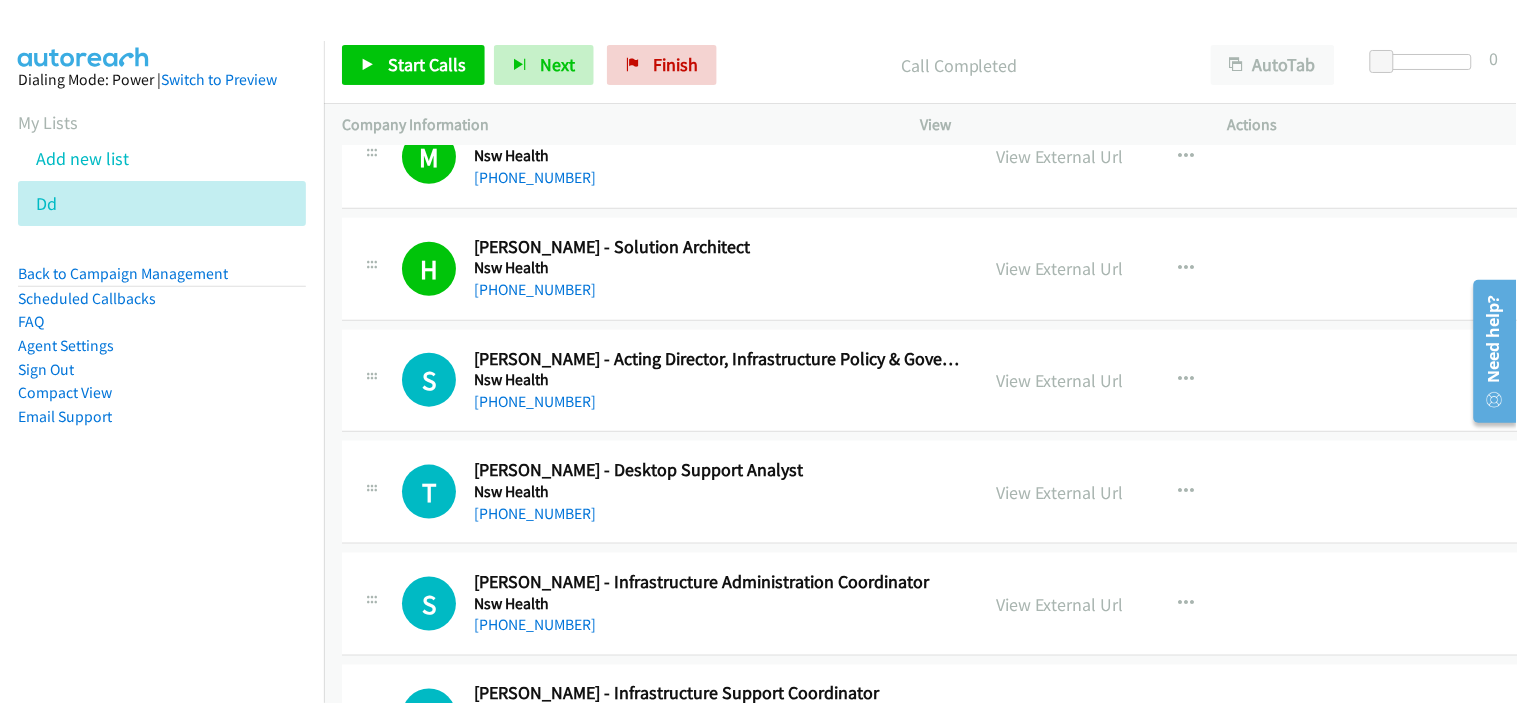 click on "[PHONE_NUMBER]" at bounding box center [717, 290] 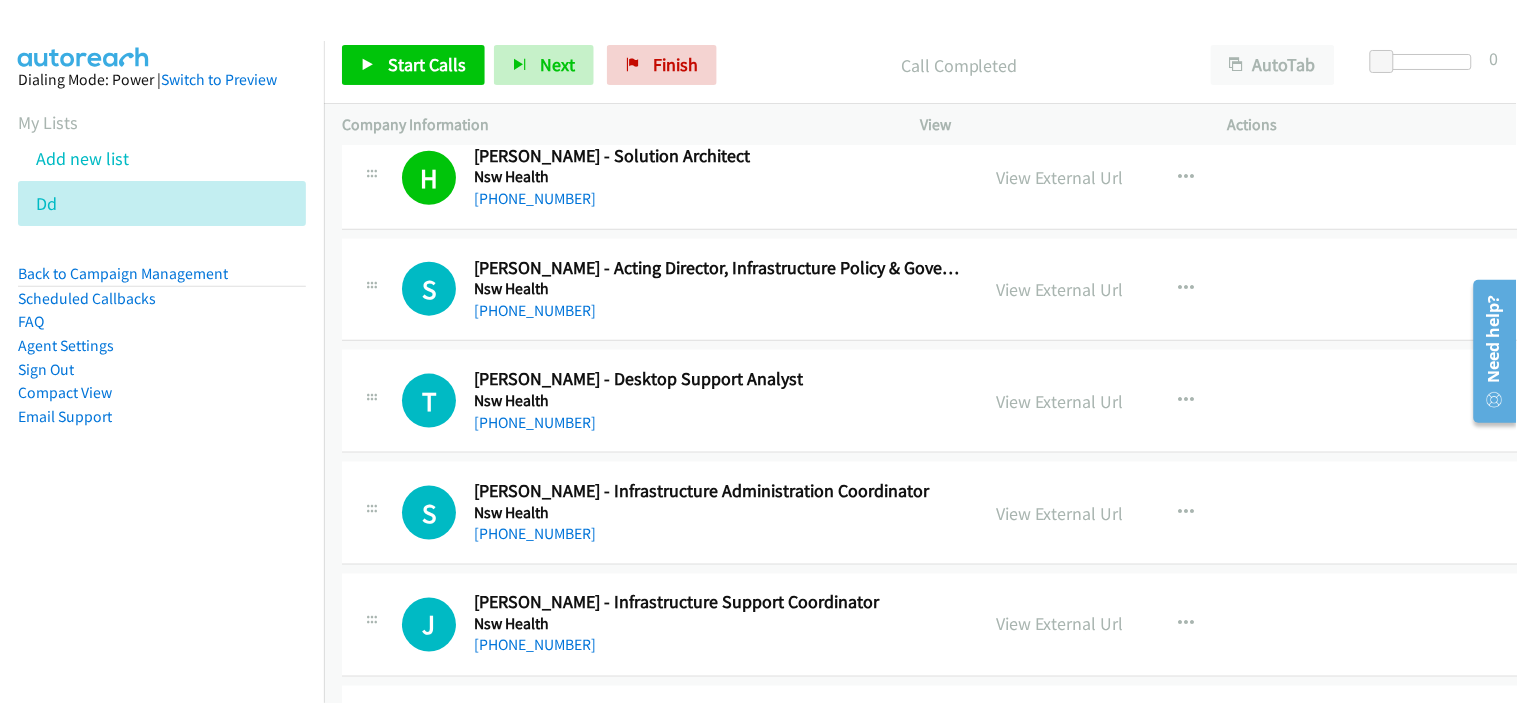 scroll, scrollTop: 555, scrollLeft: 0, axis: vertical 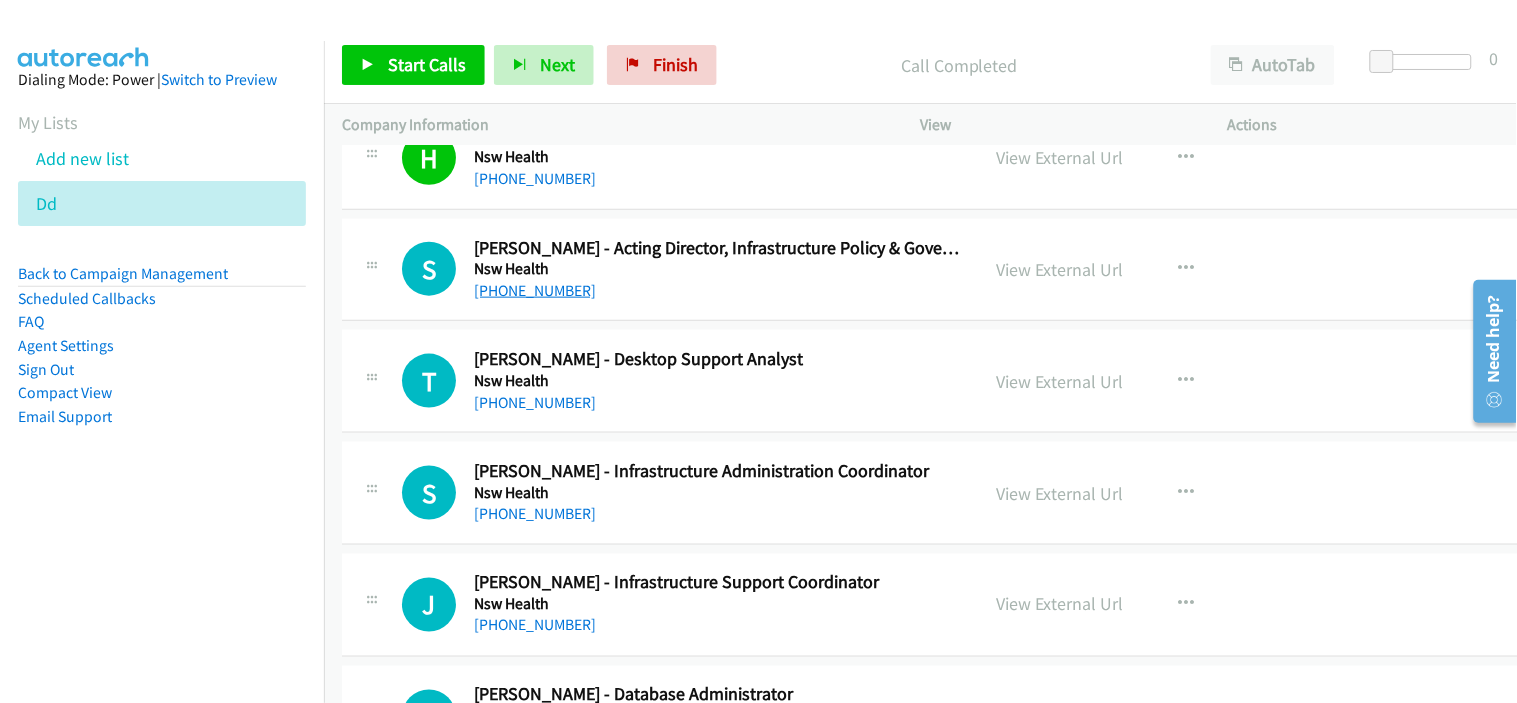 click on "[PHONE_NUMBER]" at bounding box center (535, 290) 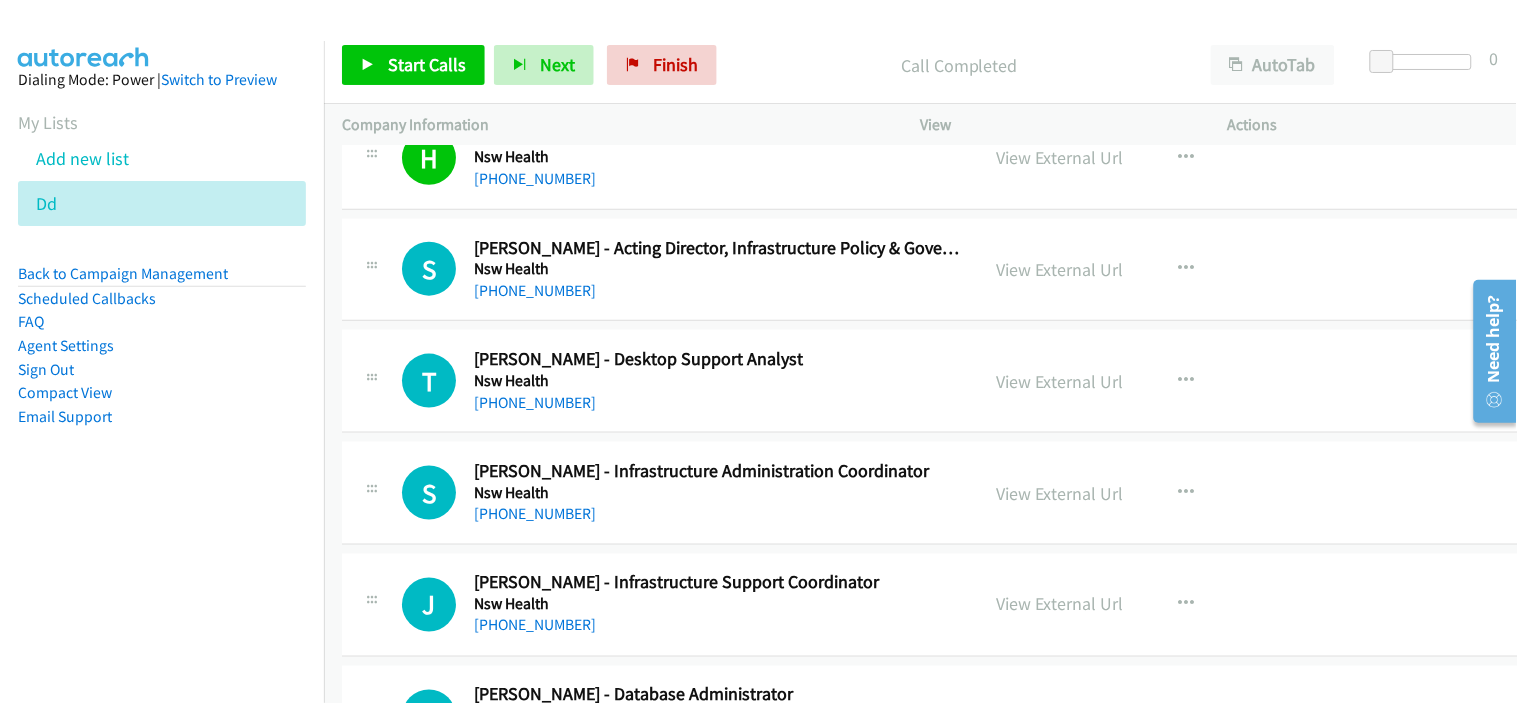 click on "S
Callback Scheduled
[PERSON_NAME] - Acting Director, Infrastructure Policy & Governance
Nsw Health
[GEOGRAPHIC_DATA]/[GEOGRAPHIC_DATA]
[PHONE_NUMBER]
View External Url
View External Url
Schedule/Manage Callback
Start Calls Here
Remove from list
Add to do not call list
Reset Call Status" at bounding box center (942, 270) 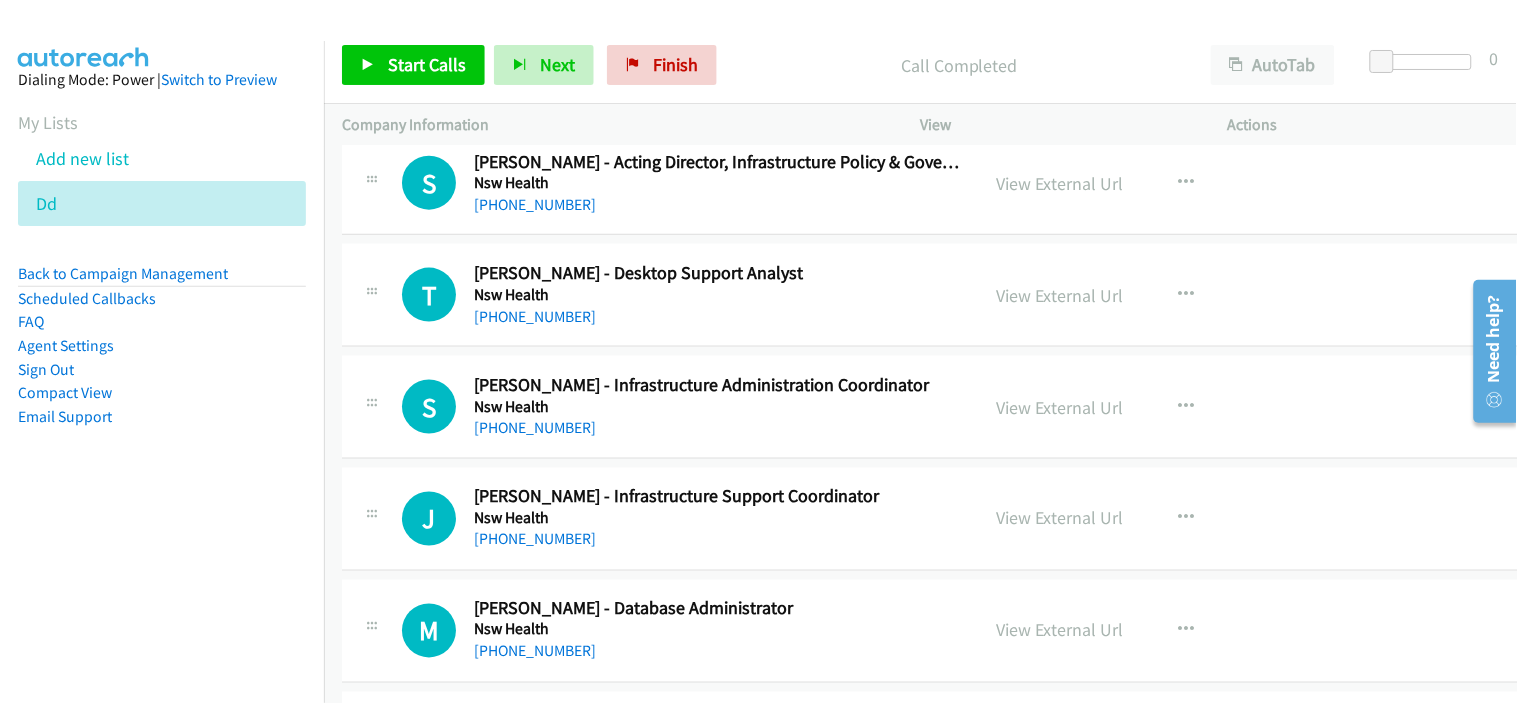 scroll, scrollTop: 666, scrollLeft: 0, axis: vertical 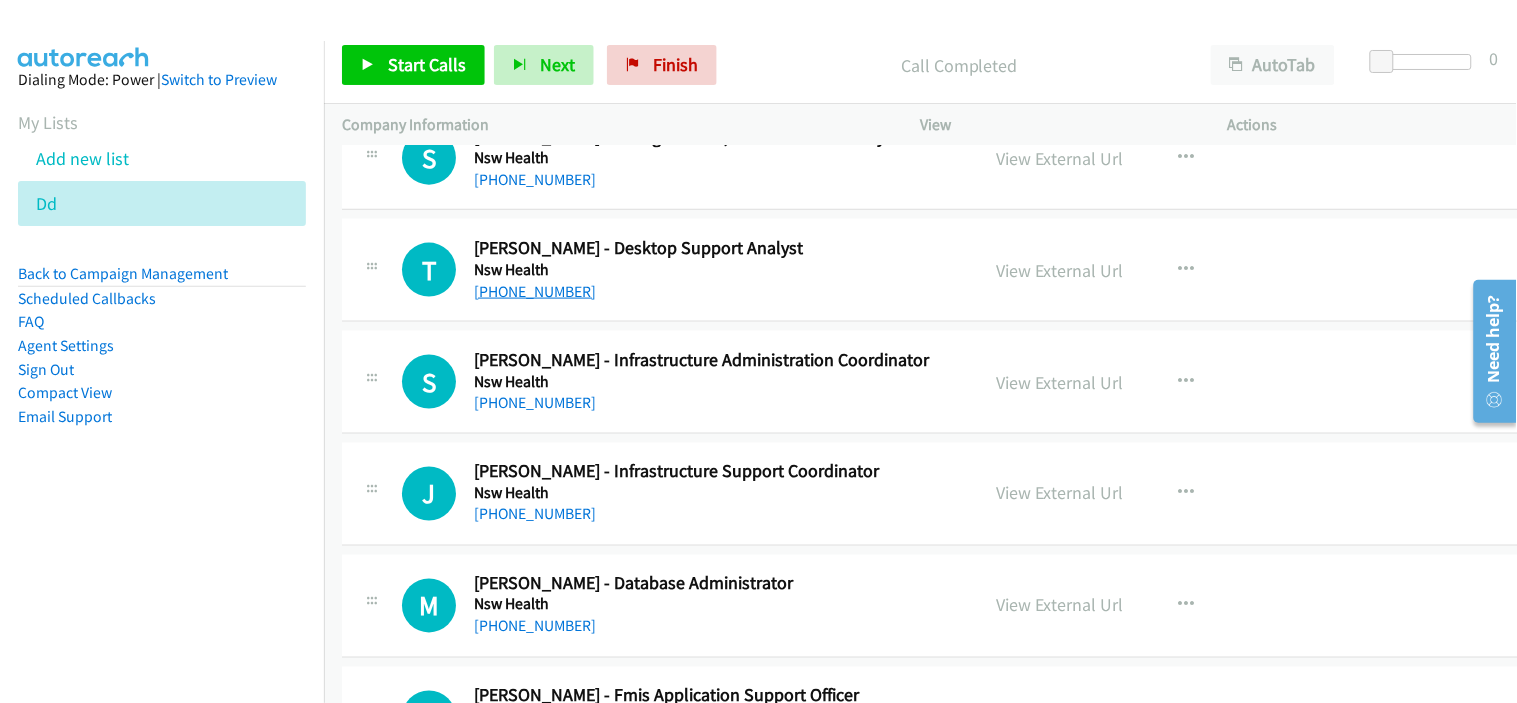 click on "[PHONE_NUMBER]" at bounding box center (535, 291) 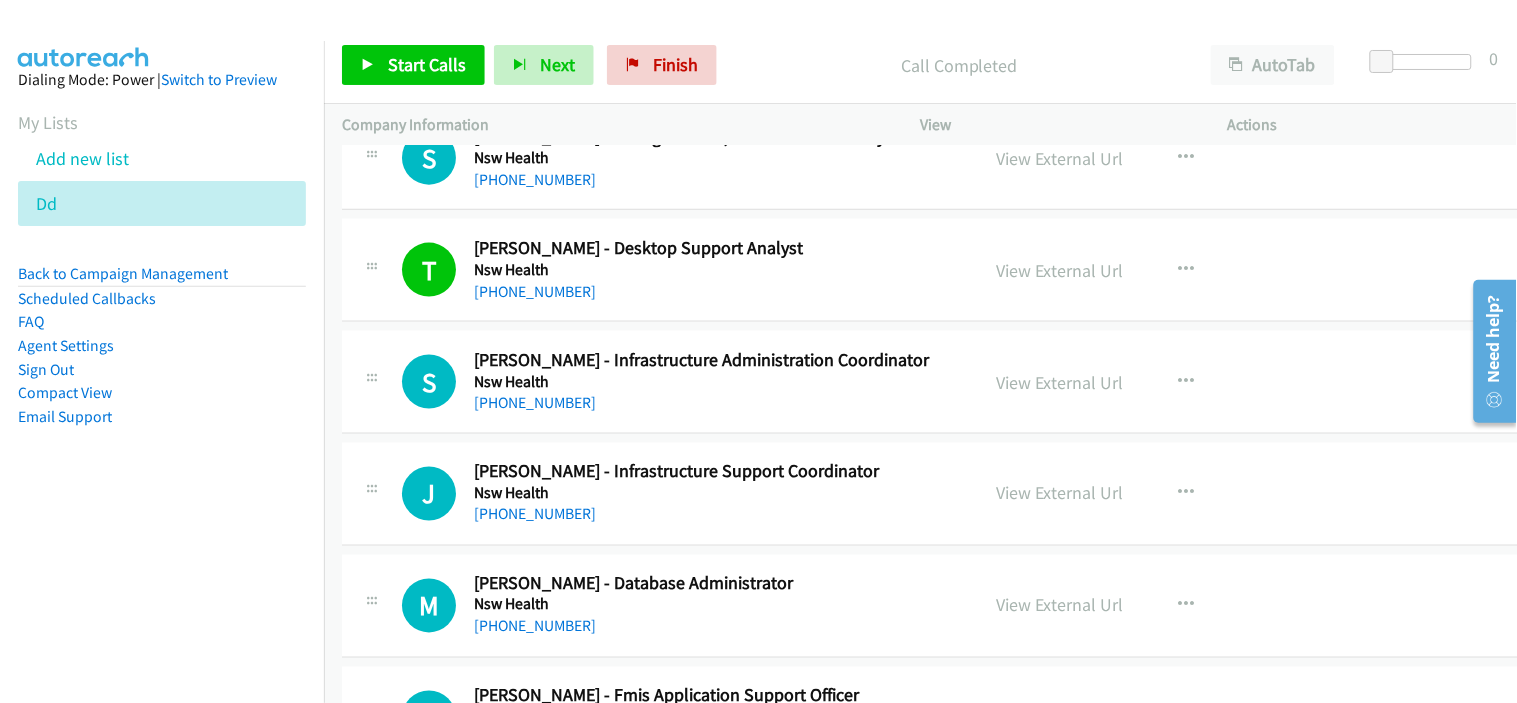 click on "[PHONE_NUMBER]" at bounding box center (717, 403) 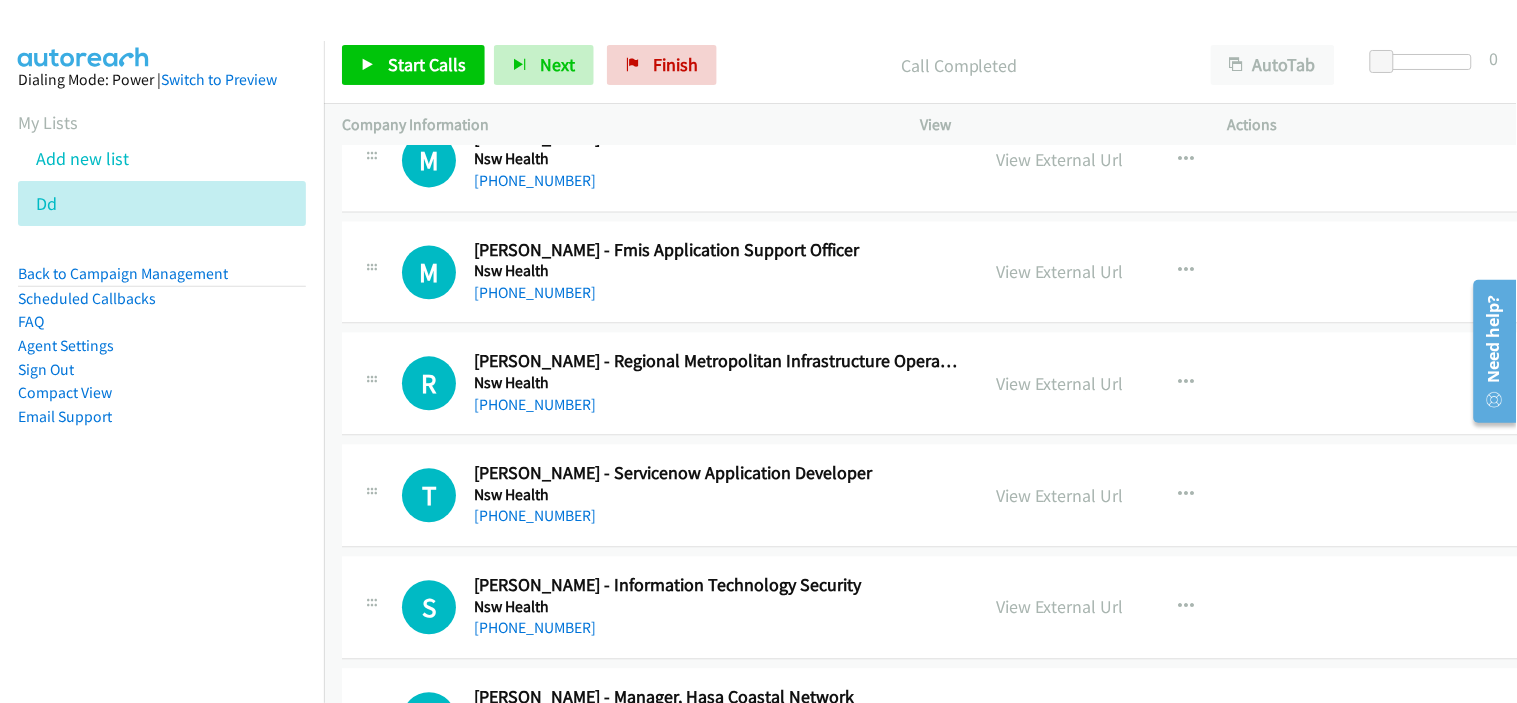 scroll, scrollTop: 1222, scrollLeft: 0, axis: vertical 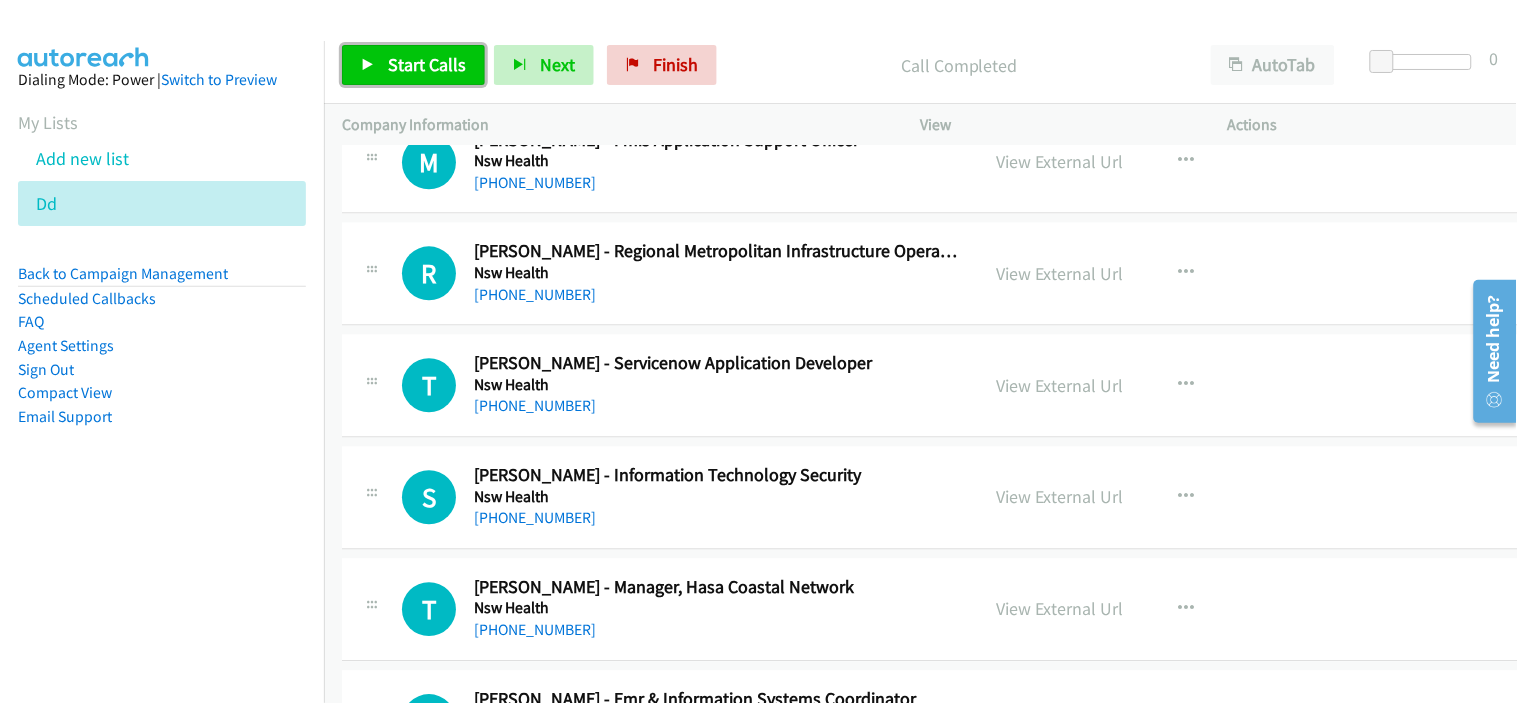 click on "Start Calls" at bounding box center (427, 64) 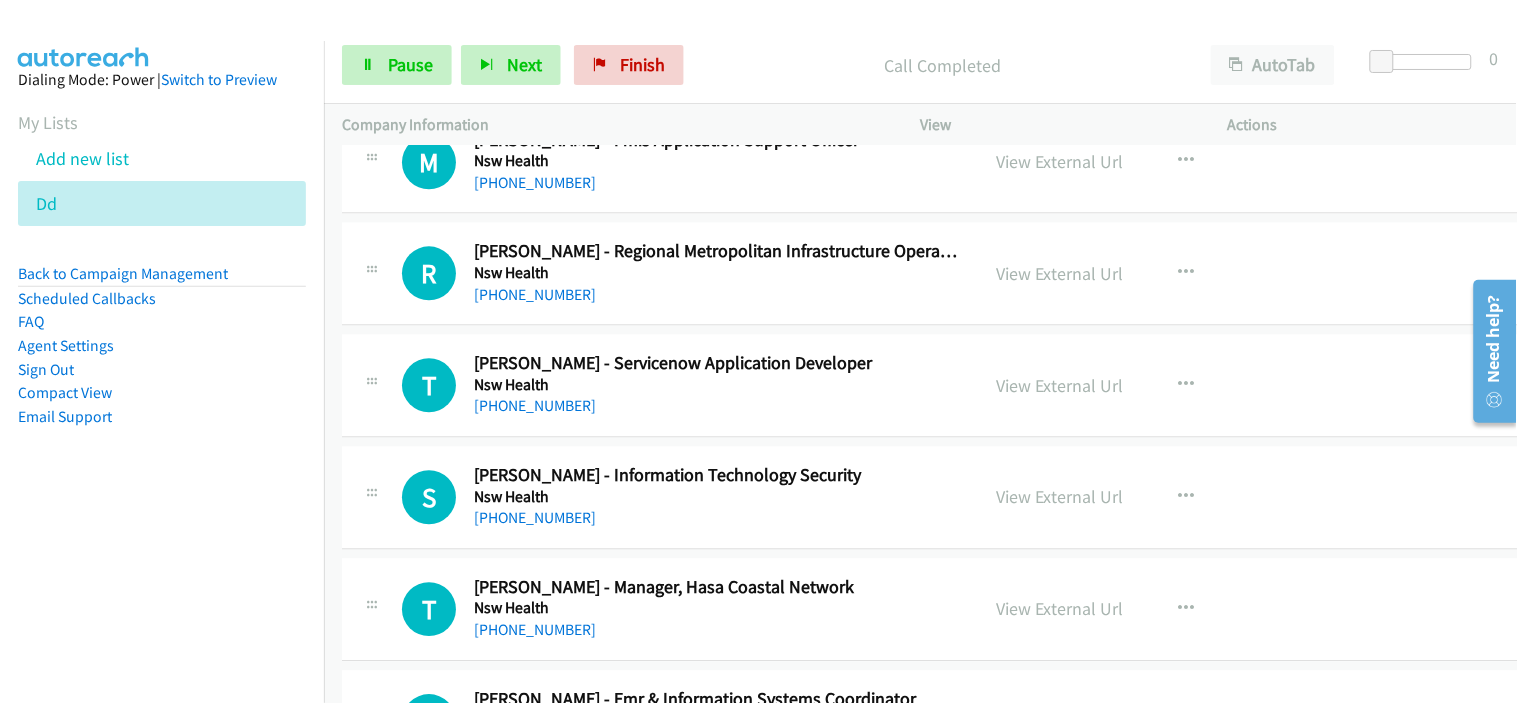 click on "R
Callback Scheduled
[PERSON_NAME] - Regional Metropolitan Infrastructure Operations Officer
Nsw Health
[GEOGRAPHIC_DATA]/[GEOGRAPHIC_DATA]
[PHONE_NUMBER]
View External Url
View External Url
Schedule/Manage Callback
Start Calls Here
Remove from list
Add to do not call list
Reset Call Status" at bounding box center [942, 273] 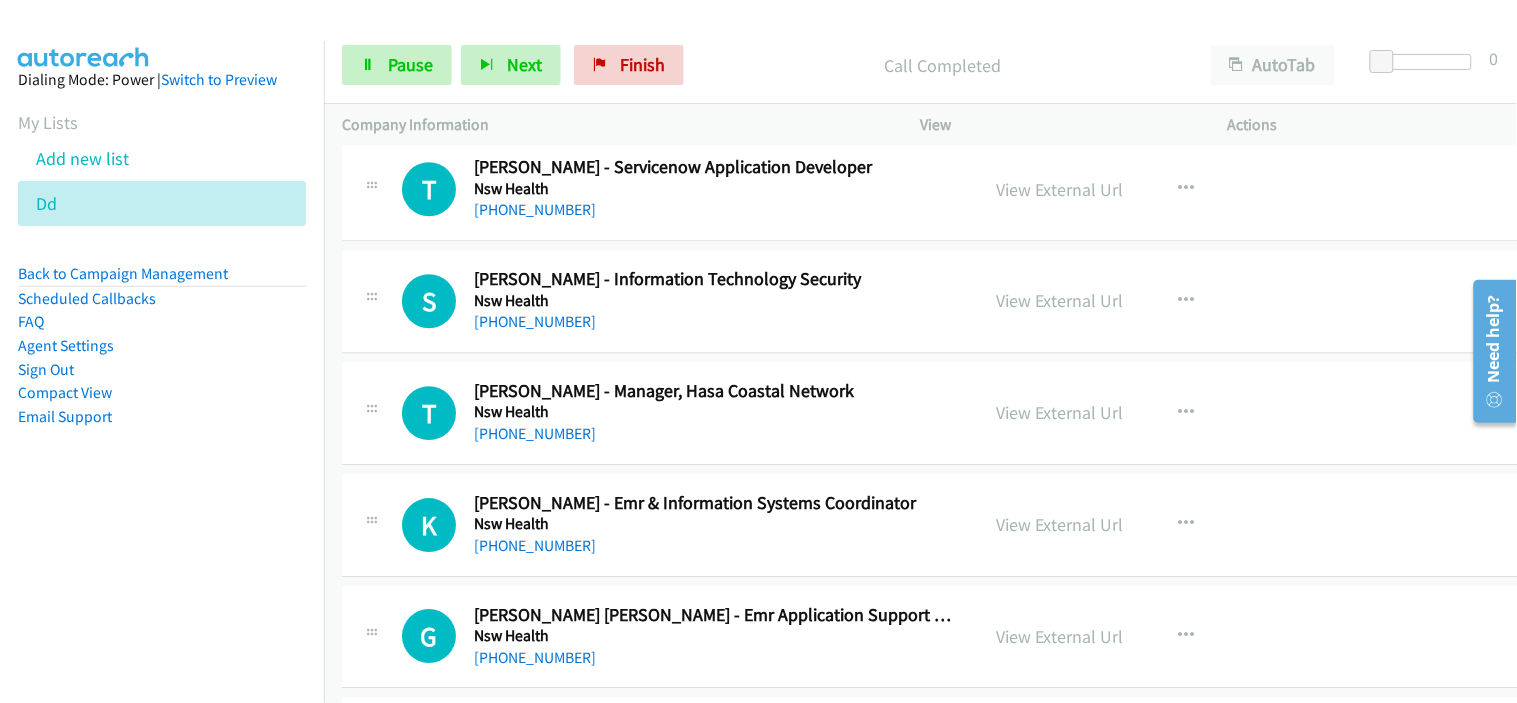 scroll, scrollTop: 1444, scrollLeft: 0, axis: vertical 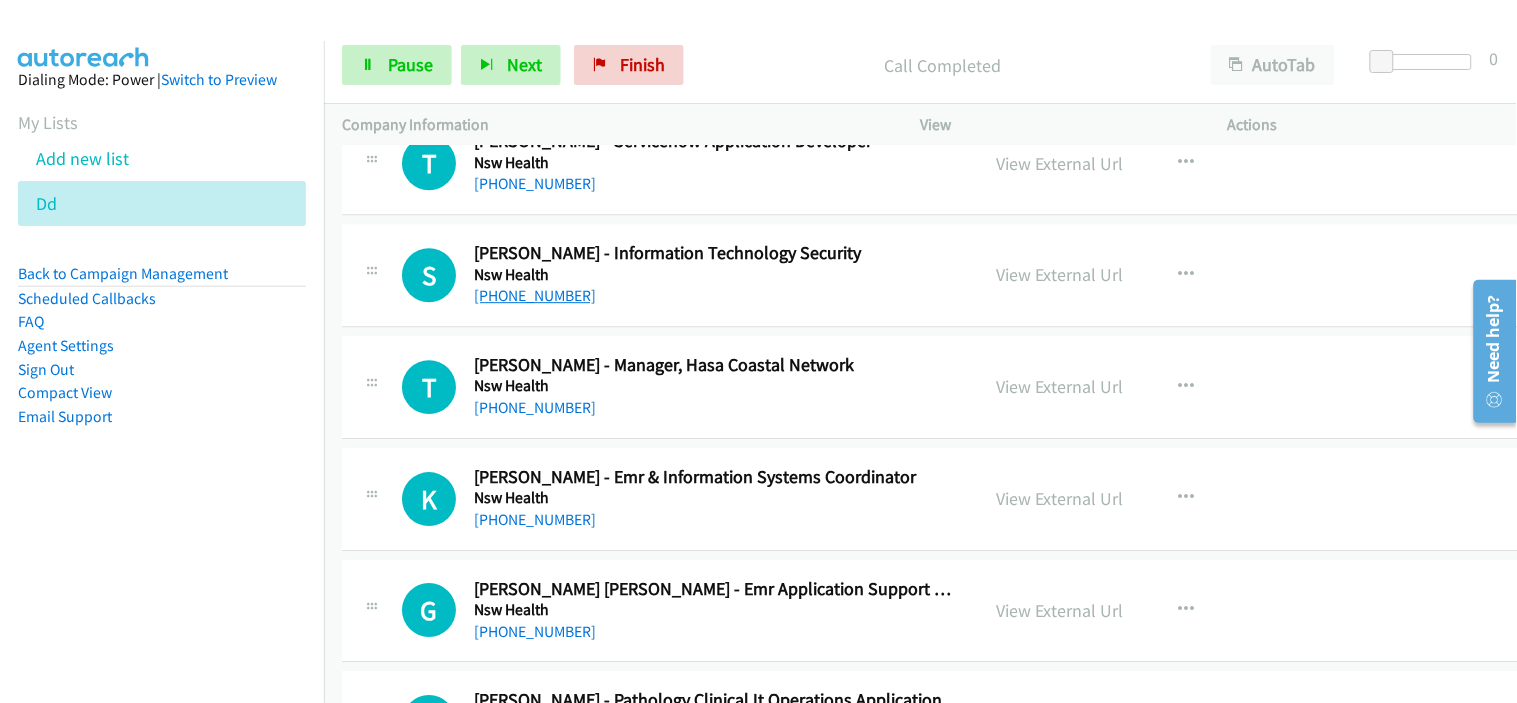 click on "[PHONE_NUMBER]" at bounding box center (535, 295) 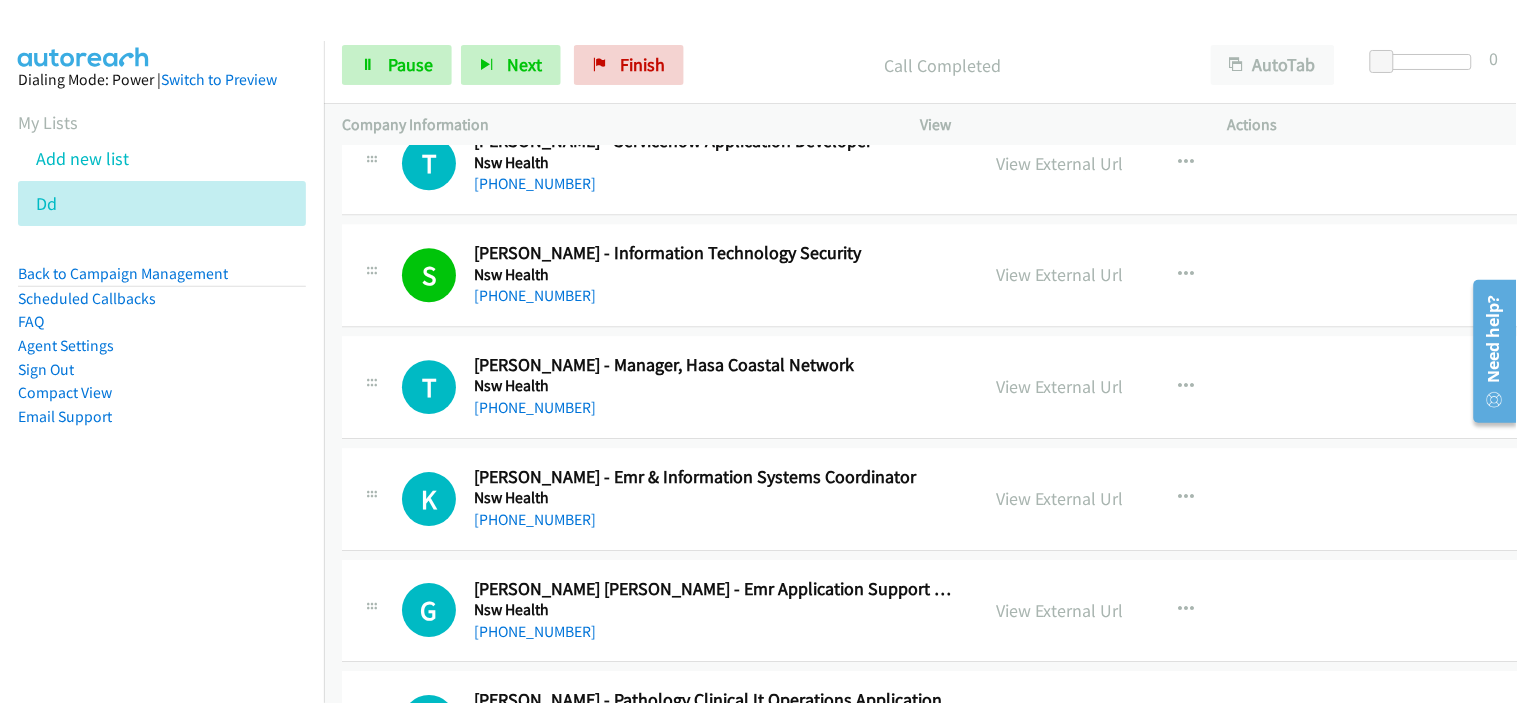 click on "[PHONE_NUMBER]" at bounding box center [717, 408] 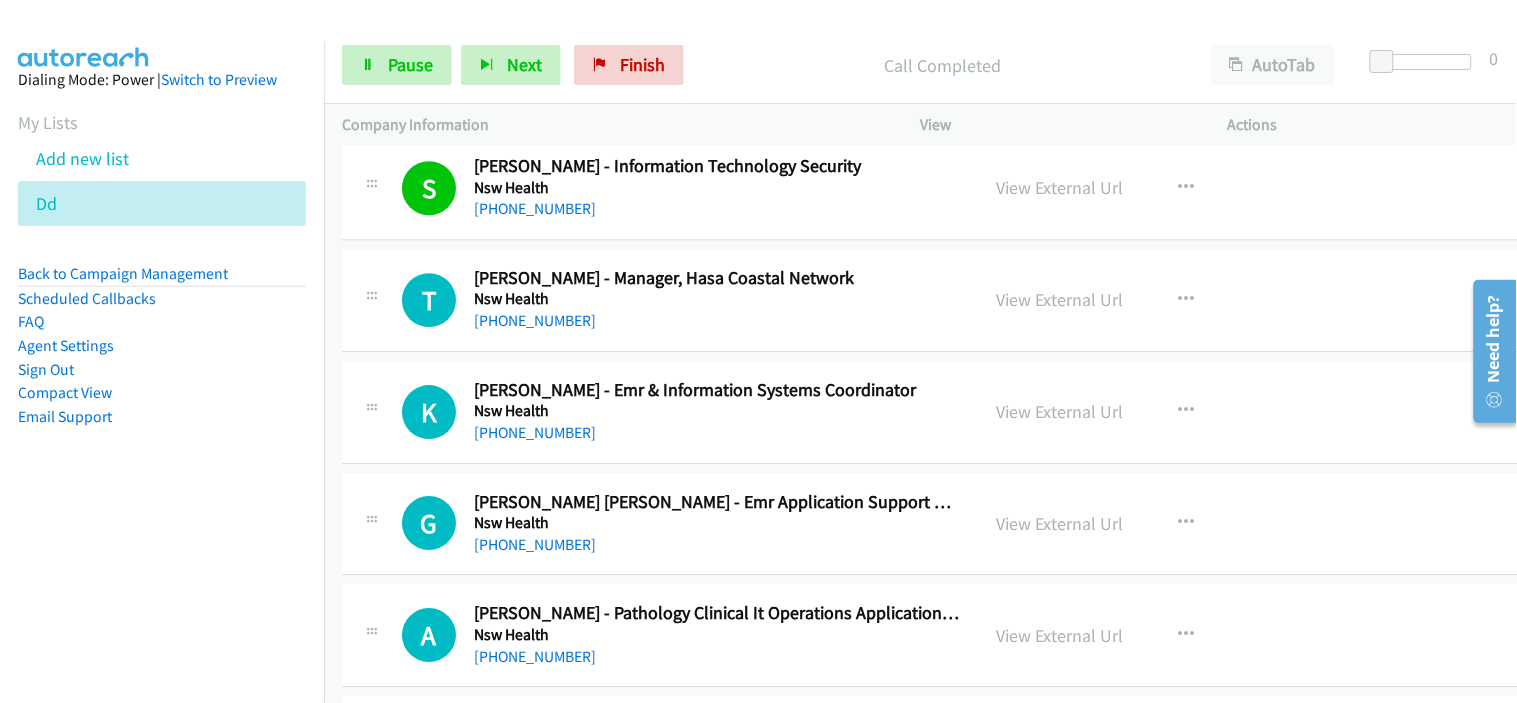 scroll, scrollTop: 1555, scrollLeft: 0, axis: vertical 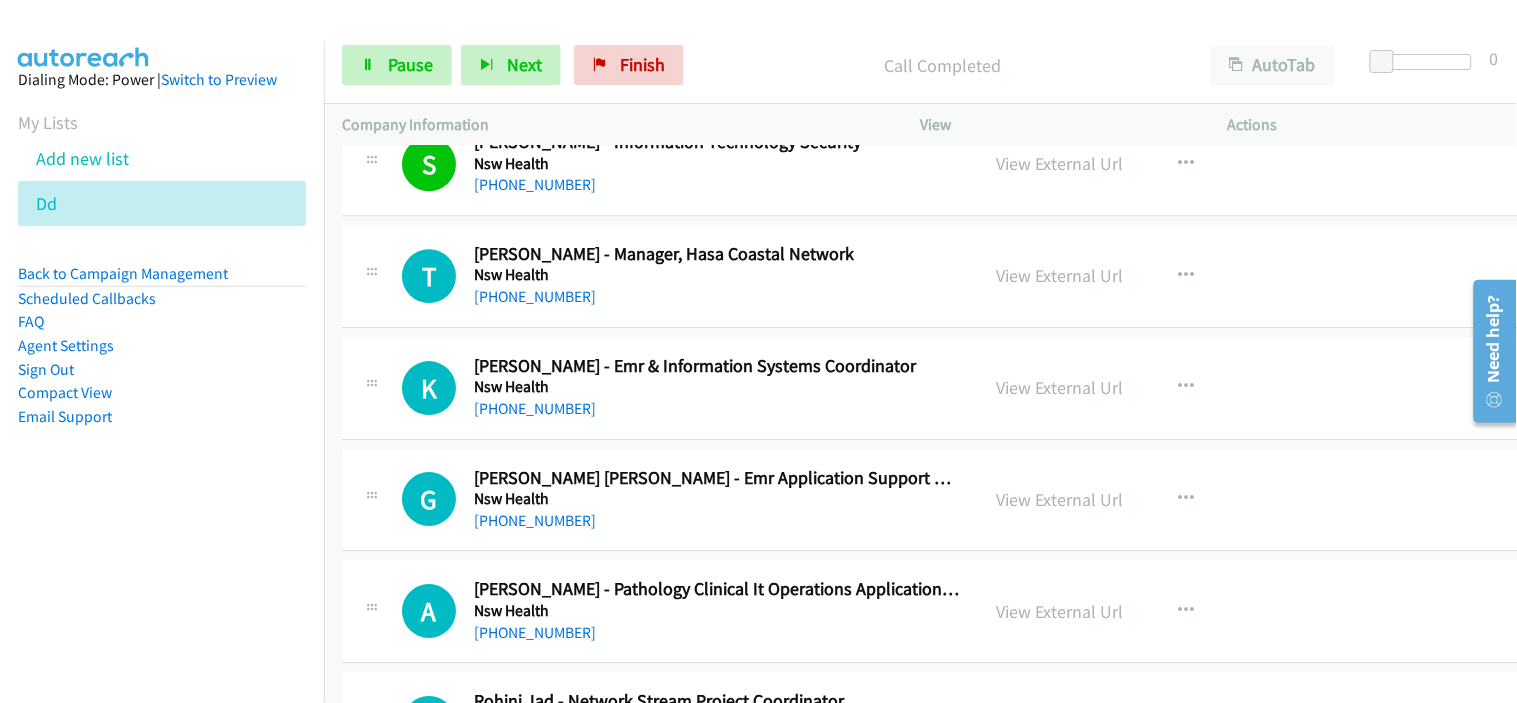 click on "[PHONE_NUMBER]" at bounding box center (717, 297) 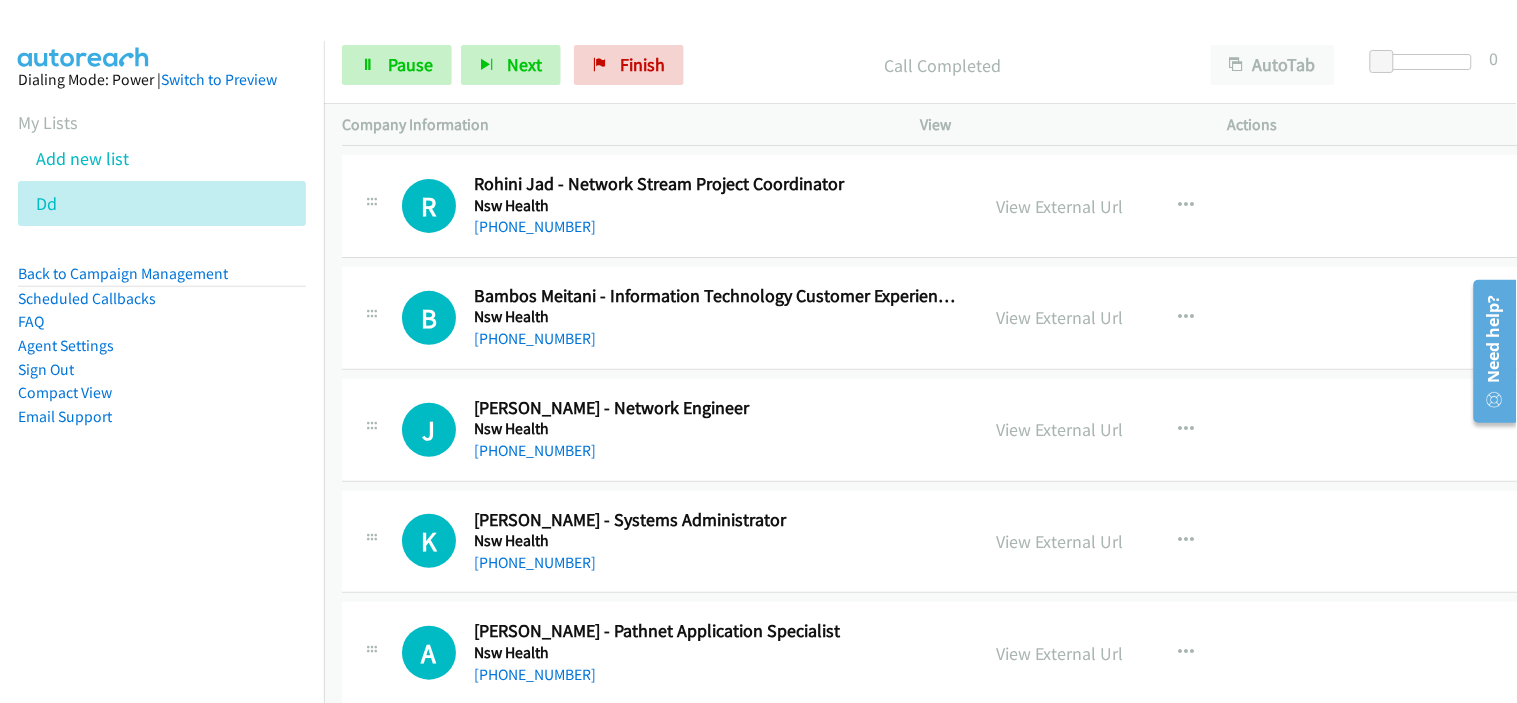 scroll, scrollTop: 2111, scrollLeft: 0, axis: vertical 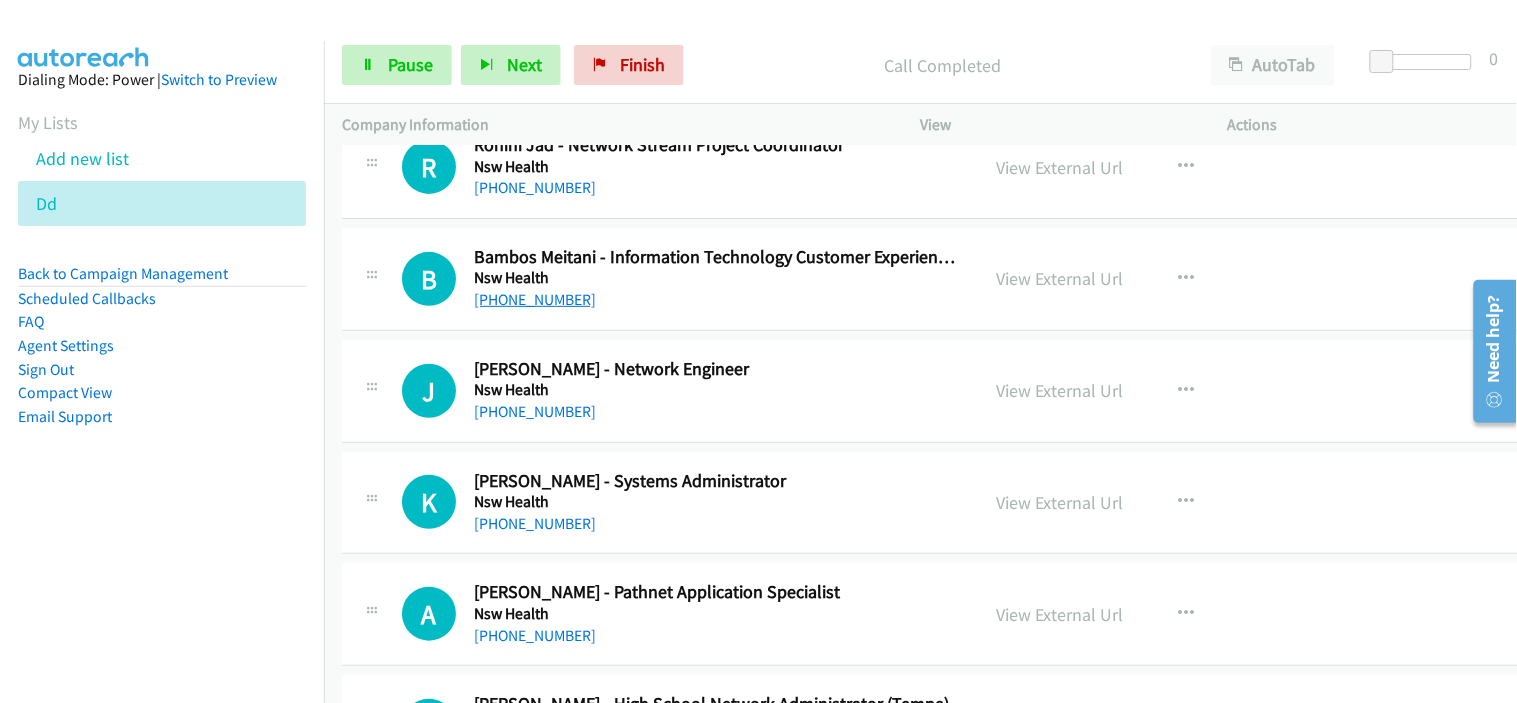 click on "[PHONE_NUMBER]" at bounding box center (535, 299) 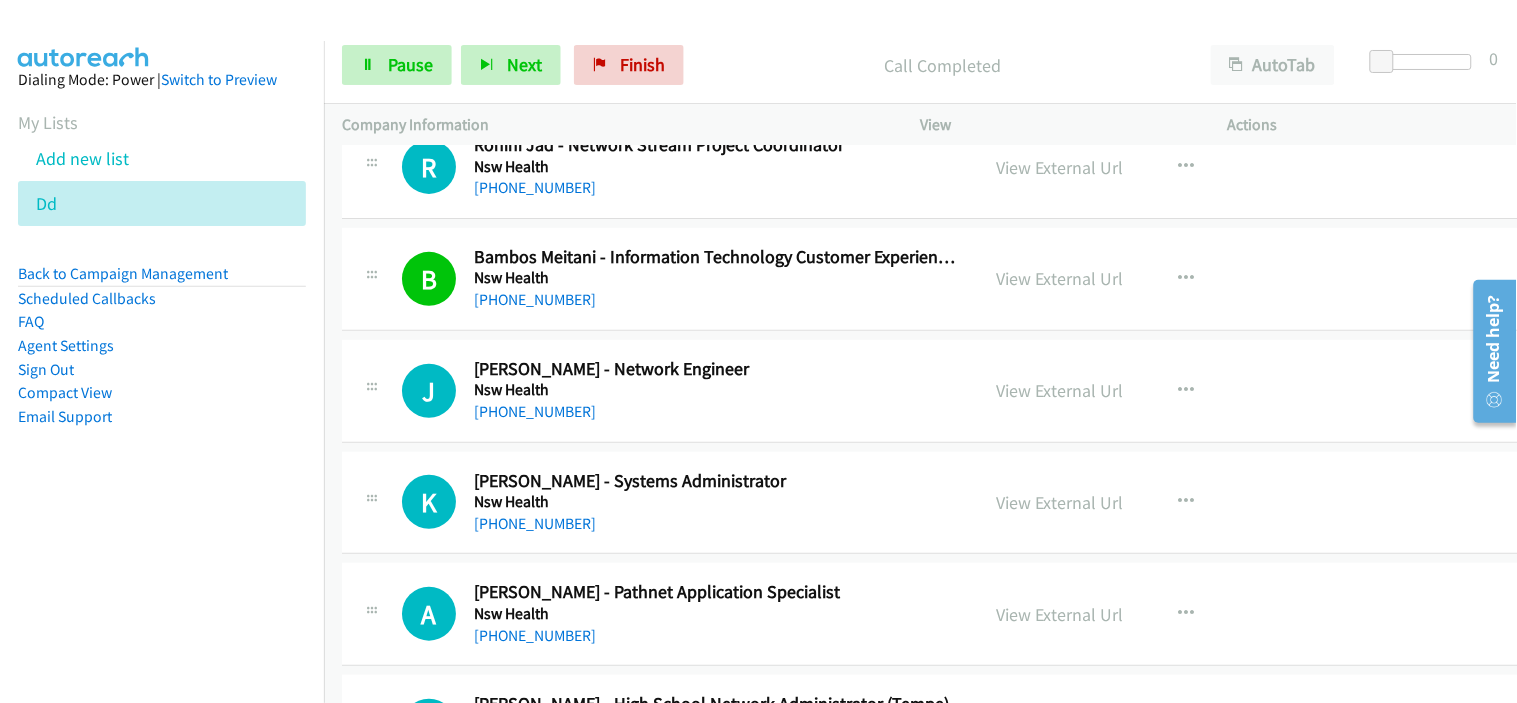click on "J
Callback Scheduled
[PERSON_NAME] - Network Engineer
Nsw Health
[GEOGRAPHIC_DATA]/[GEOGRAPHIC_DATA]
[PHONE_NUMBER]
View External Url
View External Url
Schedule/Manage Callback
Start Calls Here
Remove from list
Add to do not call list
Reset Call Status" at bounding box center (942, 391) 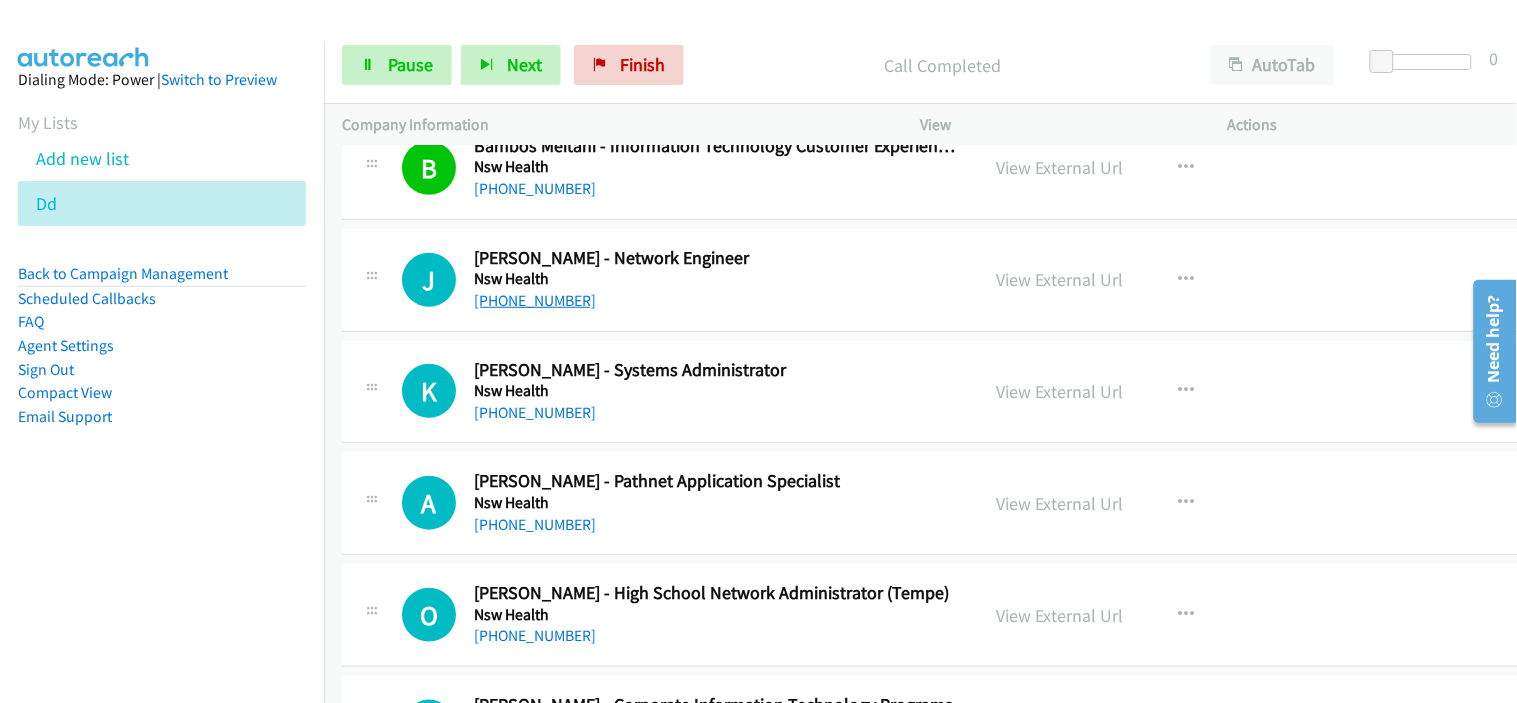 click on "[PHONE_NUMBER]" at bounding box center [535, 300] 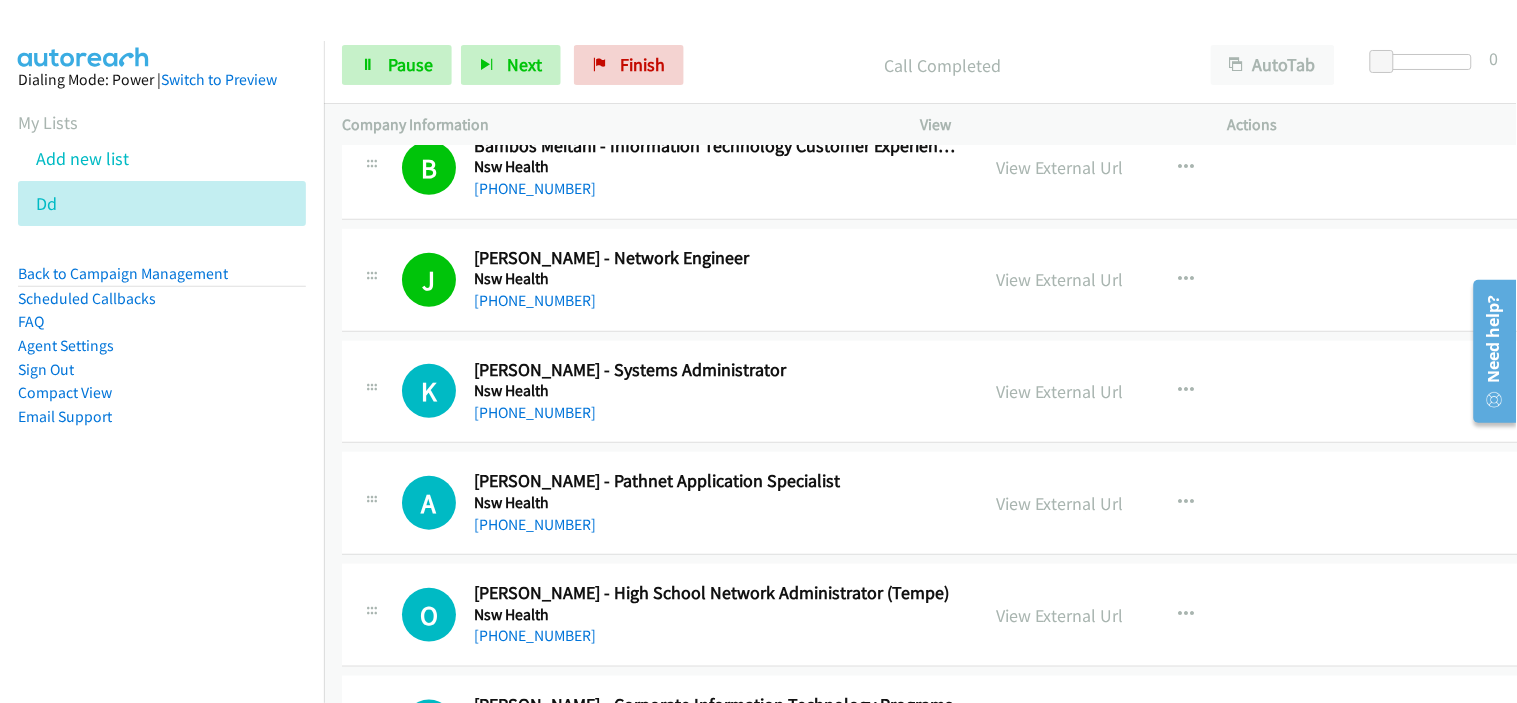 click on "K
Callback Scheduled
[PERSON_NAME] - Systems Administrator
Nsw Health
[GEOGRAPHIC_DATA]/[GEOGRAPHIC_DATA]
[PHONE_NUMBER]
View External Url
View External Url
Schedule/Manage Callback
Start Calls Here
Remove from list
Add to do not call list
Reset Call Status" at bounding box center (942, 392) 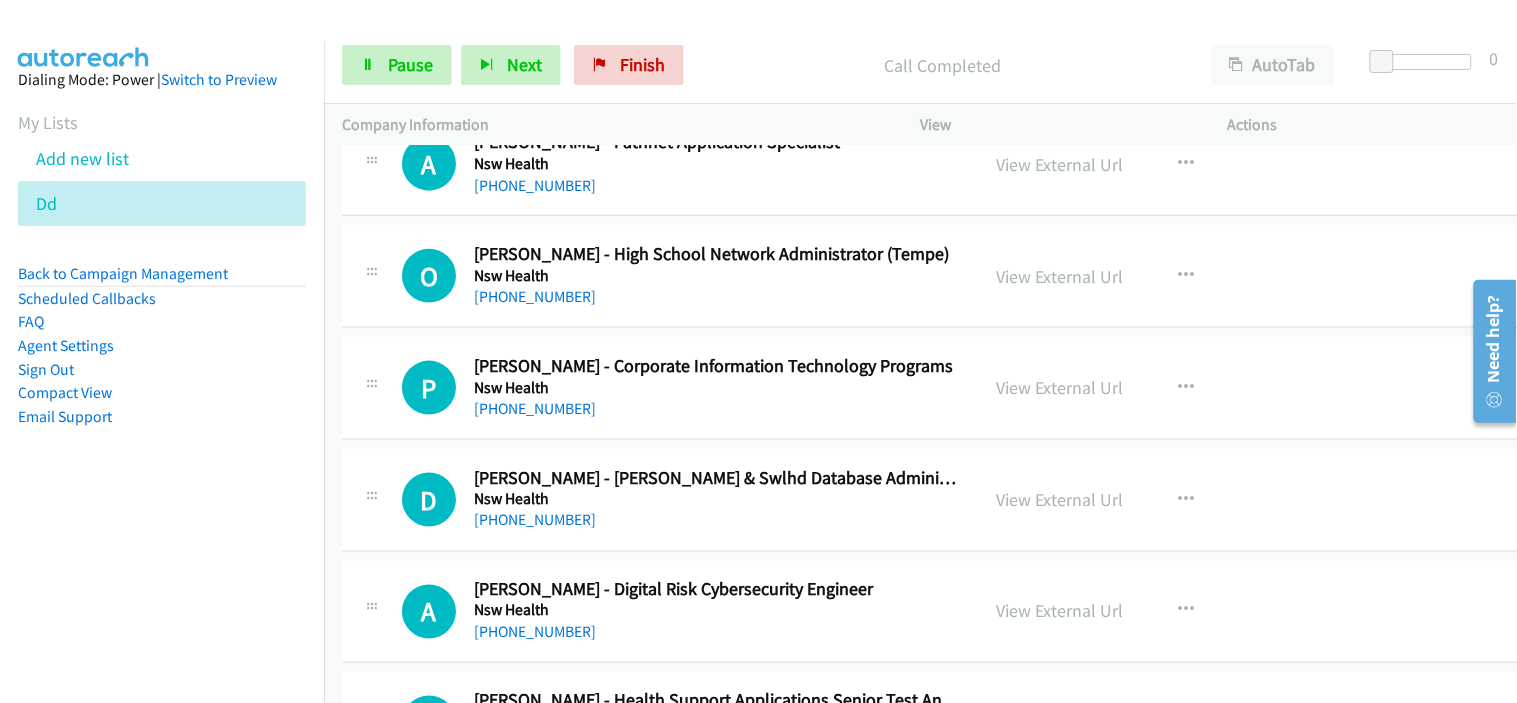 scroll, scrollTop: 2666, scrollLeft: 0, axis: vertical 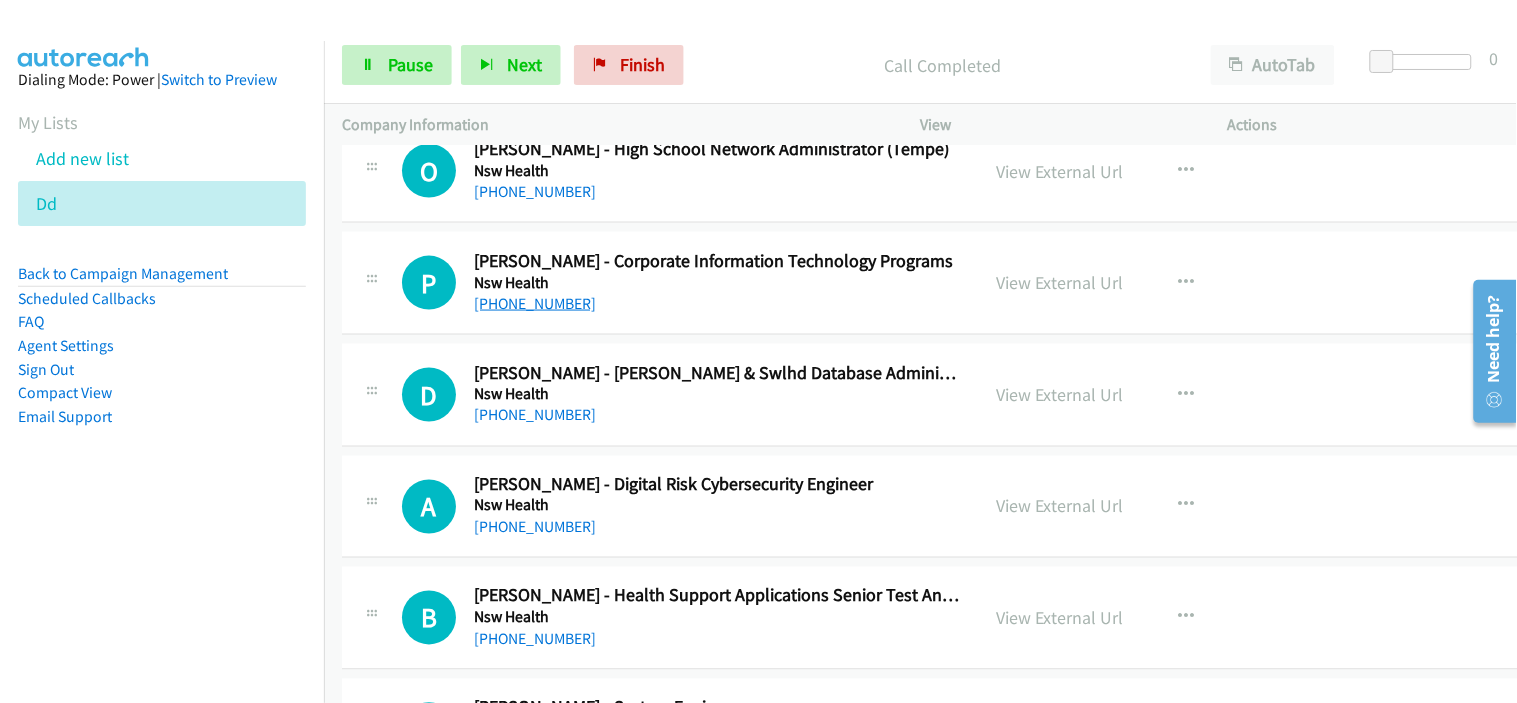 click on "[PHONE_NUMBER]" at bounding box center [535, 303] 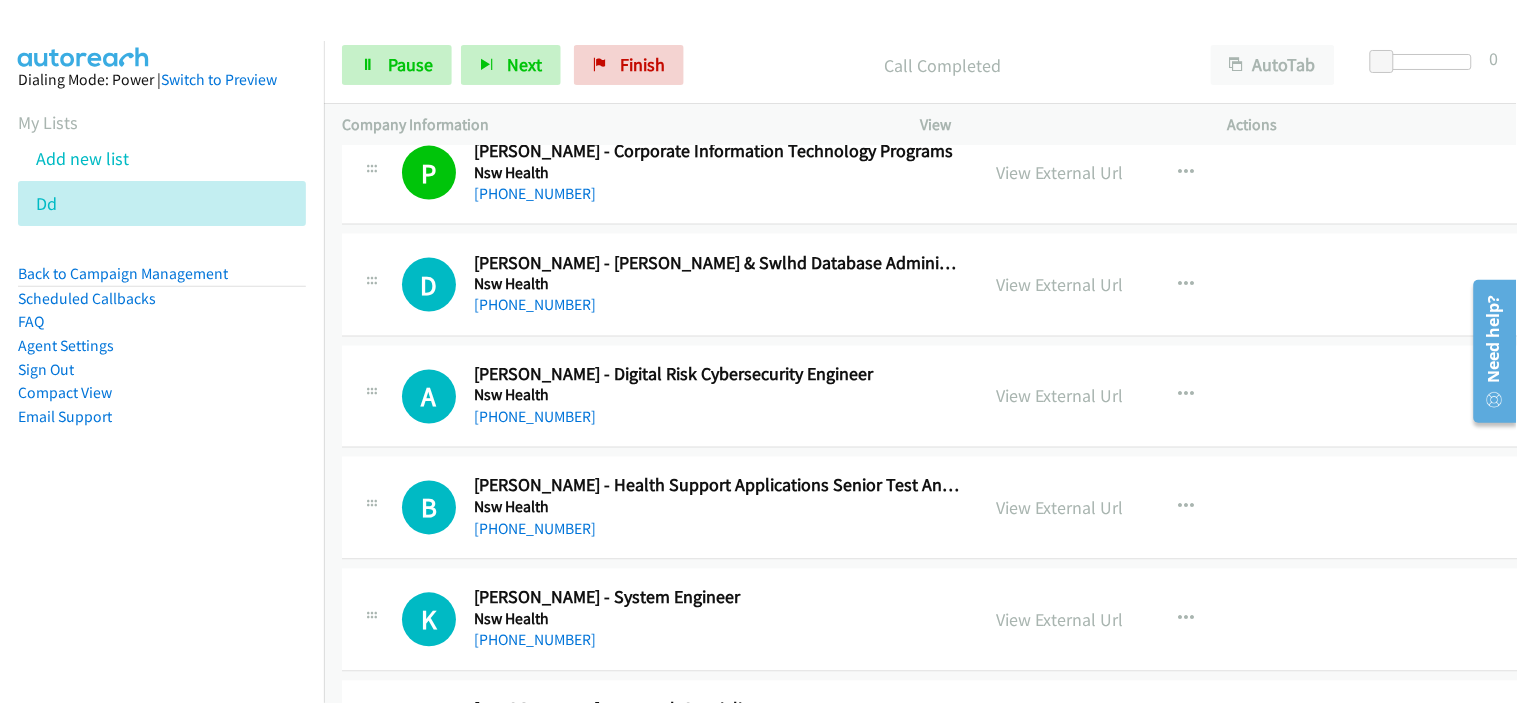 scroll, scrollTop: 2777, scrollLeft: 0, axis: vertical 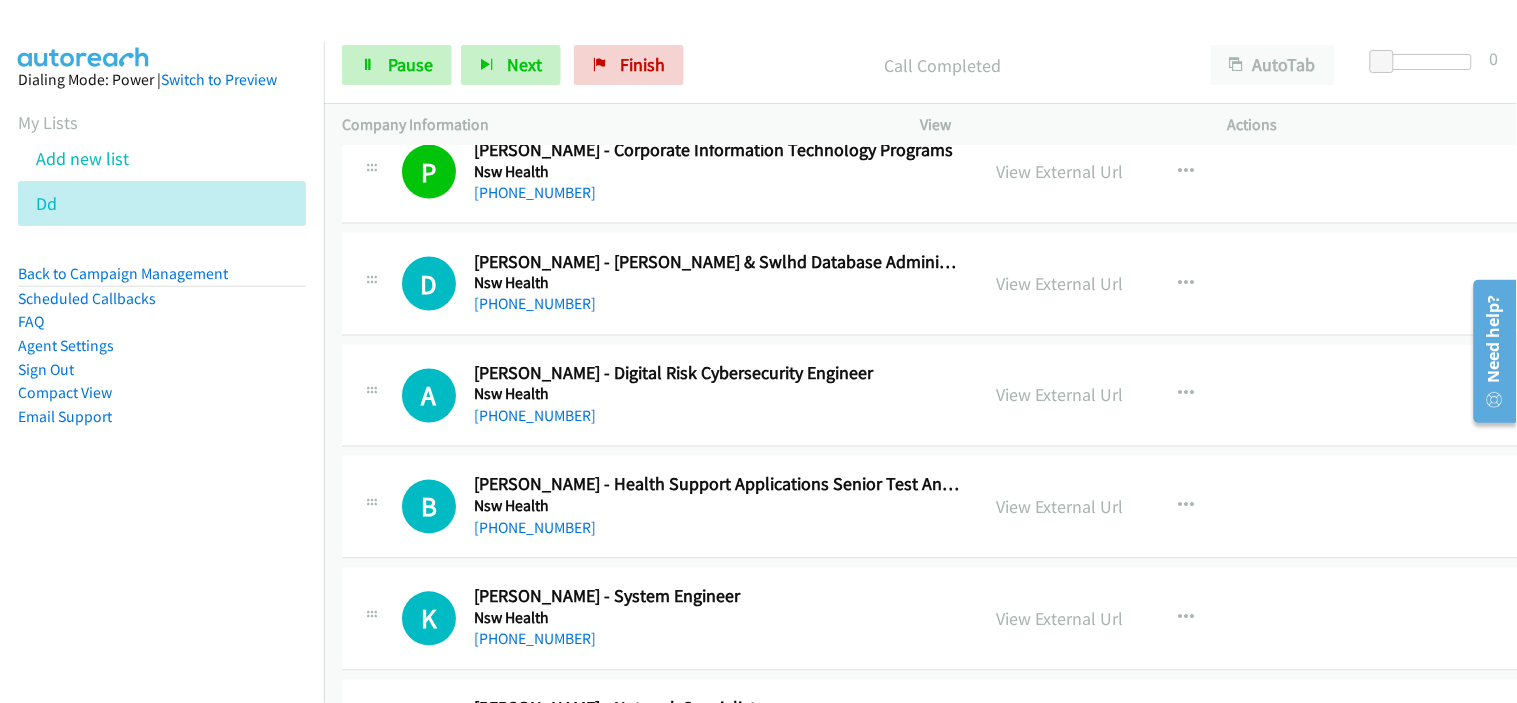 click on "[PHONE_NUMBER]" at bounding box center [717, 305] 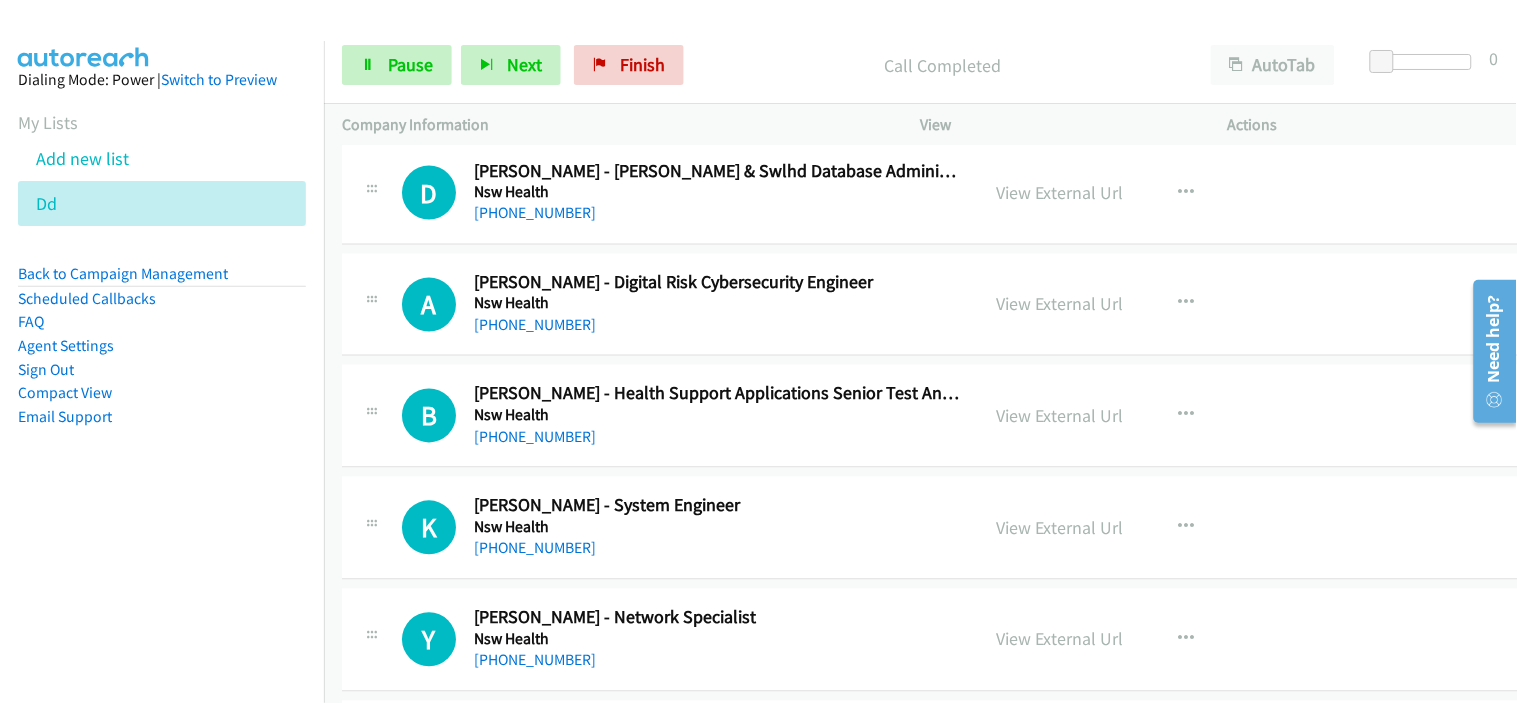 scroll, scrollTop: 2888, scrollLeft: 0, axis: vertical 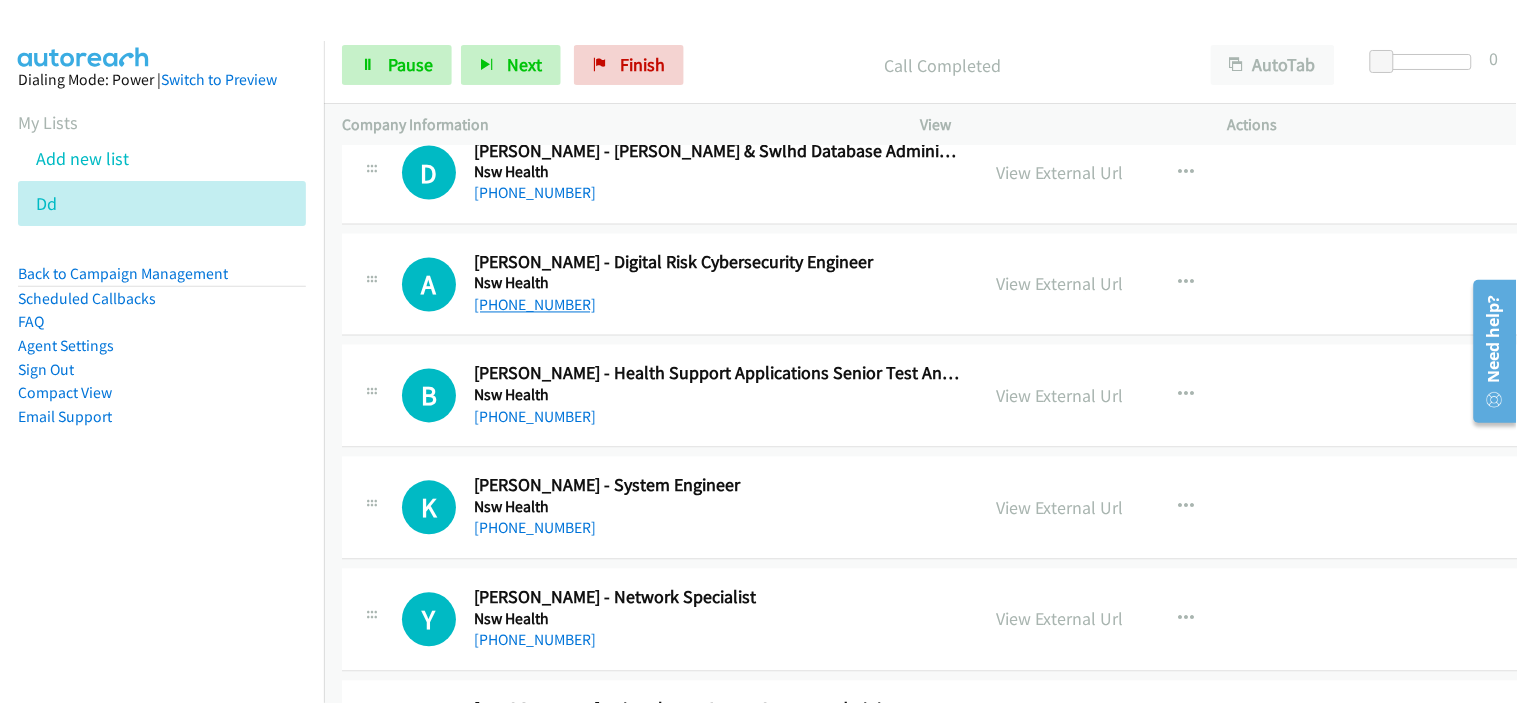 click on "[PHONE_NUMBER]" at bounding box center (535, 305) 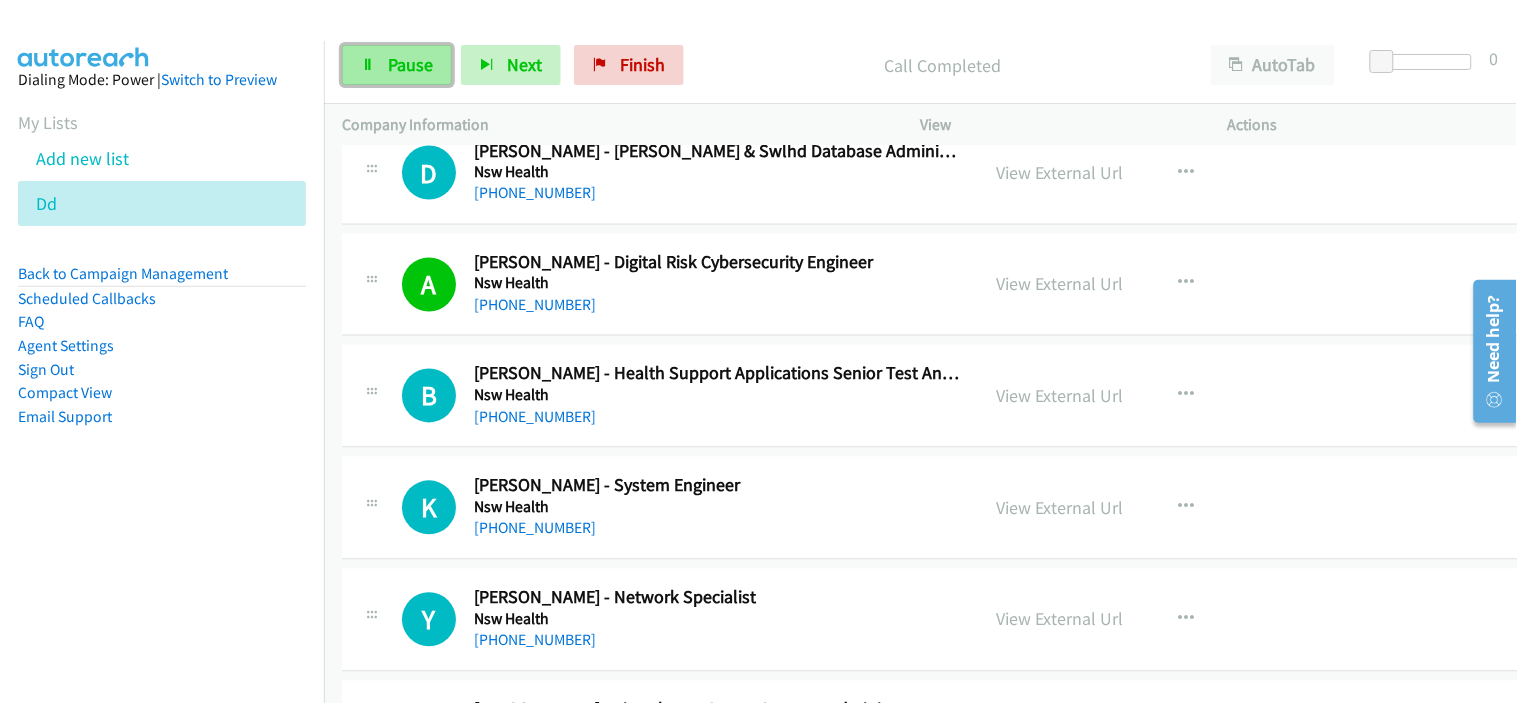 click on "Pause" at bounding box center (397, 65) 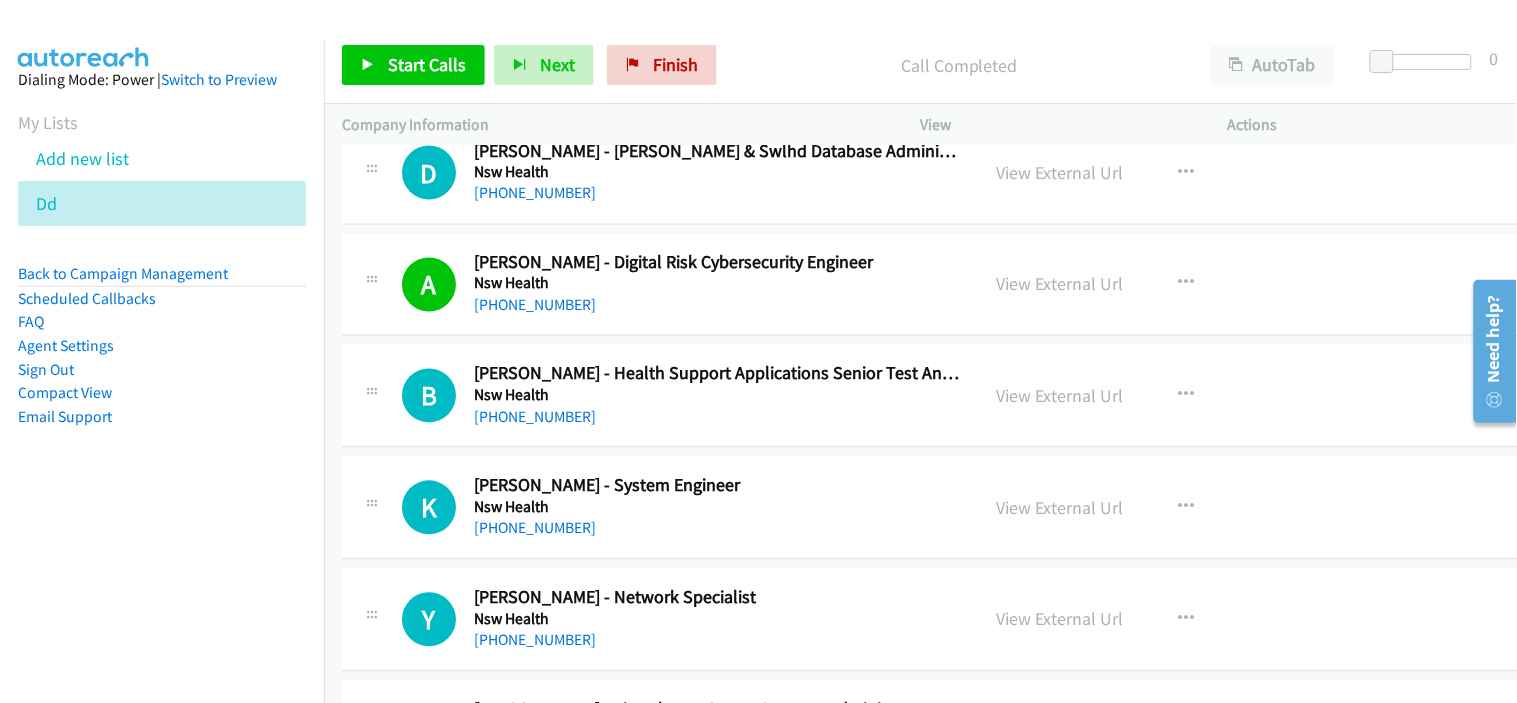 click on "[PHONE_NUMBER]" at bounding box center [717, 418] 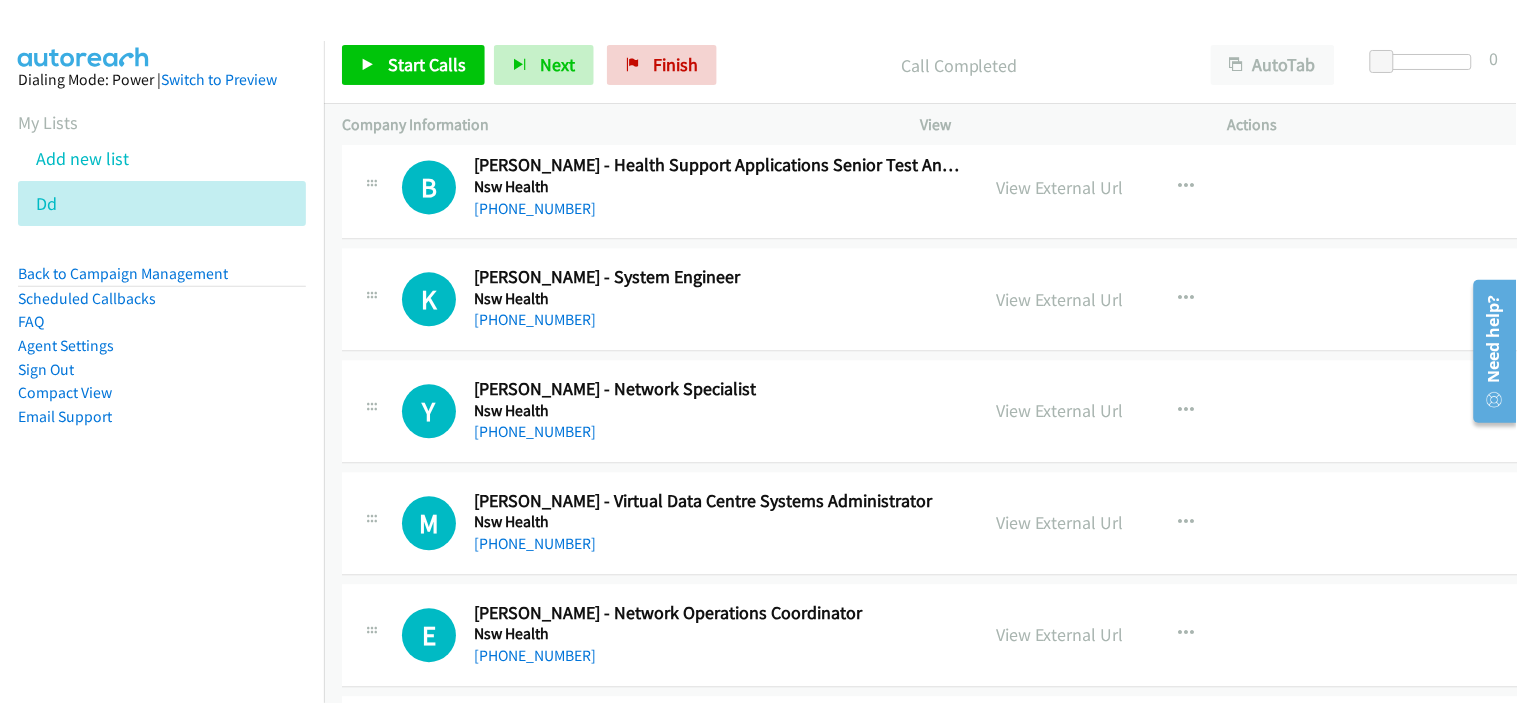 scroll, scrollTop: 3111, scrollLeft: 0, axis: vertical 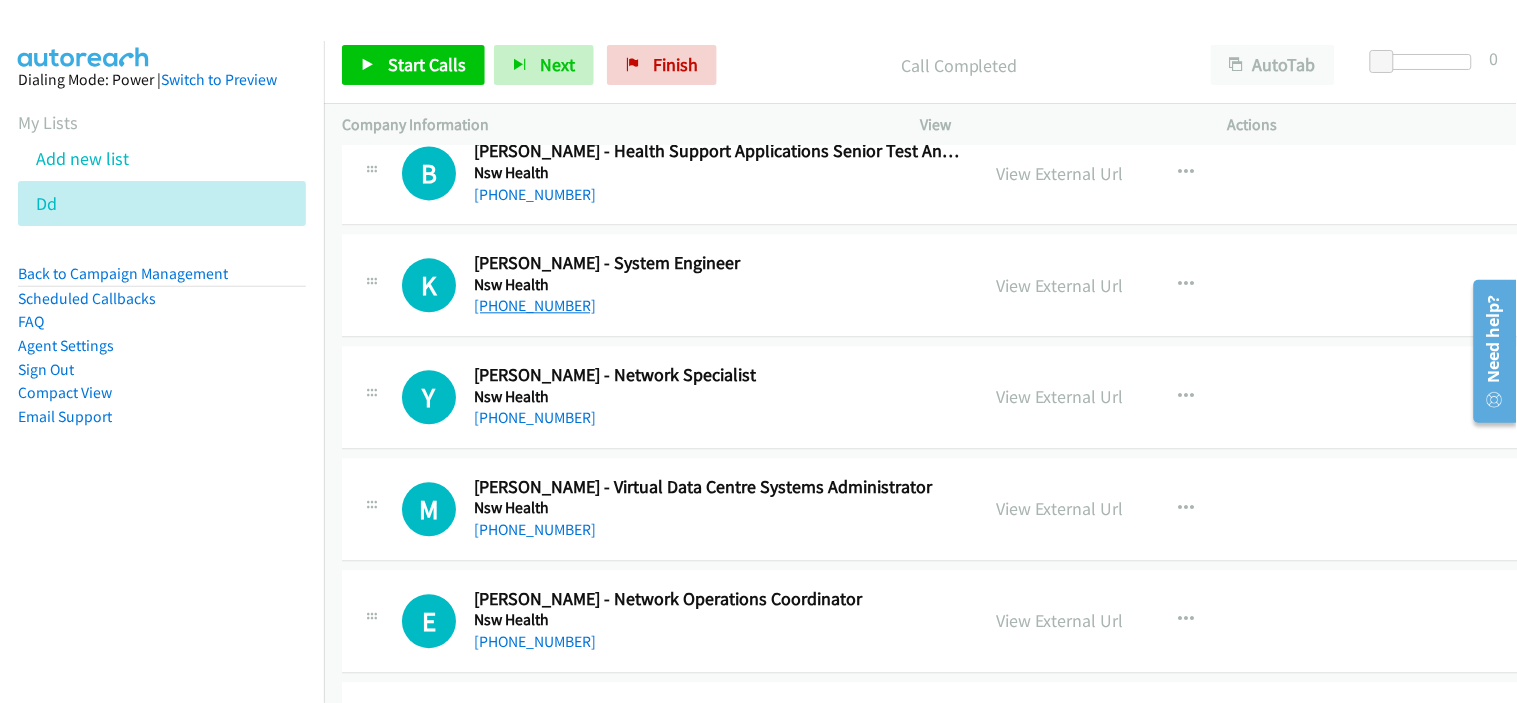 click on "[PHONE_NUMBER]" at bounding box center (535, 305) 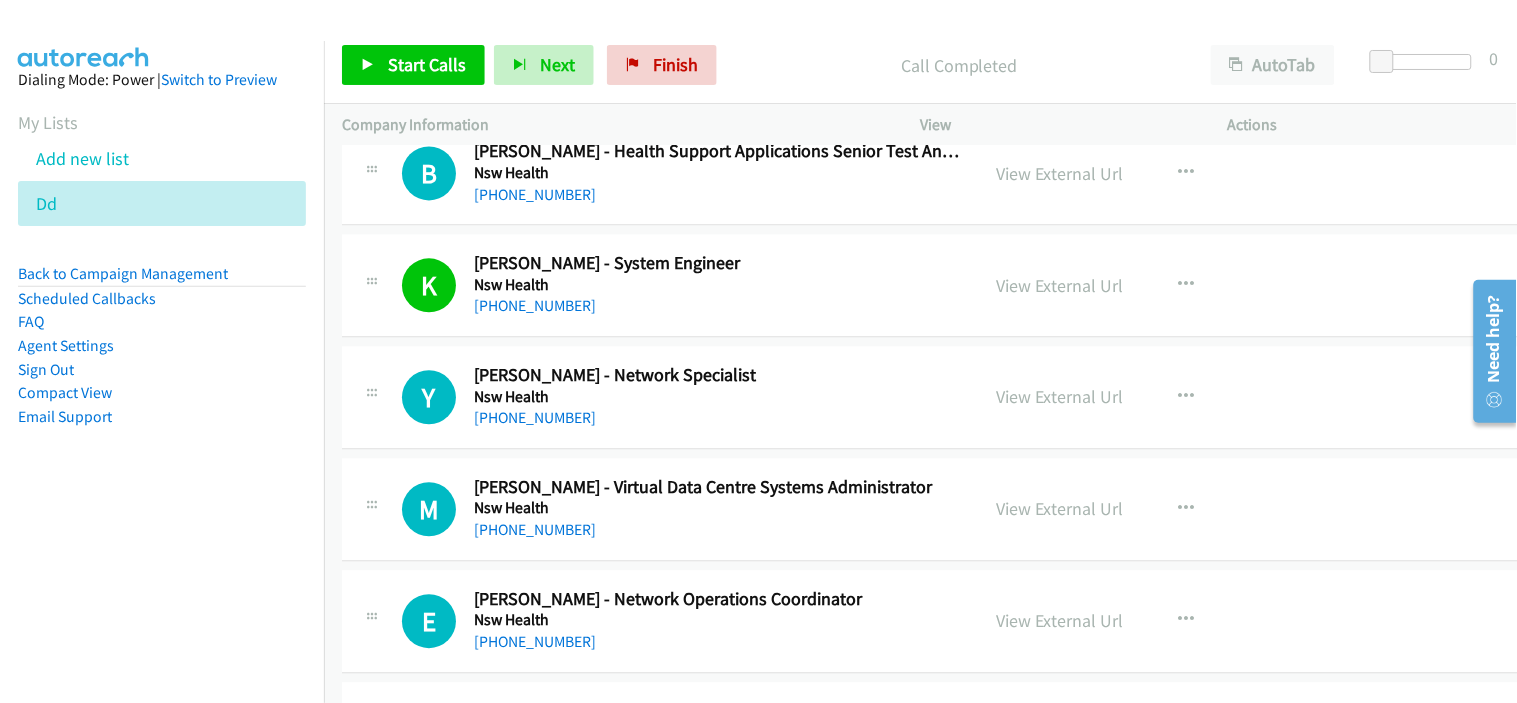 click on "[PHONE_NUMBER]" at bounding box center (717, 306) 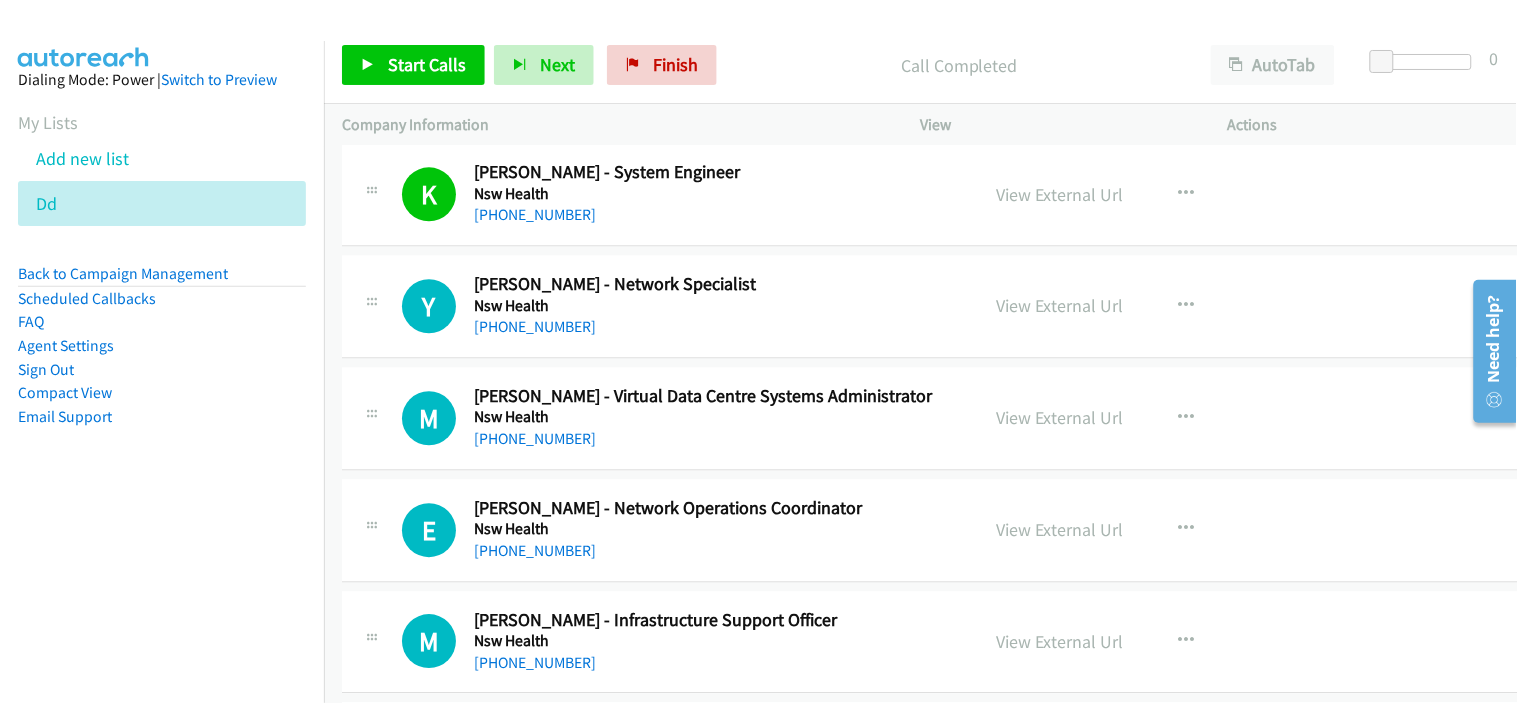 scroll, scrollTop: 3222, scrollLeft: 0, axis: vertical 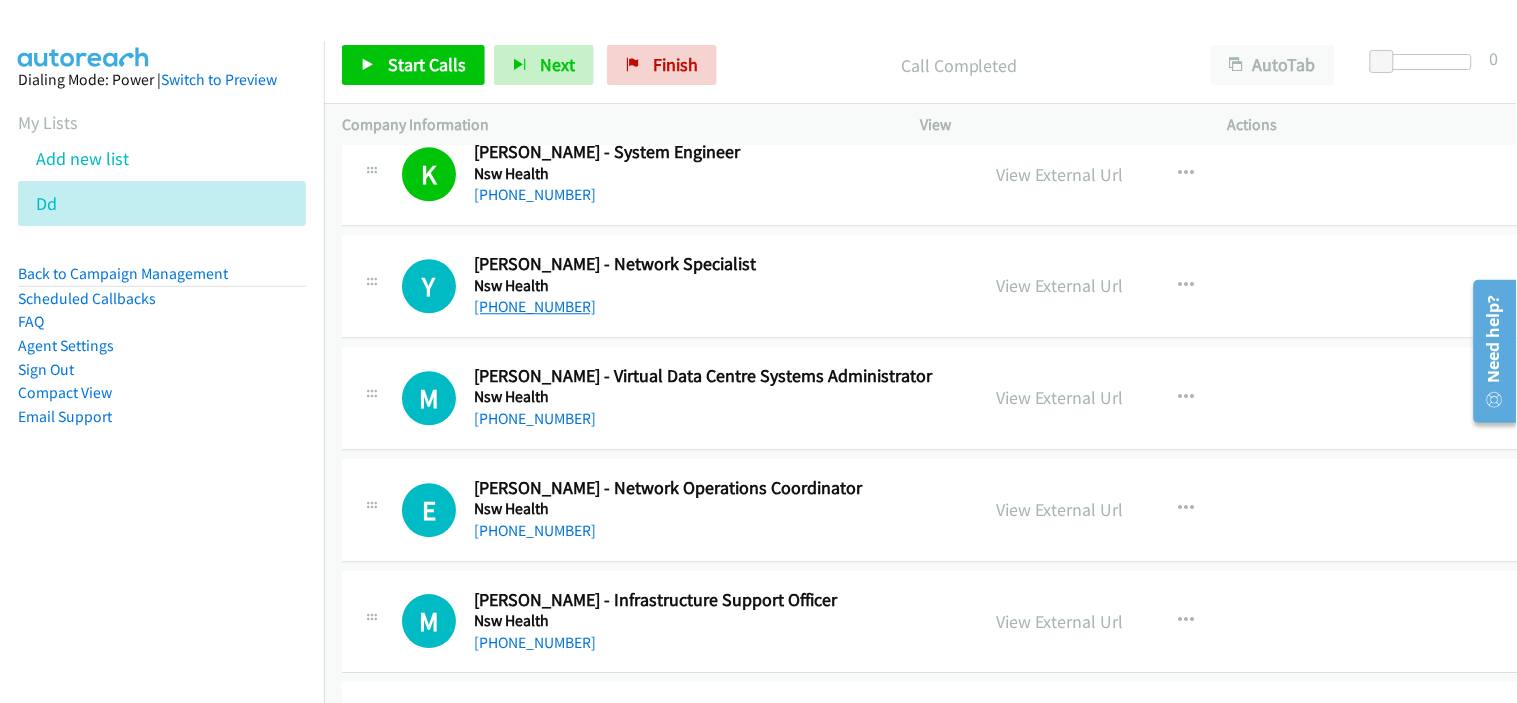 click on "[PHONE_NUMBER]" at bounding box center (535, 306) 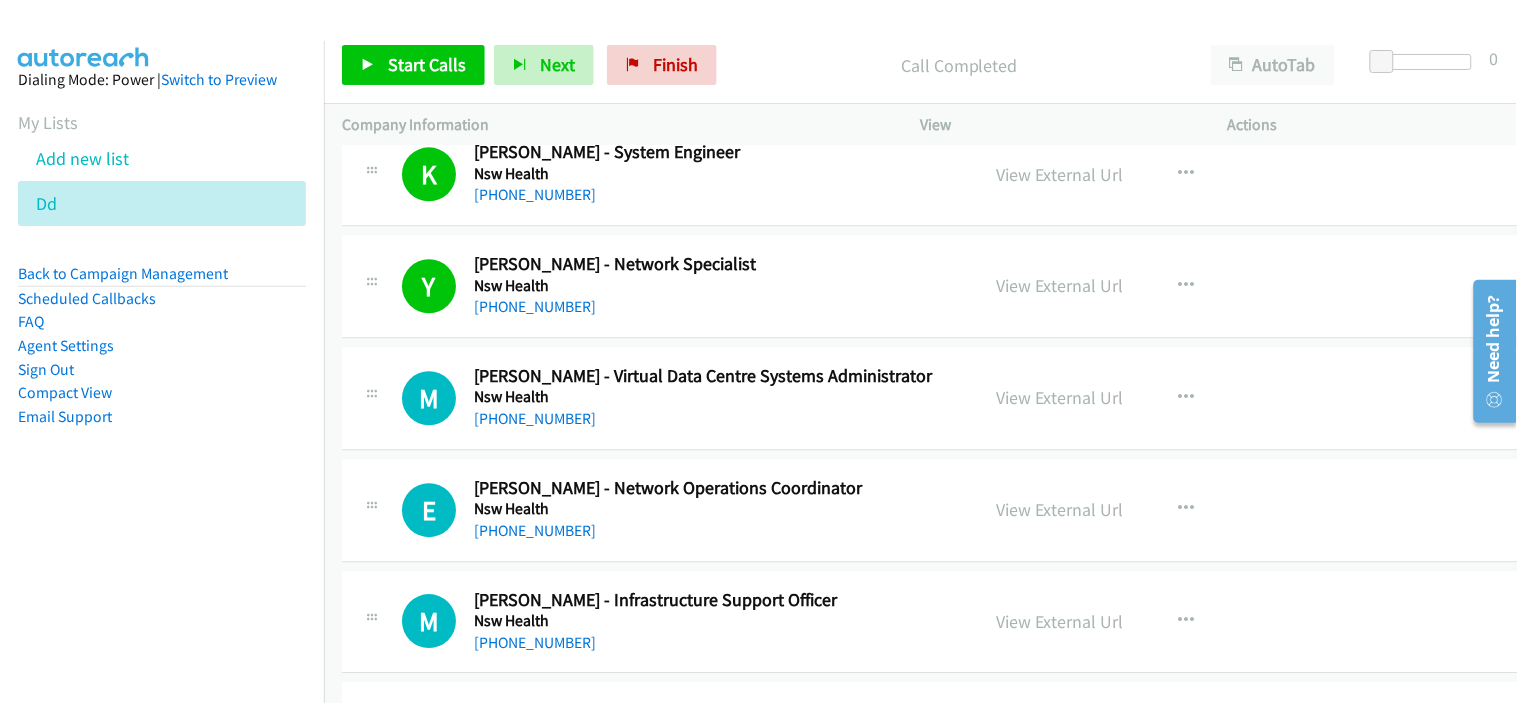 click on "Nsw Health" at bounding box center [717, 286] 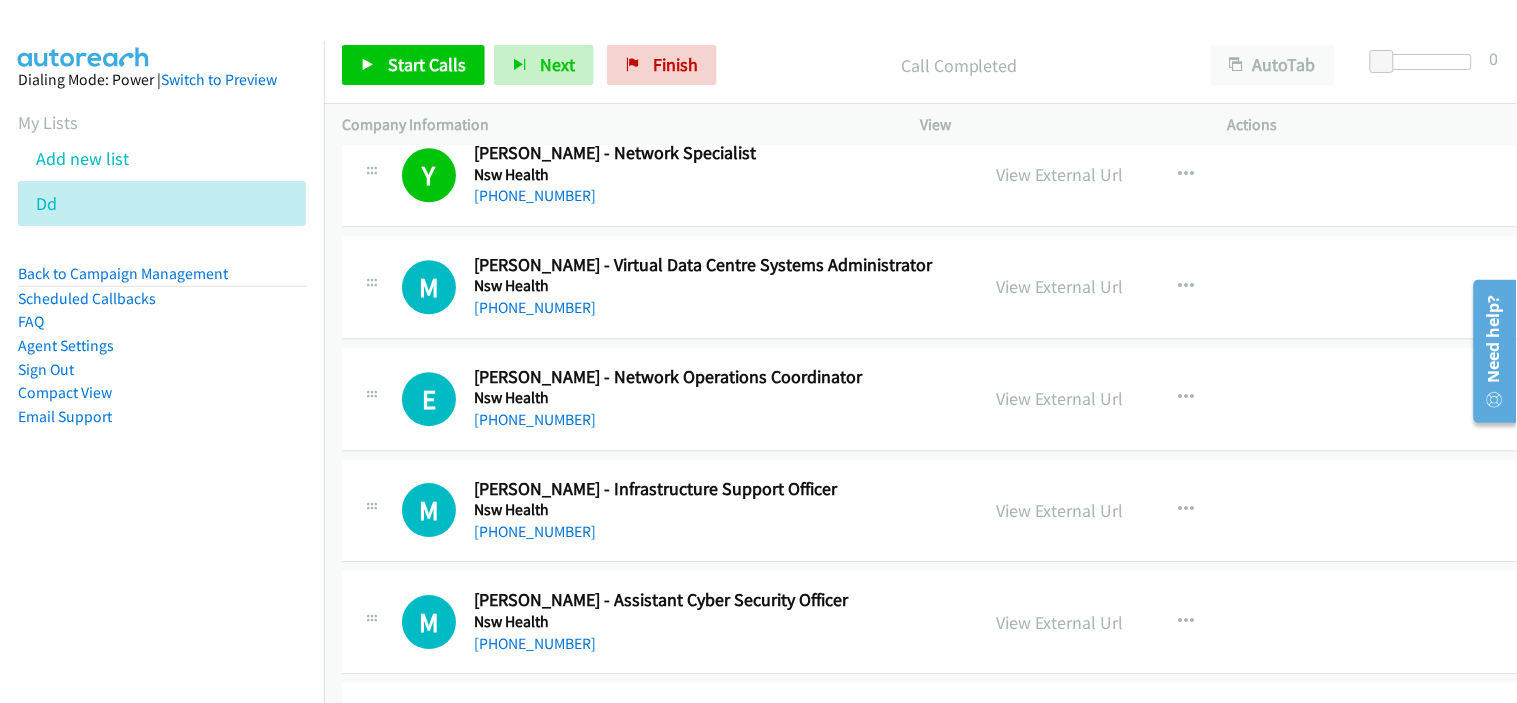 scroll, scrollTop: 3444, scrollLeft: 0, axis: vertical 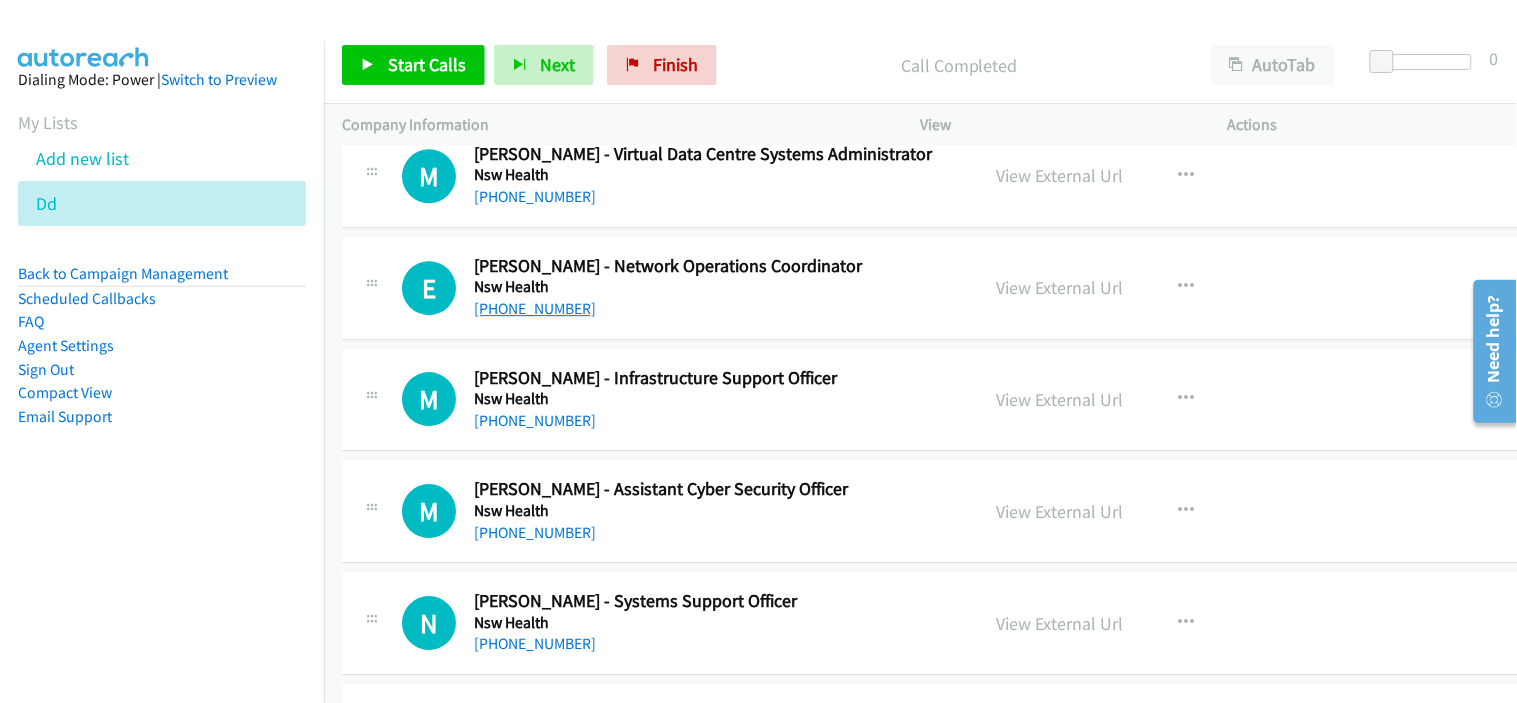 click on "[PHONE_NUMBER]" at bounding box center [535, 308] 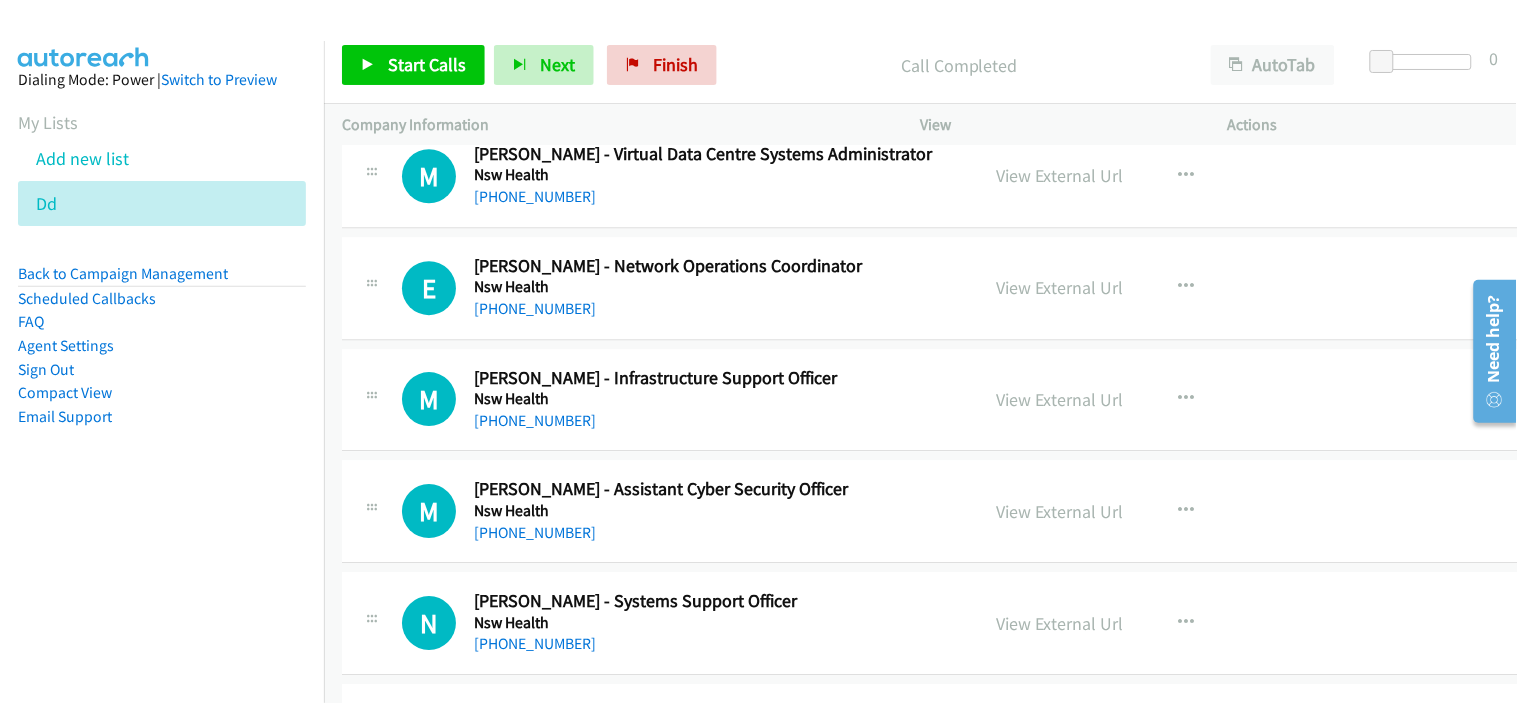 click on "[PHONE_NUMBER]" at bounding box center [717, 309] 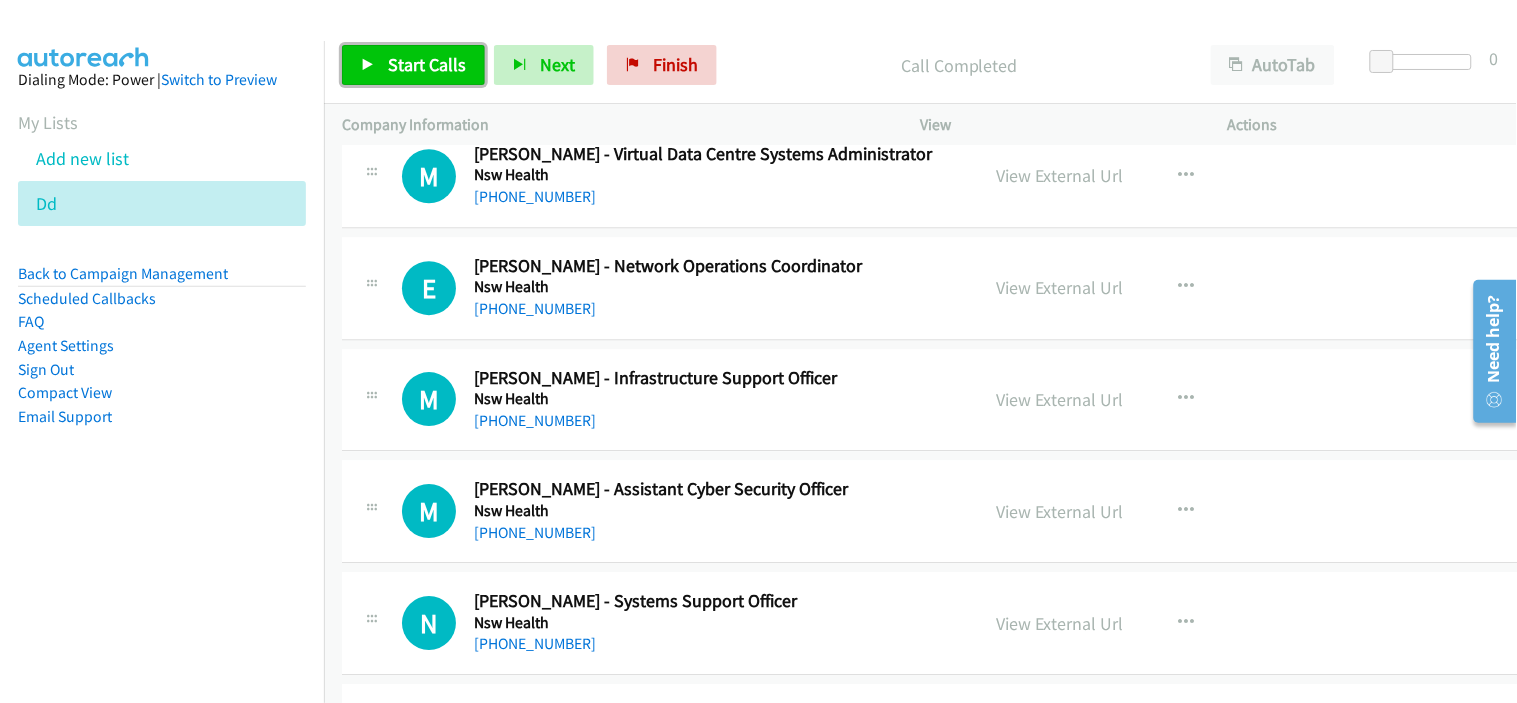 click on "Start Calls" at bounding box center (413, 65) 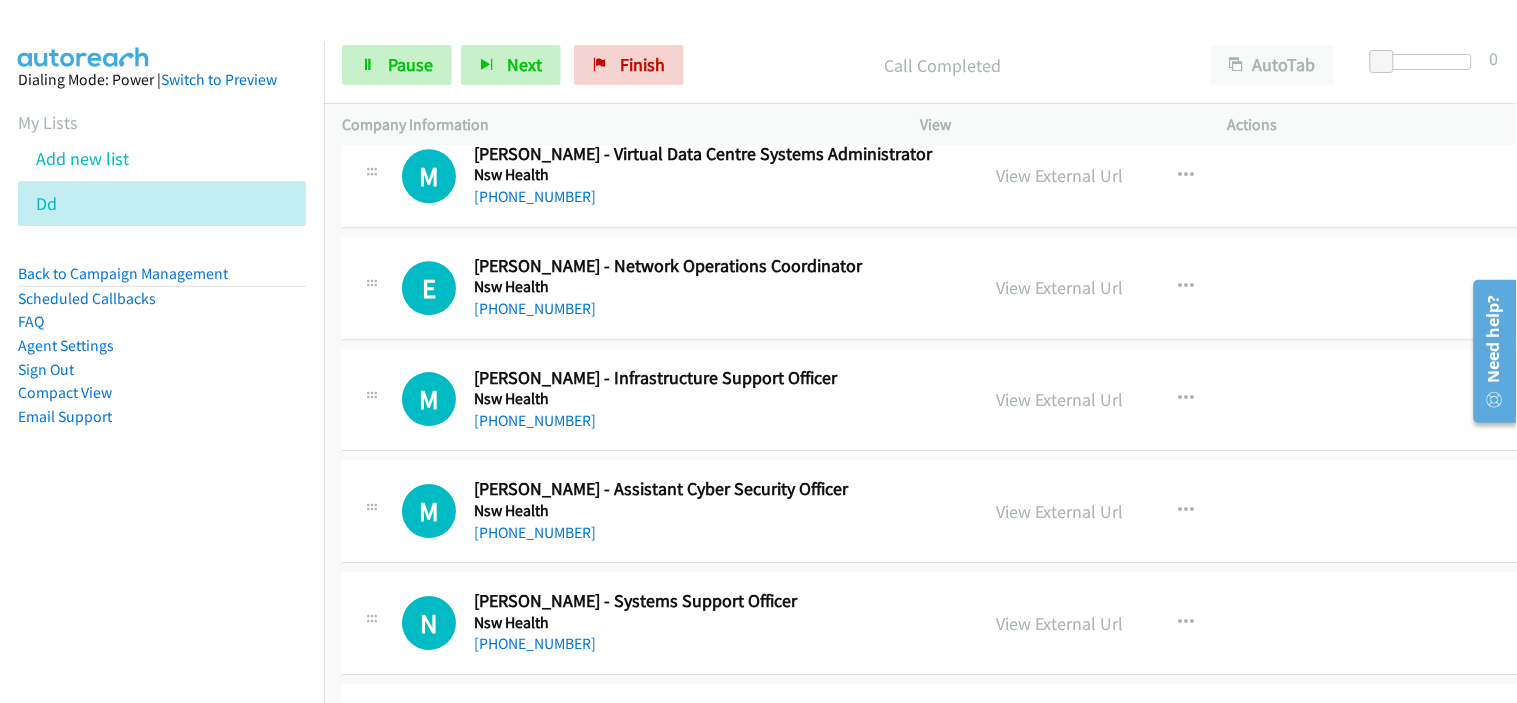 click on "E
Callback Scheduled
[PERSON_NAME] - Network Operations Coordinator
Nsw Health
[GEOGRAPHIC_DATA]/[GEOGRAPHIC_DATA]
[PHONE_NUMBER]
View External Url
View External Url
Schedule/Manage Callback
Start Calls Here
Remove from list
Add to do not call list
Reset Call Status" at bounding box center [942, 288] 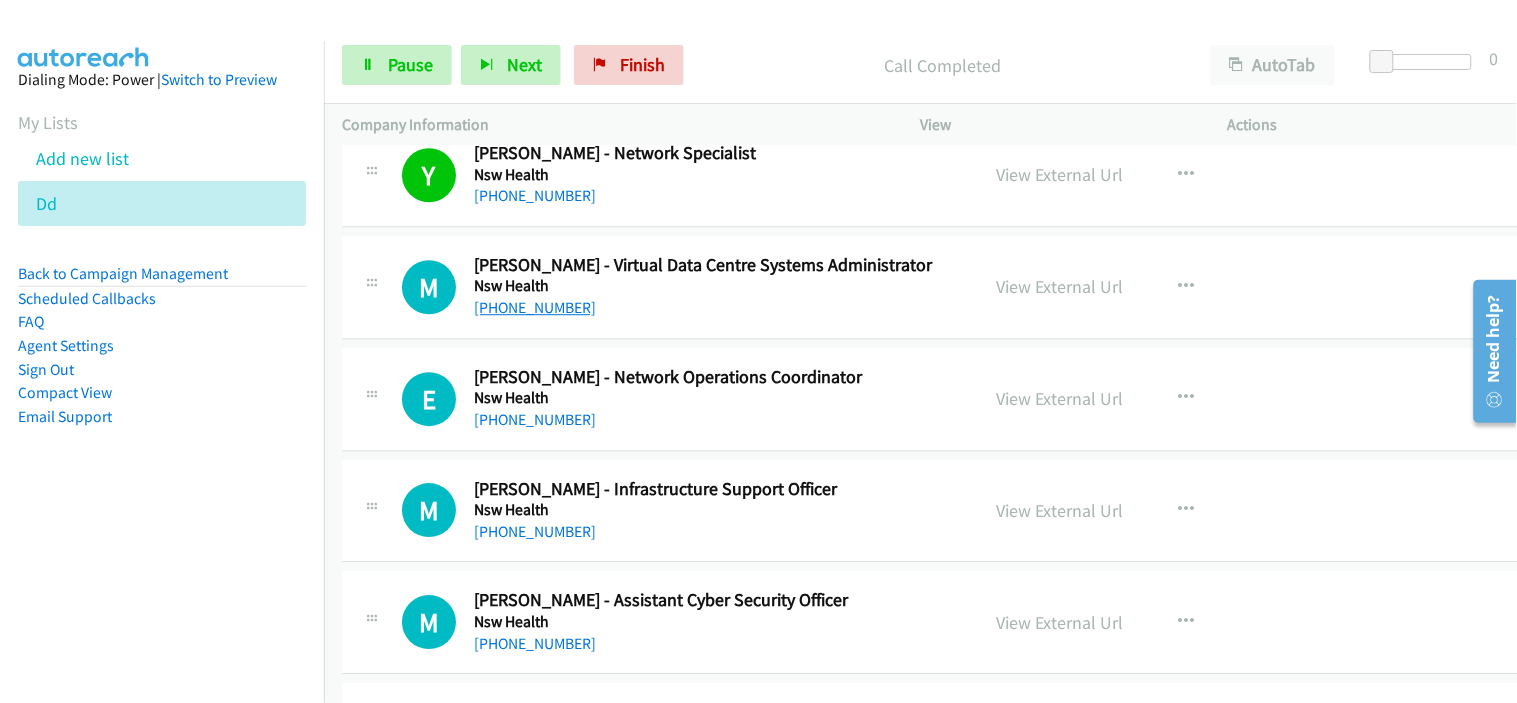 scroll, scrollTop: 3444, scrollLeft: 0, axis: vertical 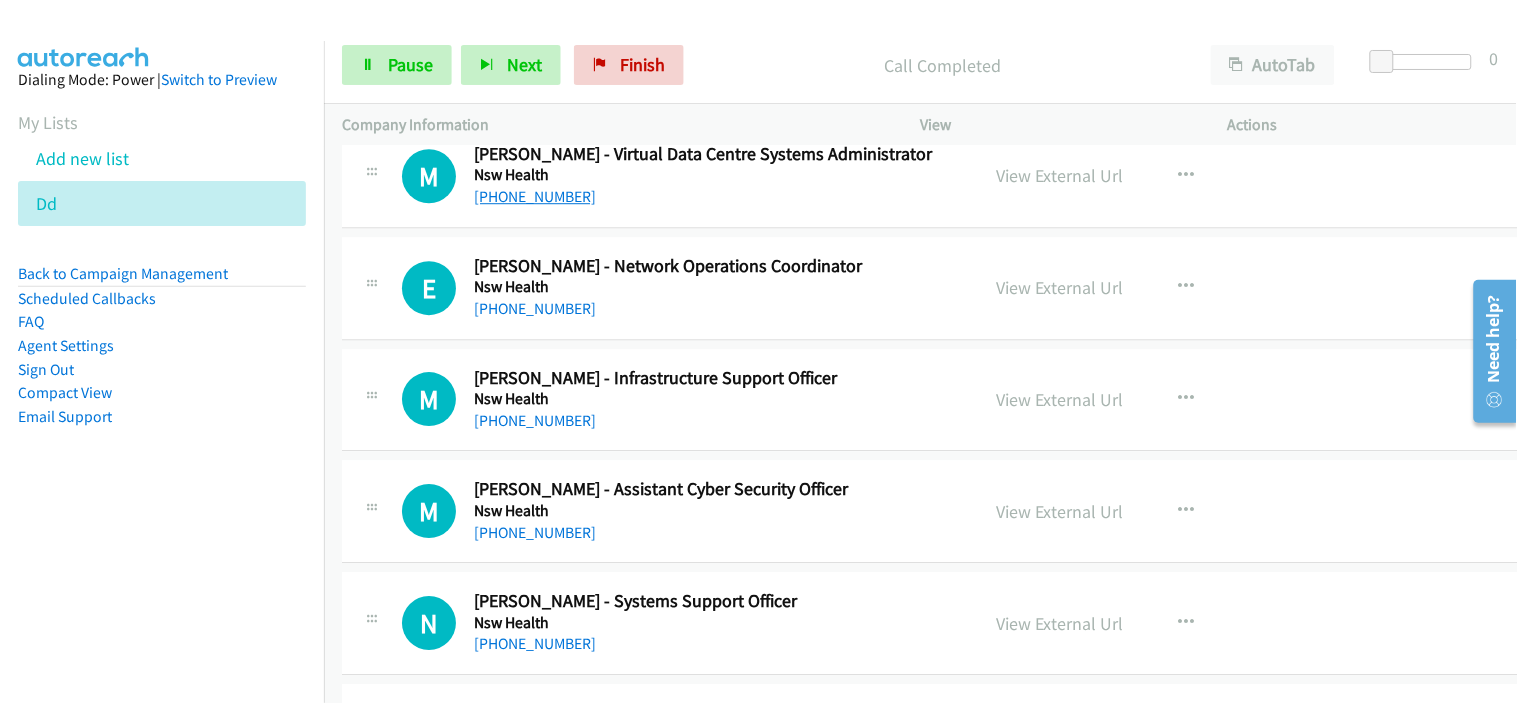 click on "[PHONE_NUMBER]" at bounding box center [535, 308] 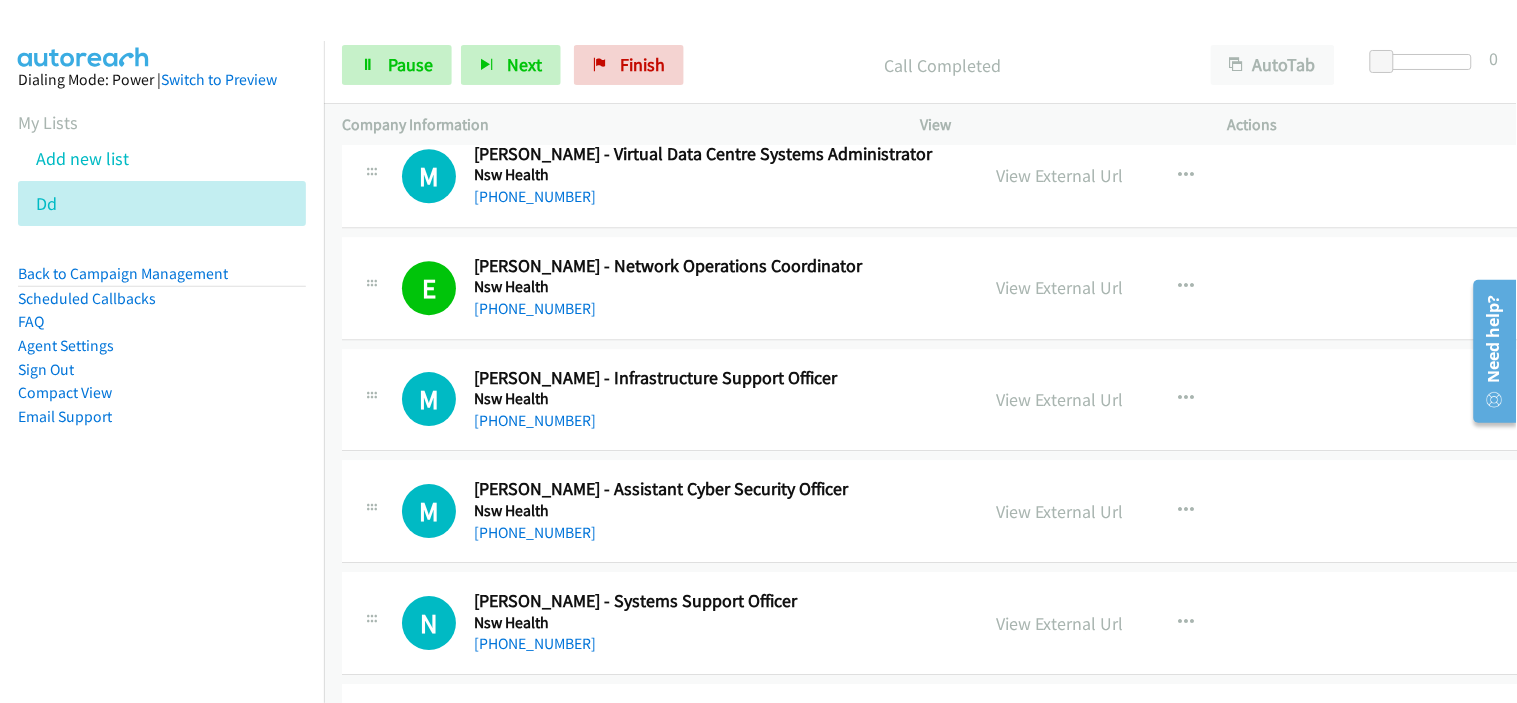 click on "[PHONE_NUMBER]" at bounding box center (717, 421) 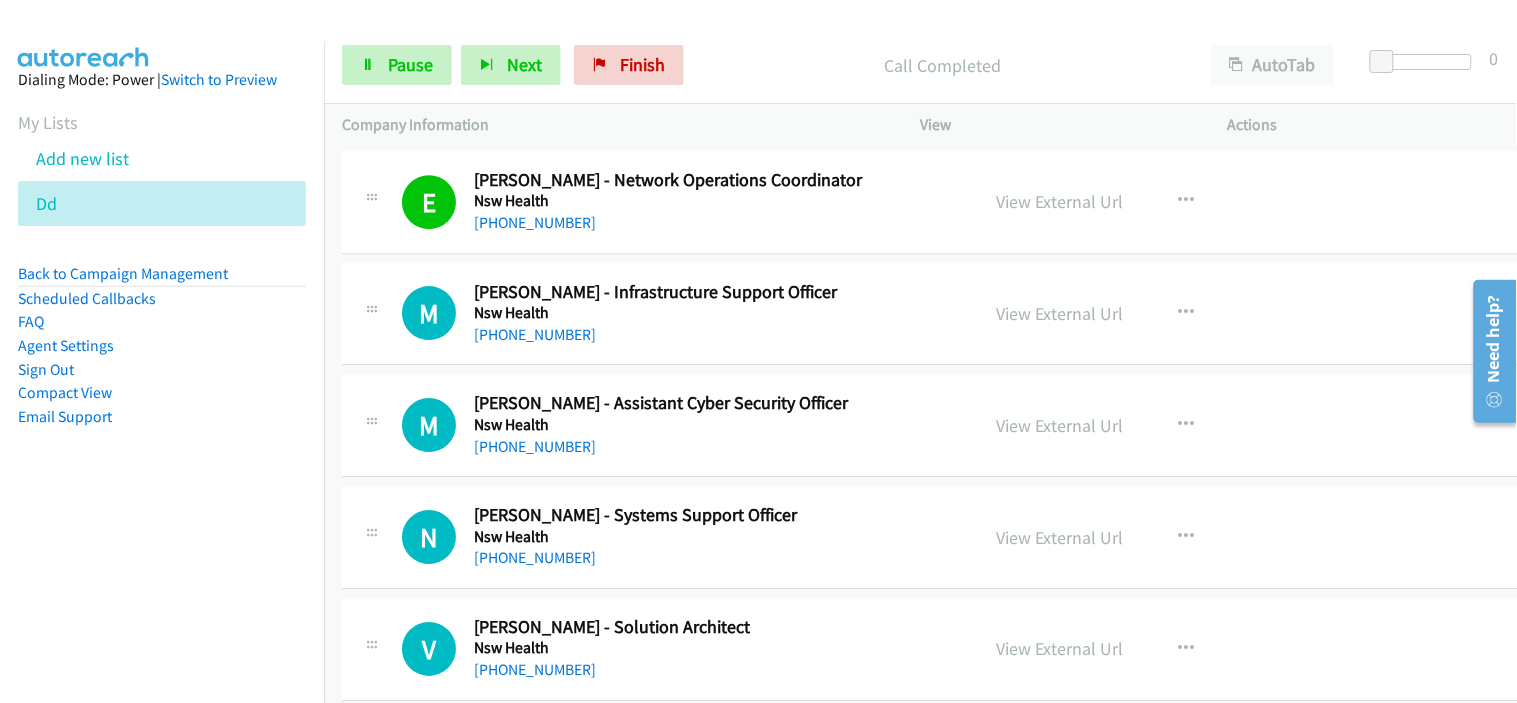 scroll, scrollTop: 3555, scrollLeft: 0, axis: vertical 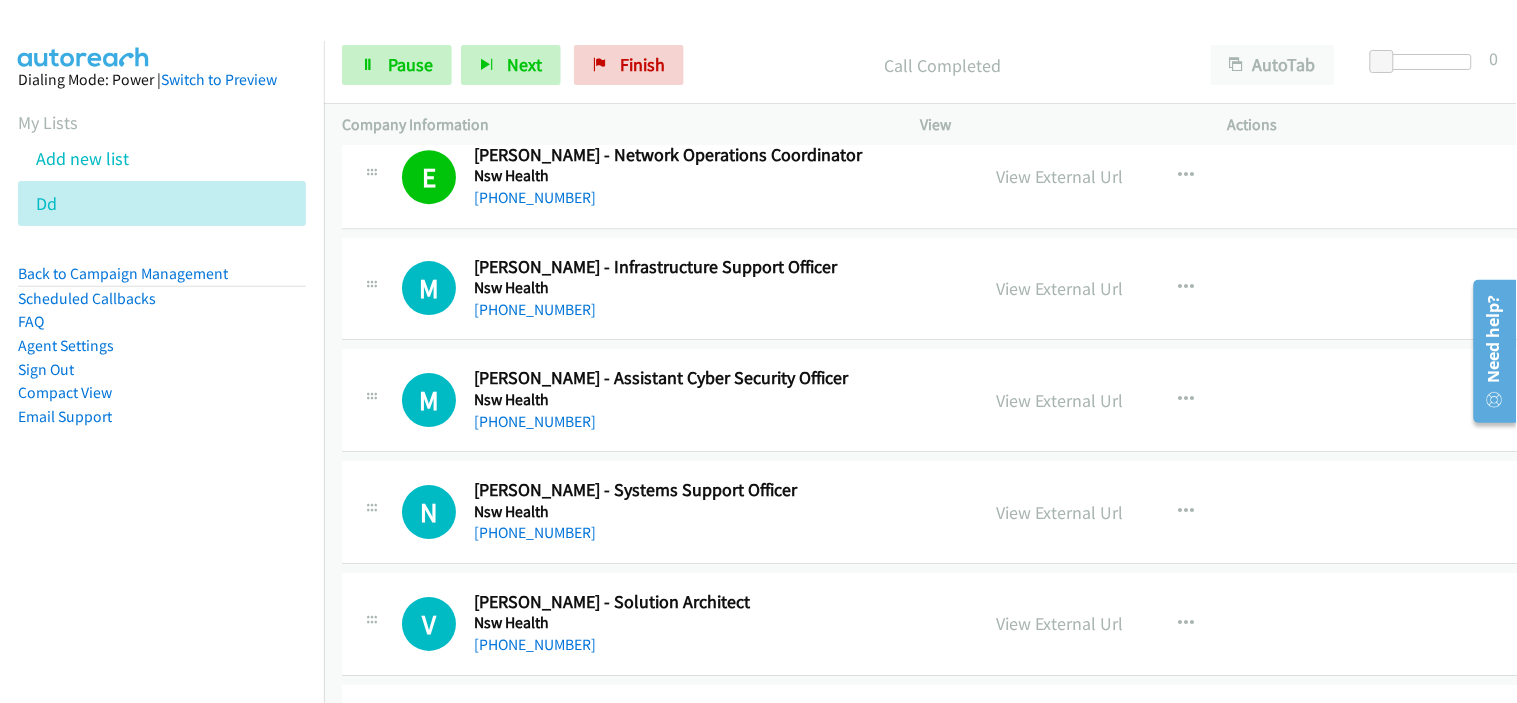 click on "[PHONE_NUMBER]" at bounding box center (717, 310) 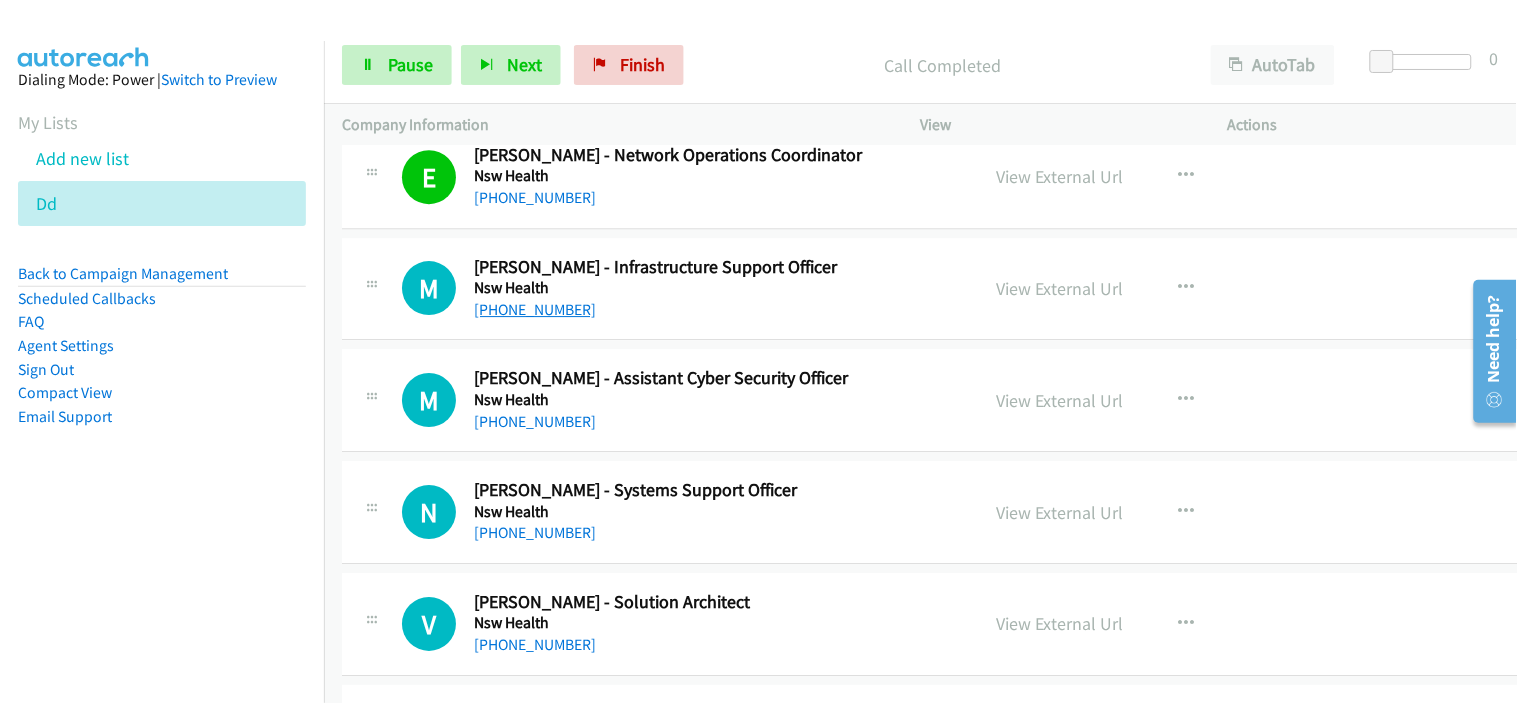 click on "[PHONE_NUMBER]" at bounding box center (535, 309) 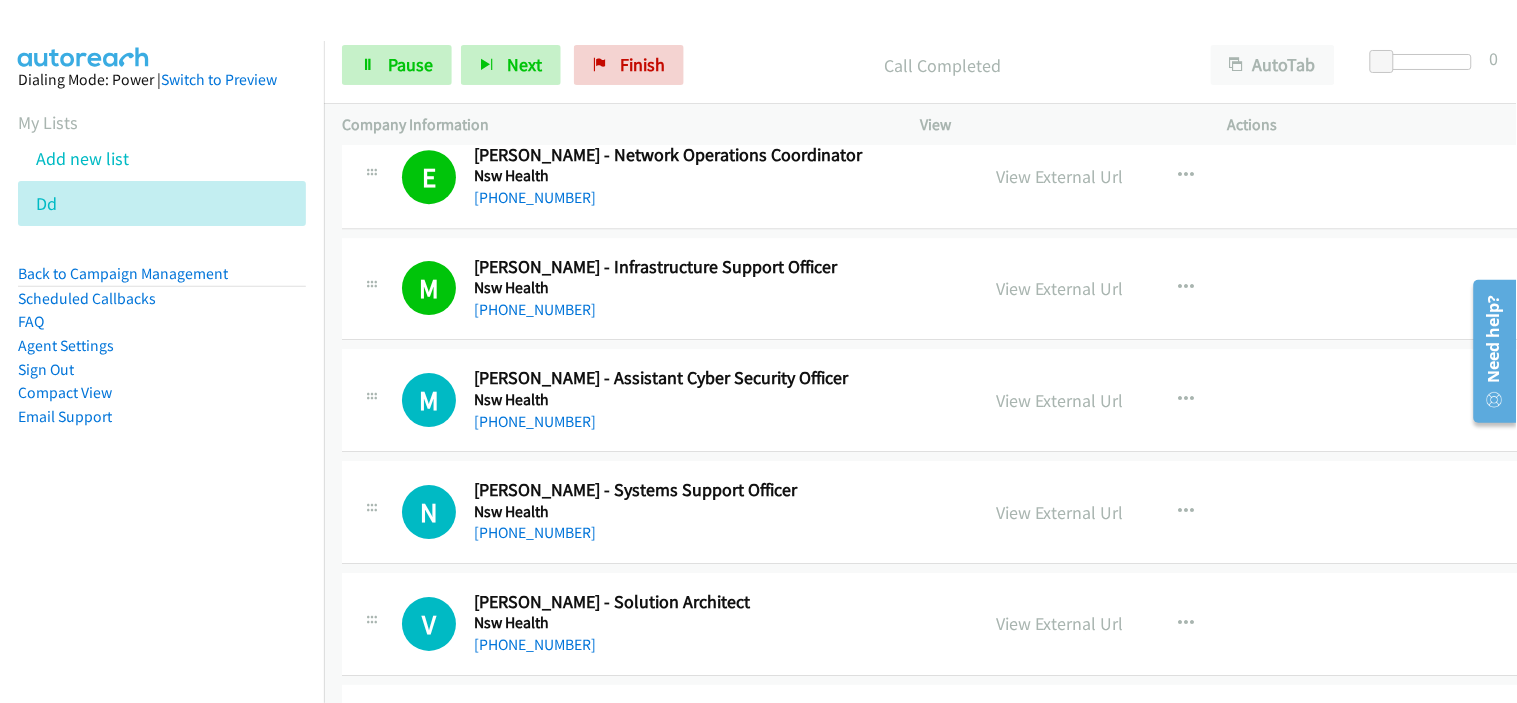 click on "M
Callback Scheduled
[PERSON_NAME] - Assistant Cyber Security Officer
Nsw Health
[GEOGRAPHIC_DATA]/[GEOGRAPHIC_DATA]
[PHONE_NUMBER]
View External Url
View External Url
Schedule/Manage Callback
Start Calls Here
Remove from list
Add to do not call list
Reset Call Status" at bounding box center (942, 400) 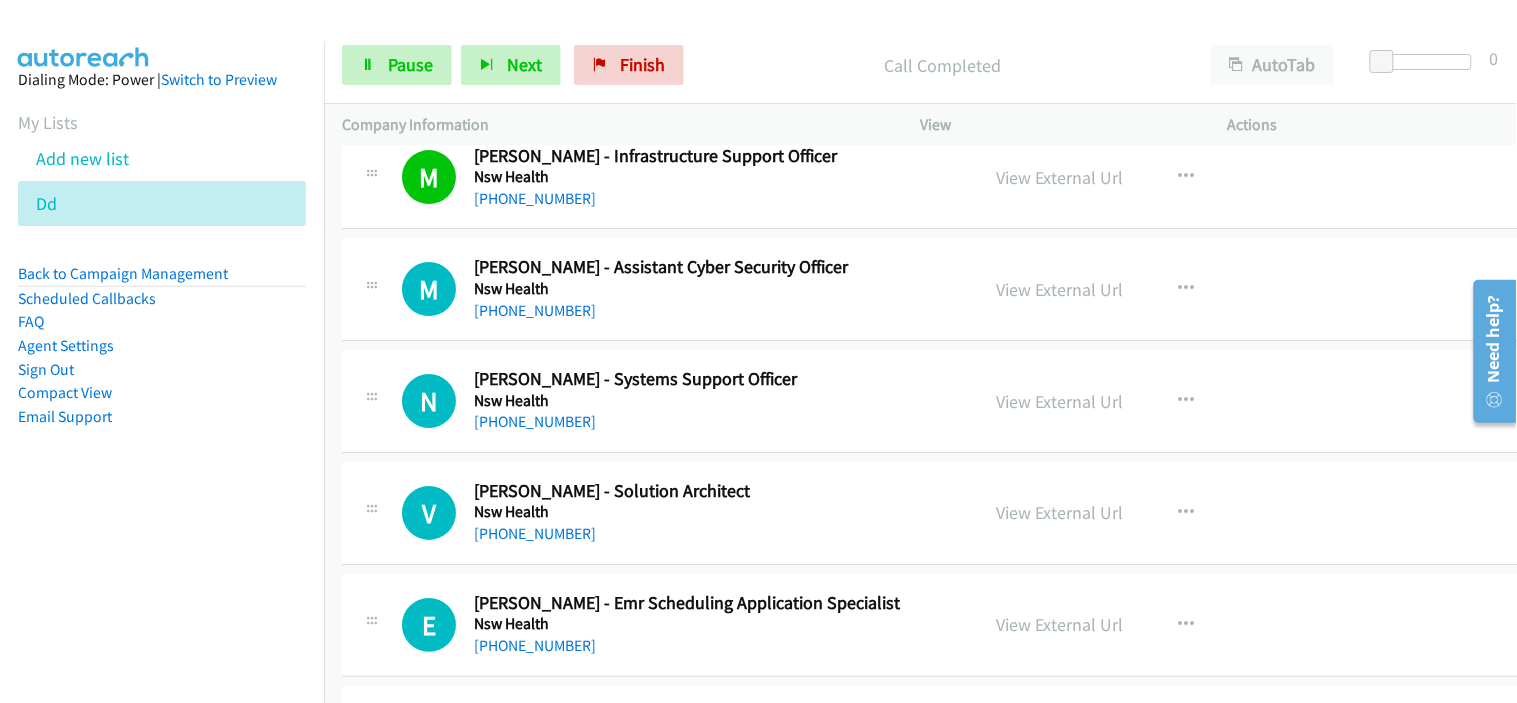 click on "[PHONE_NUMBER]" at bounding box center [717, 422] 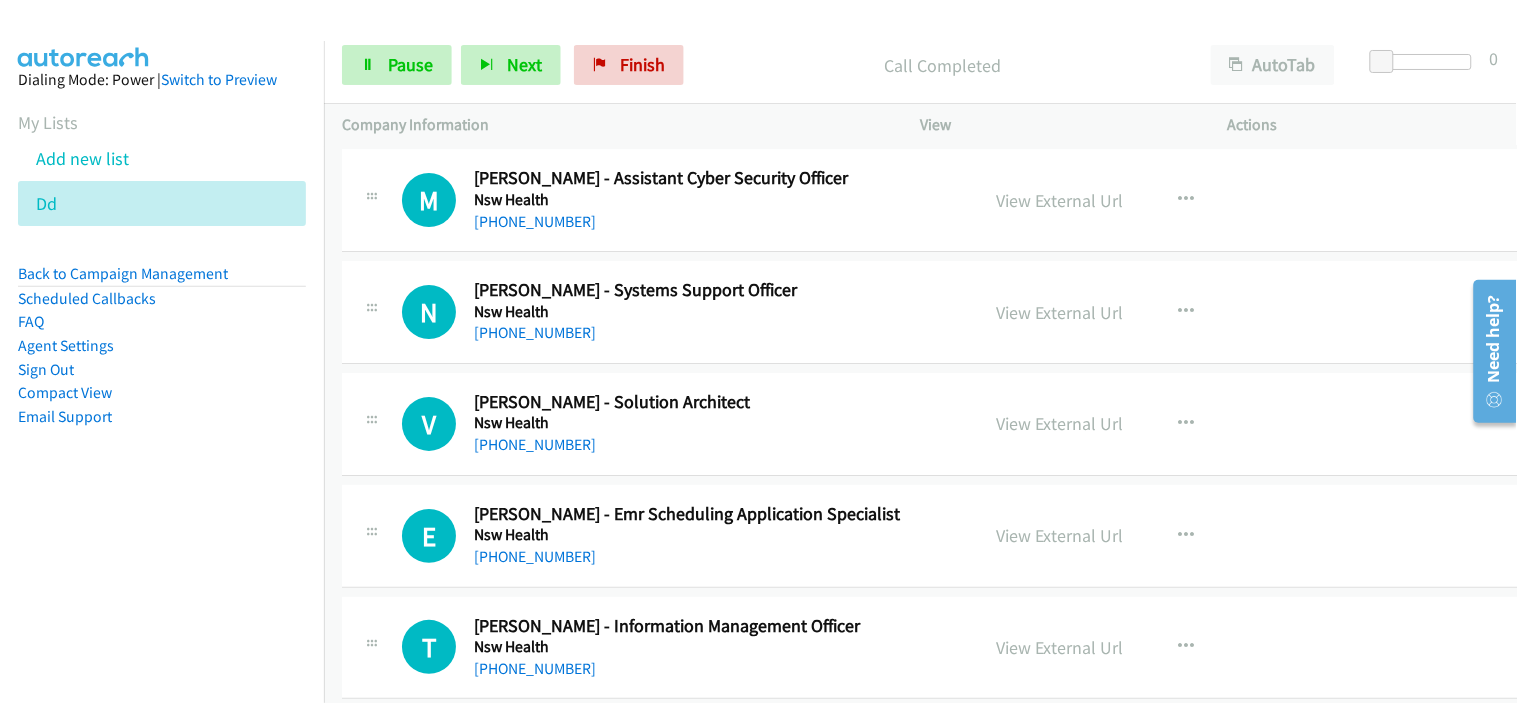 scroll, scrollTop: 3777, scrollLeft: 0, axis: vertical 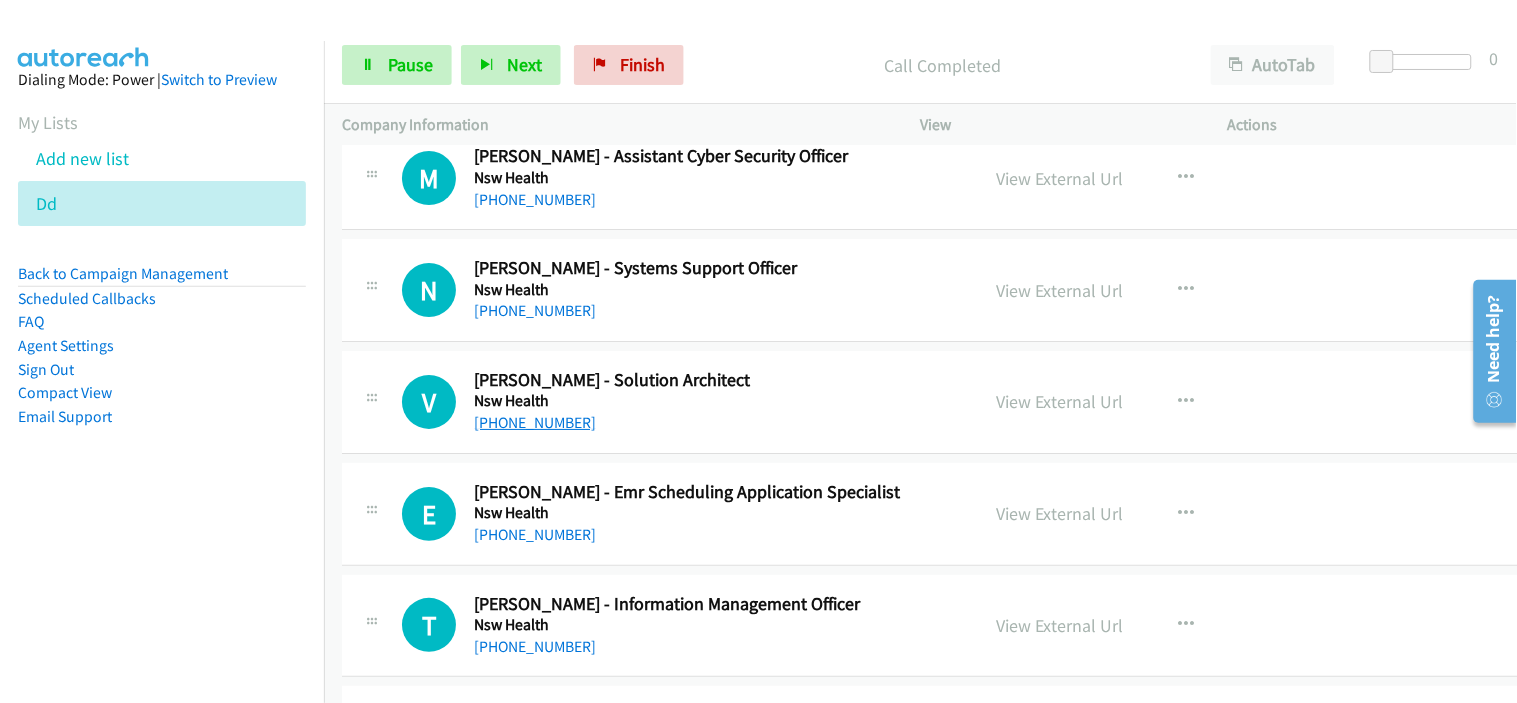 click on "[PHONE_NUMBER]" at bounding box center (535, 422) 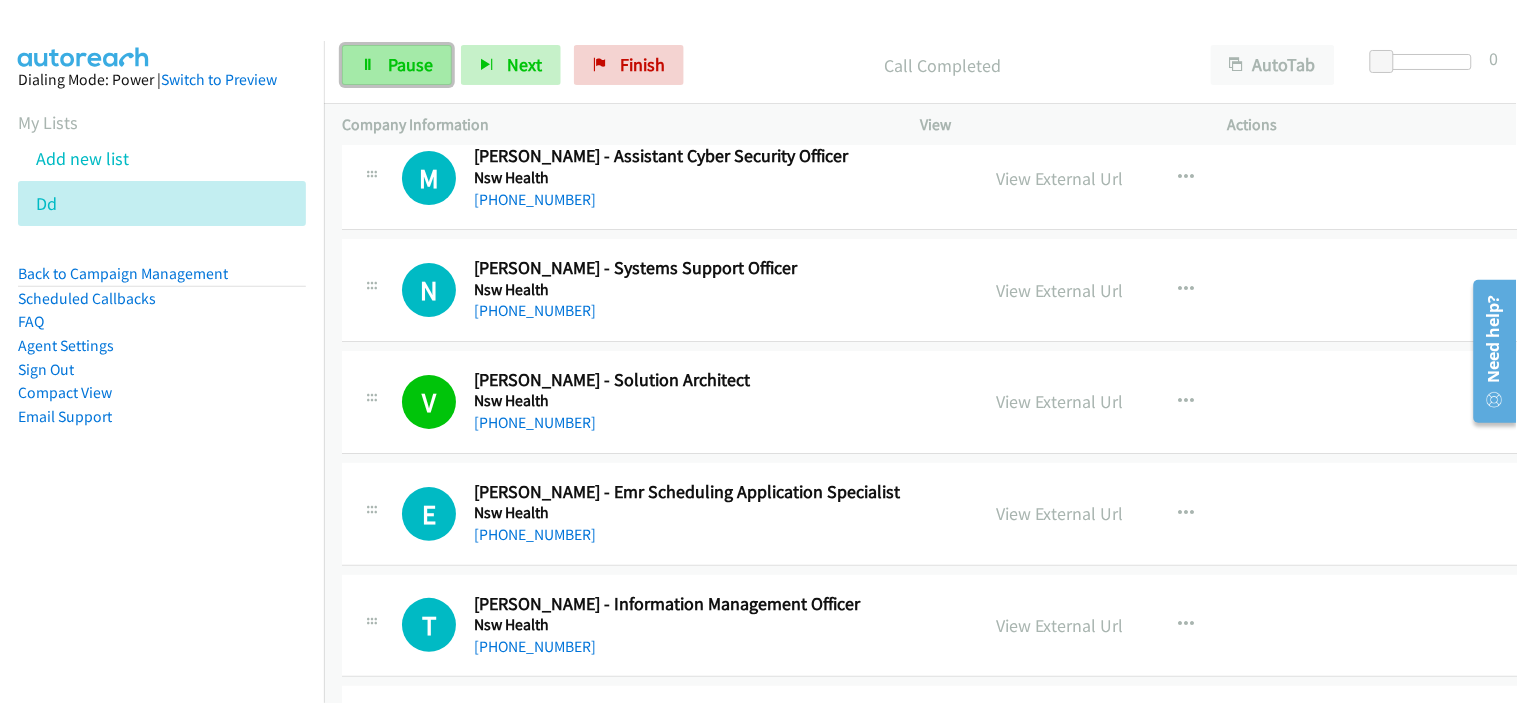 click on "Pause" at bounding box center [410, 64] 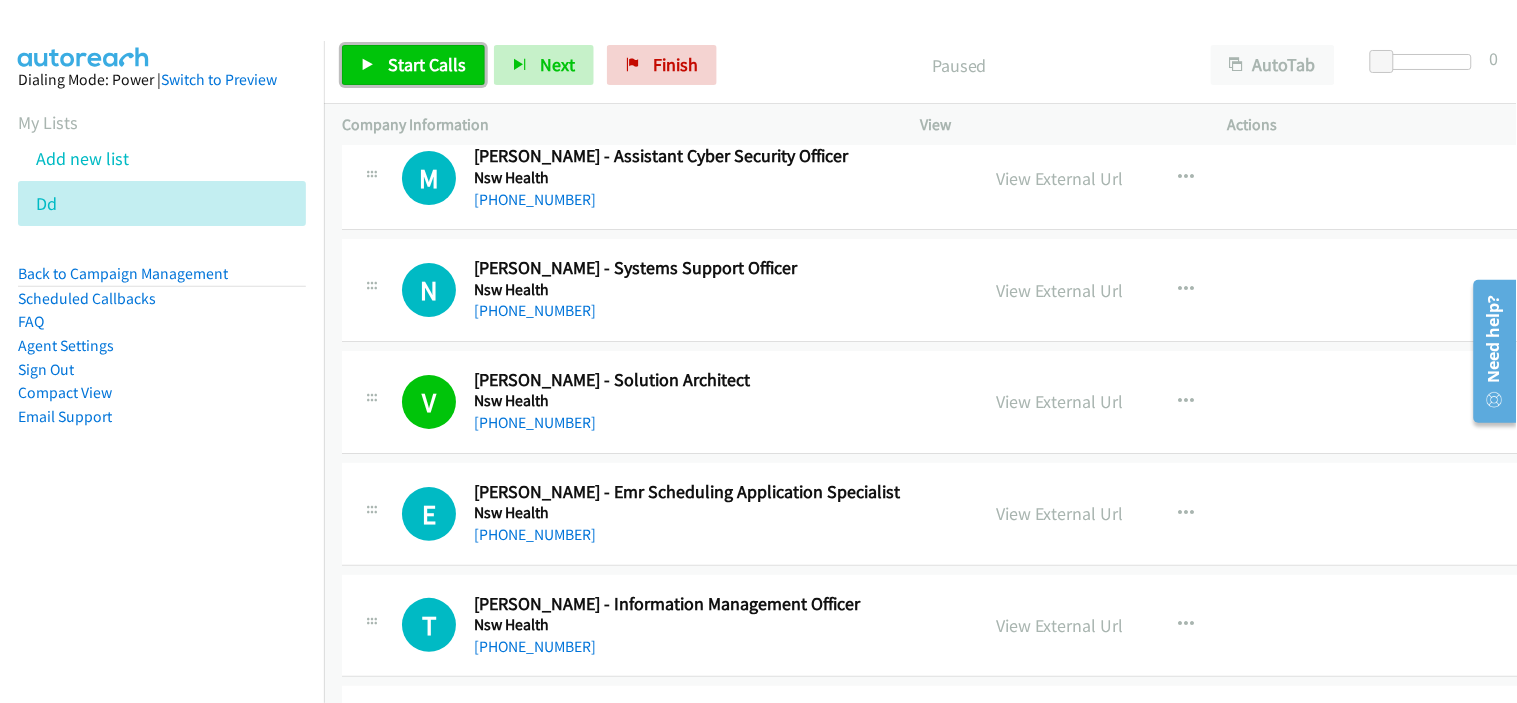 click on "Start Calls" at bounding box center (427, 64) 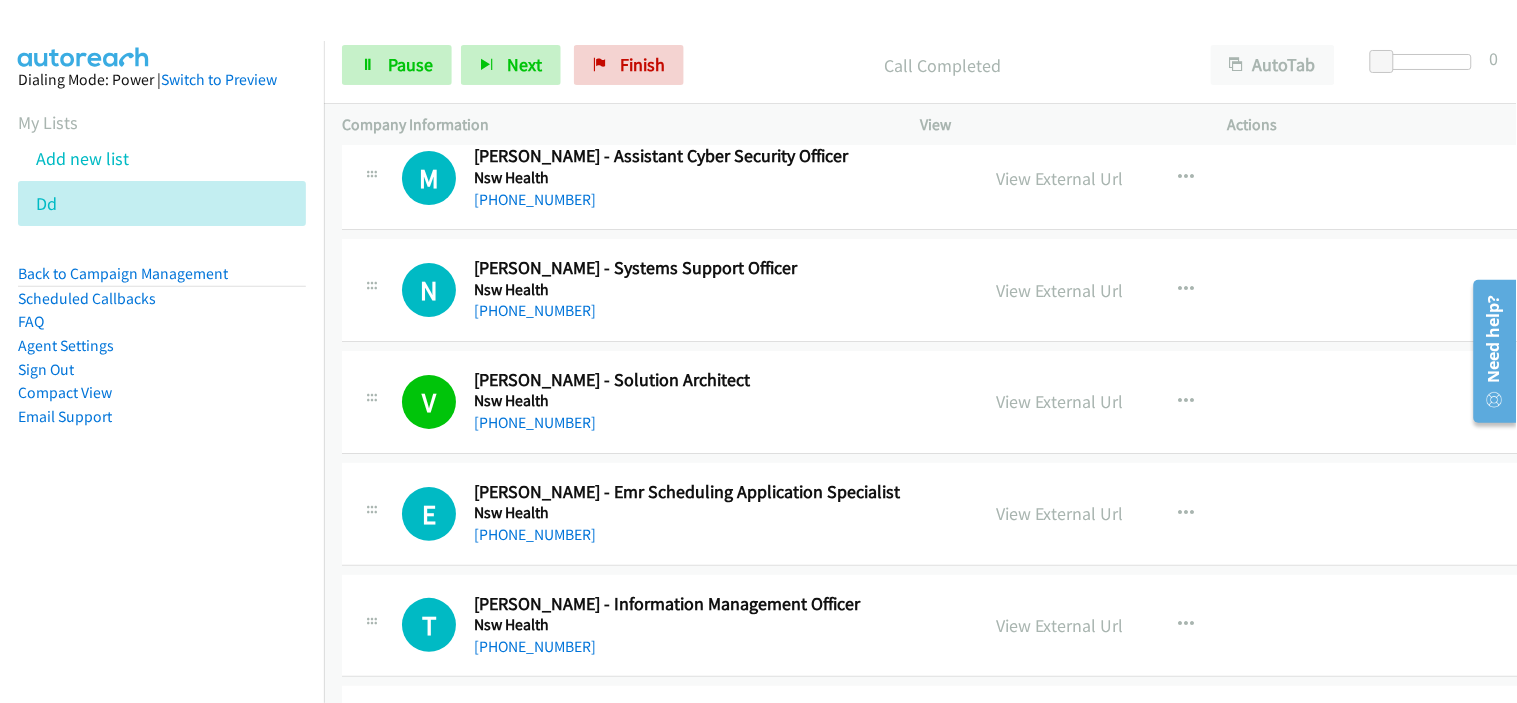 click on "[PHONE_NUMBER]" at bounding box center (717, 423) 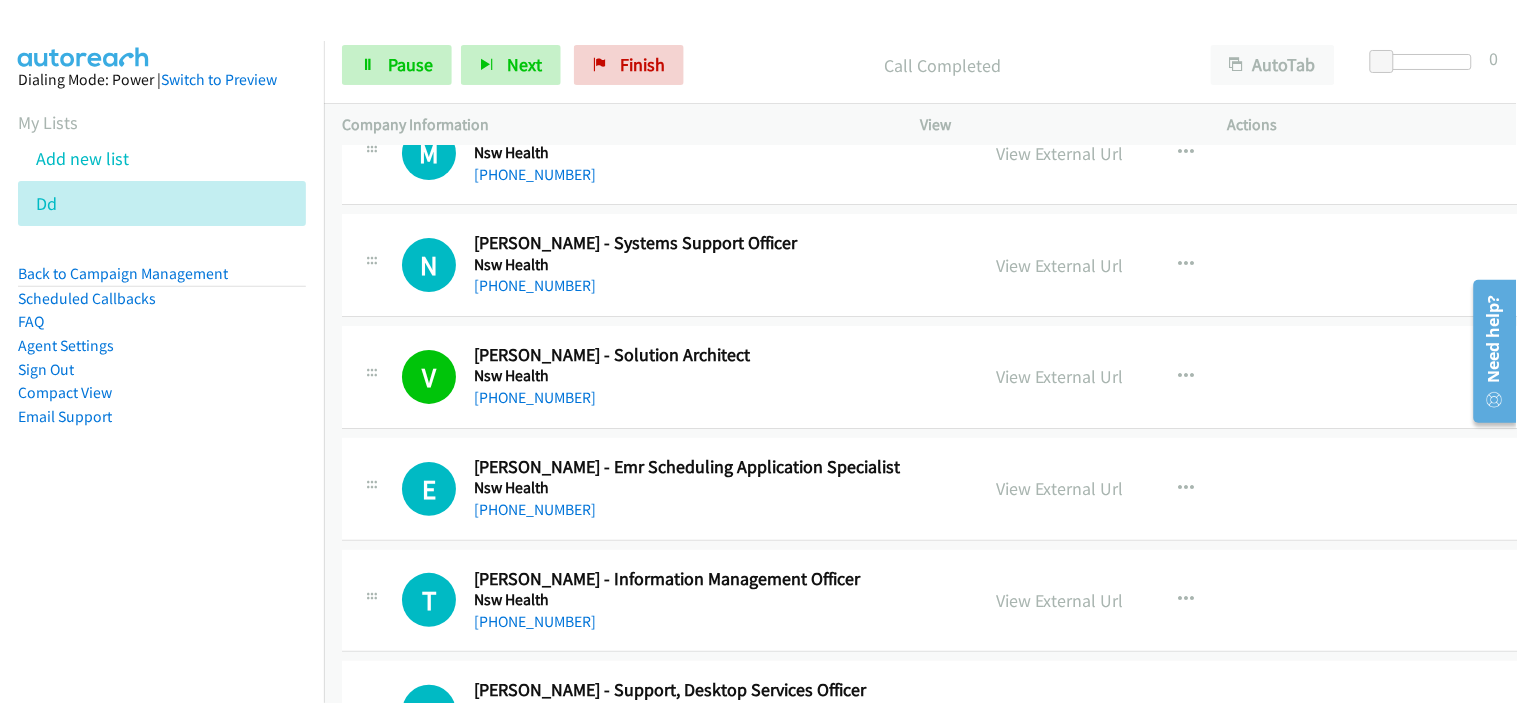 scroll, scrollTop: 3777, scrollLeft: 0, axis: vertical 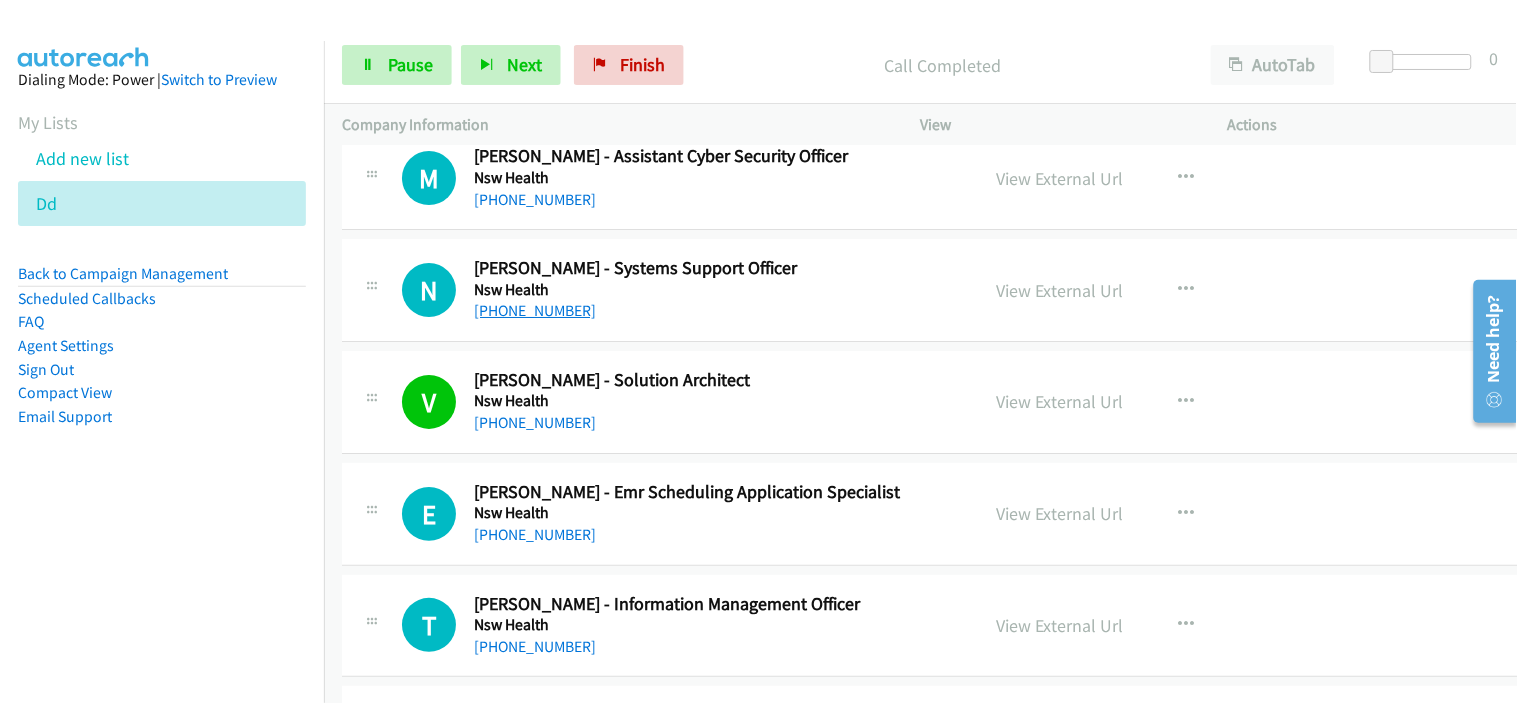 click on "[PHONE_NUMBER]" at bounding box center (535, 310) 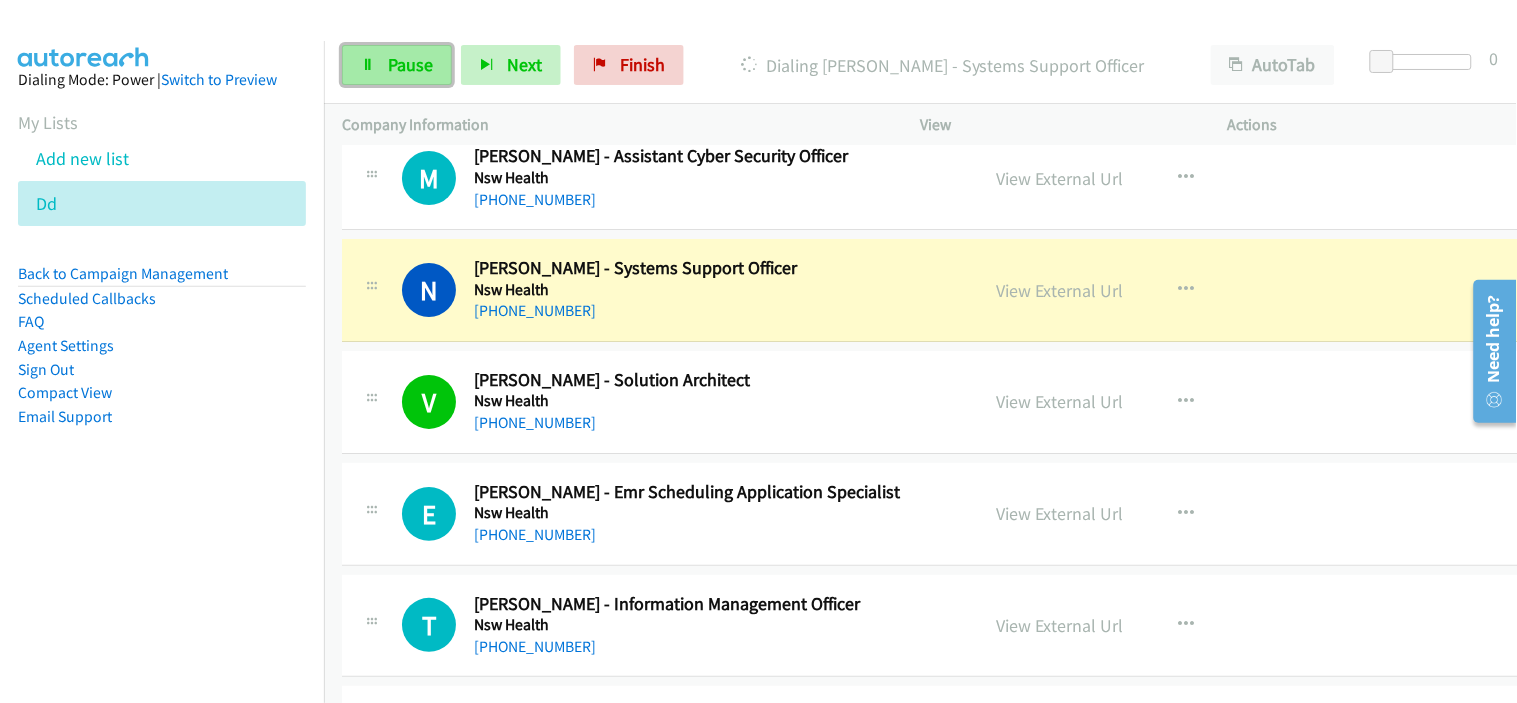 click at bounding box center (368, 66) 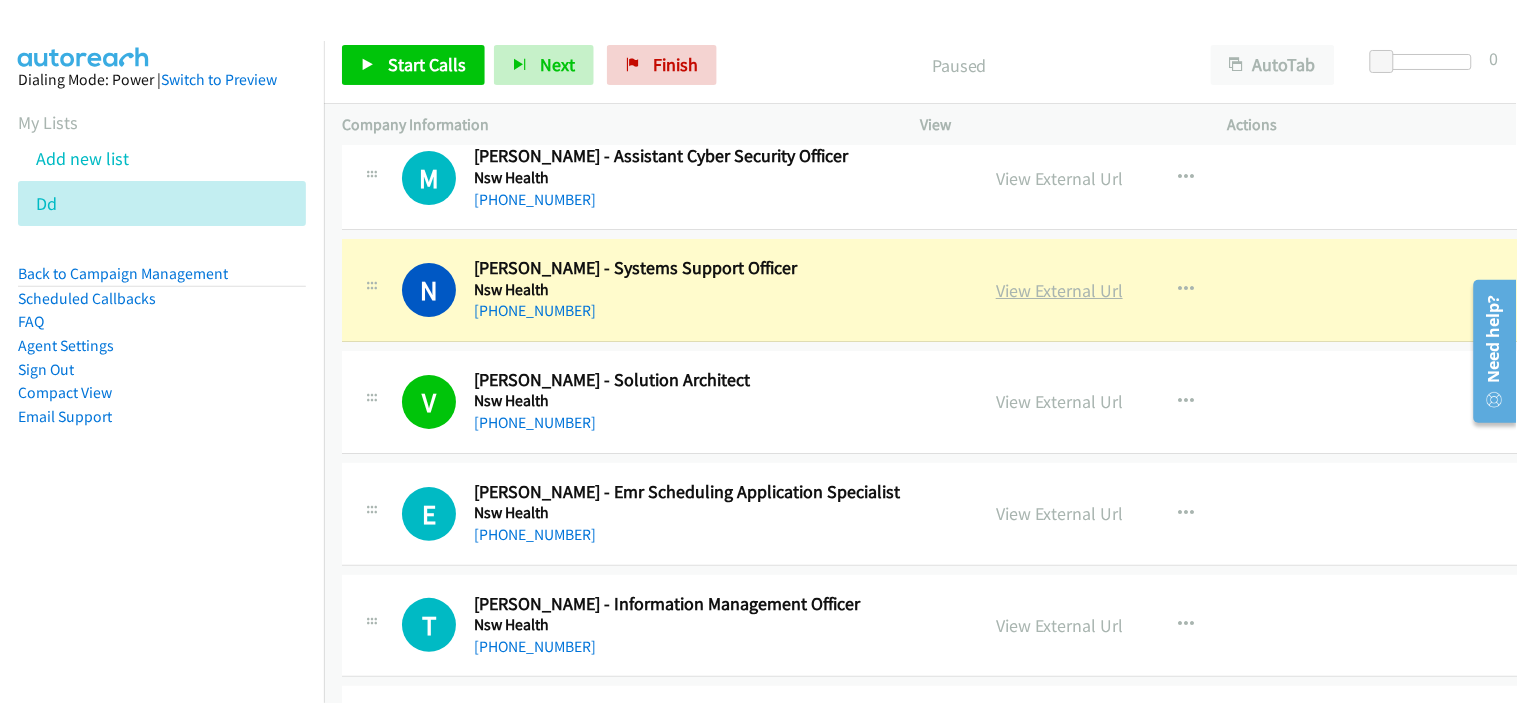 click on "View External Url" at bounding box center (1059, 290) 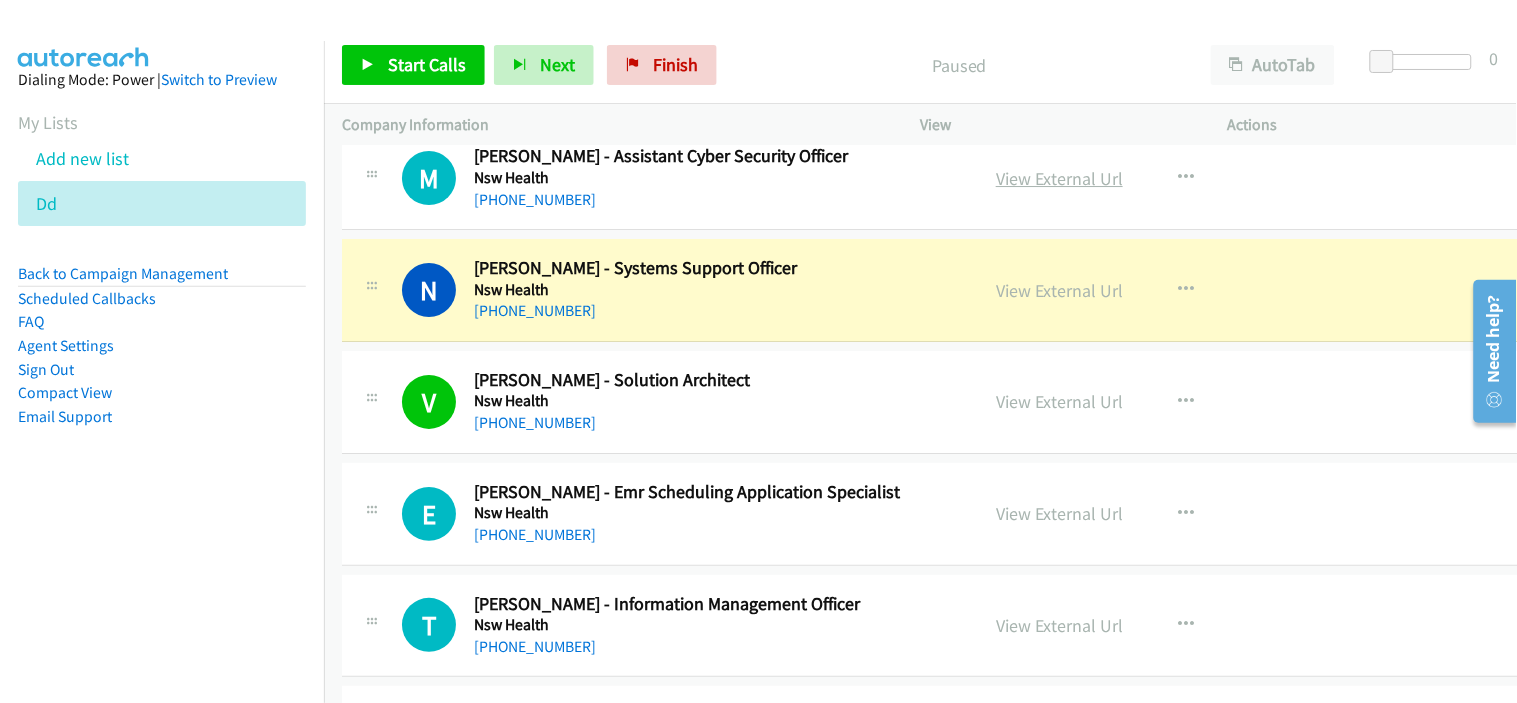 click on "View External Url" at bounding box center (1059, 178) 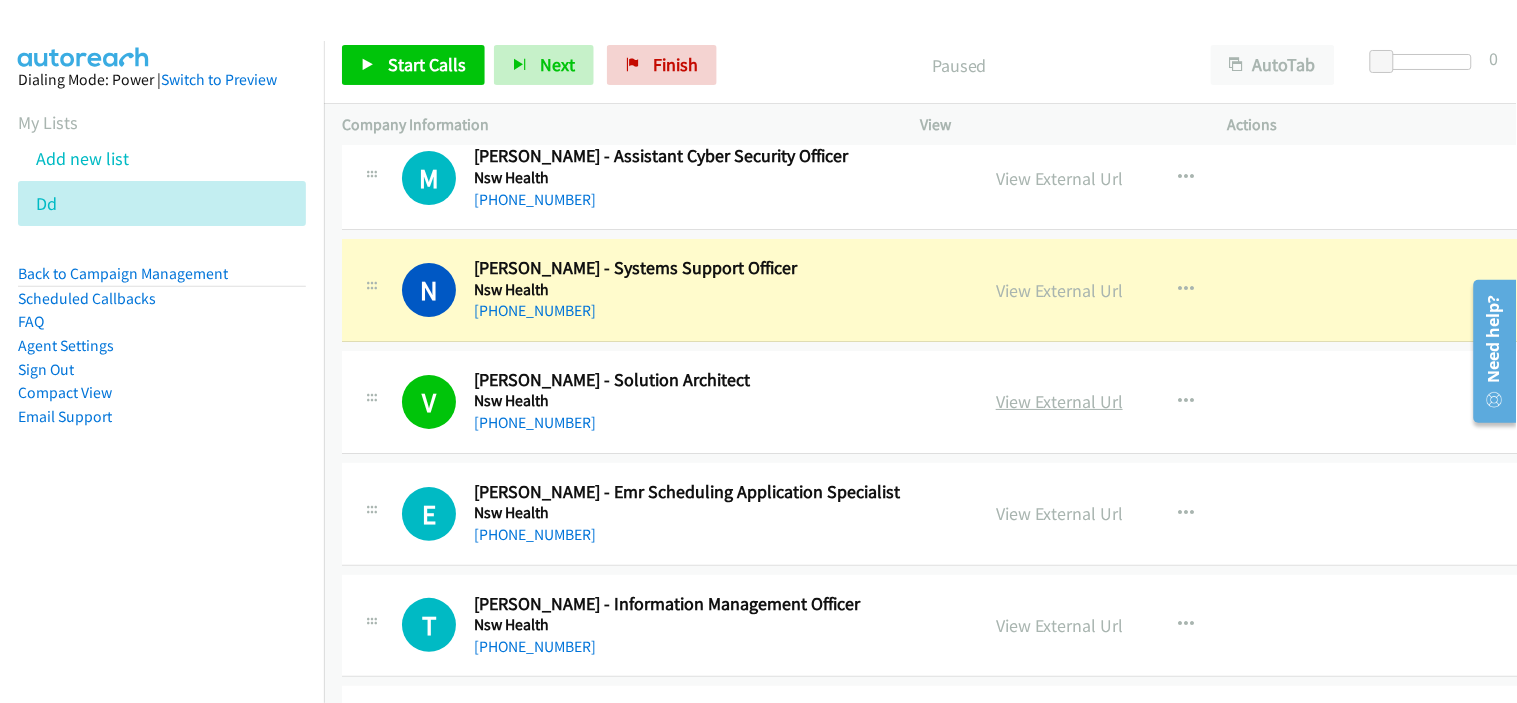 click on "View External Url" at bounding box center [1059, 401] 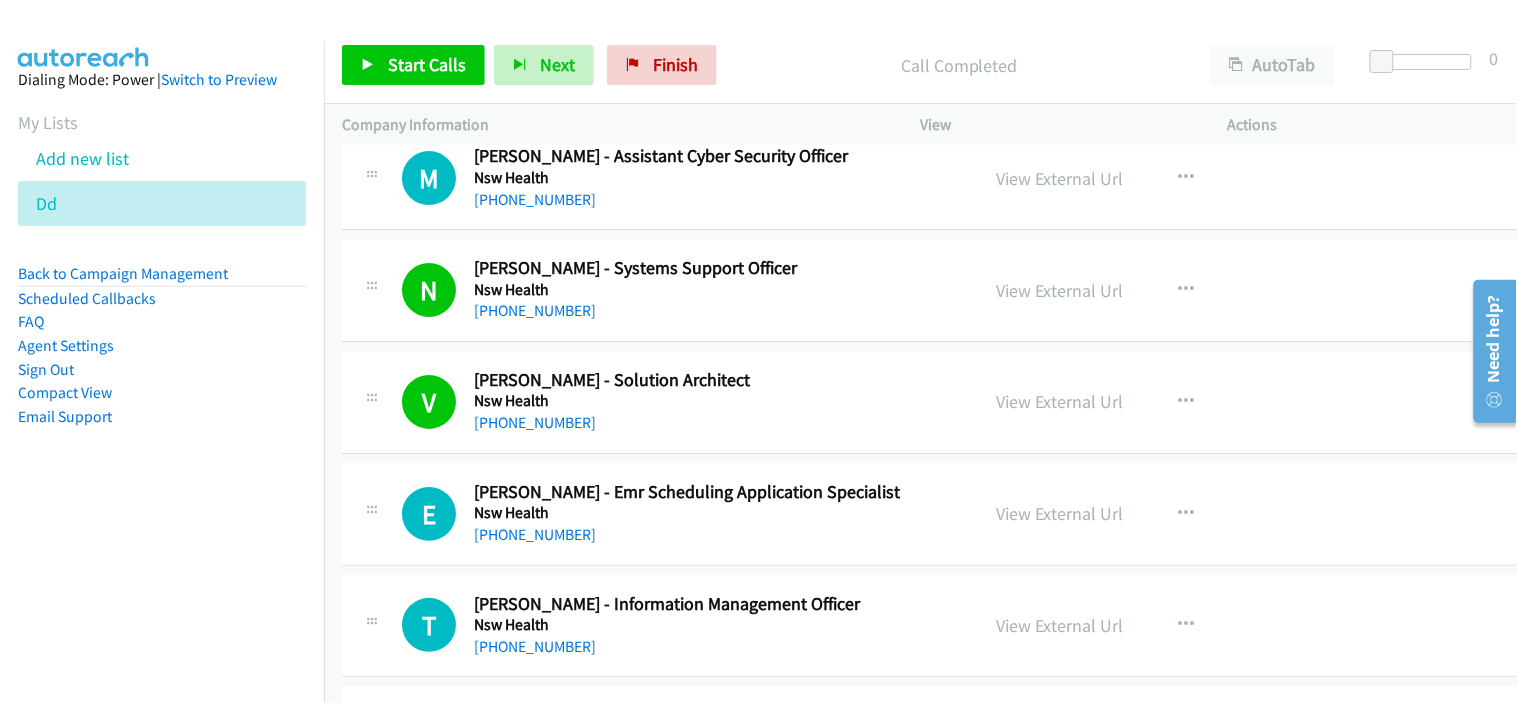 click on "[PHONE_NUMBER]" at bounding box center (717, 311) 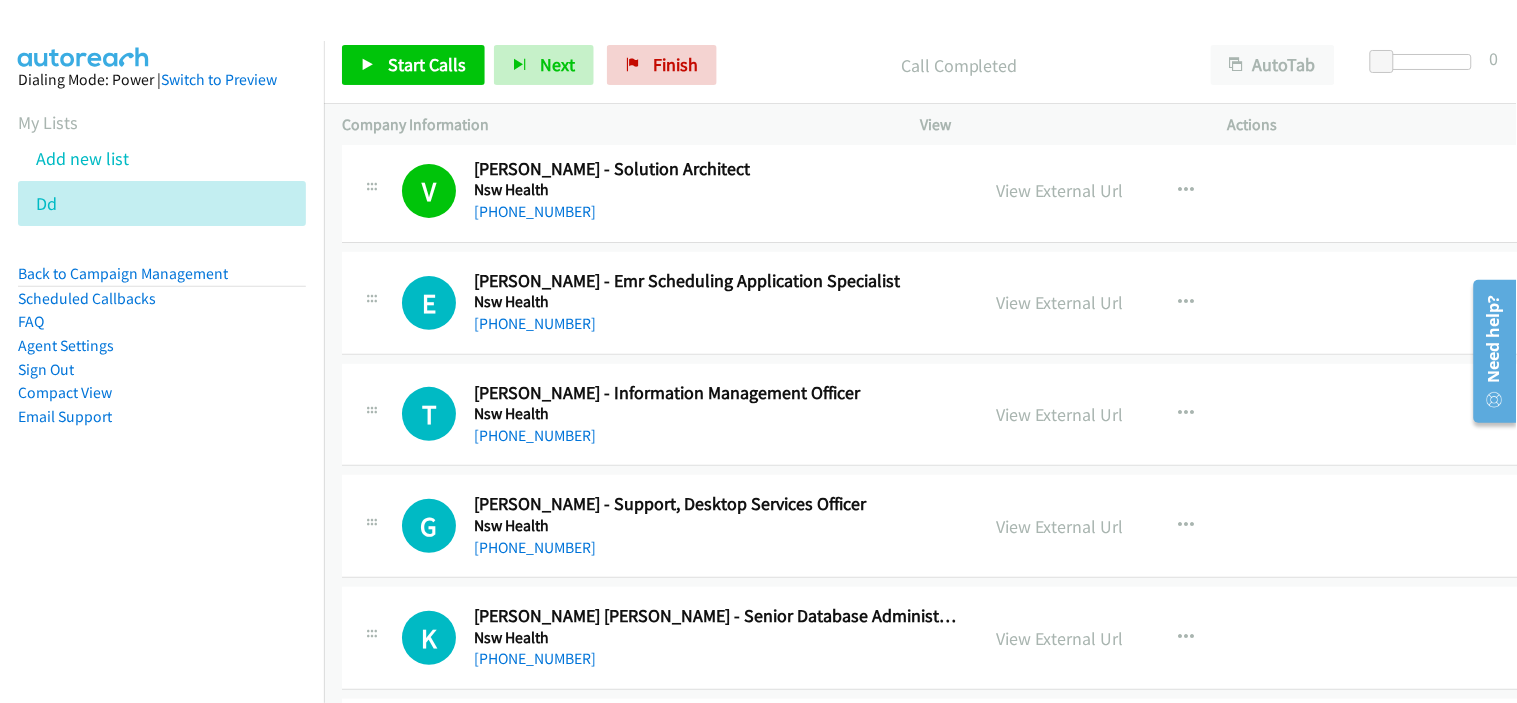 scroll, scrollTop: 4000, scrollLeft: 0, axis: vertical 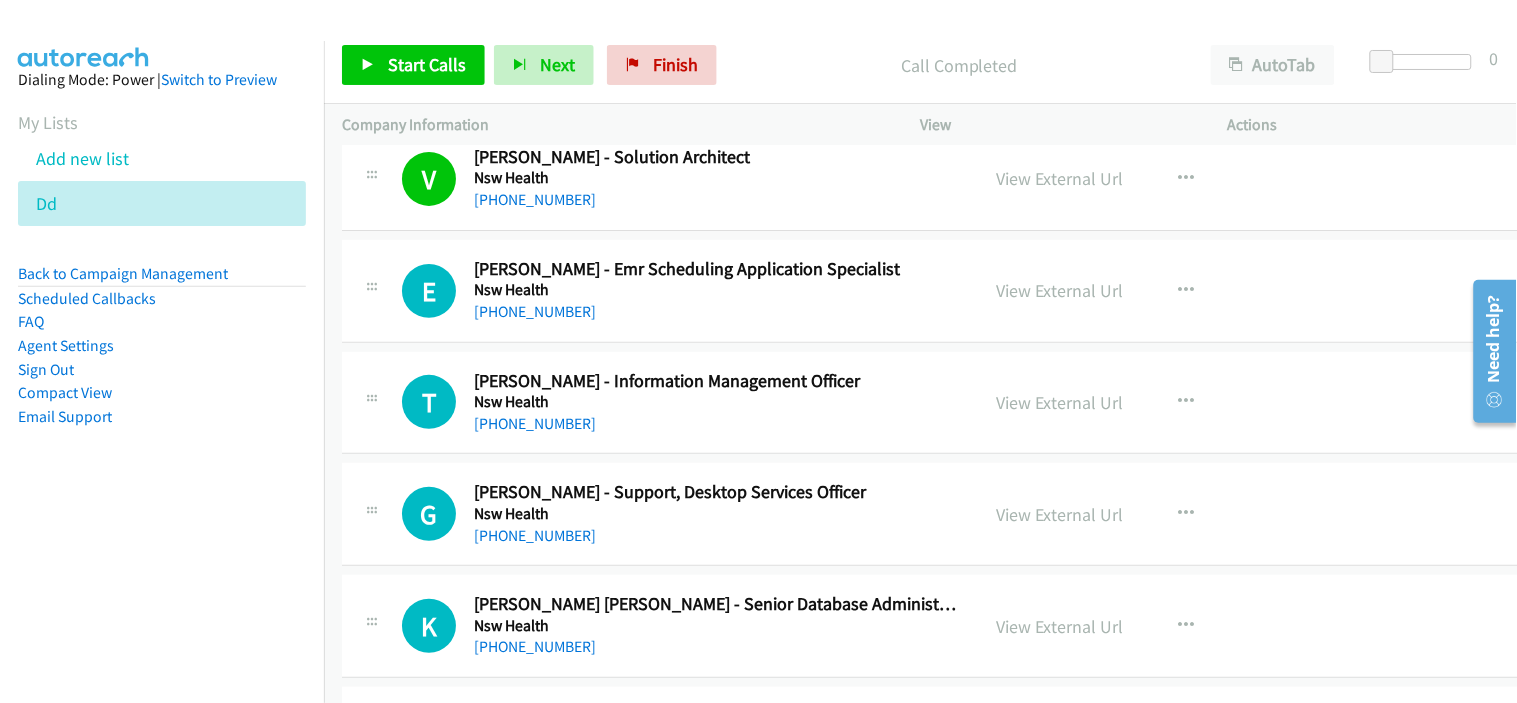 click on "[PHONE_NUMBER]" at bounding box center (717, 312) 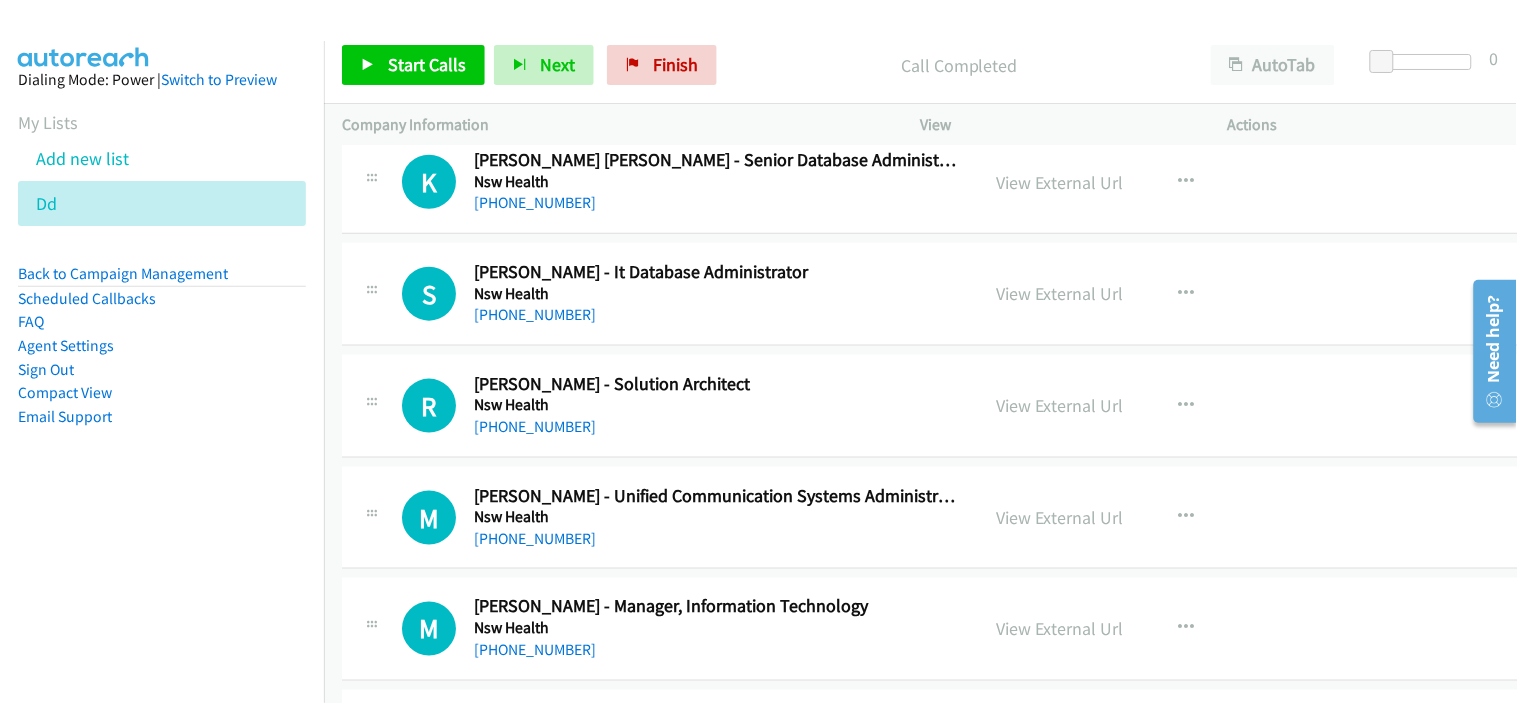 scroll, scrollTop: 4555, scrollLeft: 0, axis: vertical 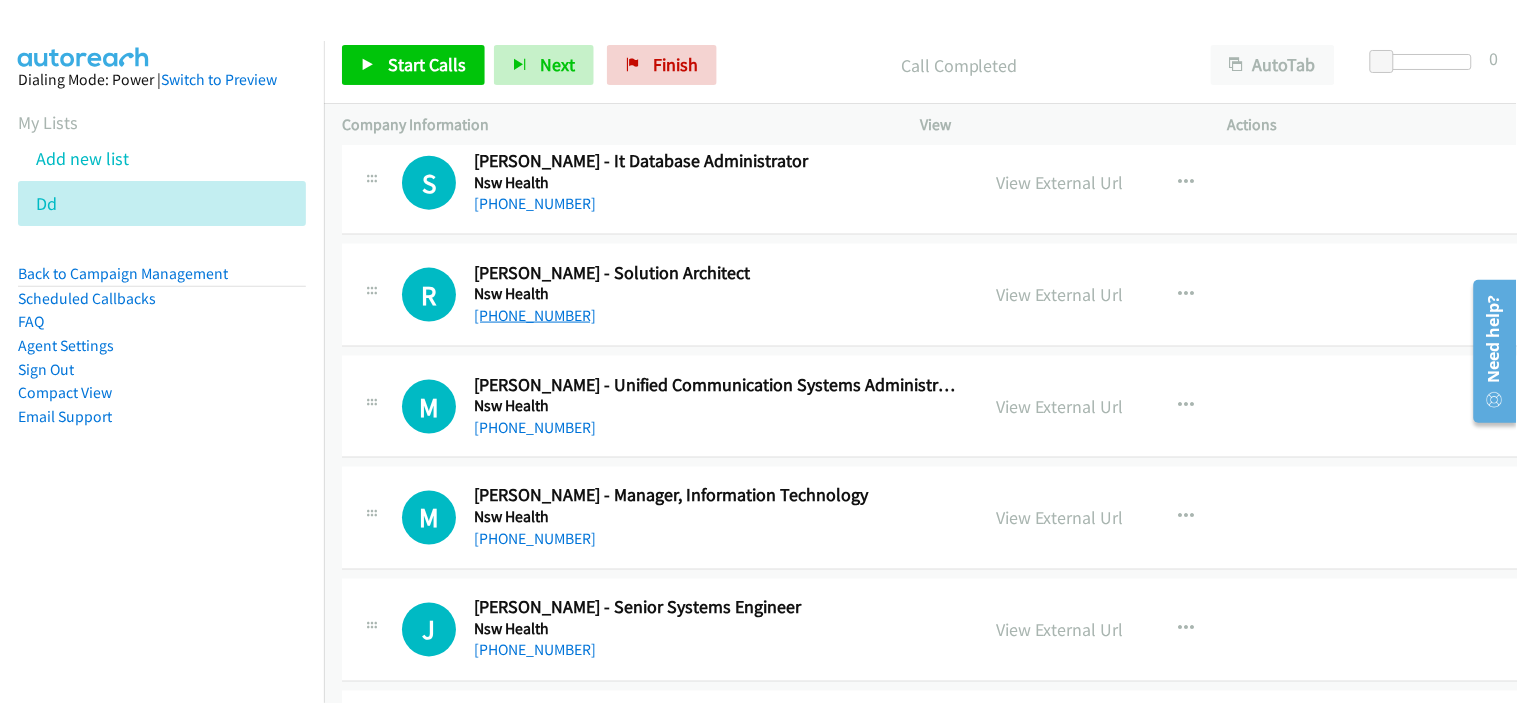 click on "[PHONE_NUMBER]" at bounding box center [535, 315] 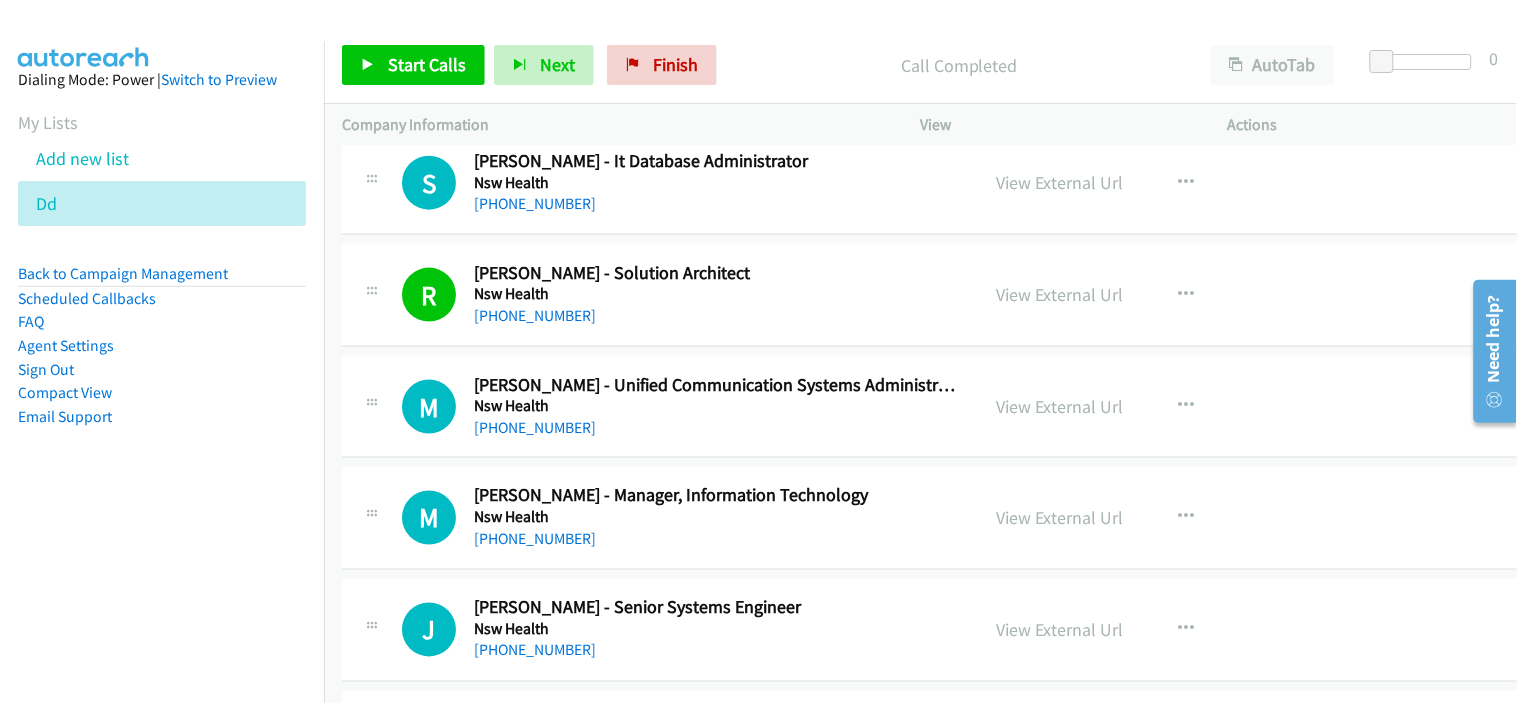 click on "[PHONE_NUMBER]" at bounding box center [717, 316] 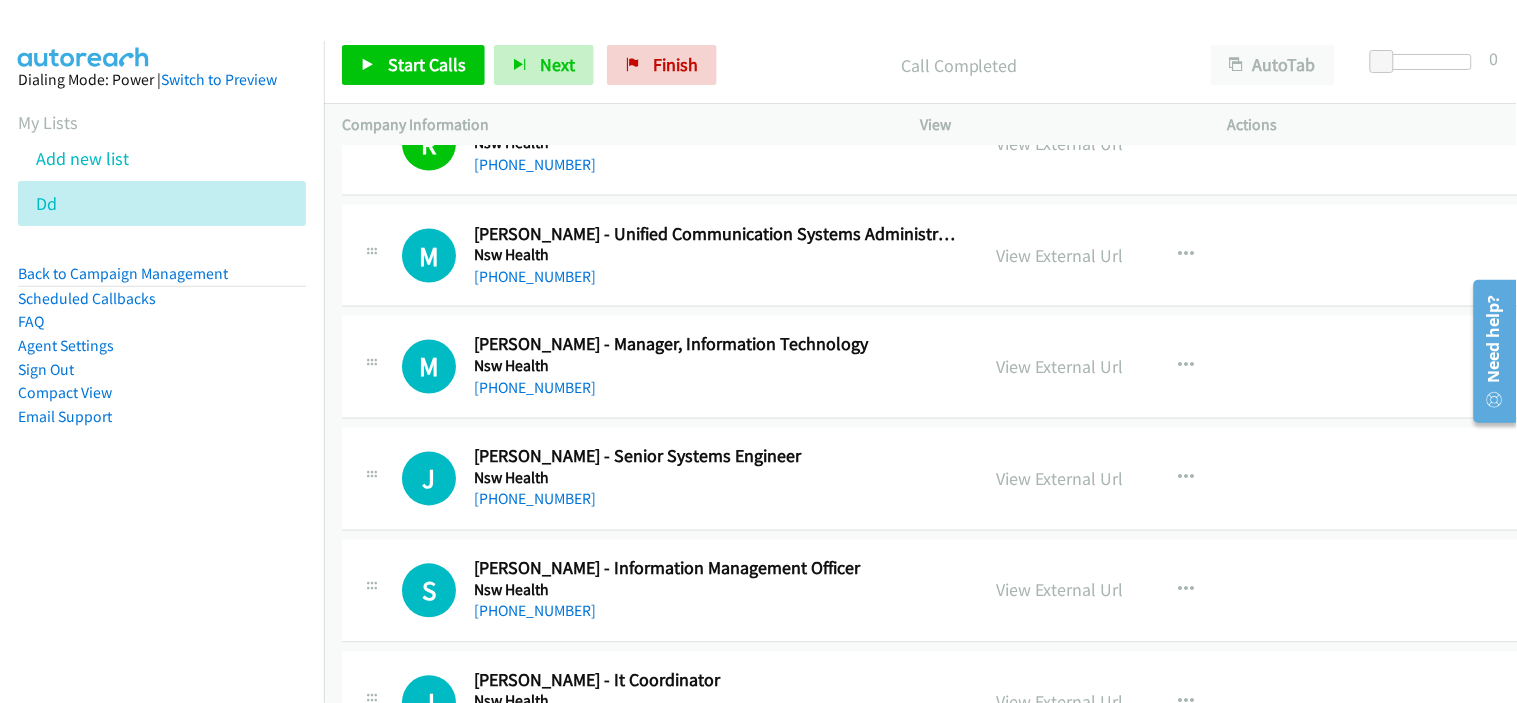 scroll, scrollTop: 4777, scrollLeft: 0, axis: vertical 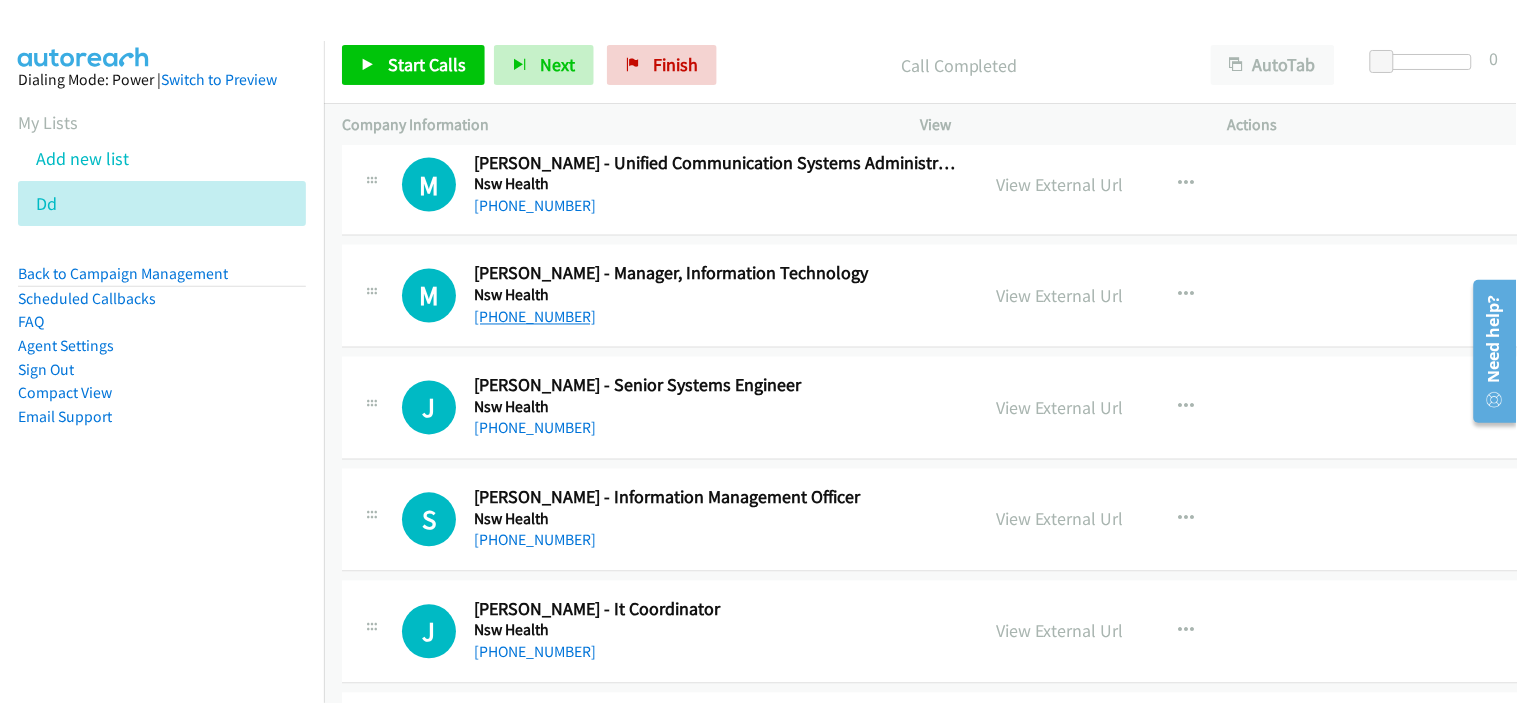 click on "[PHONE_NUMBER]" at bounding box center (535, 317) 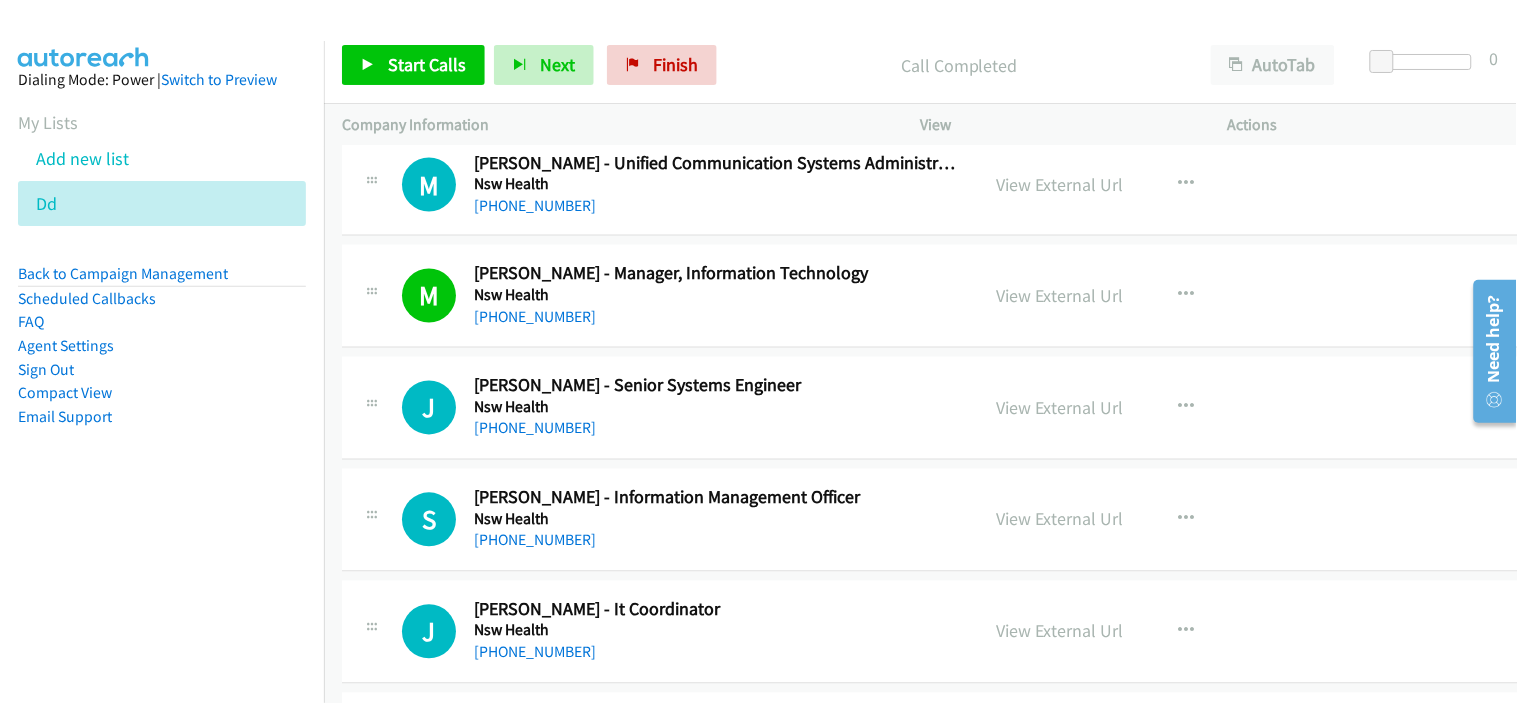 click on "[PHONE_NUMBER]" at bounding box center (717, 318) 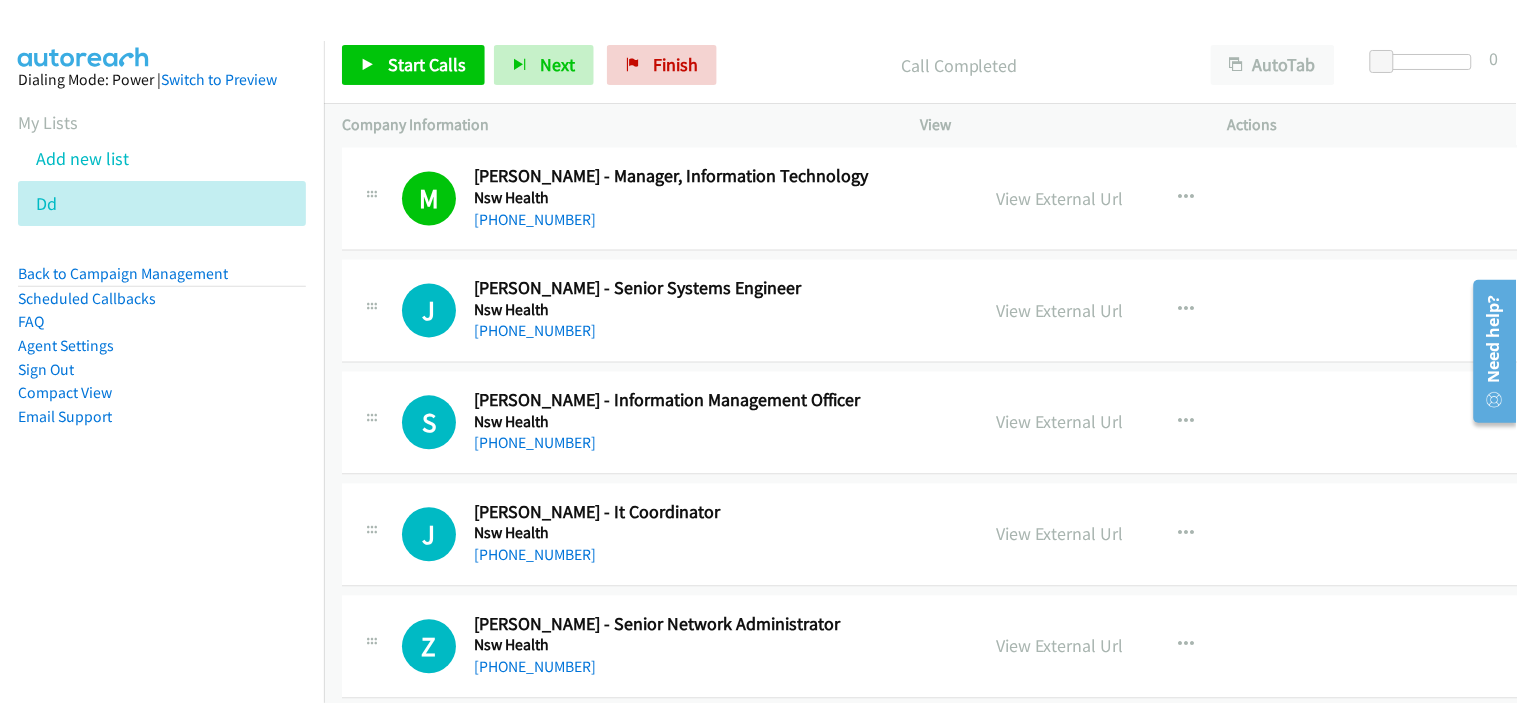 scroll, scrollTop: 4888, scrollLeft: 0, axis: vertical 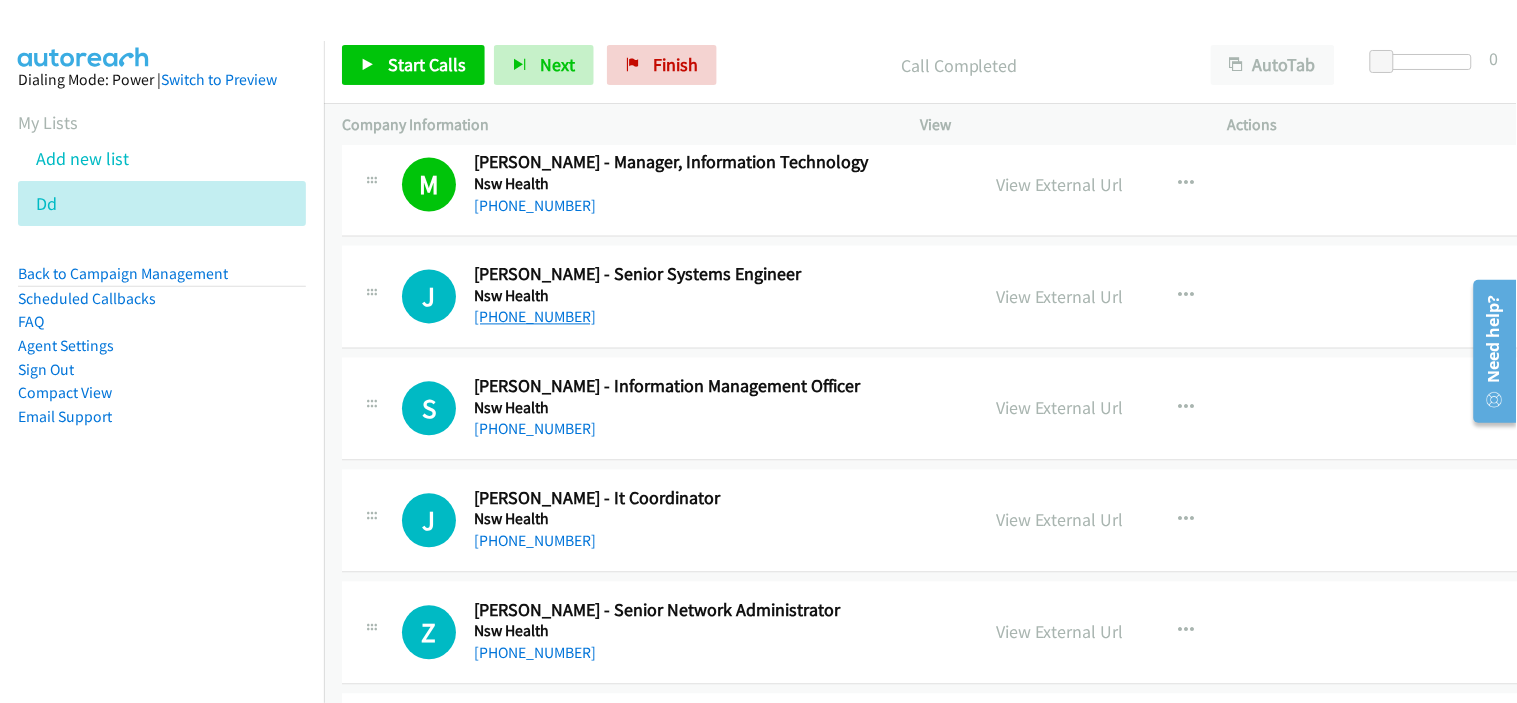 click on "[PHONE_NUMBER]" at bounding box center (535, 317) 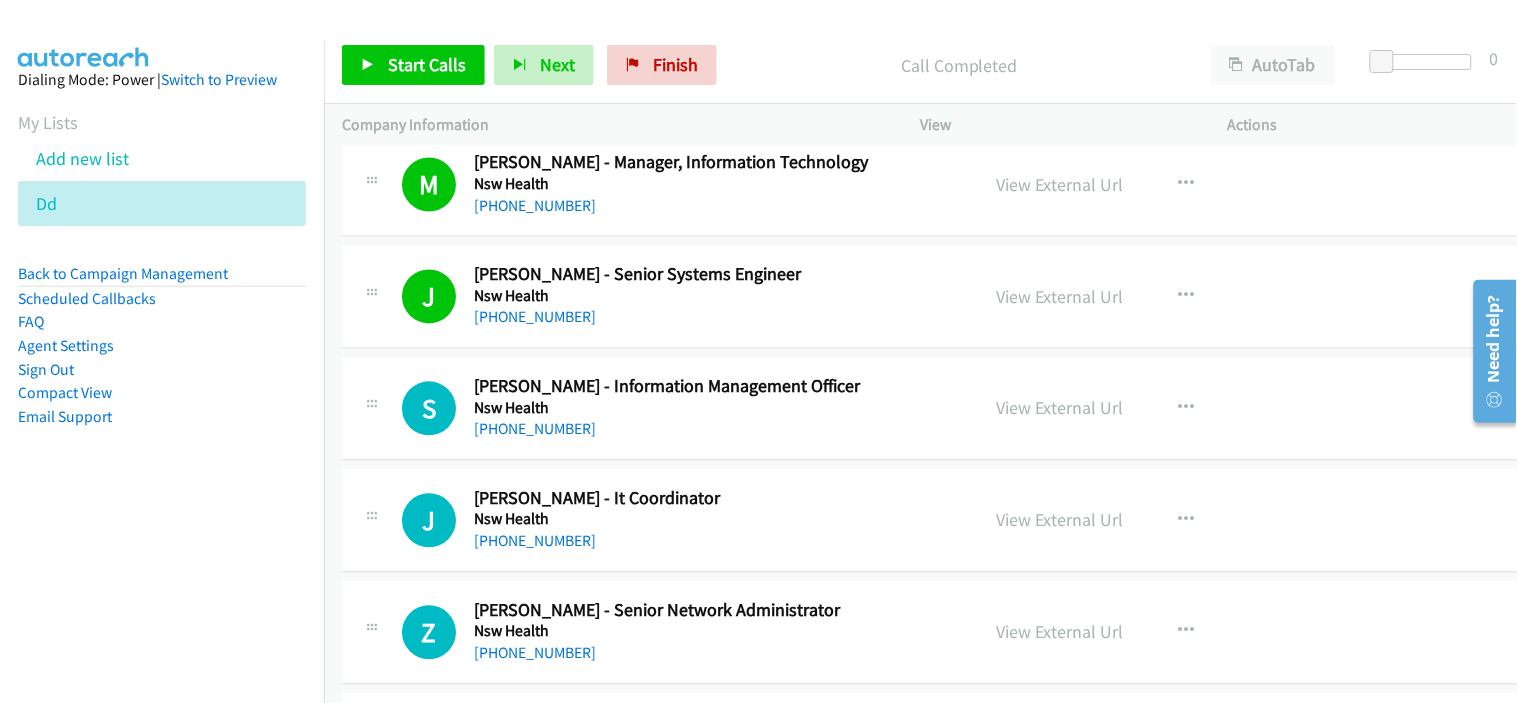 click on "[PHONE_NUMBER]" at bounding box center [717, 430] 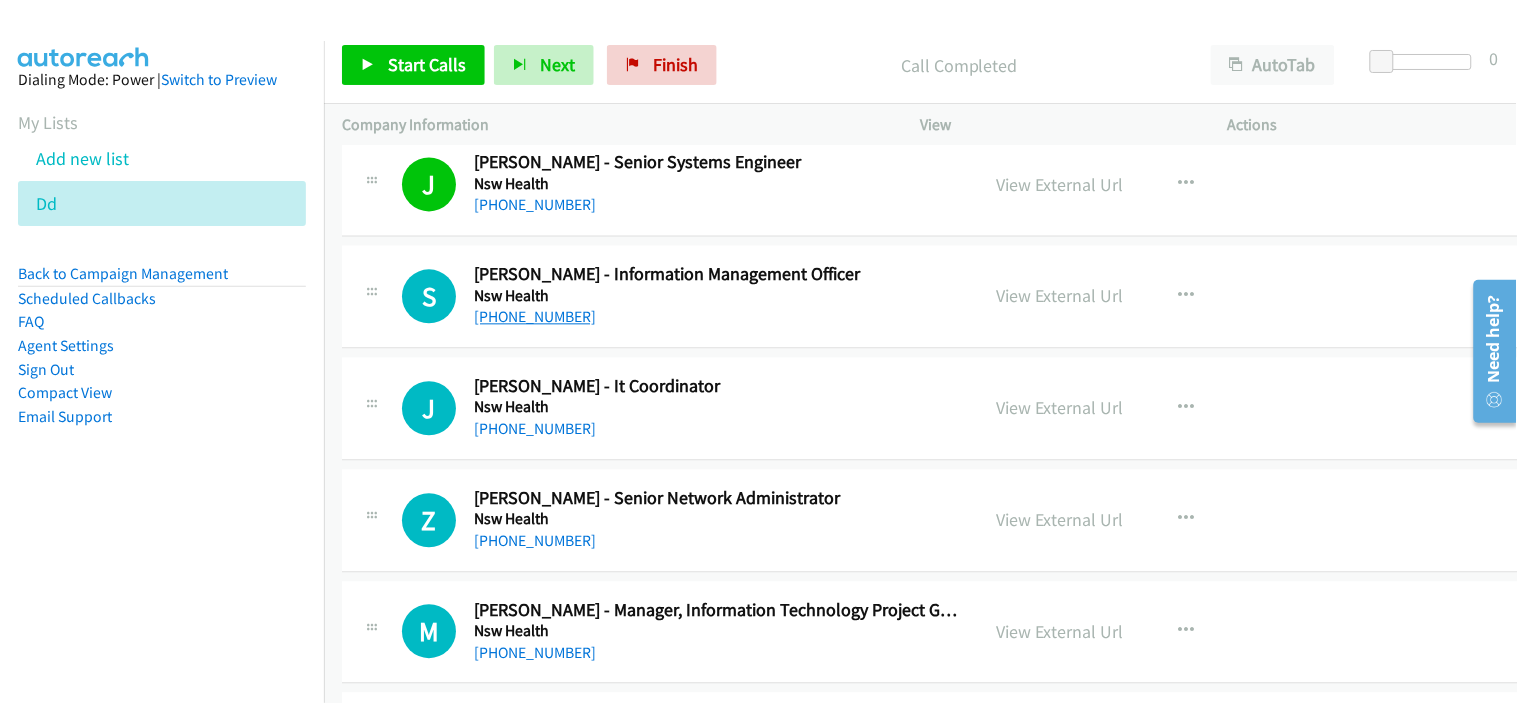 click on "[PHONE_NUMBER]" at bounding box center (535, 317) 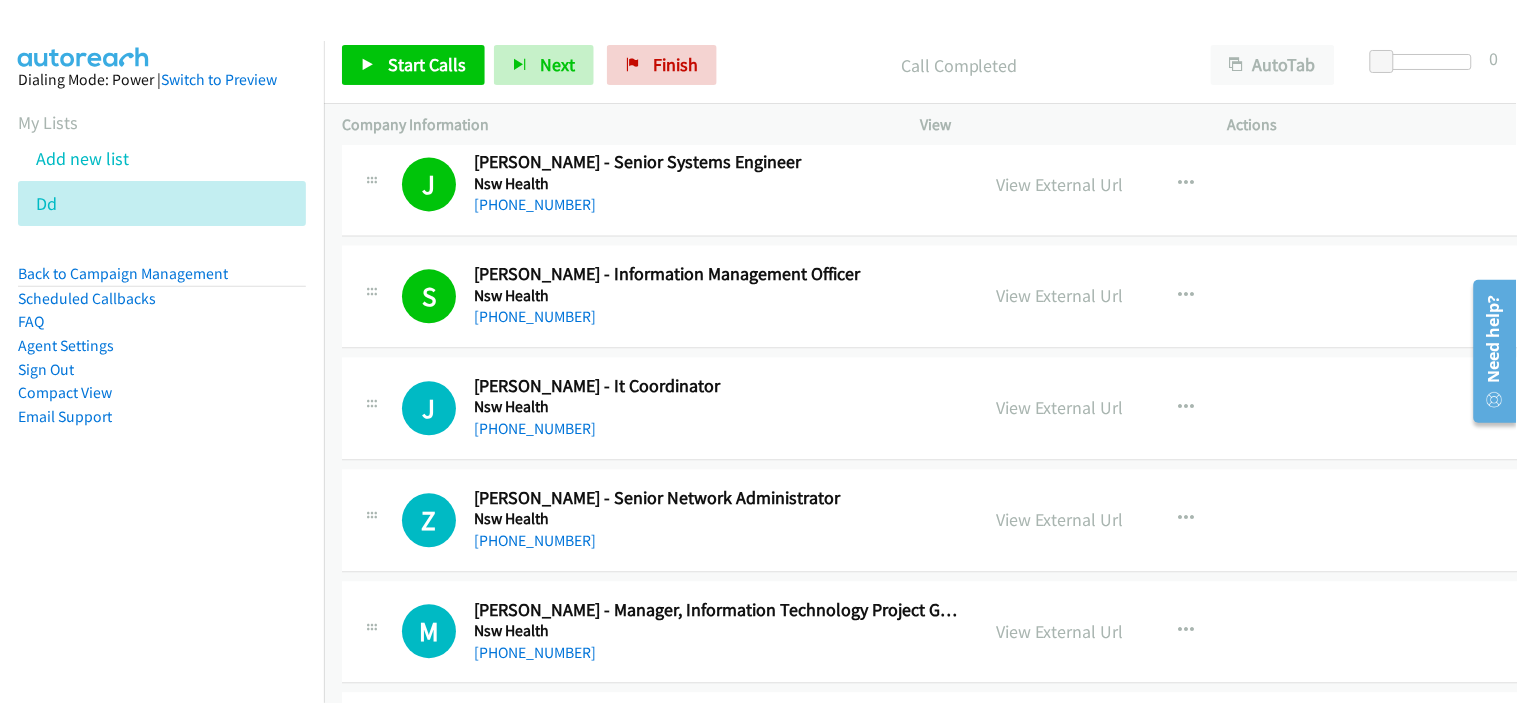 click on "J
Callback Scheduled
[PERSON_NAME] - It Coordinator
Nsw Health
[GEOGRAPHIC_DATA]/[GEOGRAPHIC_DATA]
[PHONE_NUMBER]
View External Url
View External Url
Schedule/Manage Callback
Start Calls Here
Remove from list
Add to do not call list
Reset Call Status" at bounding box center (942, 409) 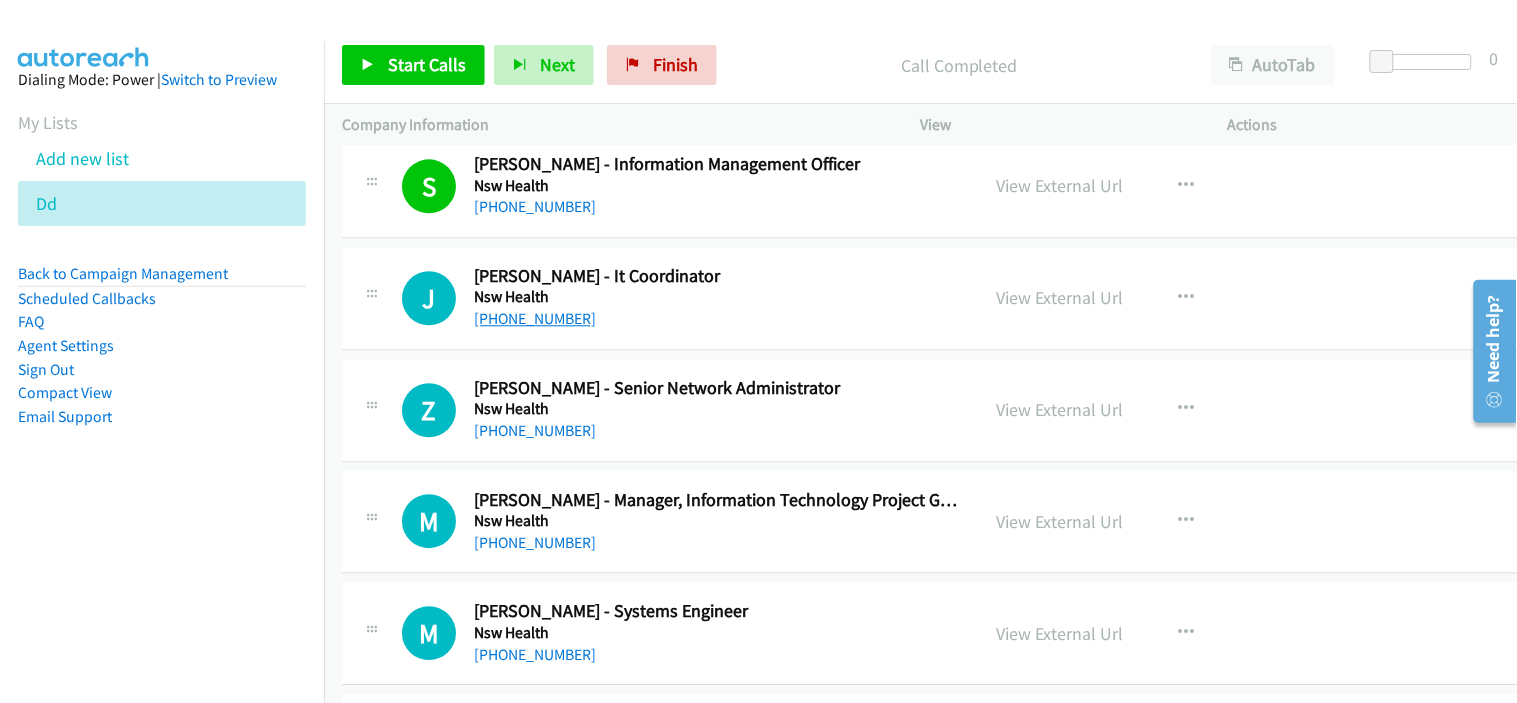 click on "[PHONE_NUMBER]" at bounding box center (535, 318) 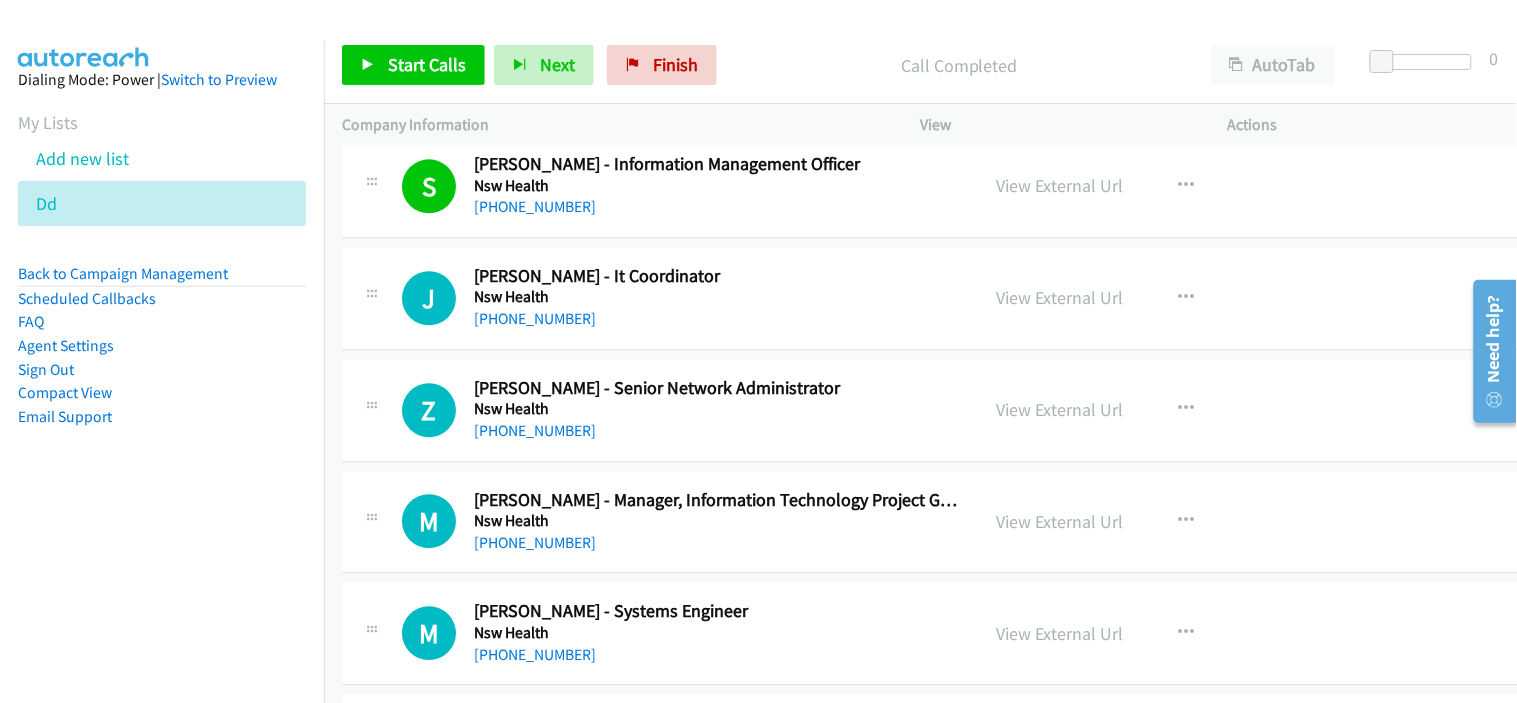 click on "[PHONE_NUMBER]" at bounding box center (717, 319) 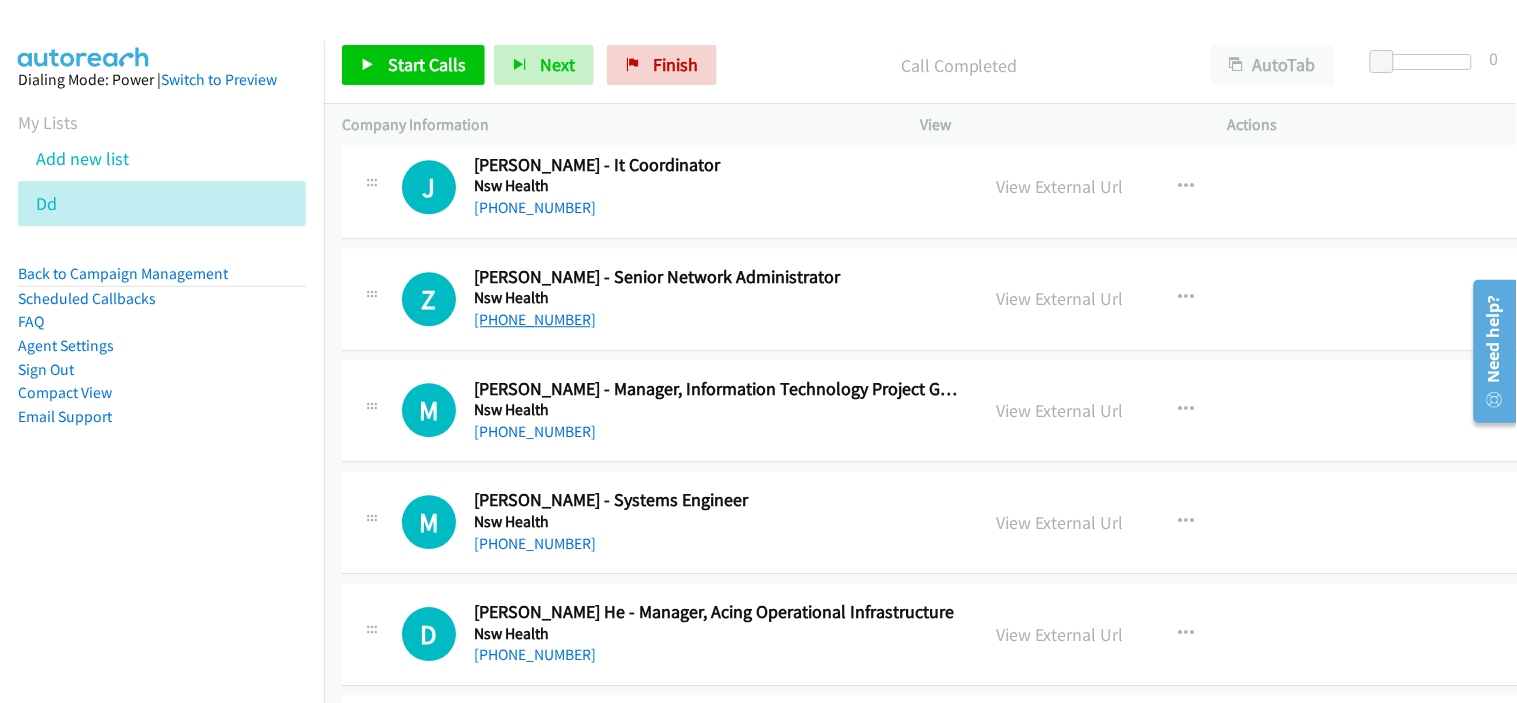 click on "[PHONE_NUMBER]" at bounding box center (535, 319) 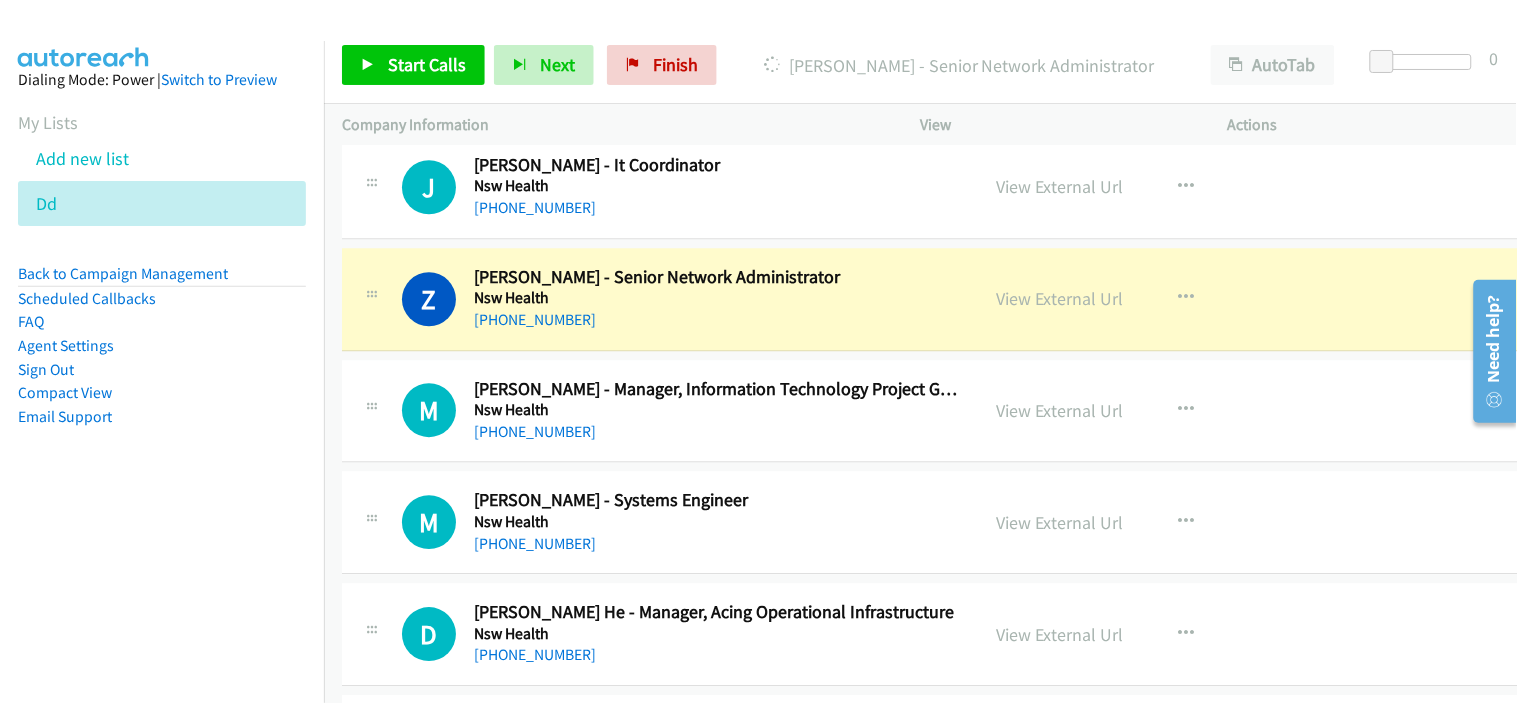 click on "M
Callback Scheduled
[PERSON_NAME] - Manager, Information Technology Project Governance & Assurance
Nsw Health
[GEOGRAPHIC_DATA]/[GEOGRAPHIC_DATA]
[PHONE_NUMBER]
View External Url
View External Url
Schedule/Manage Callback
Start Calls Here
Remove from list
Add to do not call list
Reset Call Status" at bounding box center [942, 411] 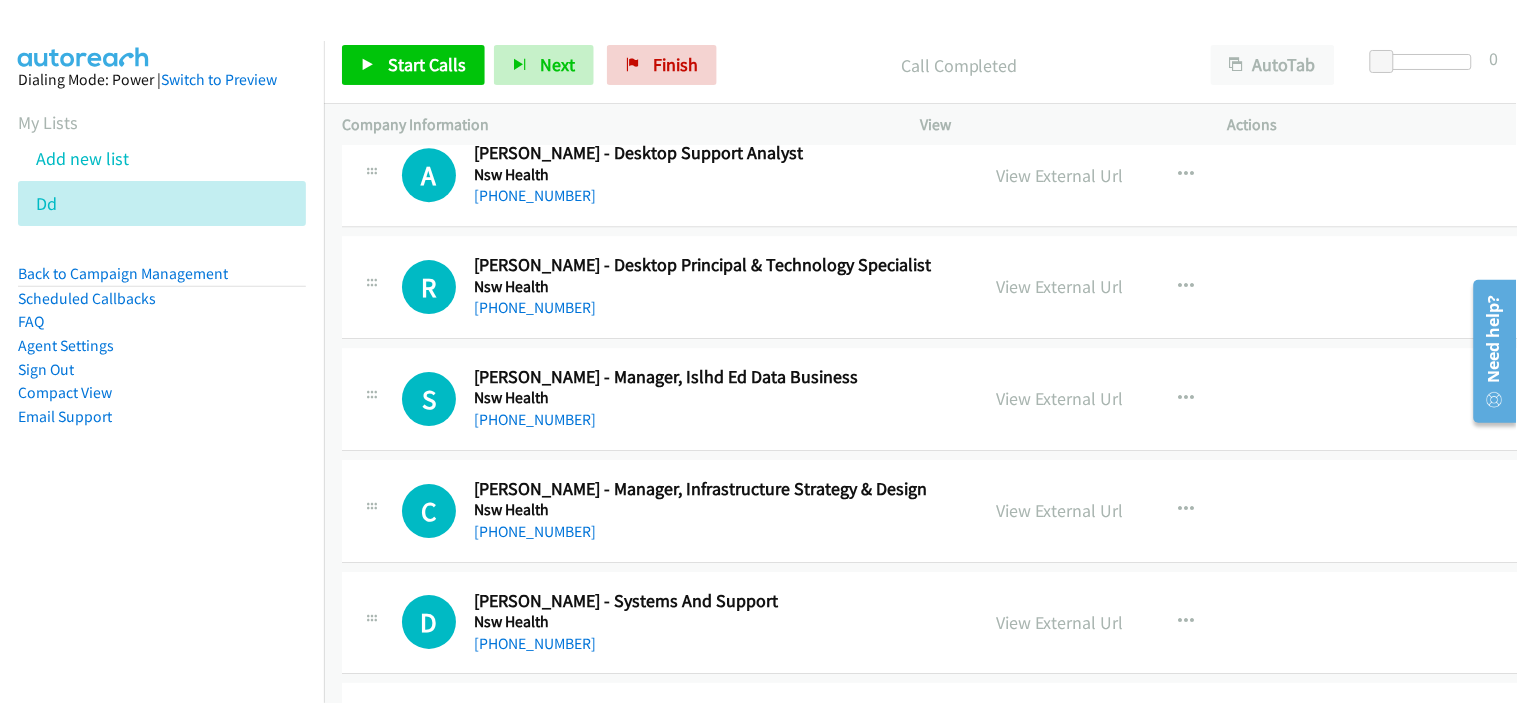 scroll, scrollTop: 21444, scrollLeft: 0, axis: vertical 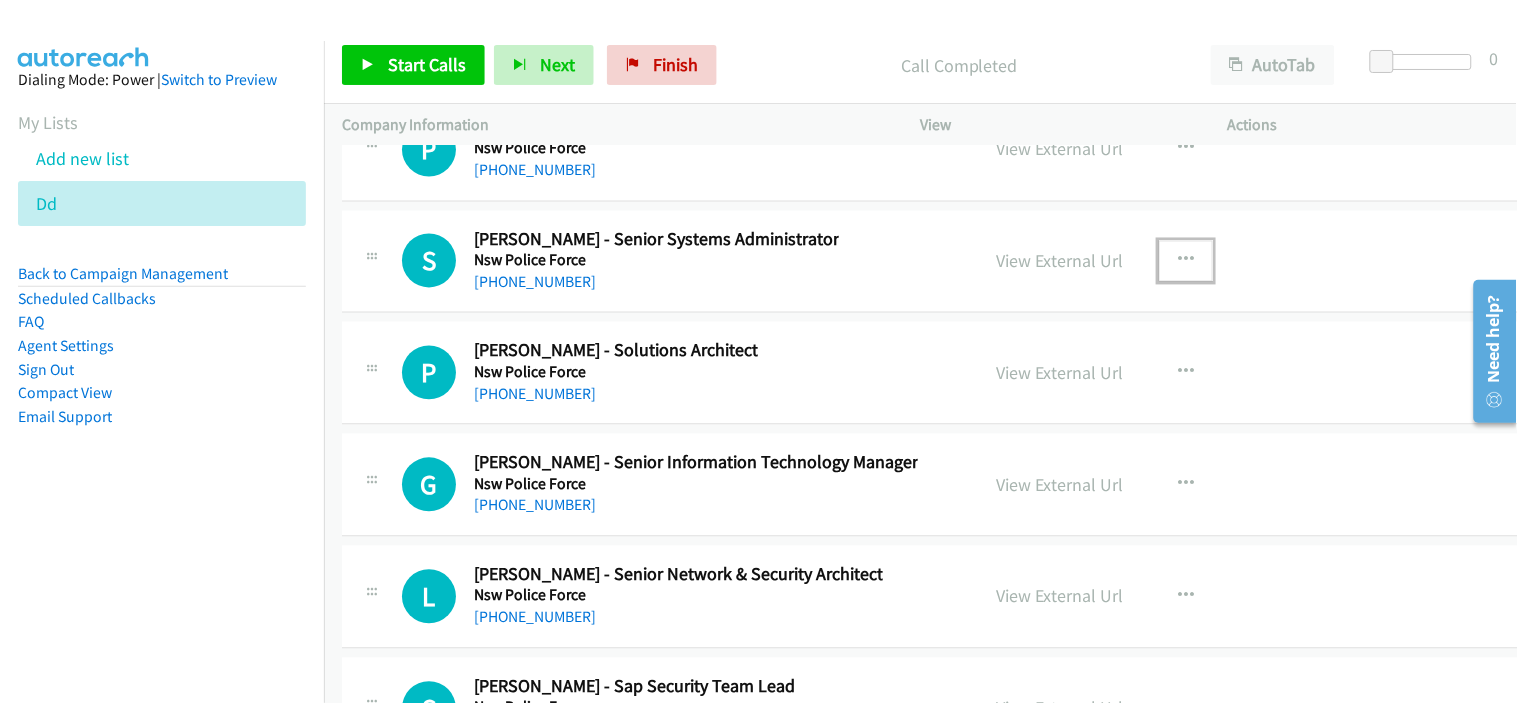 click at bounding box center (1186, 261) 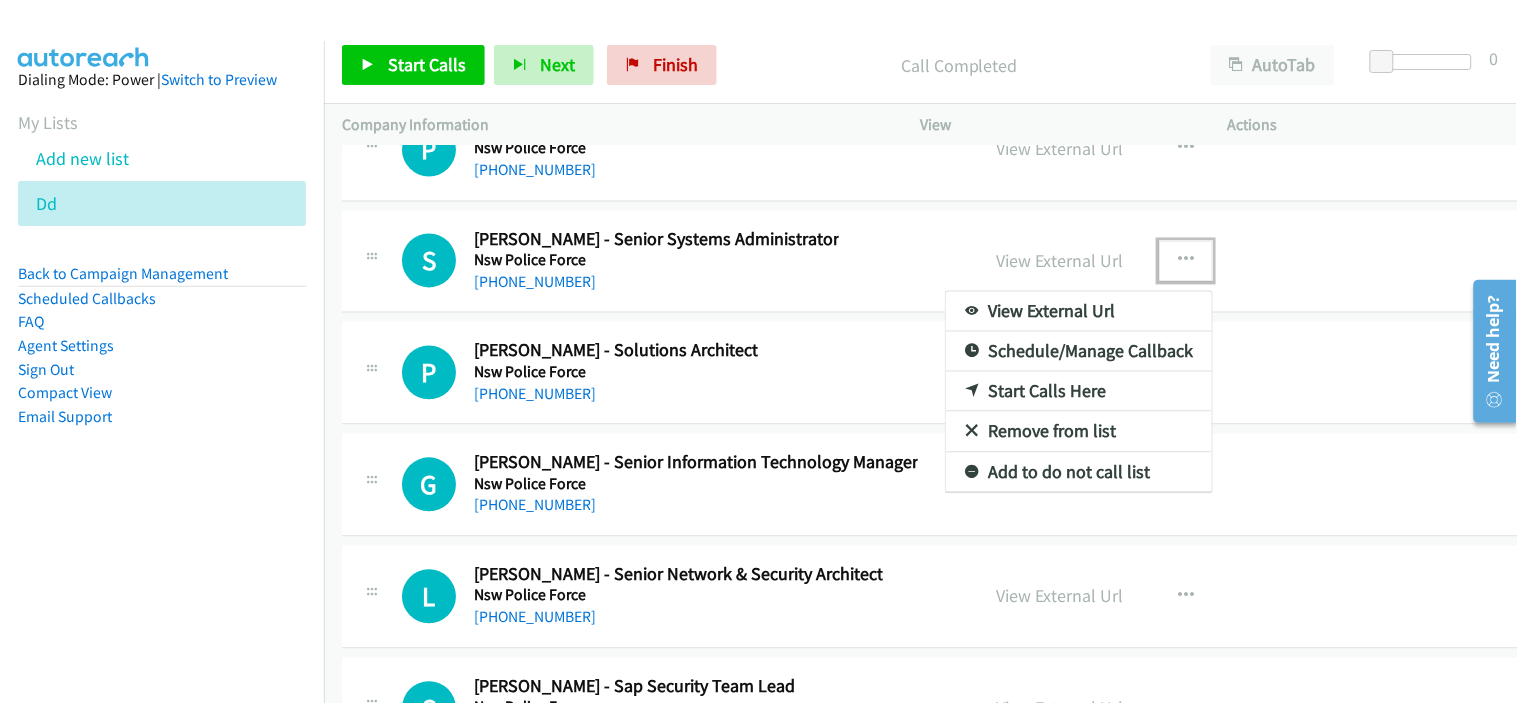 click on "Start Calls Here" at bounding box center [1079, 392] 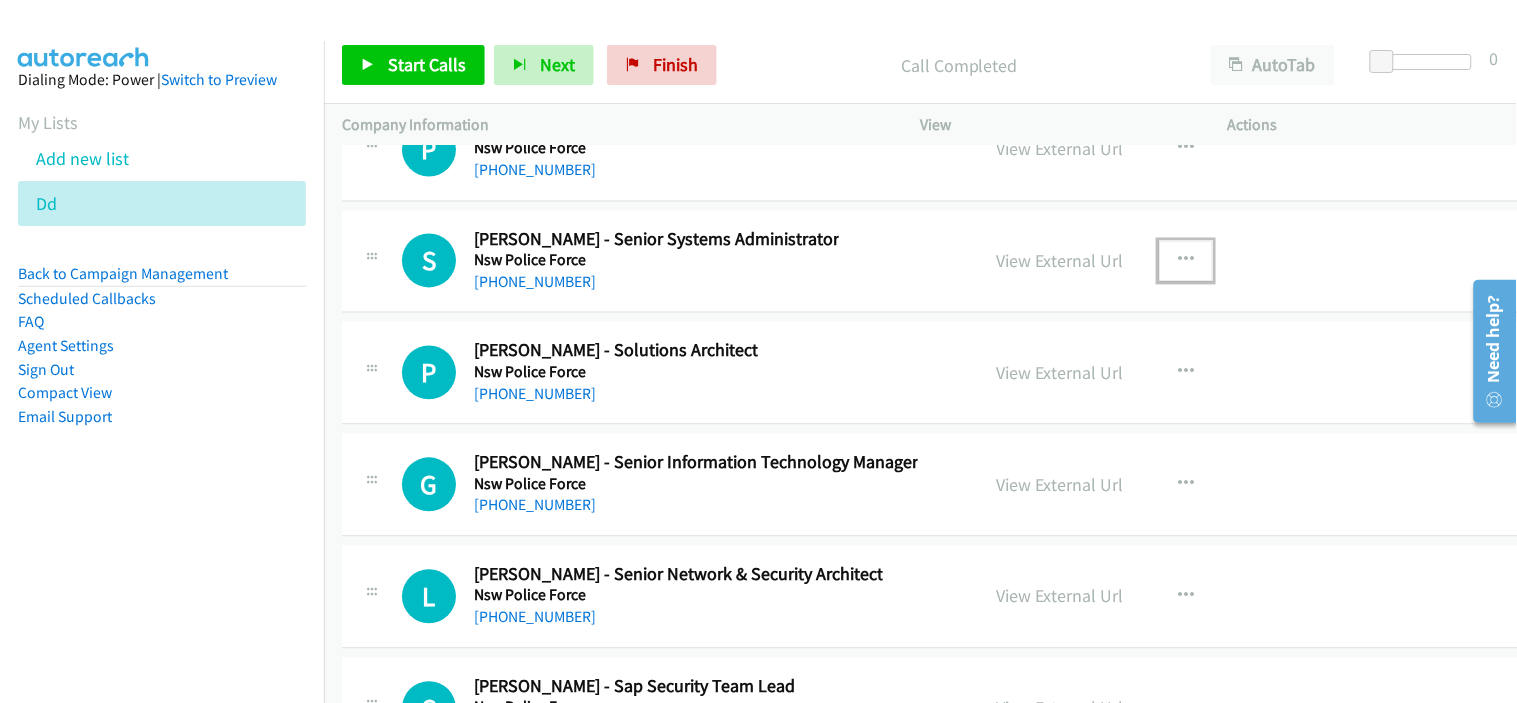 click on "[PHONE_NUMBER]" at bounding box center (656, 283) 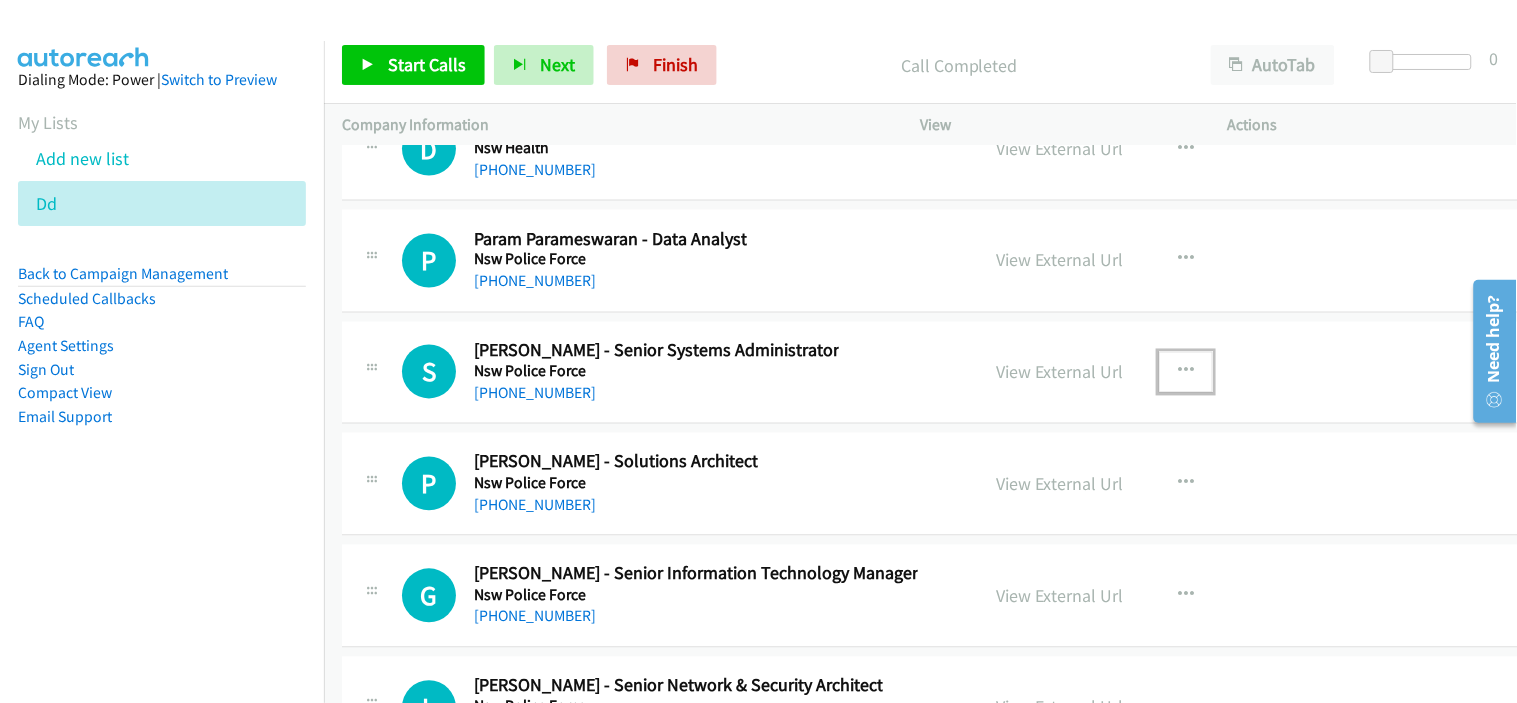 scroll, scrollTop: 32206, scrollLeft: 0, axis: vertical 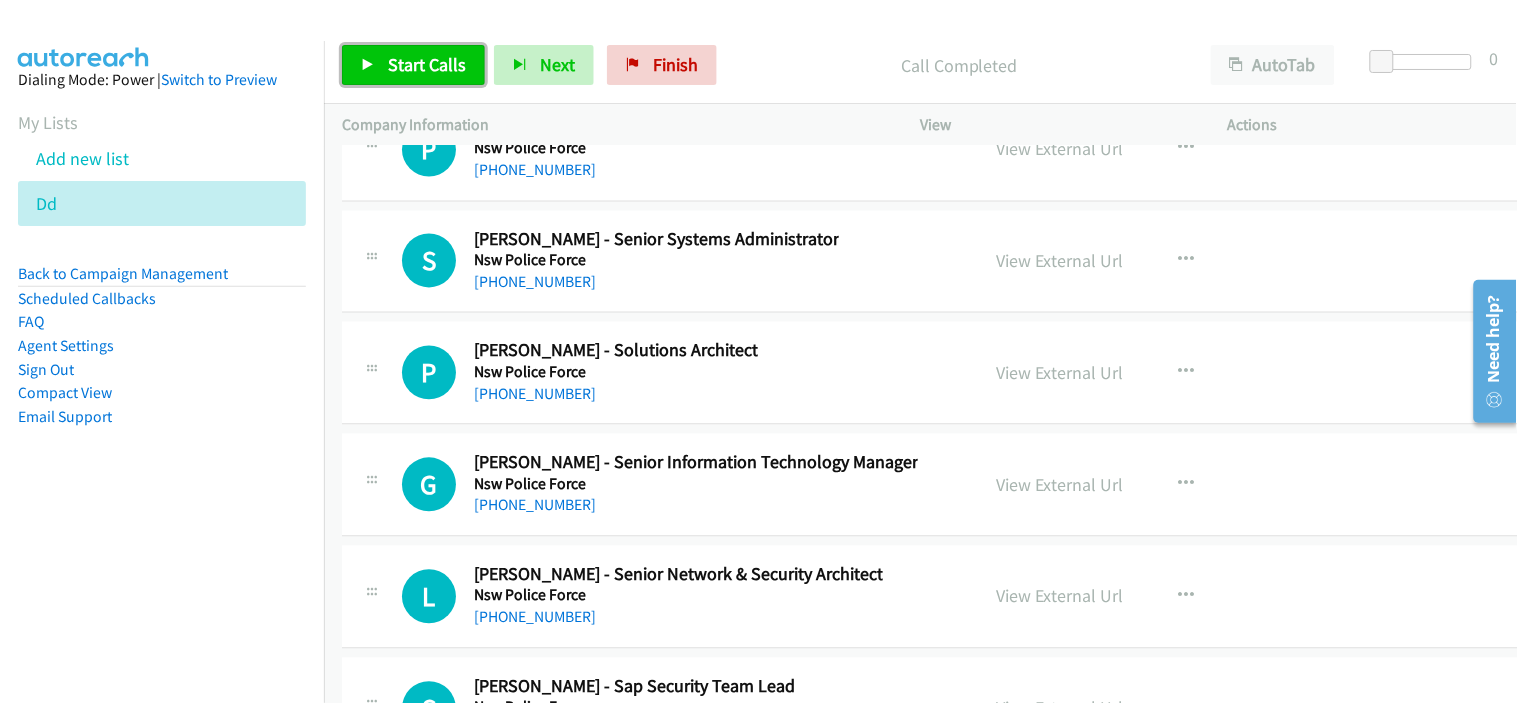 click on "Start Calls" at bounding box center (413, 65) 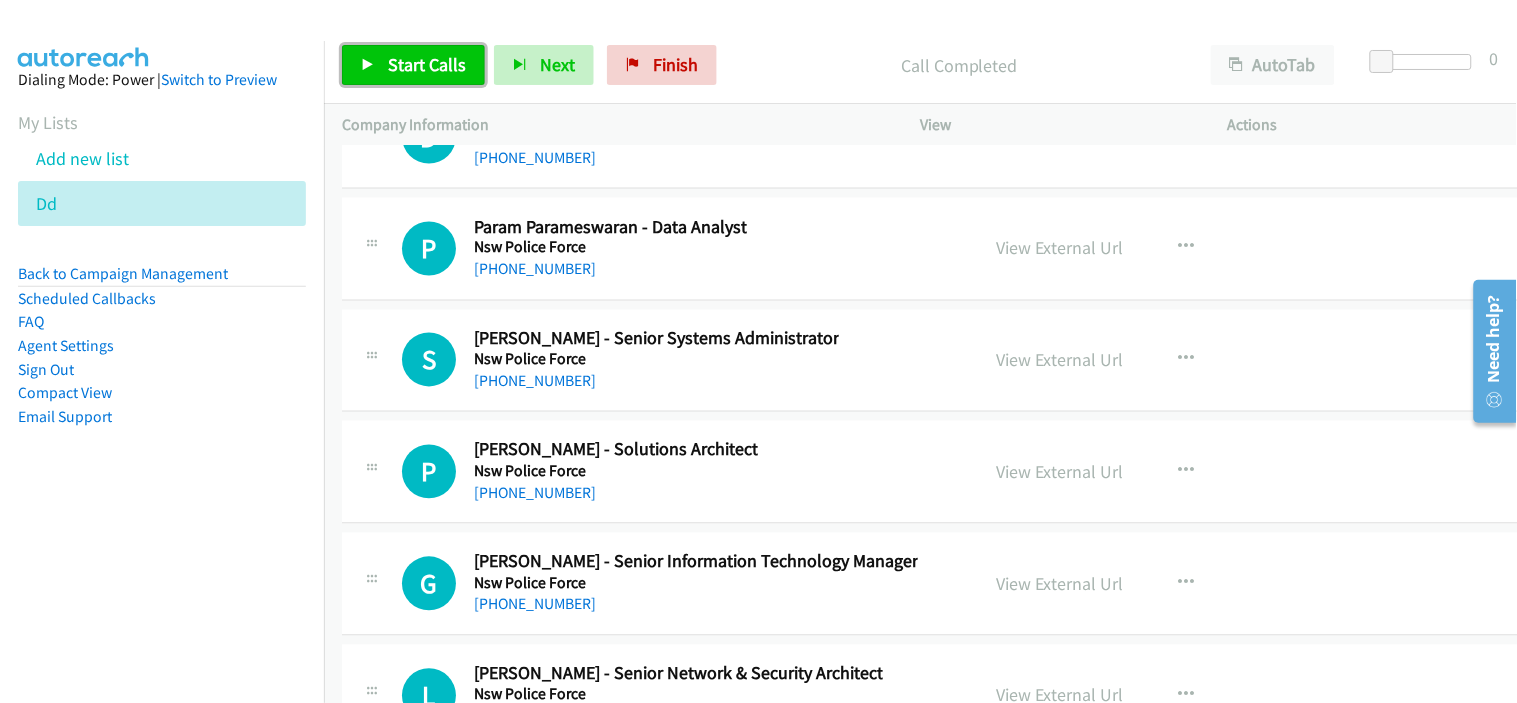 scroll, scrollTop: 32095, scrollLeft: 0, axis: vertical 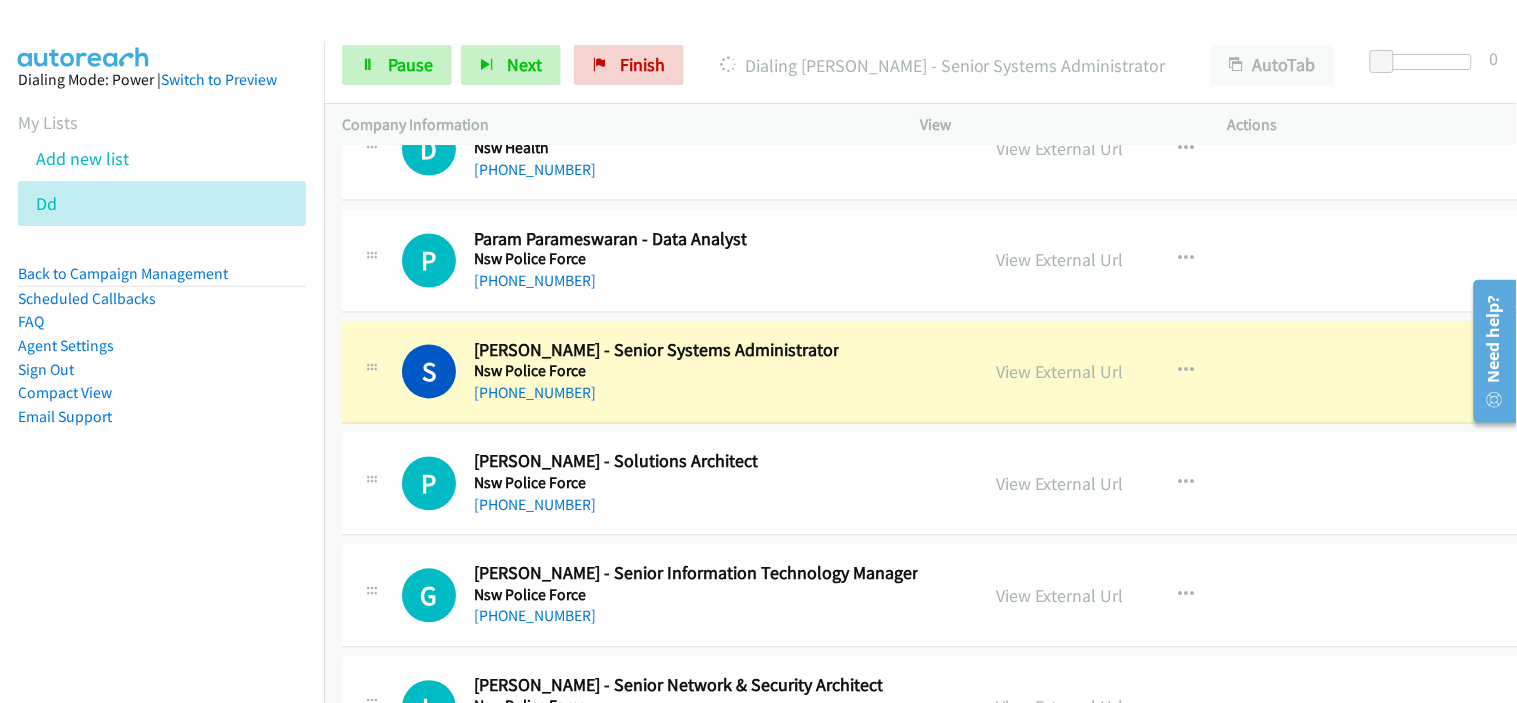click on "[PHONE_NUMBER]" at bounding box center [656, 394] 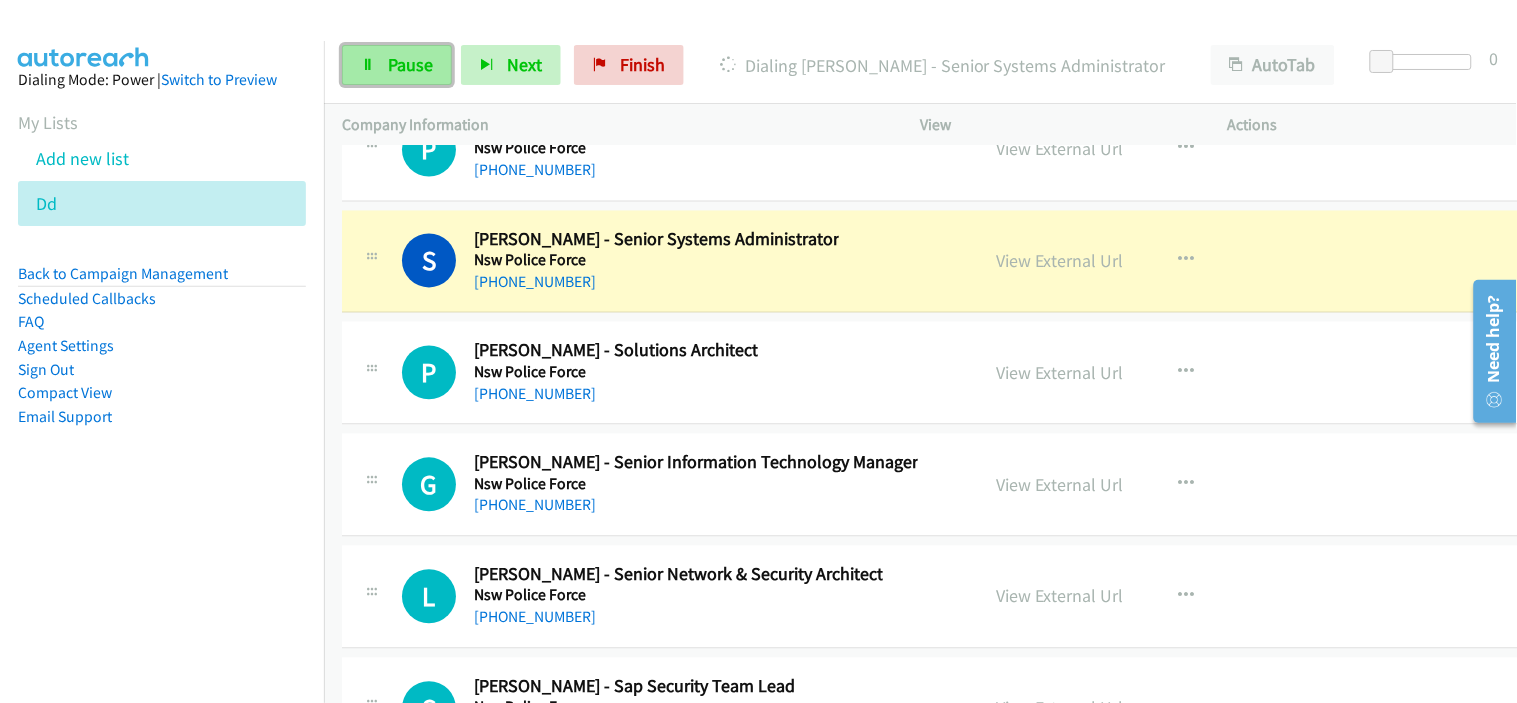 click on "Pause" at bounding box center [397, 65] 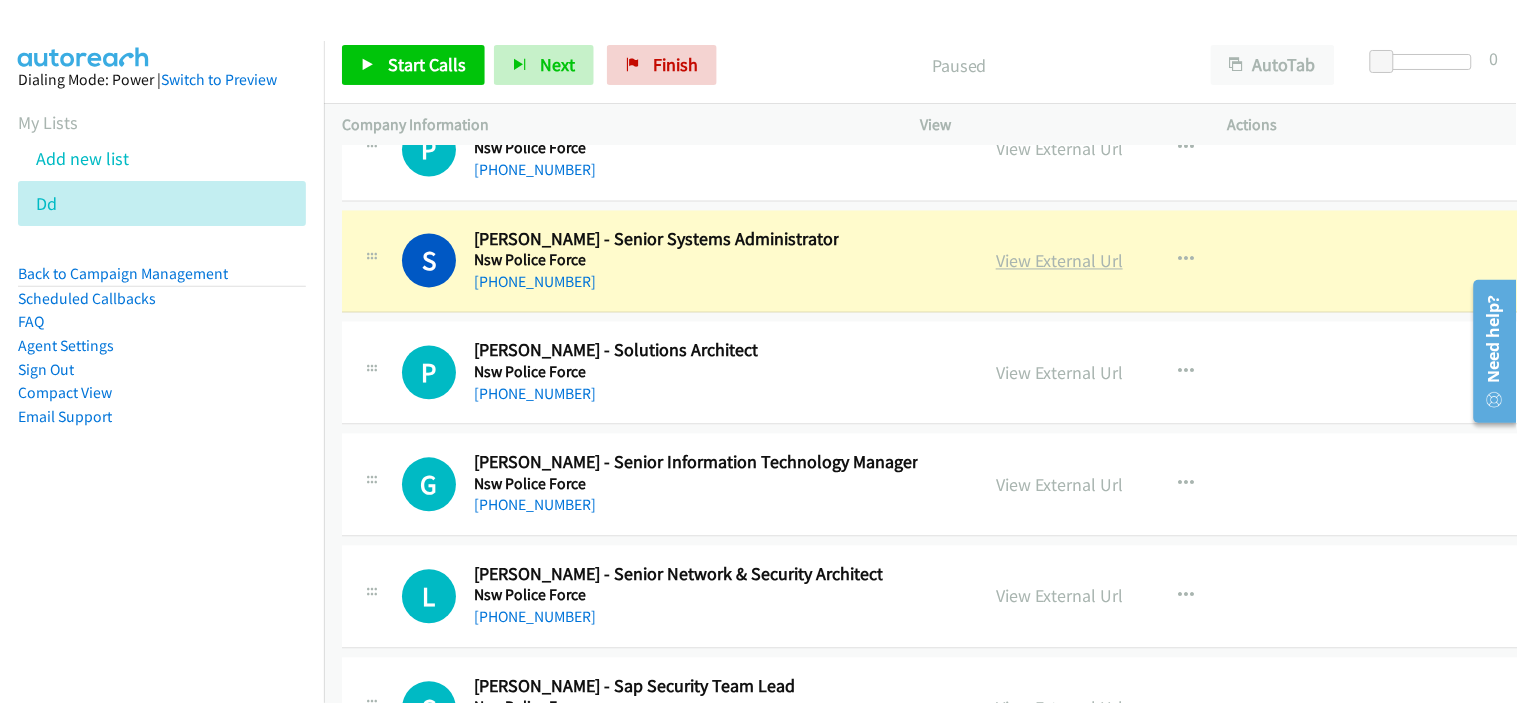 click on "View External Url" at bounding box center [1059, 261] 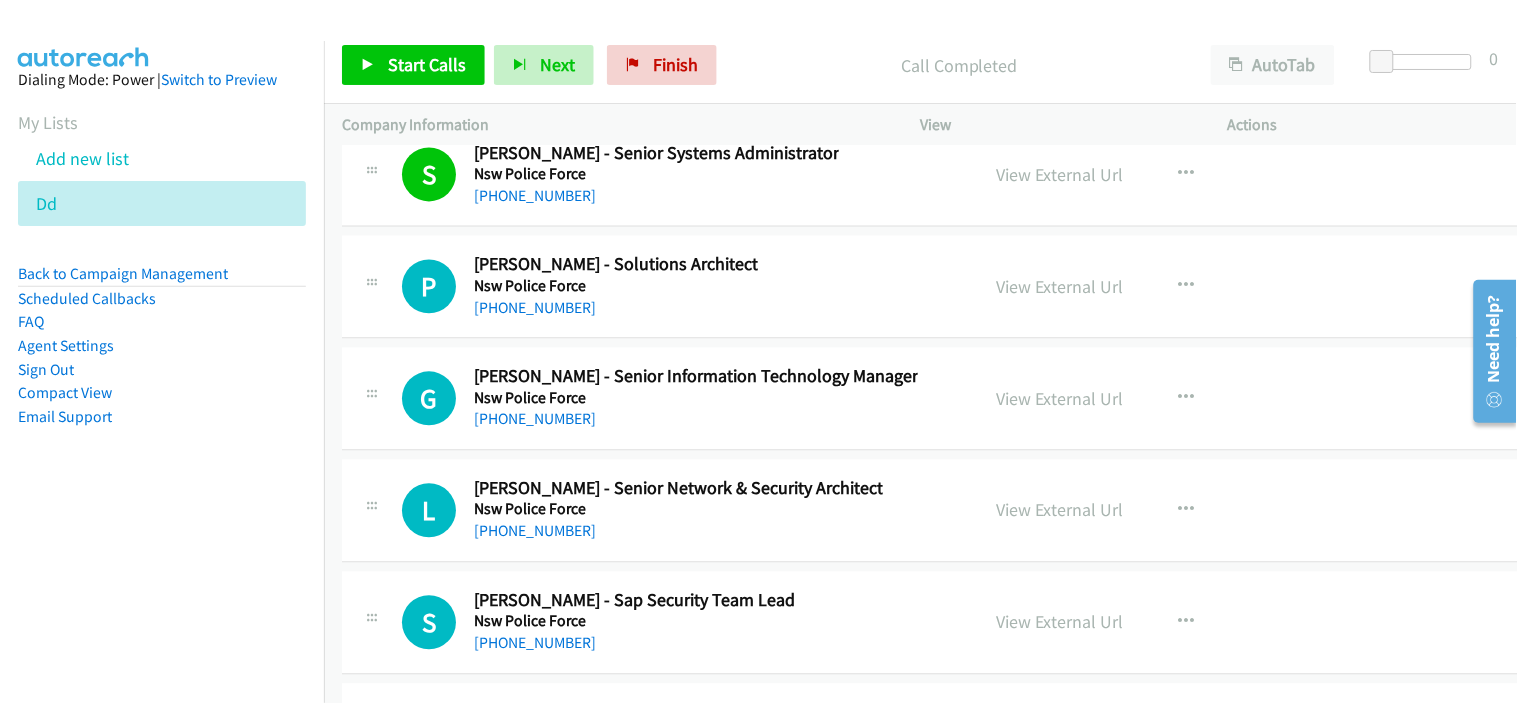 scroll, scrollTop: 32317, scrollLeft: 0, axis: vertical 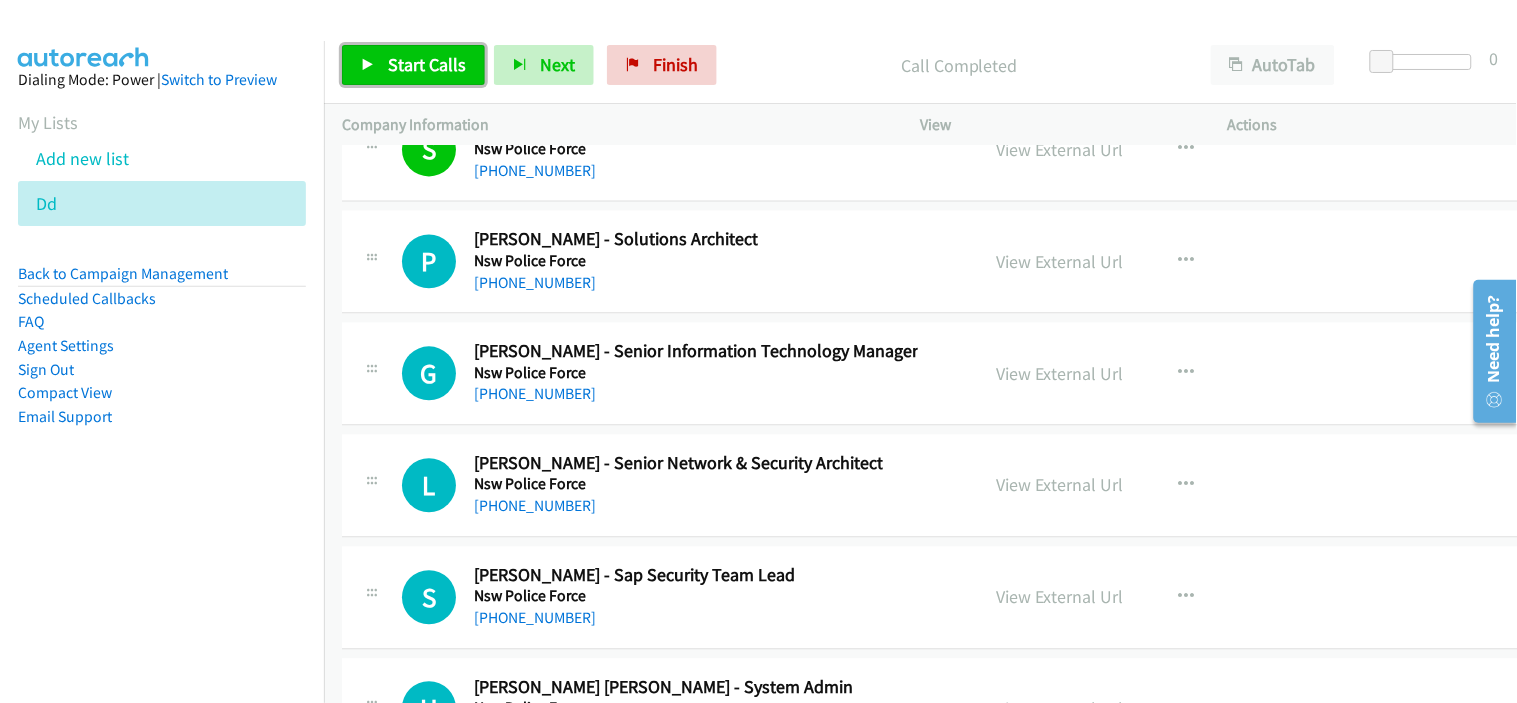 click on "Start Calls" at bounding box center (427, 64) 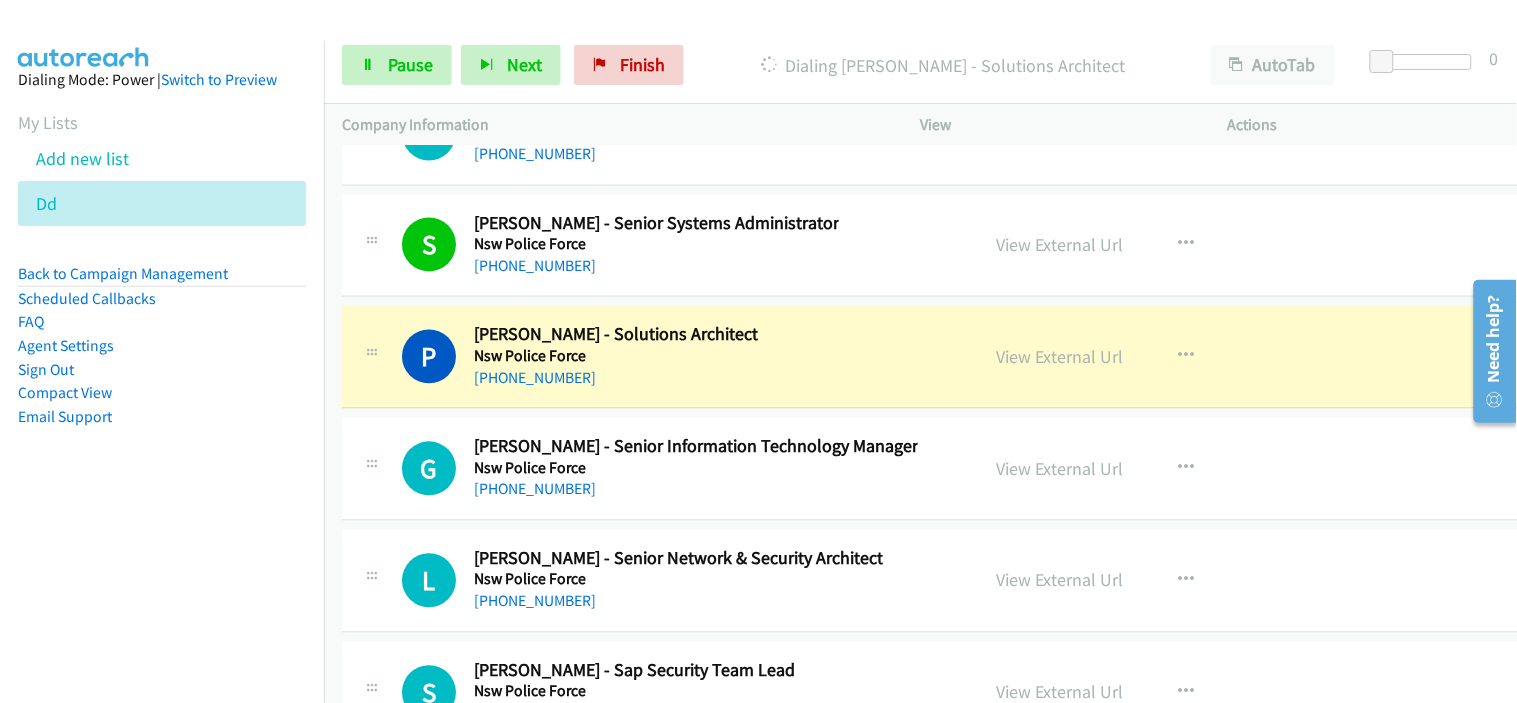 scroll, scrollTop: 32206, scrollLeft: 0, axis: vertical 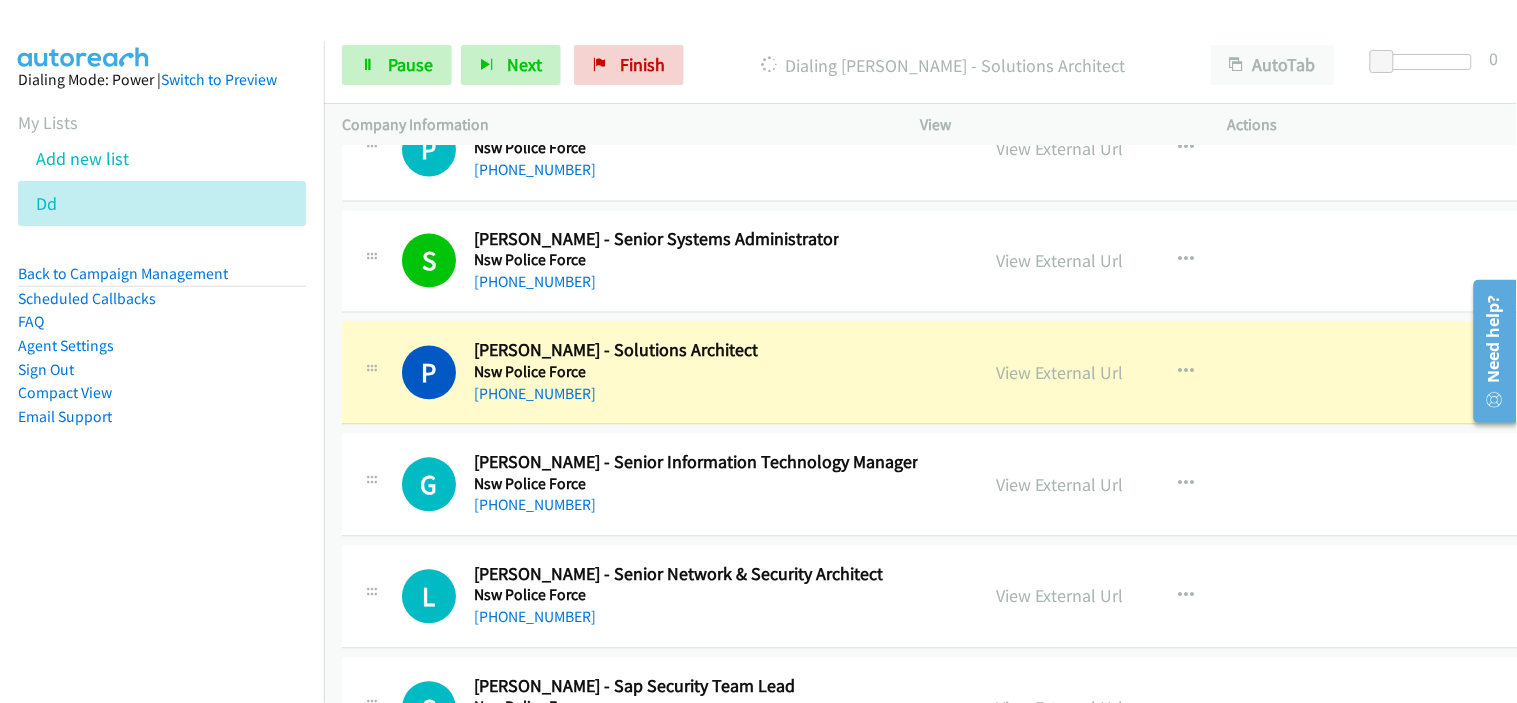 click on "[PHONE_NUMBER]" at bounding box center (696, 506) 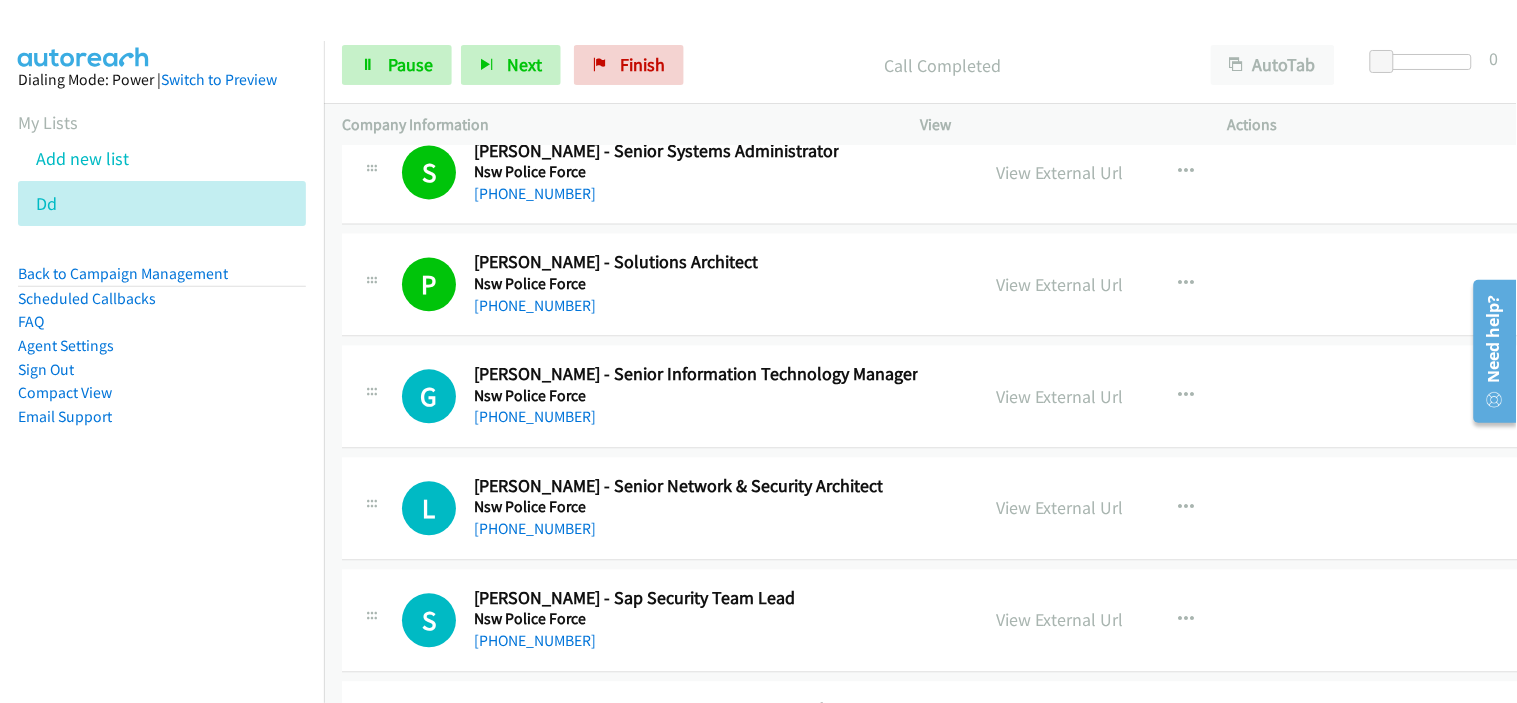 scroll, scrollTop: 32317, scrollLeft: 0, axis: vertical 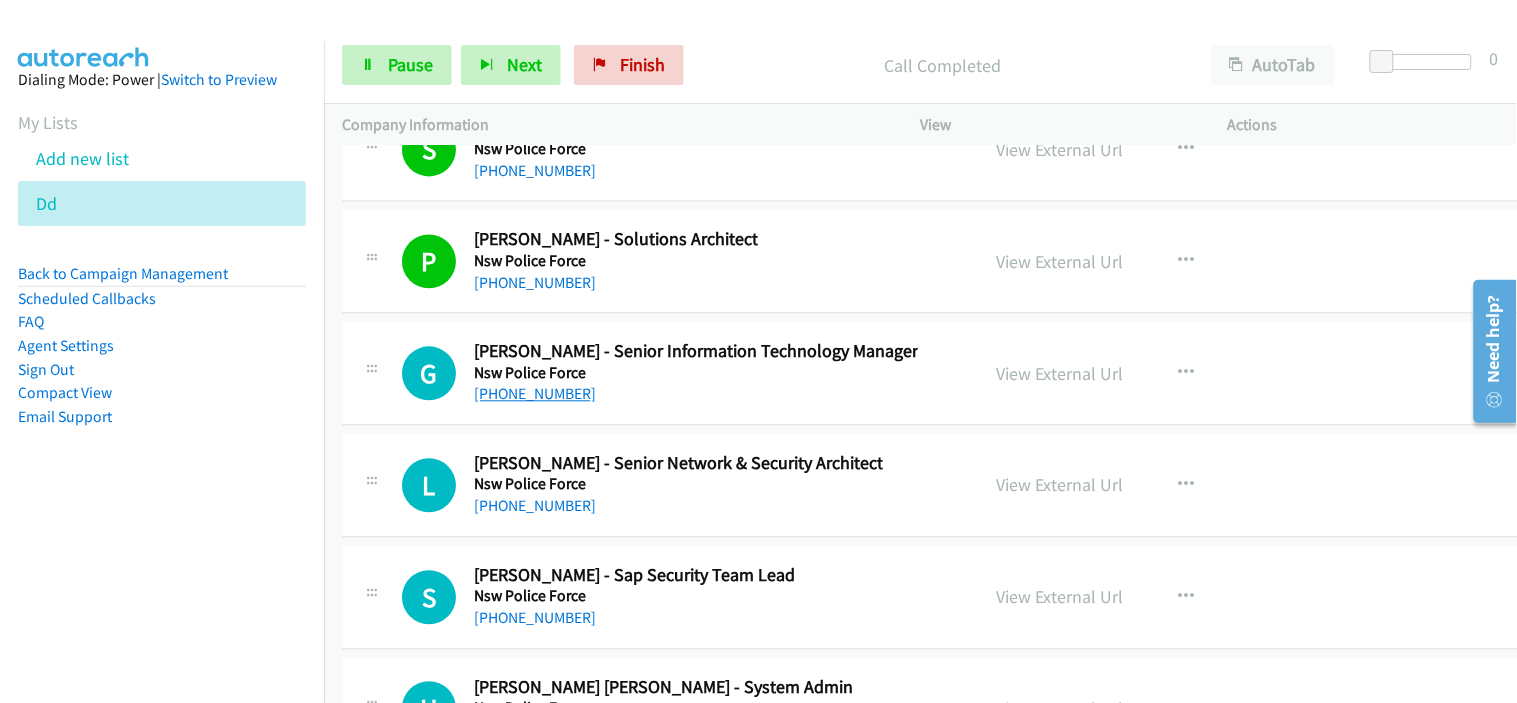 click on "[PHONE_NUMBER]" at bounding box center [535, 394] 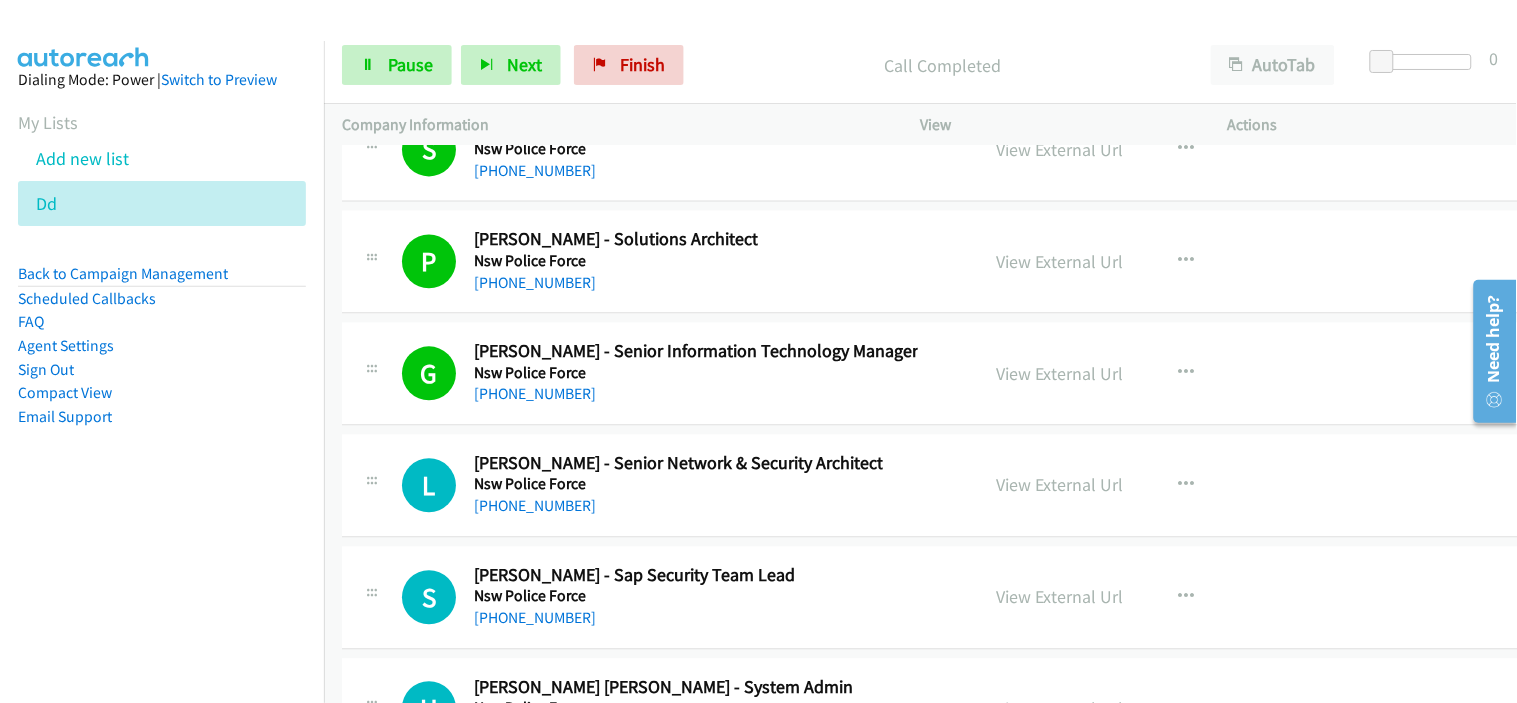 scroll, scrollTop: 32428, scrollLeft: 0, axis: vertical 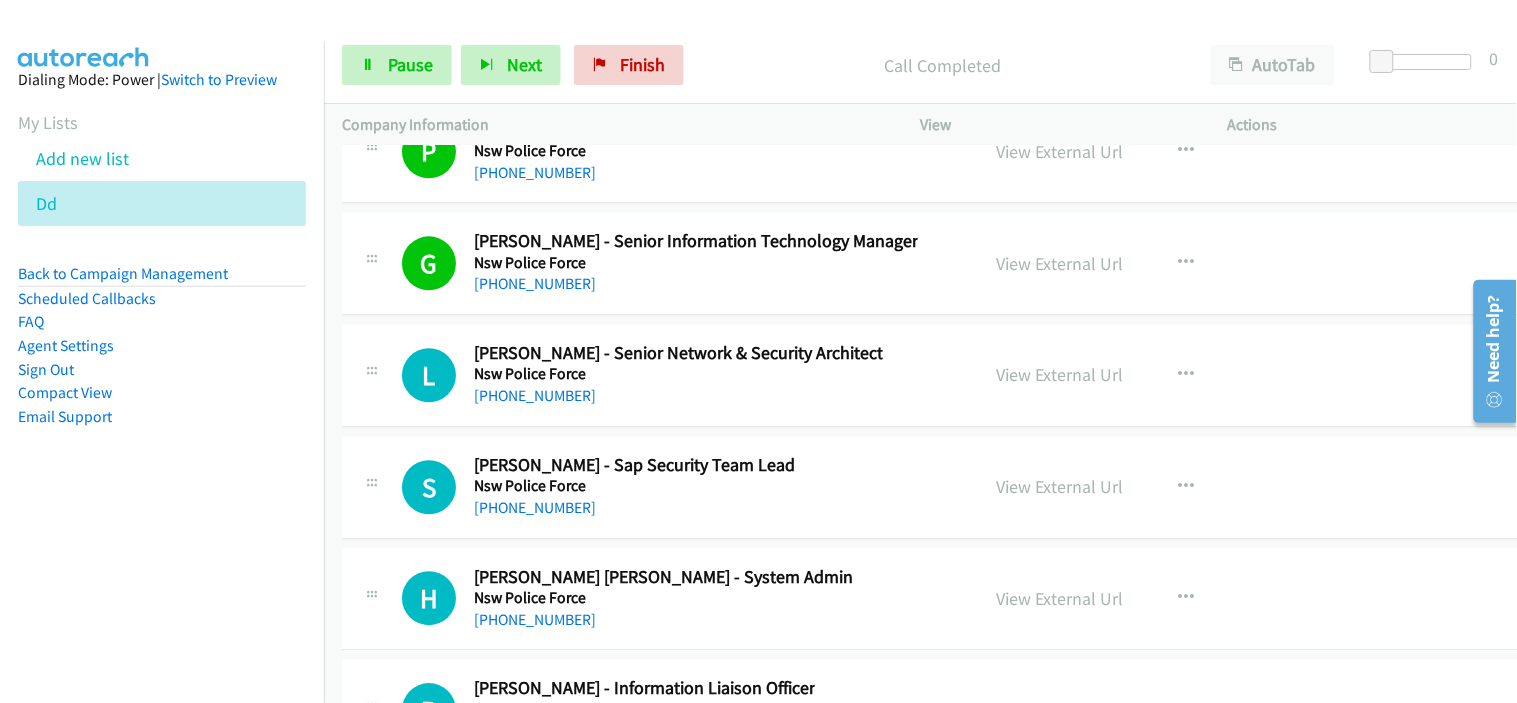 click on "[PHONE_NUMBER]" at bounding box center [678, 396] 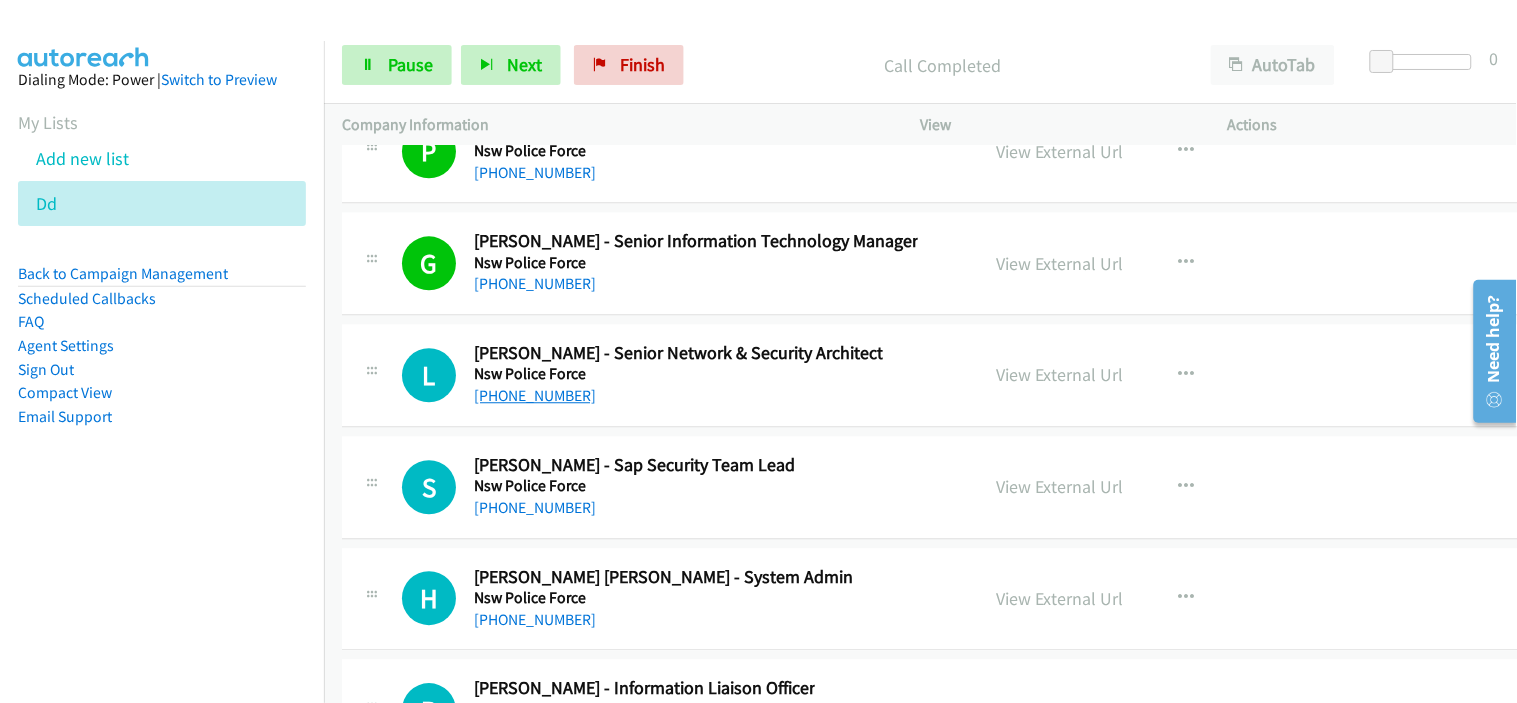 click on "[PHONE_NUMBER]" at bounding box center (535, 395) 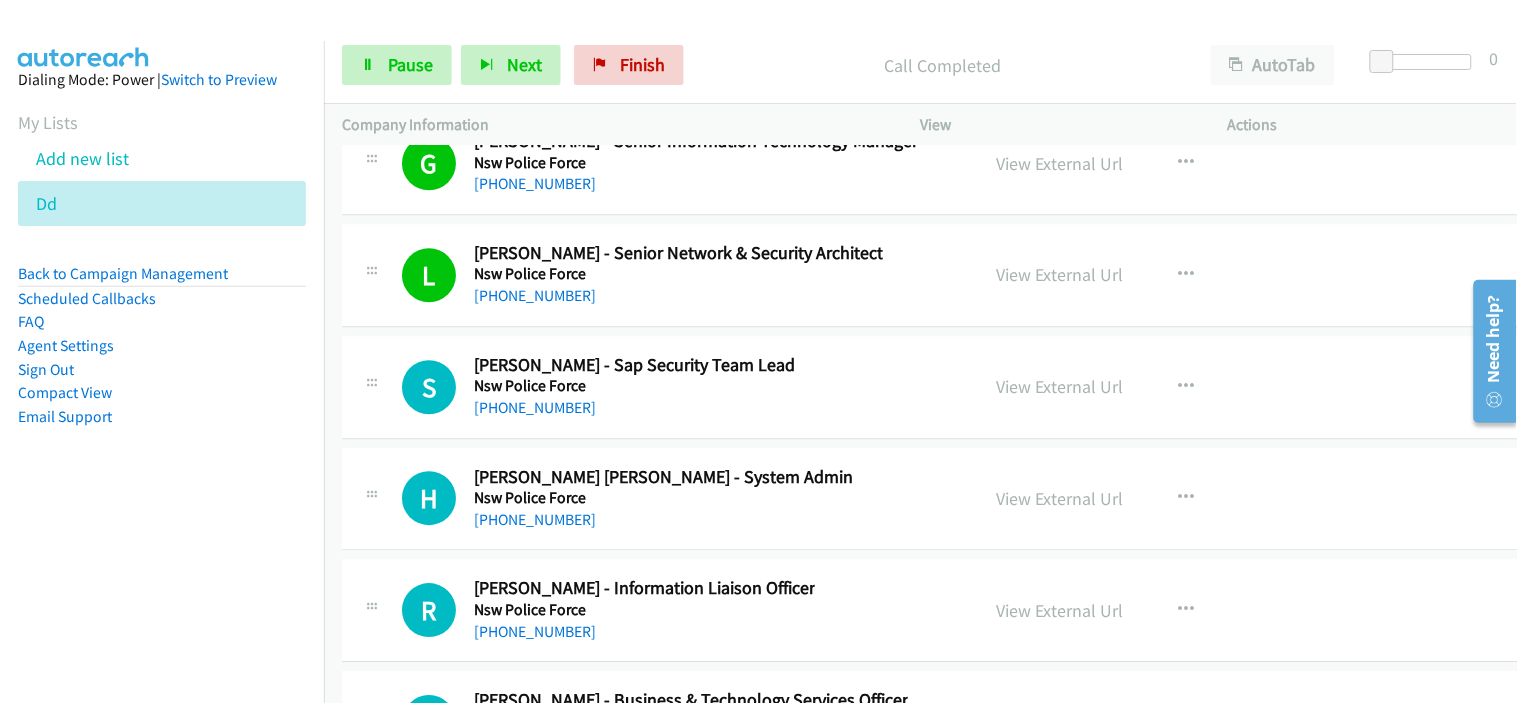 scroll, scrollTop: 32540, scrollLeft: 0, axis: vertical 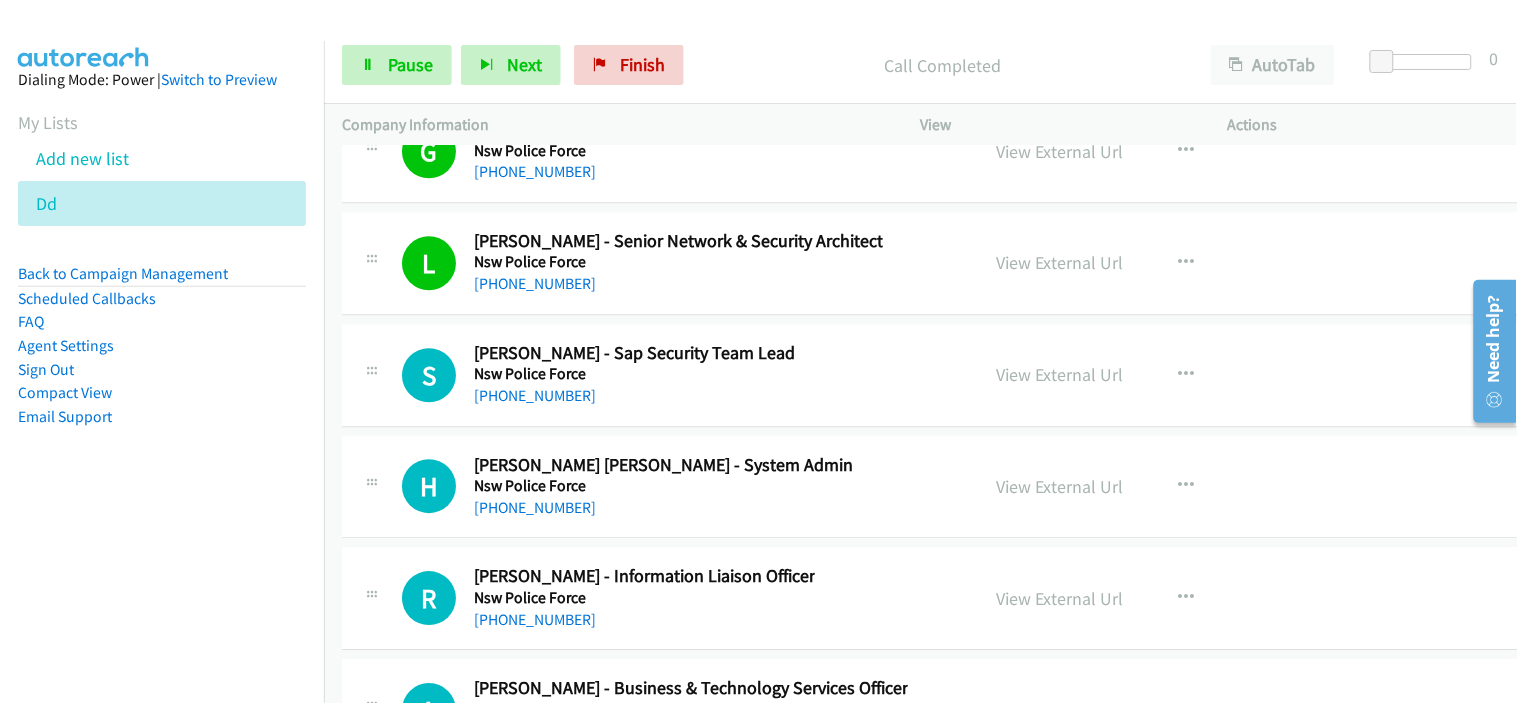 click on "[PHONE_NUMBER]" at bounding box center (634, 396) 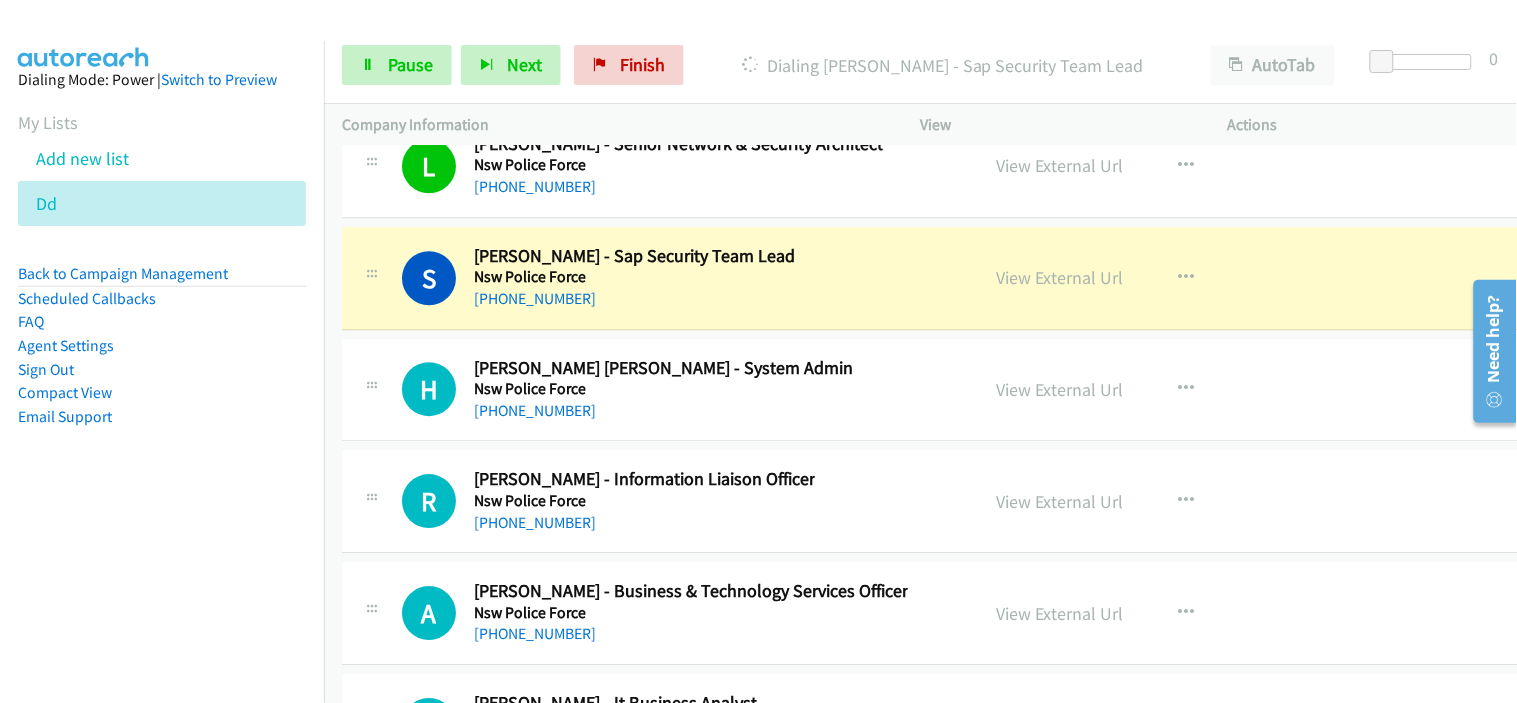 scroll, scrollTop: 32651, scrollLeft: 0, axis: vertical 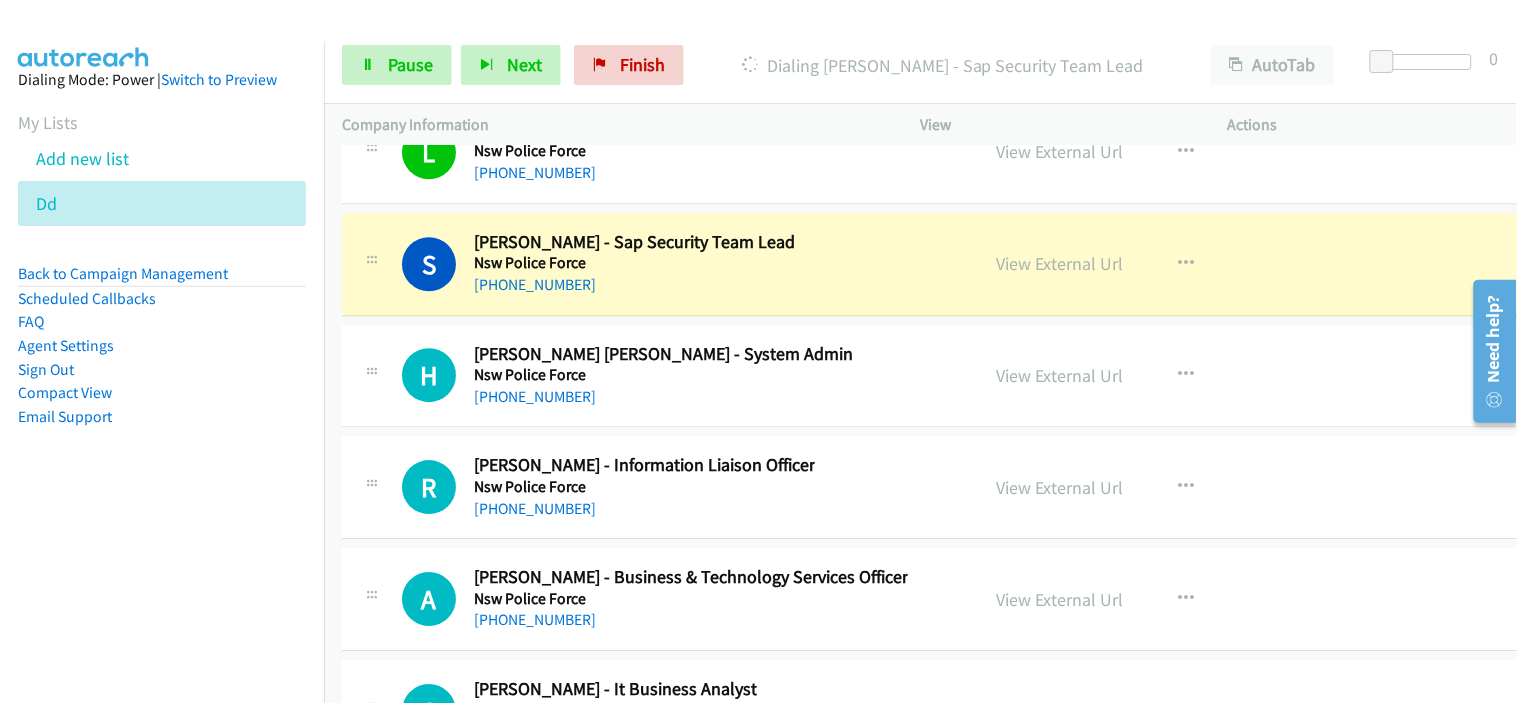 click on "Nsw Police Force" at bounding box center (663, 375) 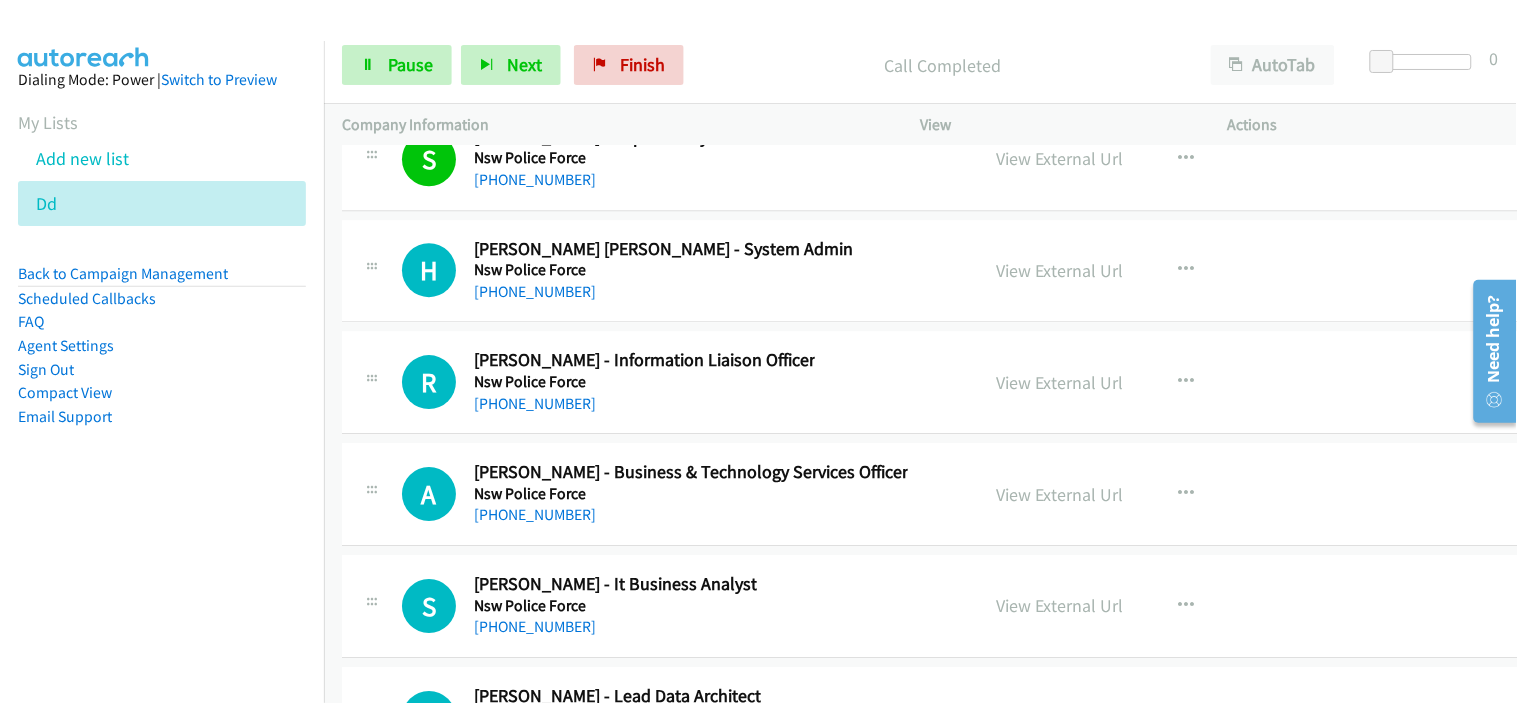 scroll, scrollTop: 32762, scrollLeft: 0, axis: vertical 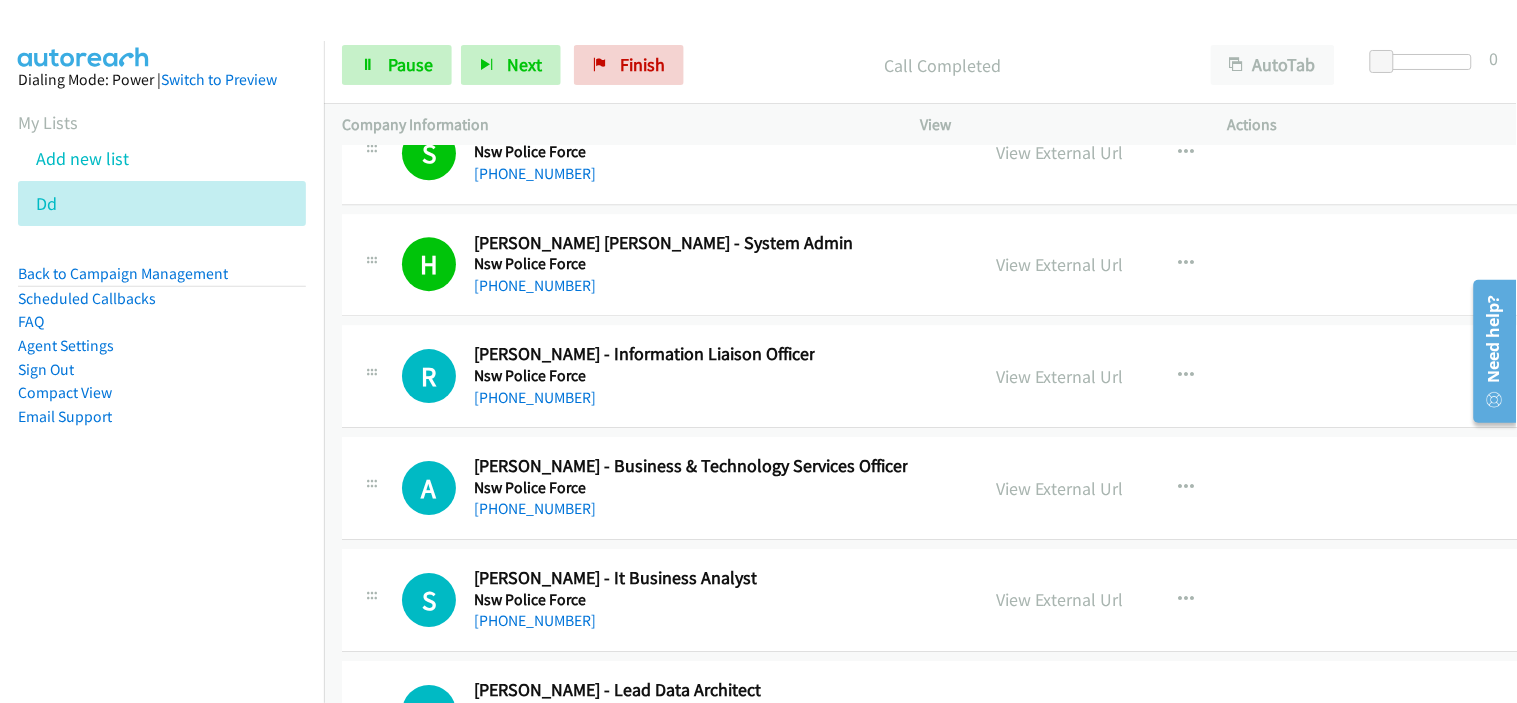click on "Nsw Police Force" at bounding box center [644, 376] 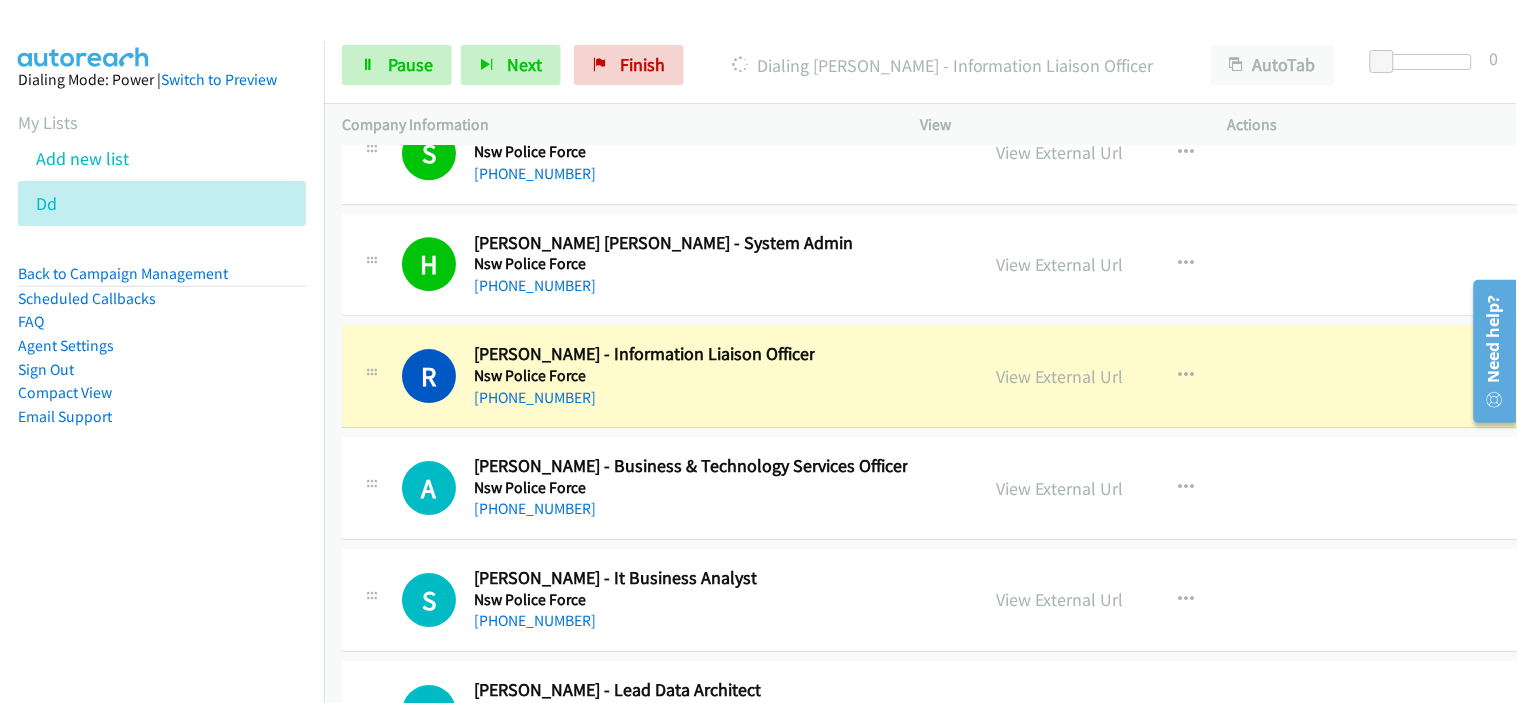 scroll, scrollTop: 32873, scrollLeft: 0, axis: vertical 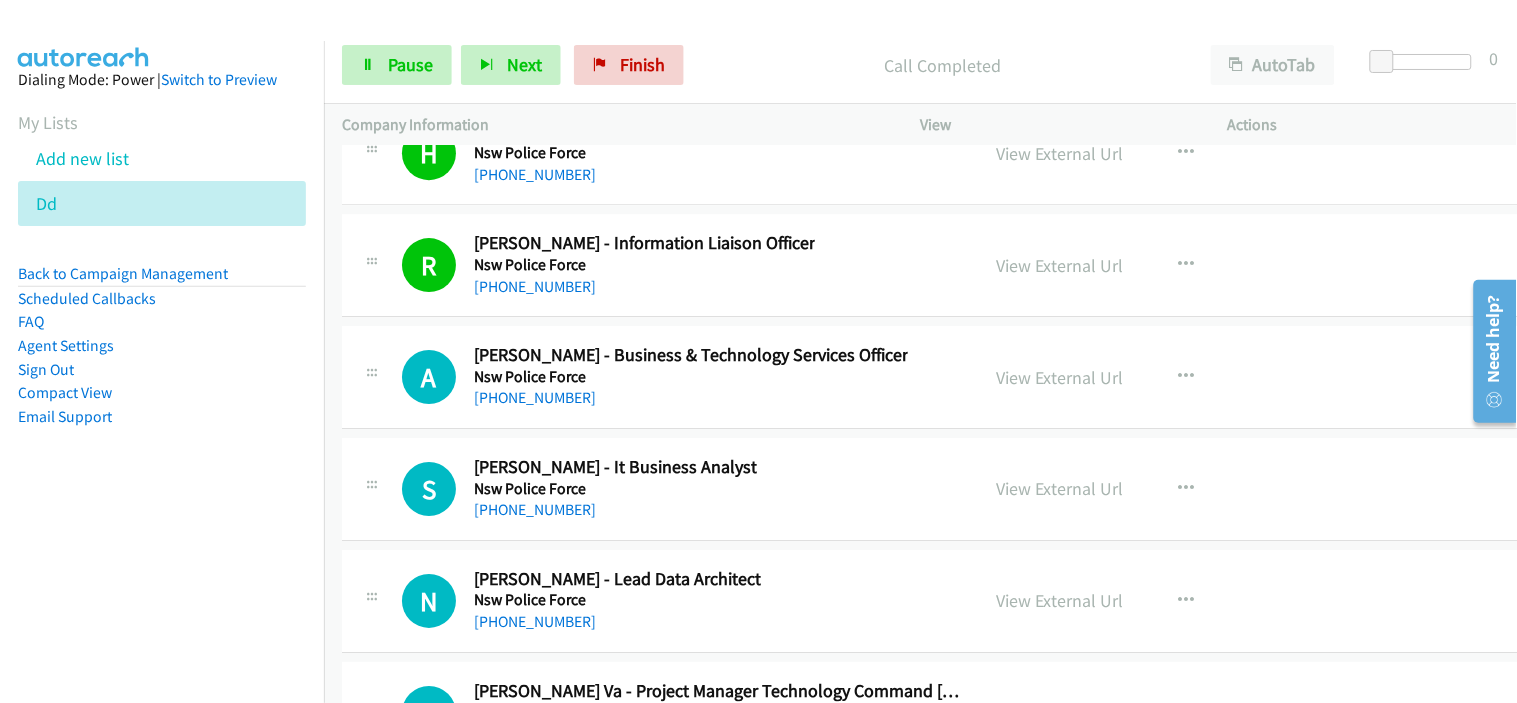 click on "[PHONE_NUMBER]" at bounding box center (691, 398) 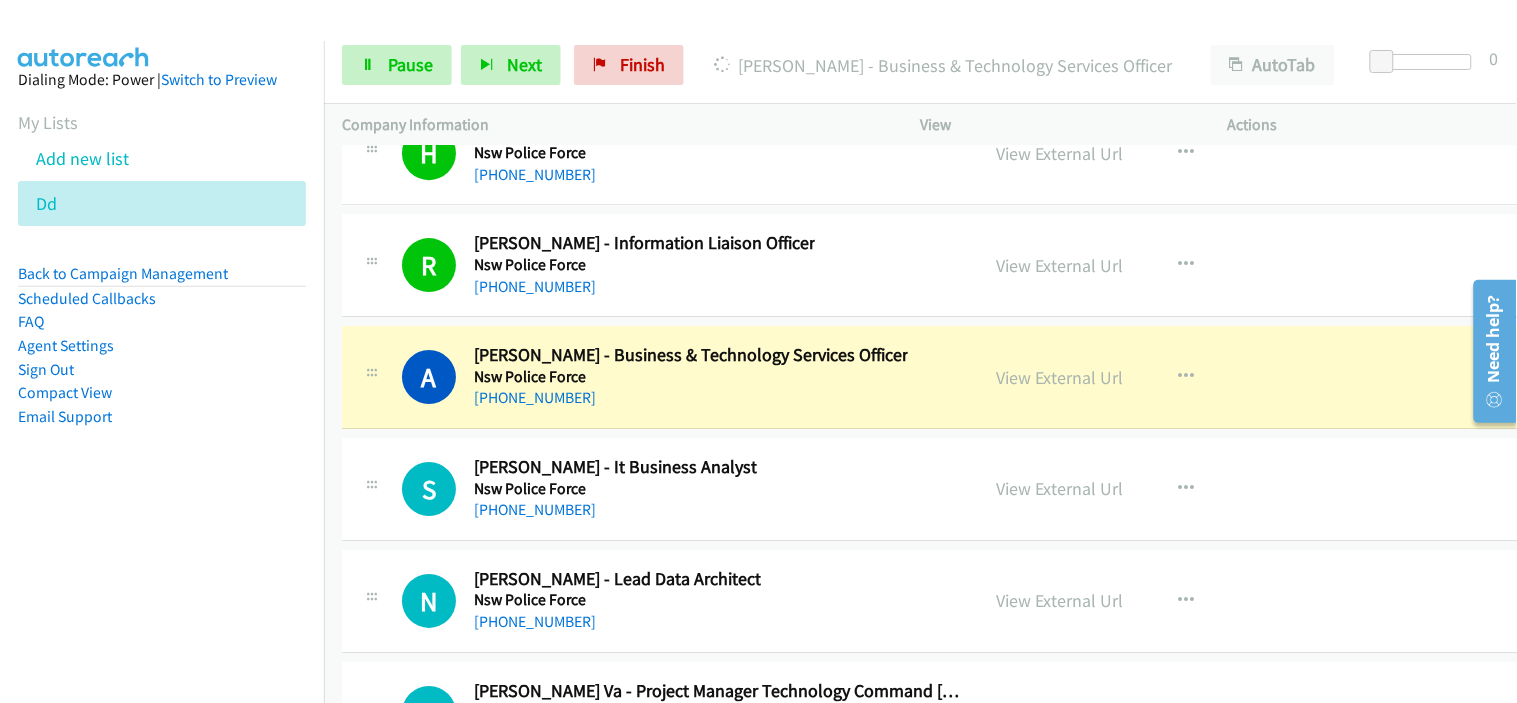 click on "[PHONE_NUMBER]" at bounding box center (691, 398) 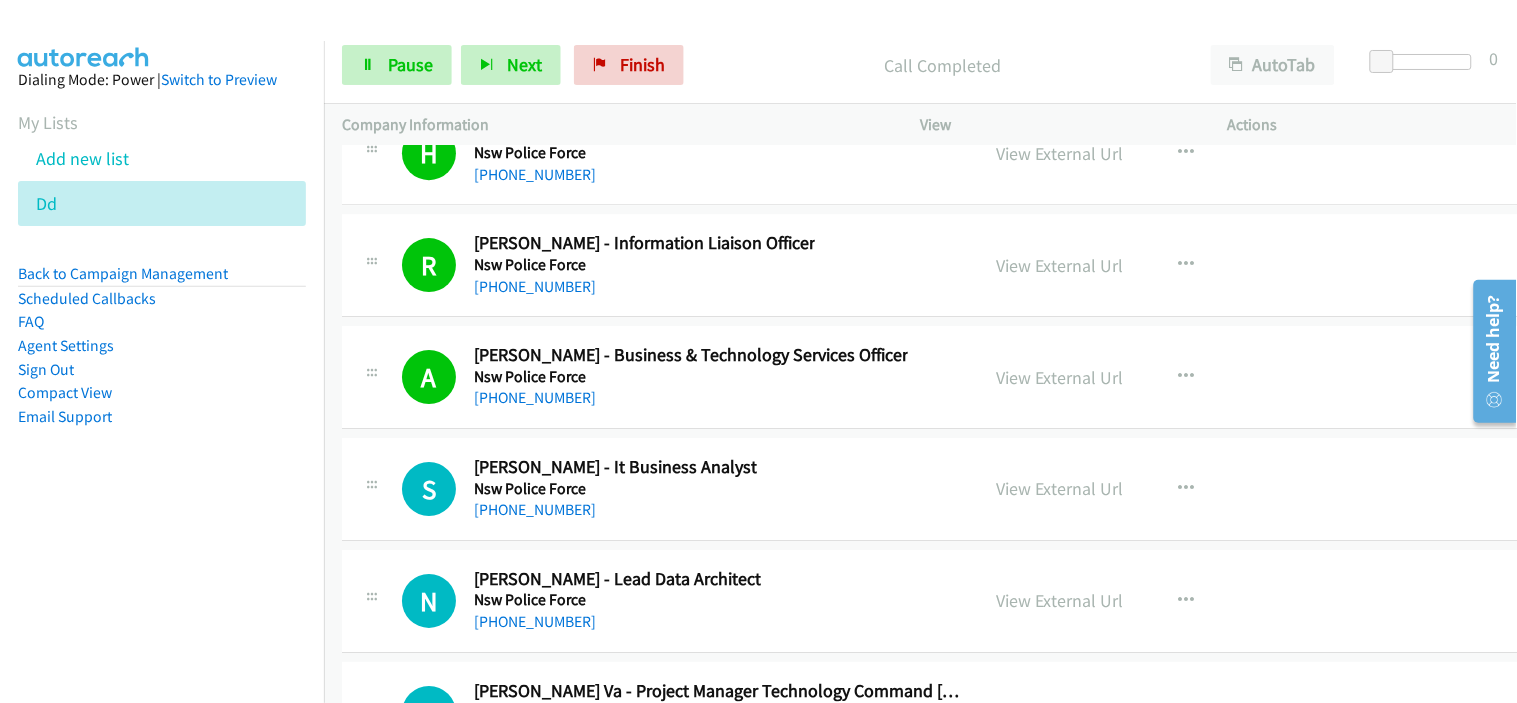 click on "[PHONE_NUMBER]" at bounding box center [615, 510] 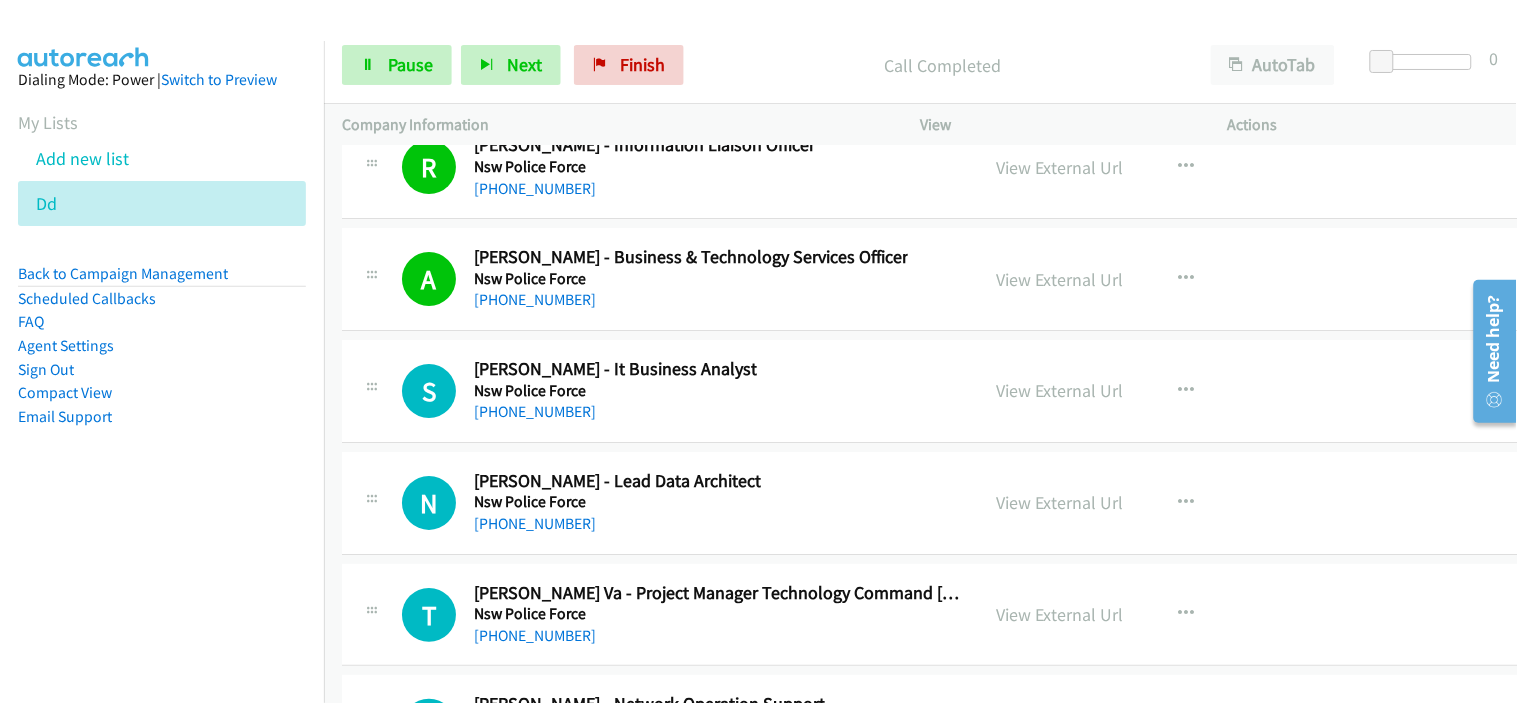 scroll, scrollTop: 32984, scrollLeft: 0, axis: vertical 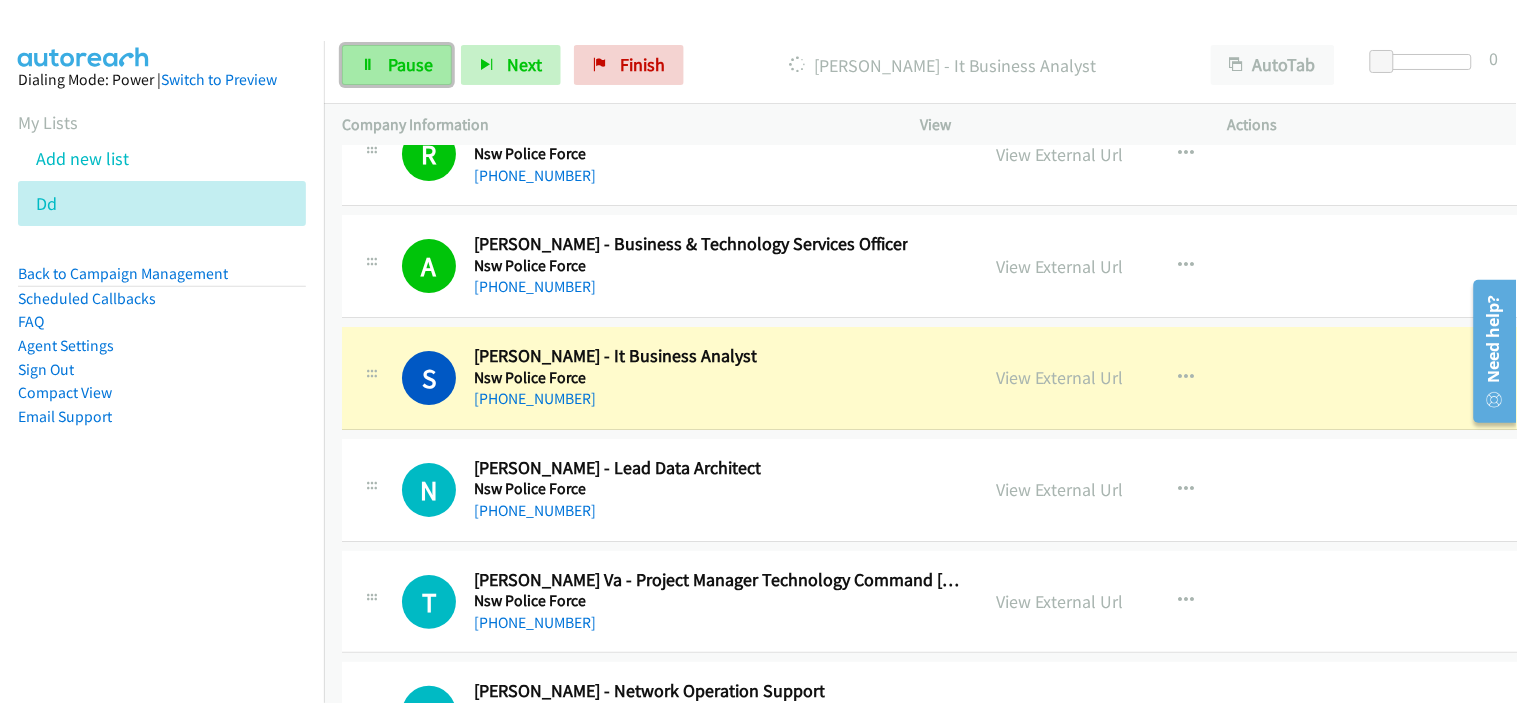 drag, startPoint x: 404, startPoint y: 53, endPoint x: 412, endPoint y: 61, distance: 11.313708 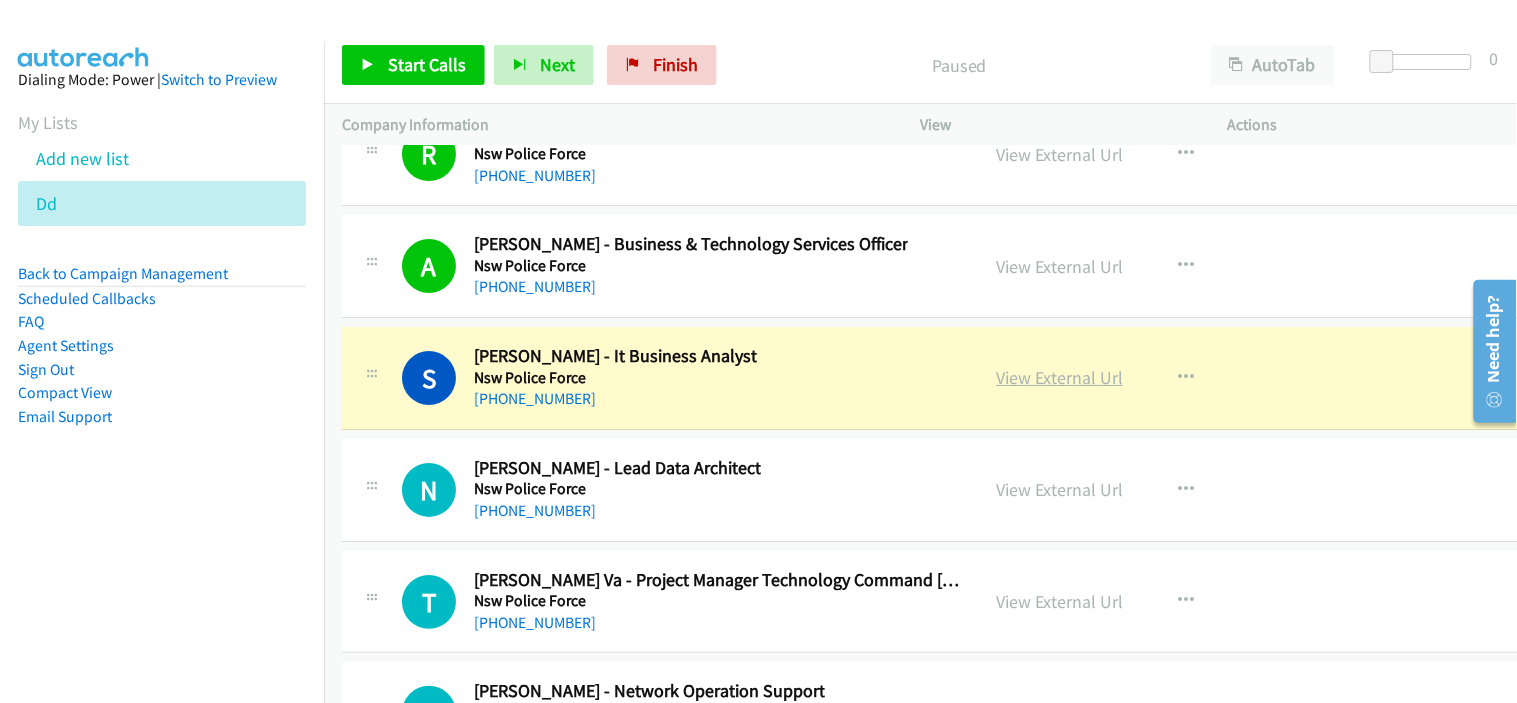 click on "View External Url" at bounding box center (1059, 377) 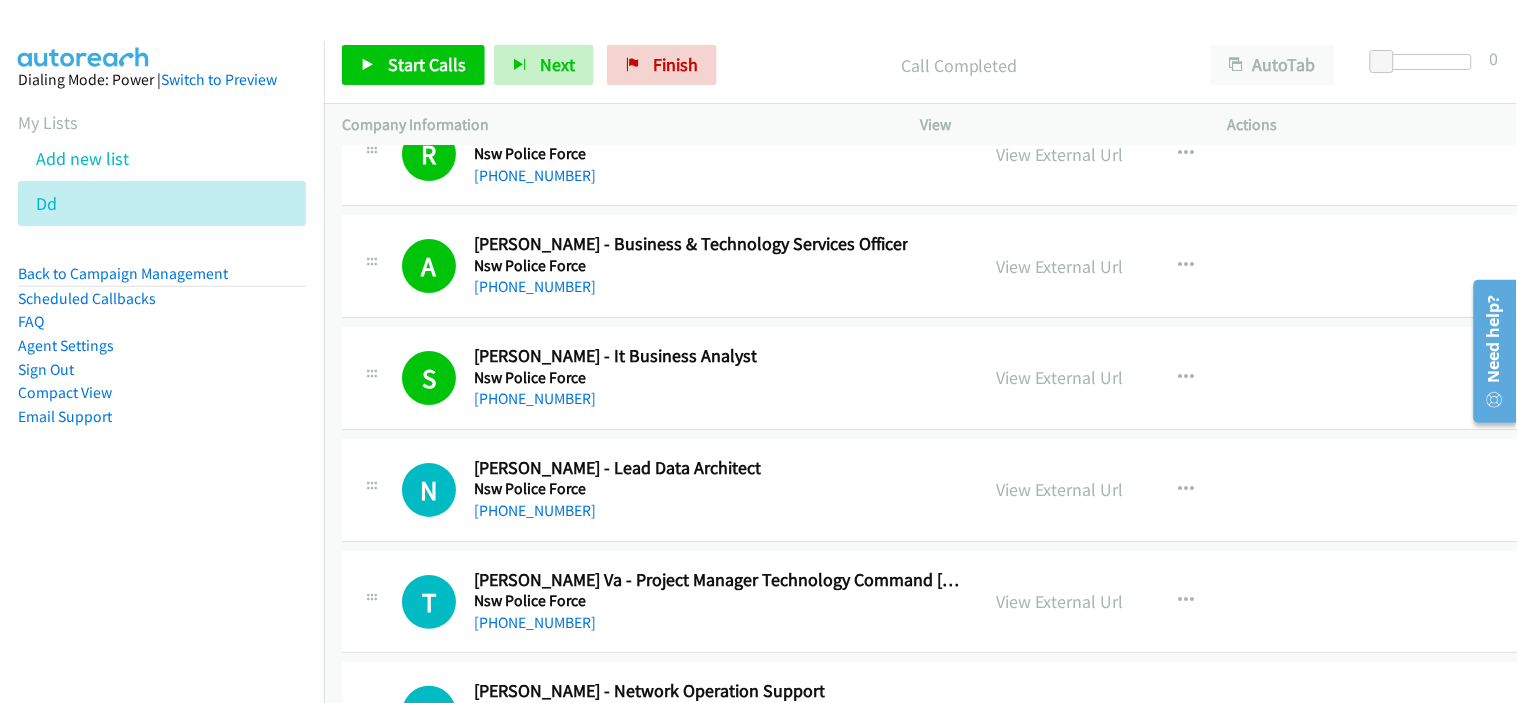 scroll, scrollTop: 33206, scrollLeft: 0, axis: vertical 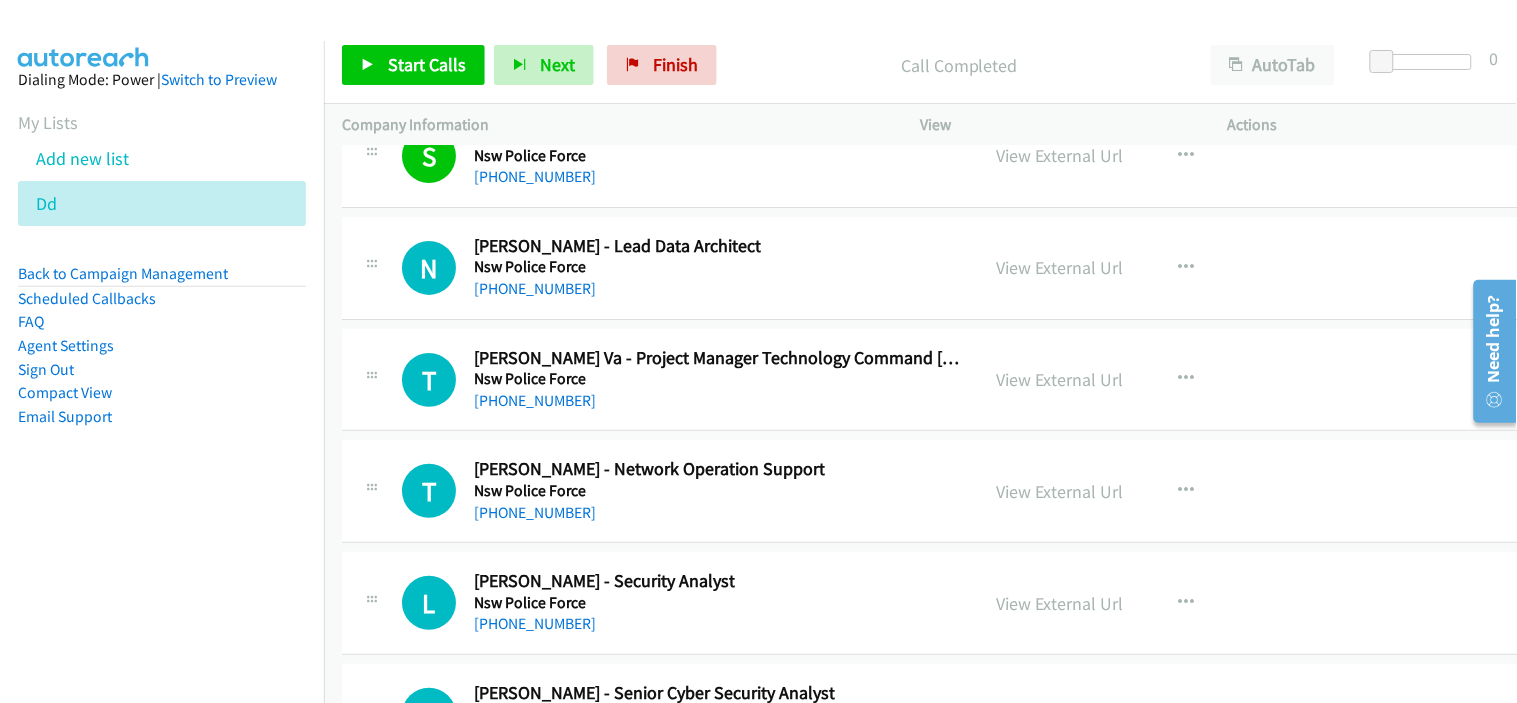 click on "[PHONE_NUMBER]" at bounding box center [717, 401] 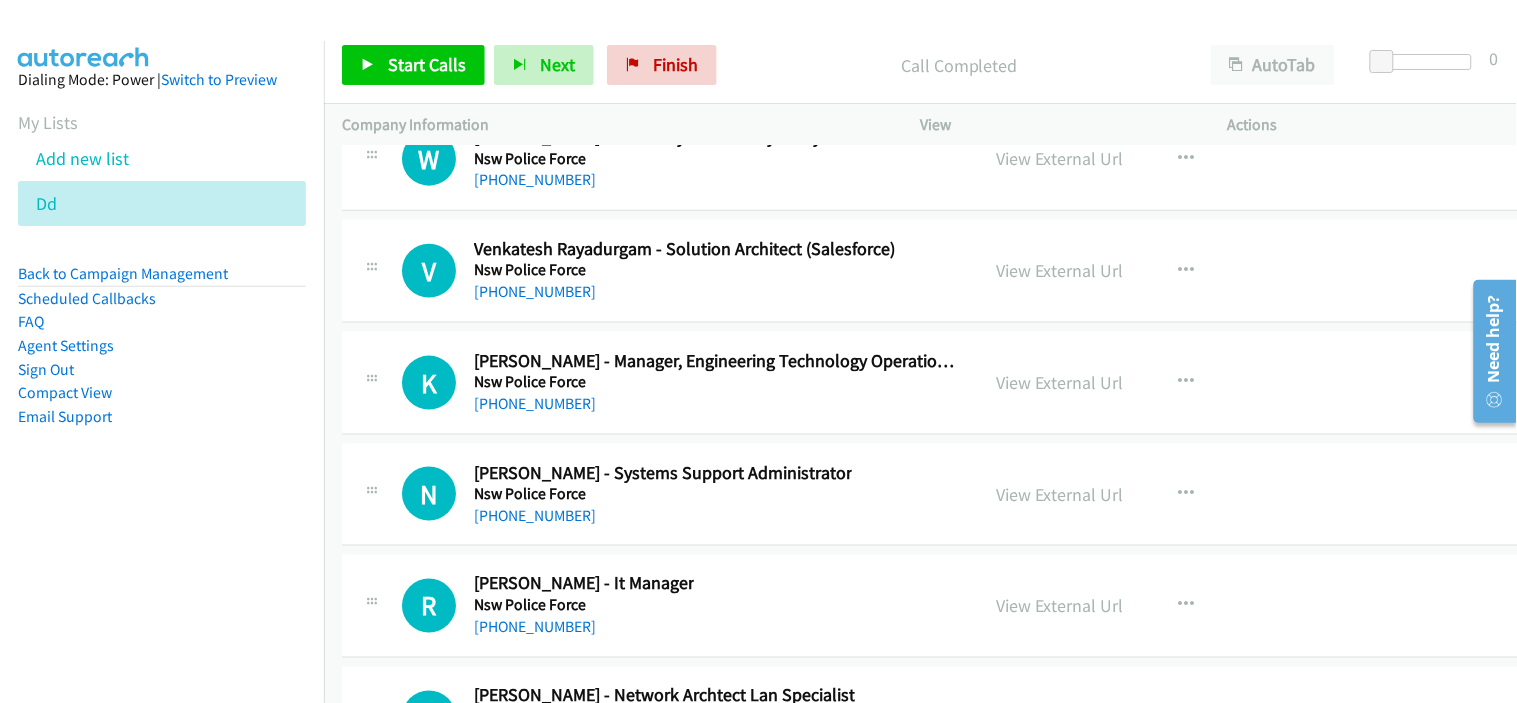 scroll, scrollTop: 33873, scrollLeft: 0, axis: vertical 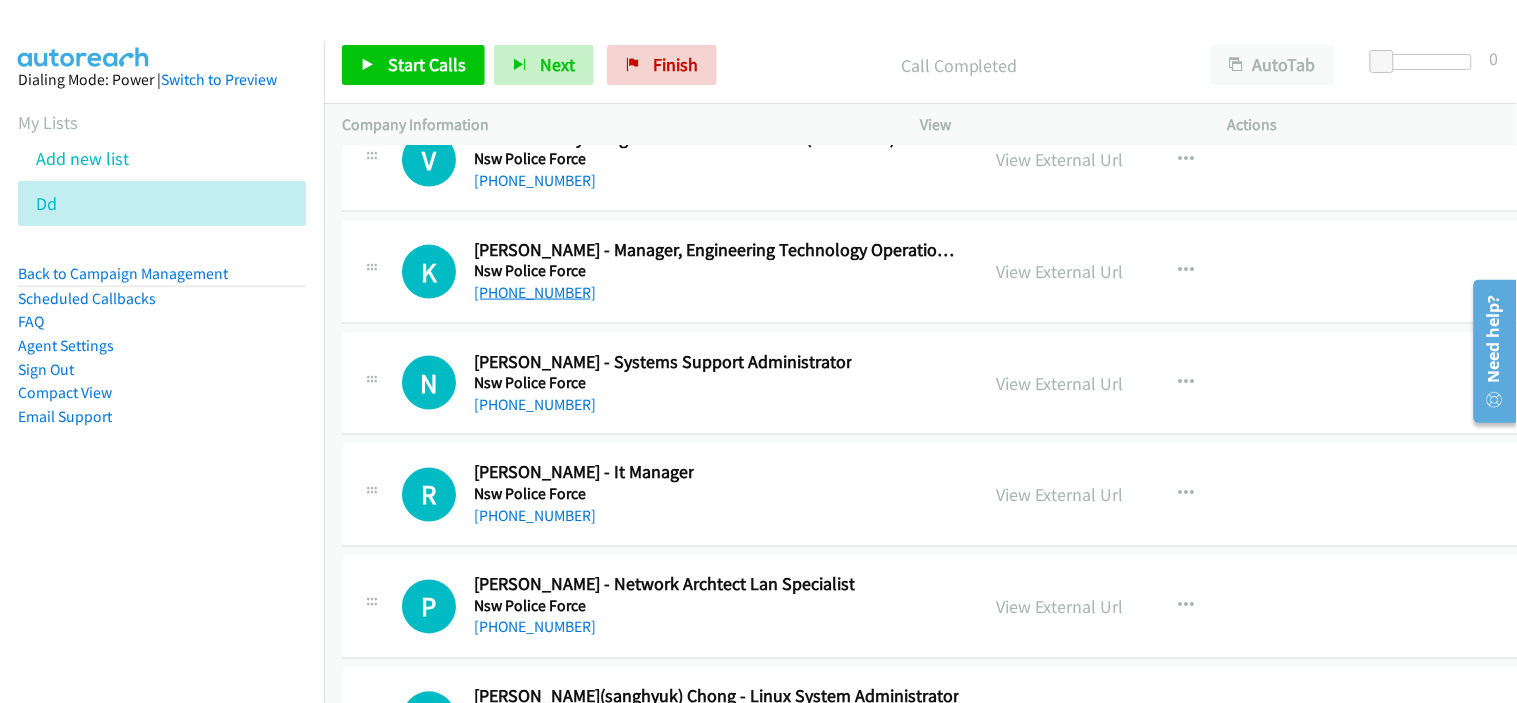click on "[PHONE_NUMBER]" at bounding box center [535, 292] 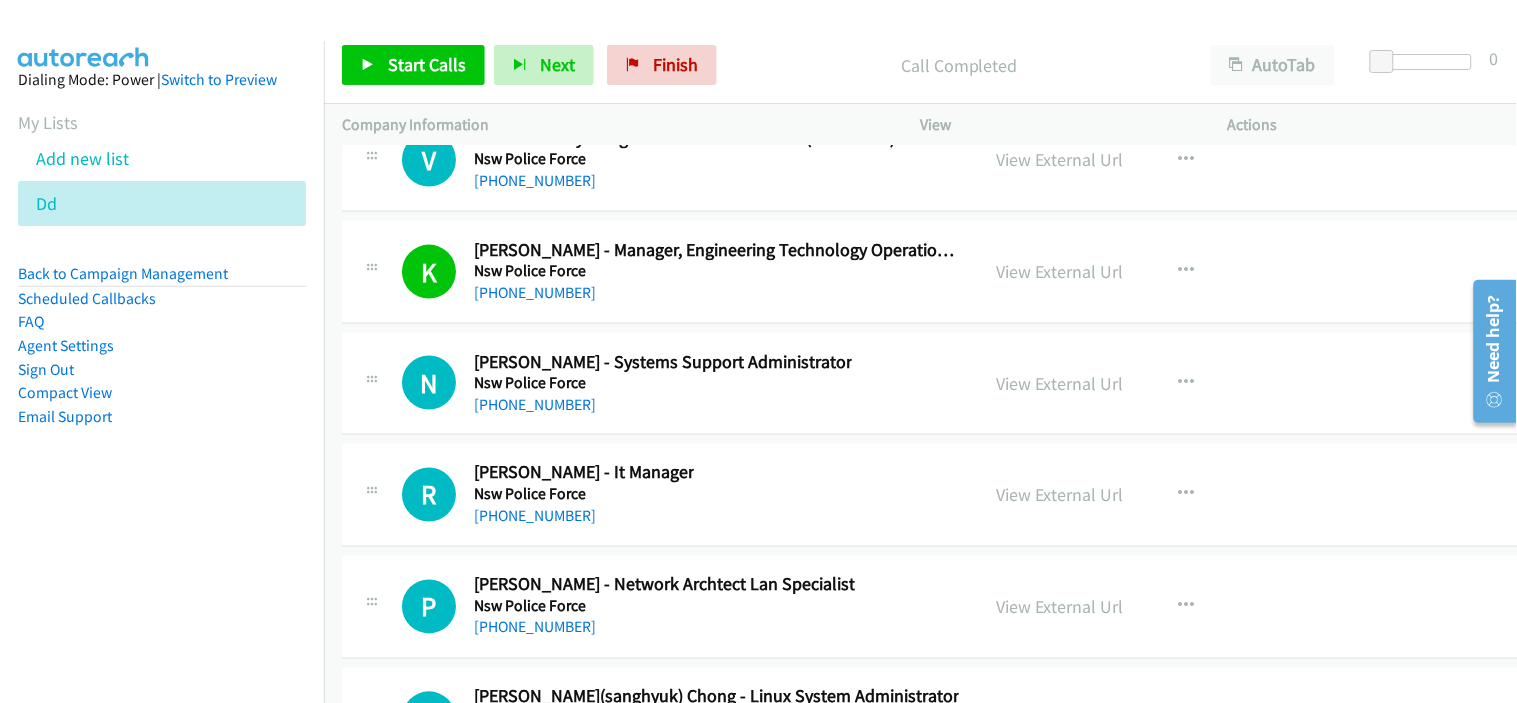 click on "V
Callback Scheduled
Venkatesh Rayadurgam - Solution Architect (Salesforce)
Nsw Police Force
[GEOGRAPHIC_DATA]/[GEOGRAPHIC_DATA]
[PHONE_NUMBER]
View External Url
View External Url
Schedule/Manage Callback
Start Calls Here
Remove from list
Add to do not call list
Reset Call Status" at bounding box center [942, 160] 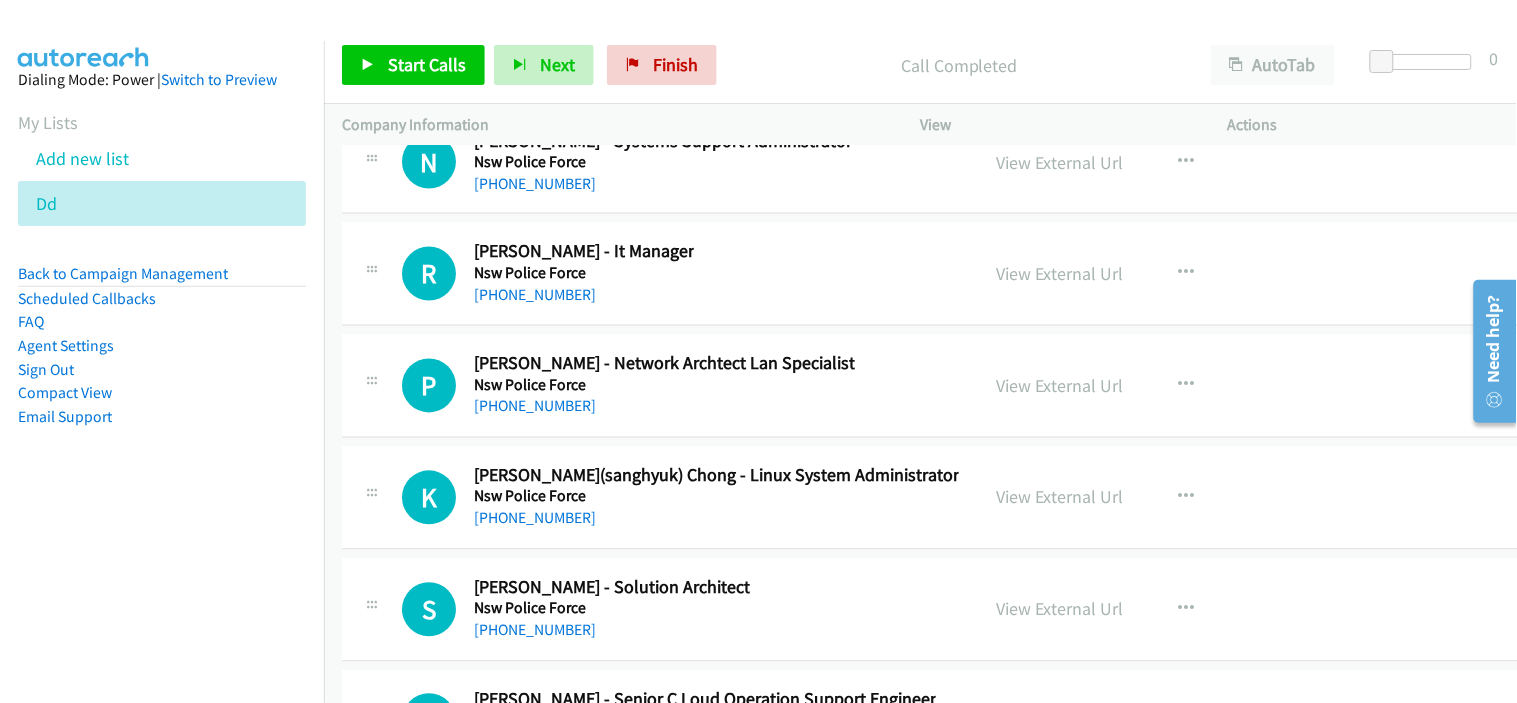 scroll, scrollTop: 34095, scrollLeft: 0, axis: vertical 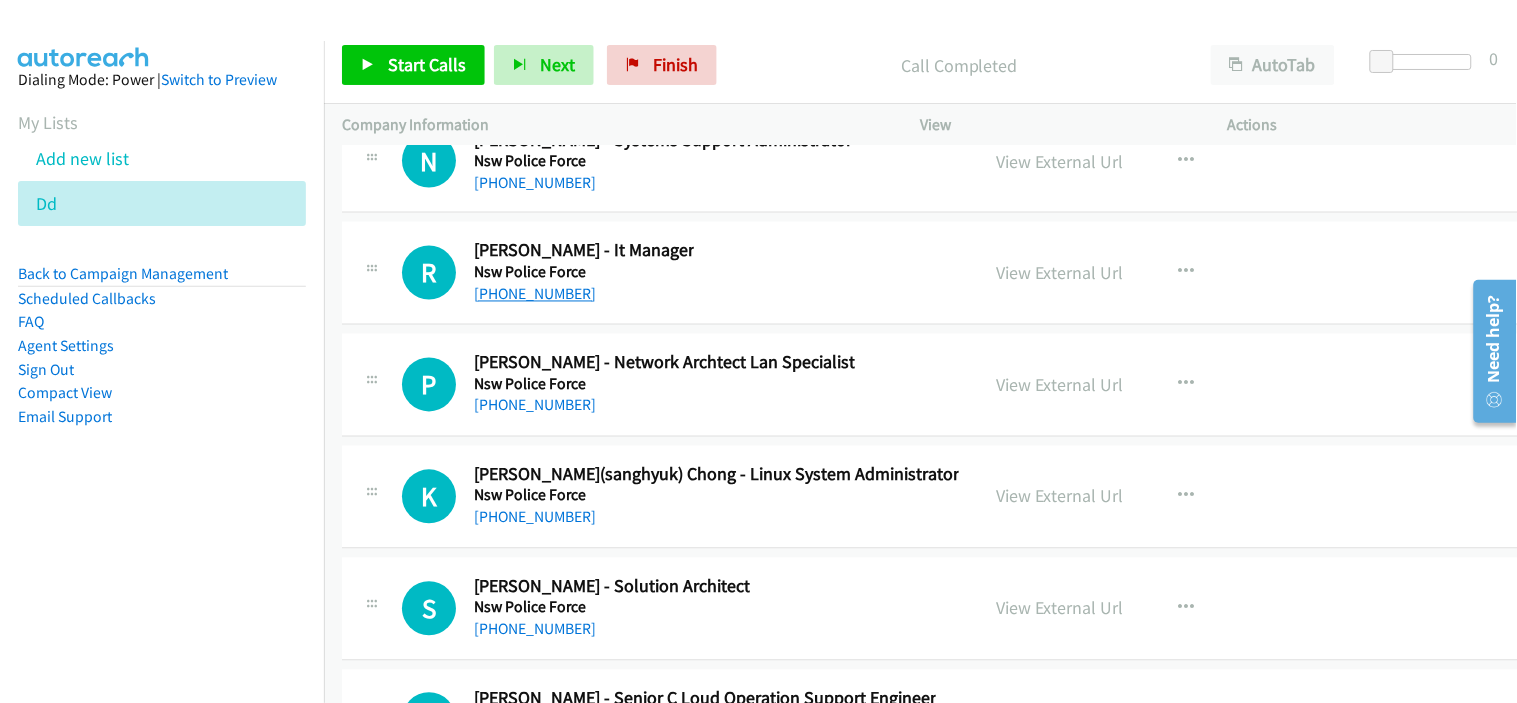 click on "[PHONE_NUMBER]" at bounding box center [535, 294] 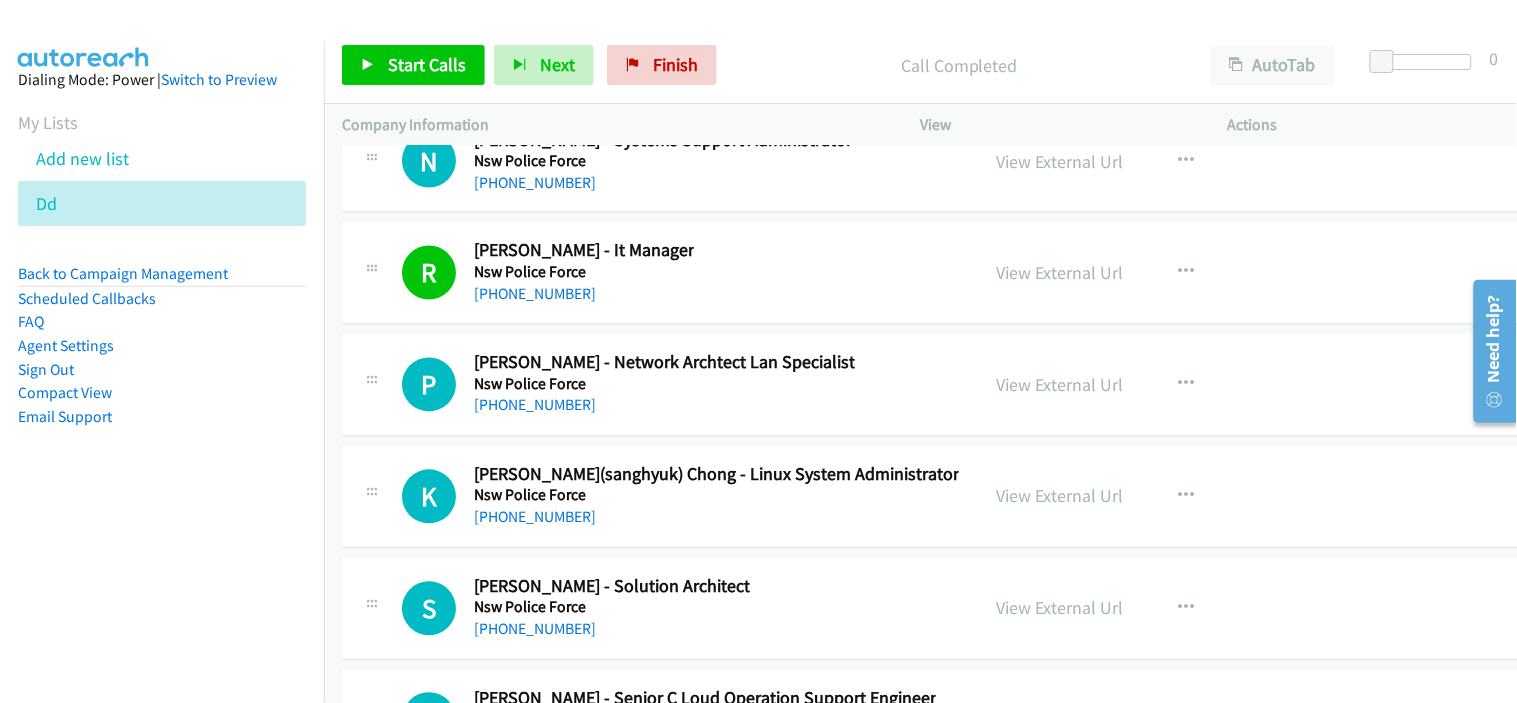 click on "R
Callback Scheduled
[PERSON_NAME] - It Manager
Nsw Police Force
[GEOGRAPHIC_DATA]/[GEOGRAPHIC_DATA]
[PHONE_NUMBER]" at bounding box center (681, 273) 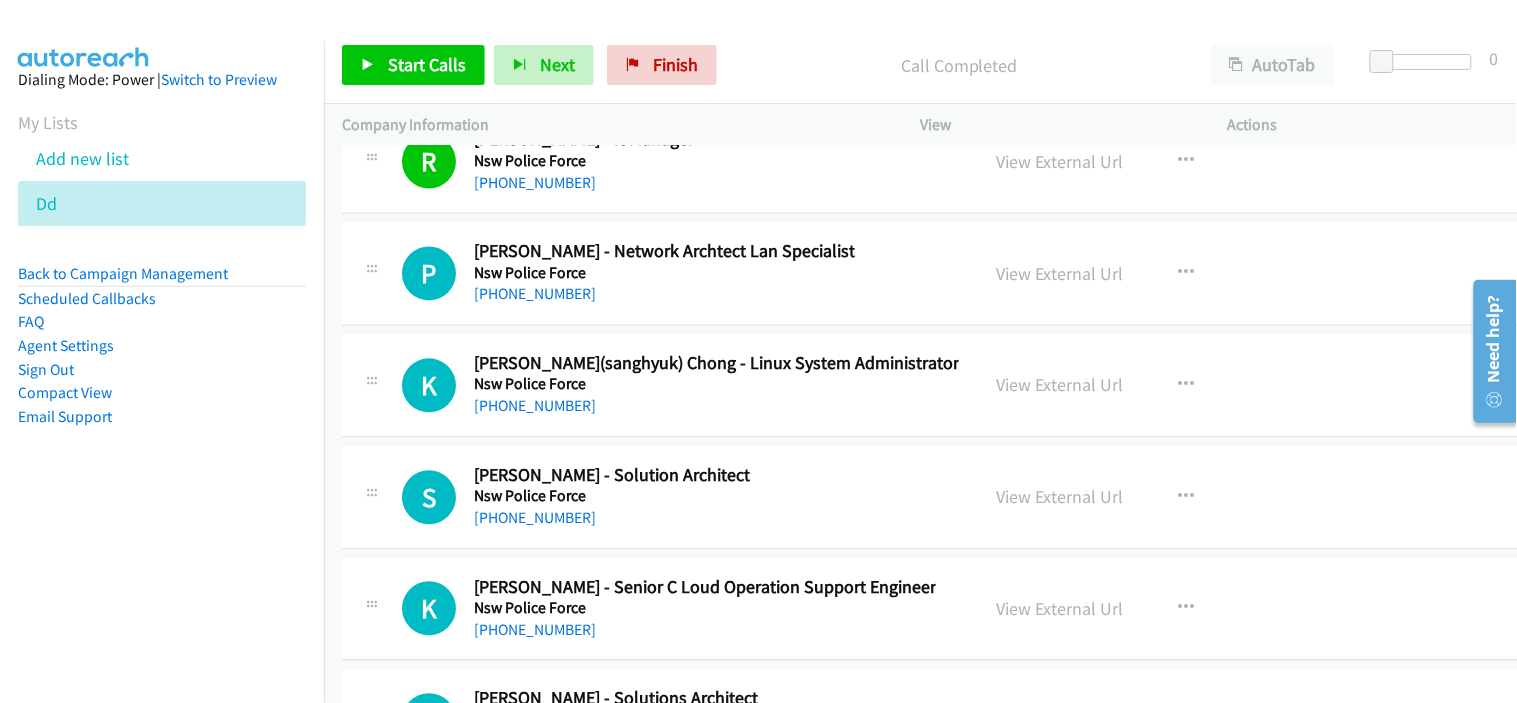 click on "[PHONE_NUMBER]" at bounding box center (664, 295) 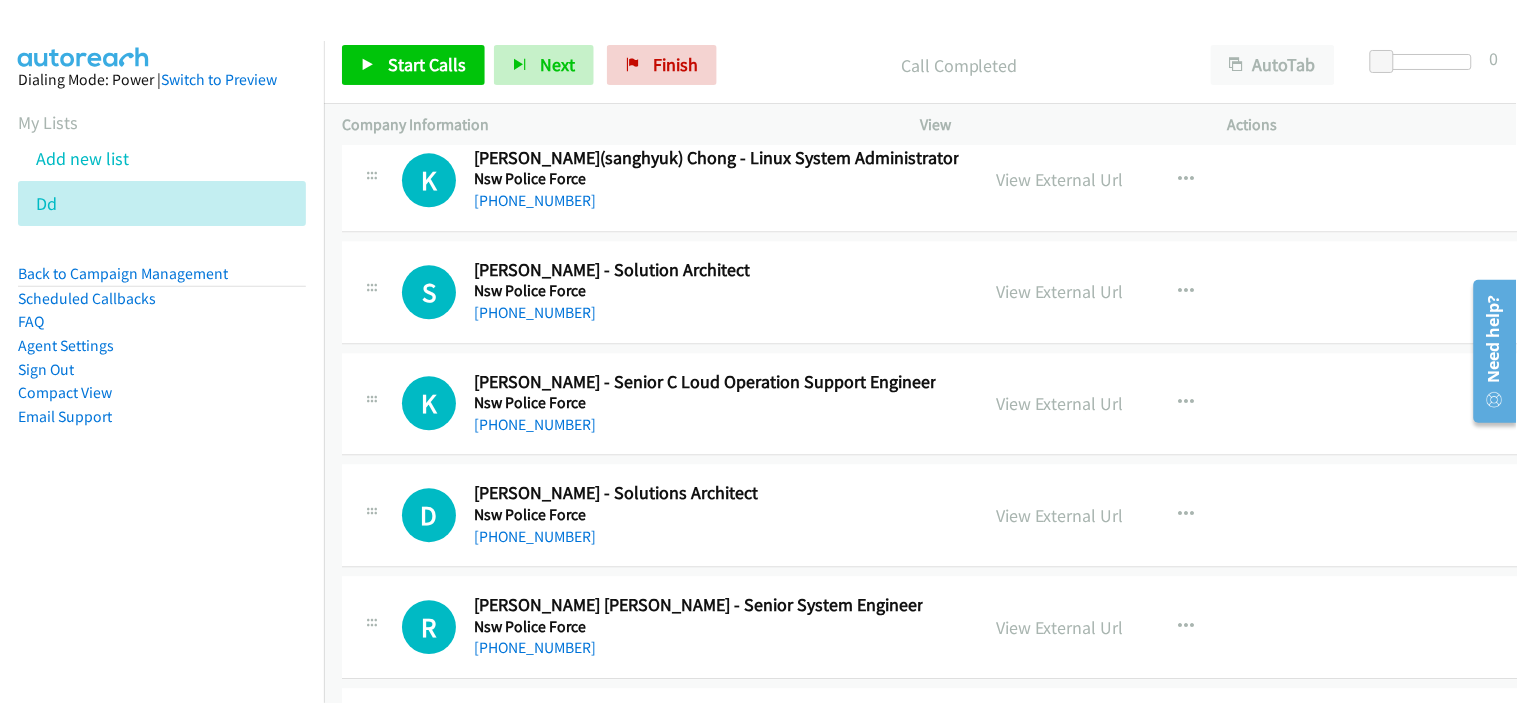 scroll, scrollTop: 34428, scrollLeft: 0, axis: vertical 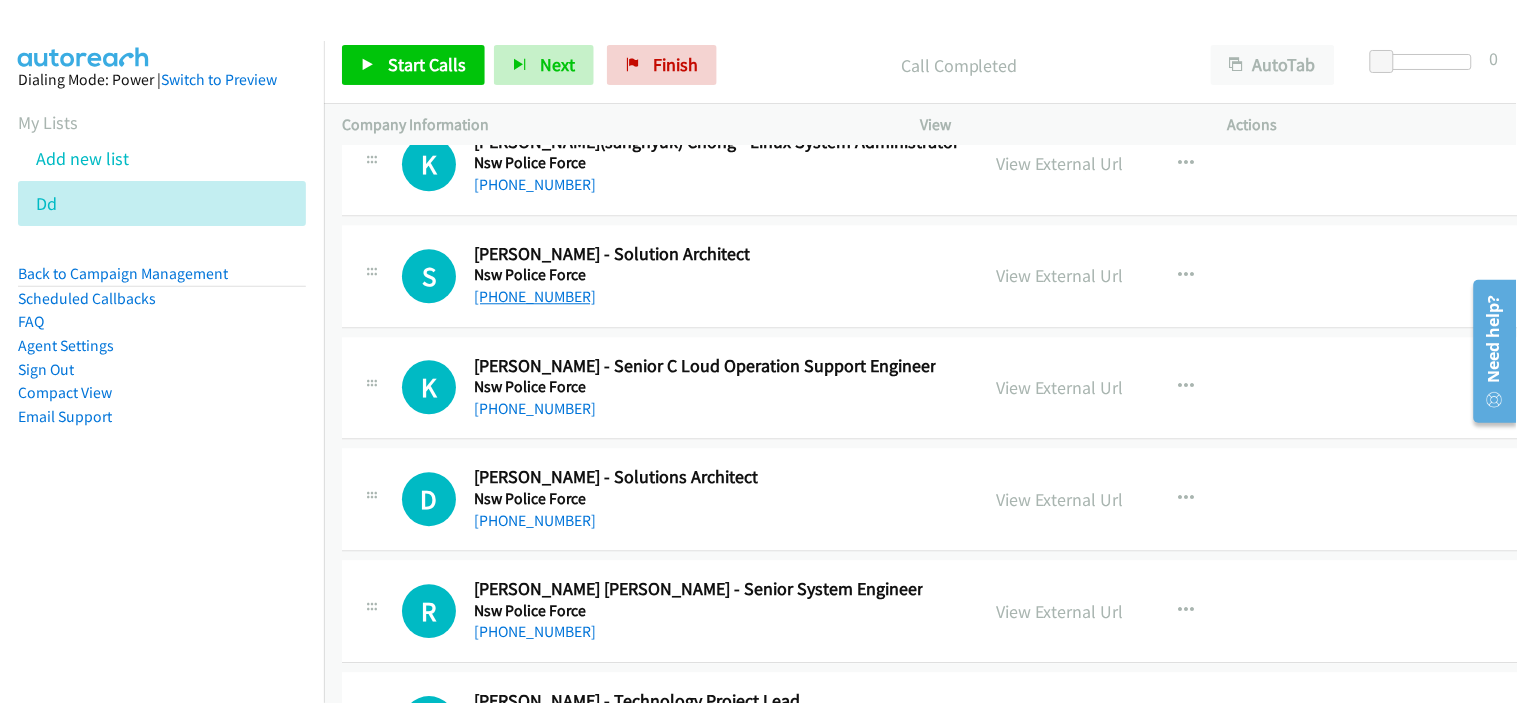 click on "[PHONE_NUMBER]" at bounding box center [535, 296] 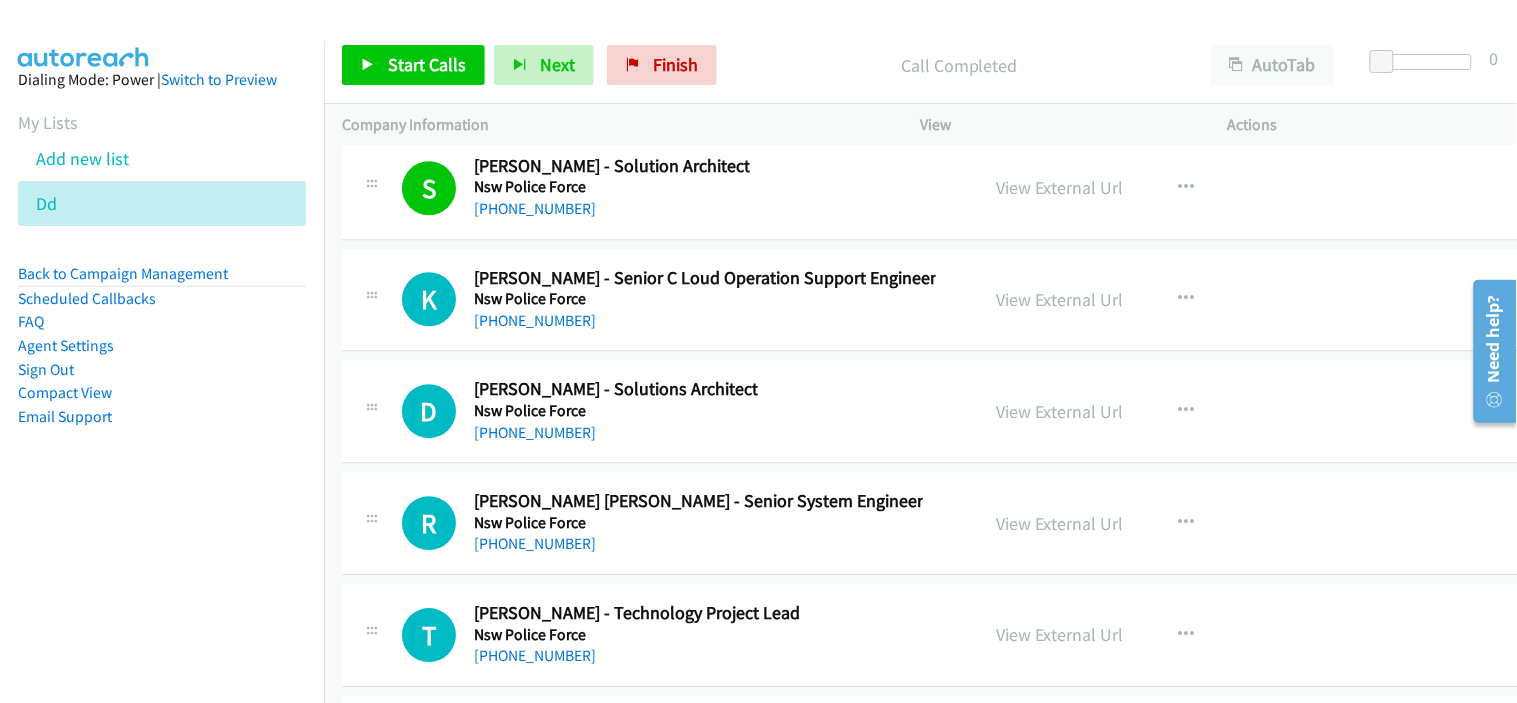 scroll, scrollTop: 34540, scrollLeft: 0, axis: vertical 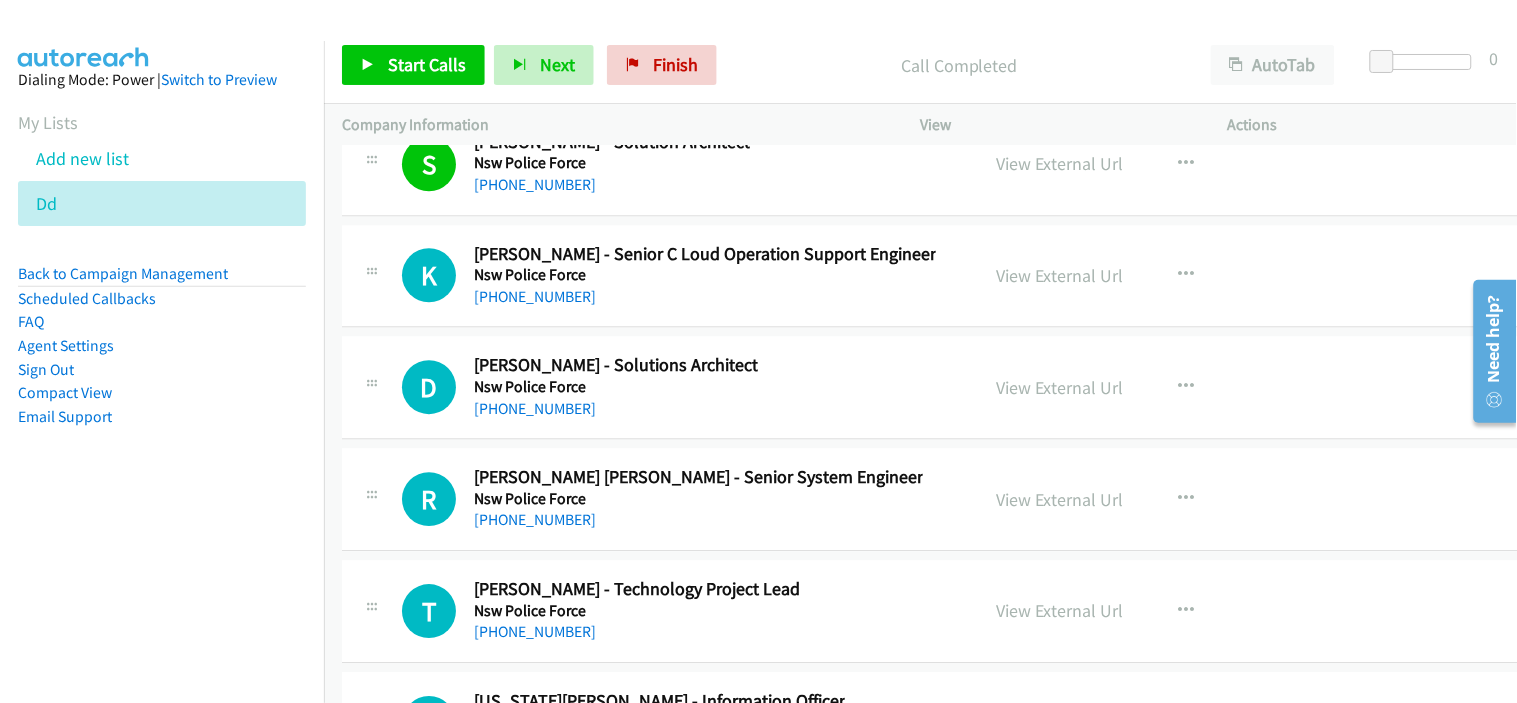 click on "K
Callback Scheduled
[PERSON_NAME] - Senior C Loud Operation Support Engineer
Nsw Police Force
[GEOGRAPHIC_DATA]/[GEOGRAPHIC_DATA]
[PHONE_NUMBER]
View External Url
View External Url
Schedule/Manage Callback
Start Calls Here
Remove from list
Add to do not call list
Reset Call Status" at bounding box center [942, 276] 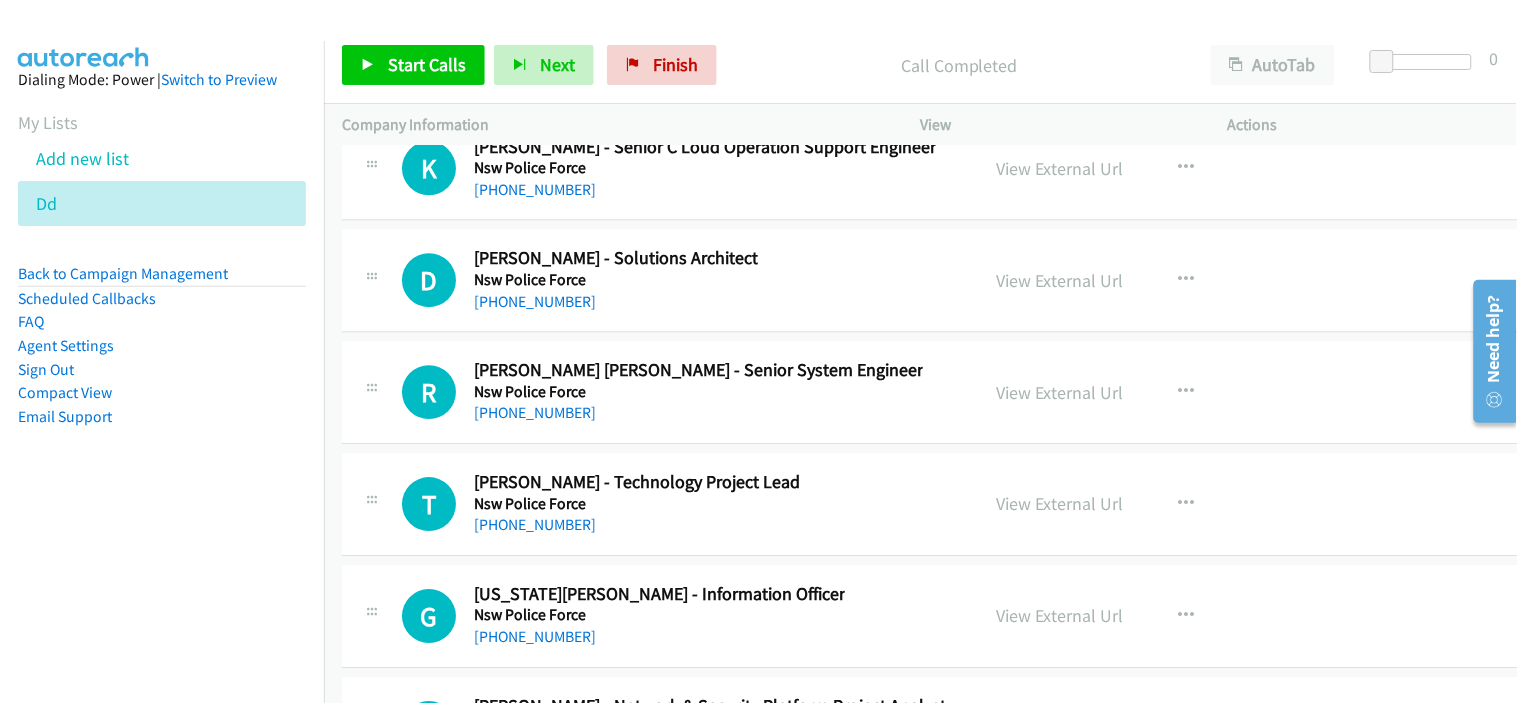 scroll, scrollTop: 34651, scrollLeft: 0, axis: vertical 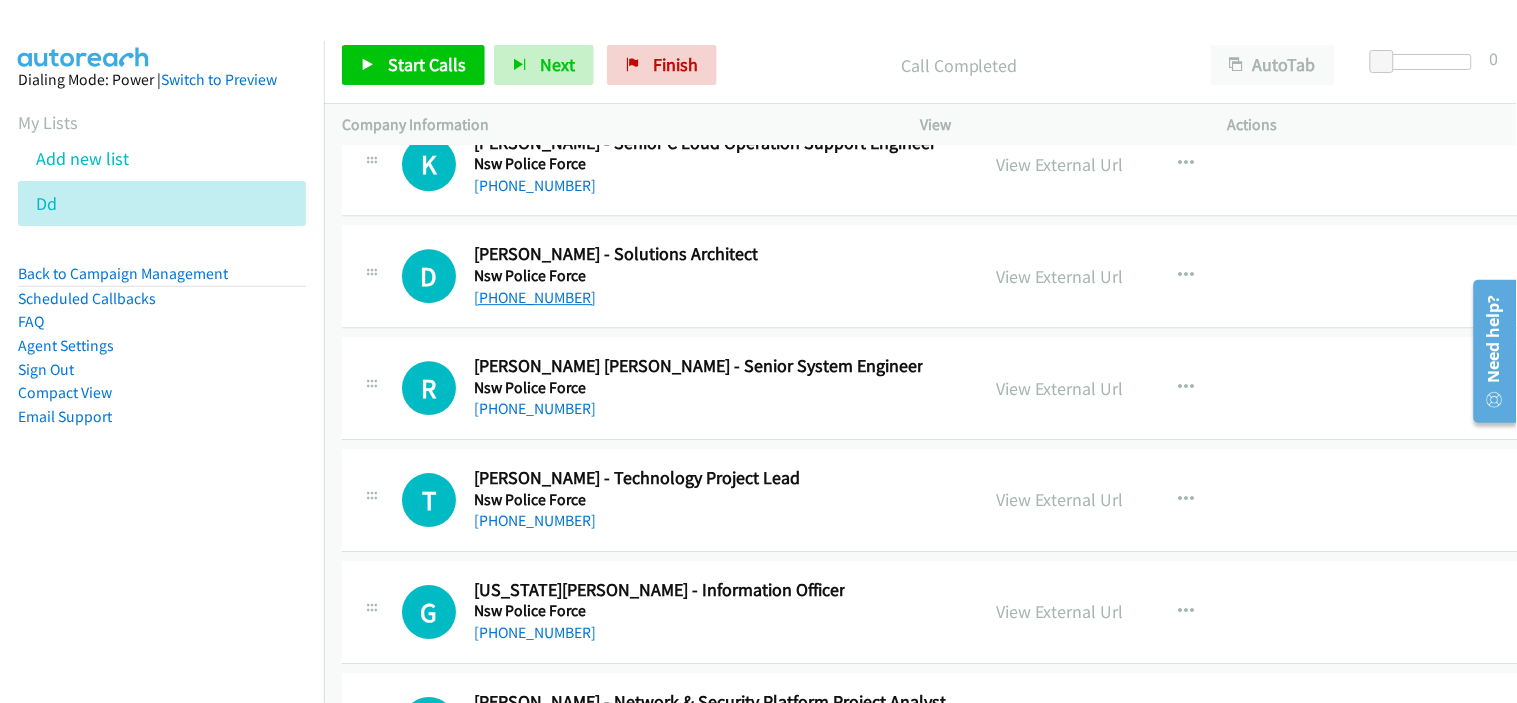 click on "[PHONE_NUMBER]" at bounding box center [535, 297] 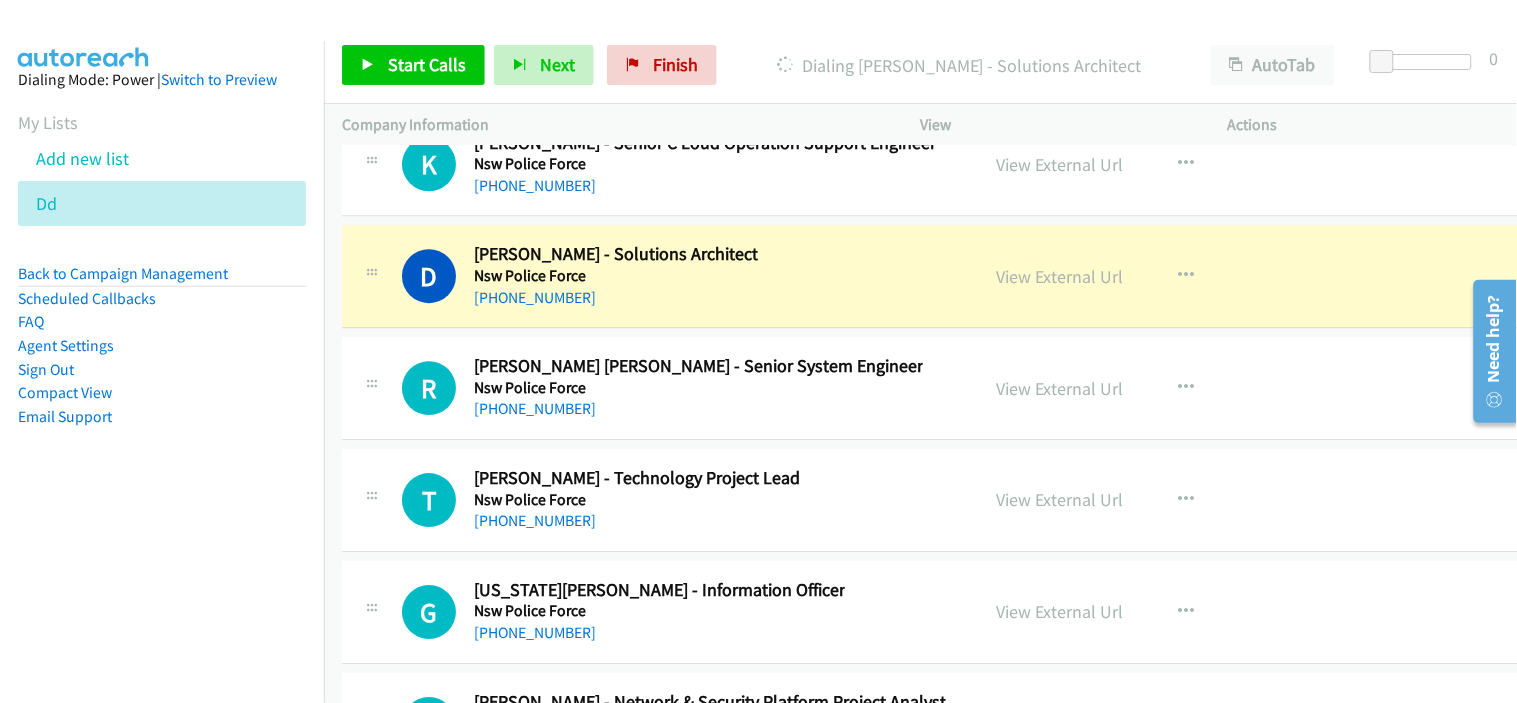 click on "D
Callback Scheduled
[PERSON_NAME] - Solutions Architect
Nsw Police Force
[GEOGRAPHIC_DATA]/[GEOGRAPHIC_DATA]
[PHONE_NUMBER]
View External Url
View External Url
Schedule/Manage Callback
Start Calls Here
Remove from list
Add to do not call list
Reset Call Status" at bounding box center [942, 276] 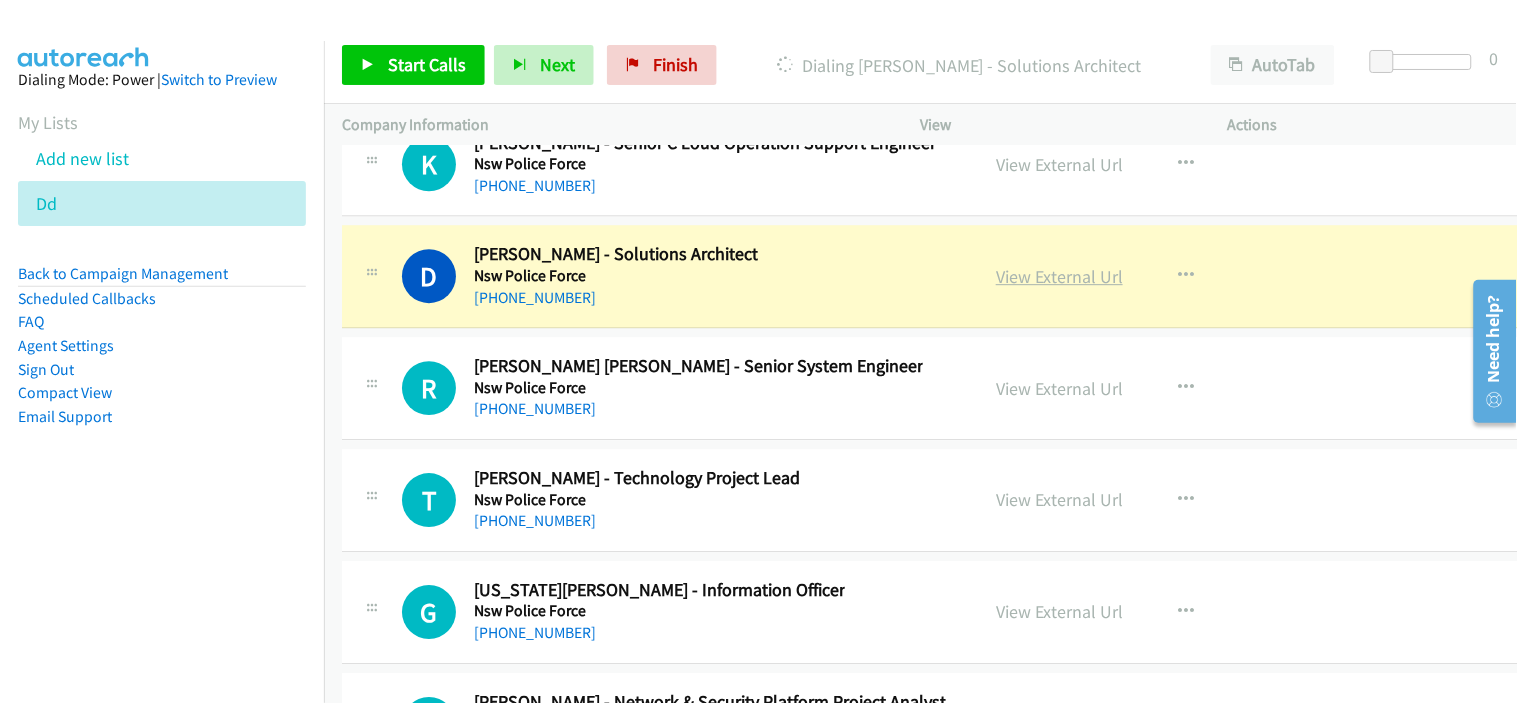 click on "View External Url" at bounding box center (1059, 276) 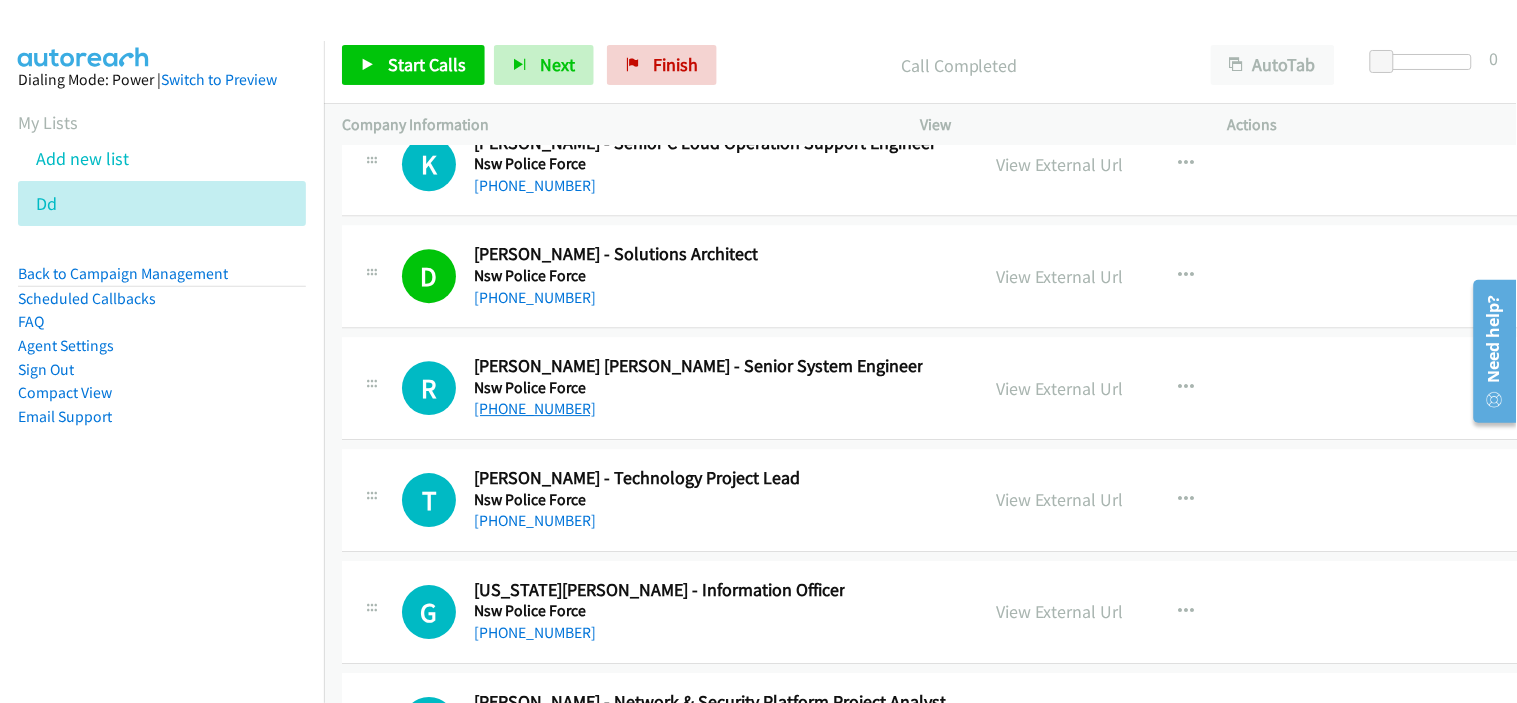 click on "[PHONE_NUMBER]" at bounding box center [535, 408] 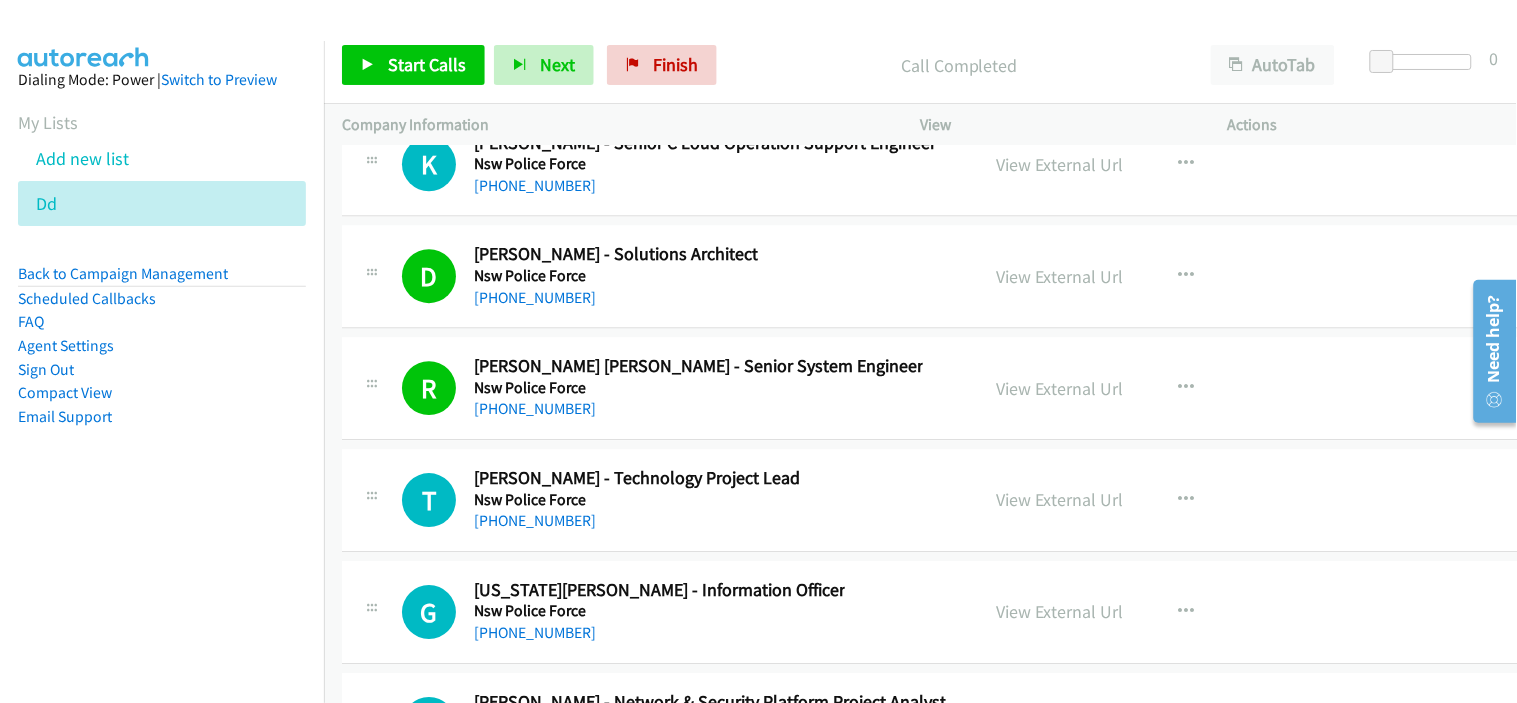 click on "D
Callback Scheduled
[PERSON_NAME] - Solutions Architect
Nsw Police Force
[GEOGRAPHIC_DATA]/[GEOGRAPHIC_DATA]
[PHONE_NUMBER]
View External Url
View External Url
Schedule/Manage Callback
Start Calls Here
Remove from list
Add to do not call list
Reset Call Status" at bounding box center [942, 276] 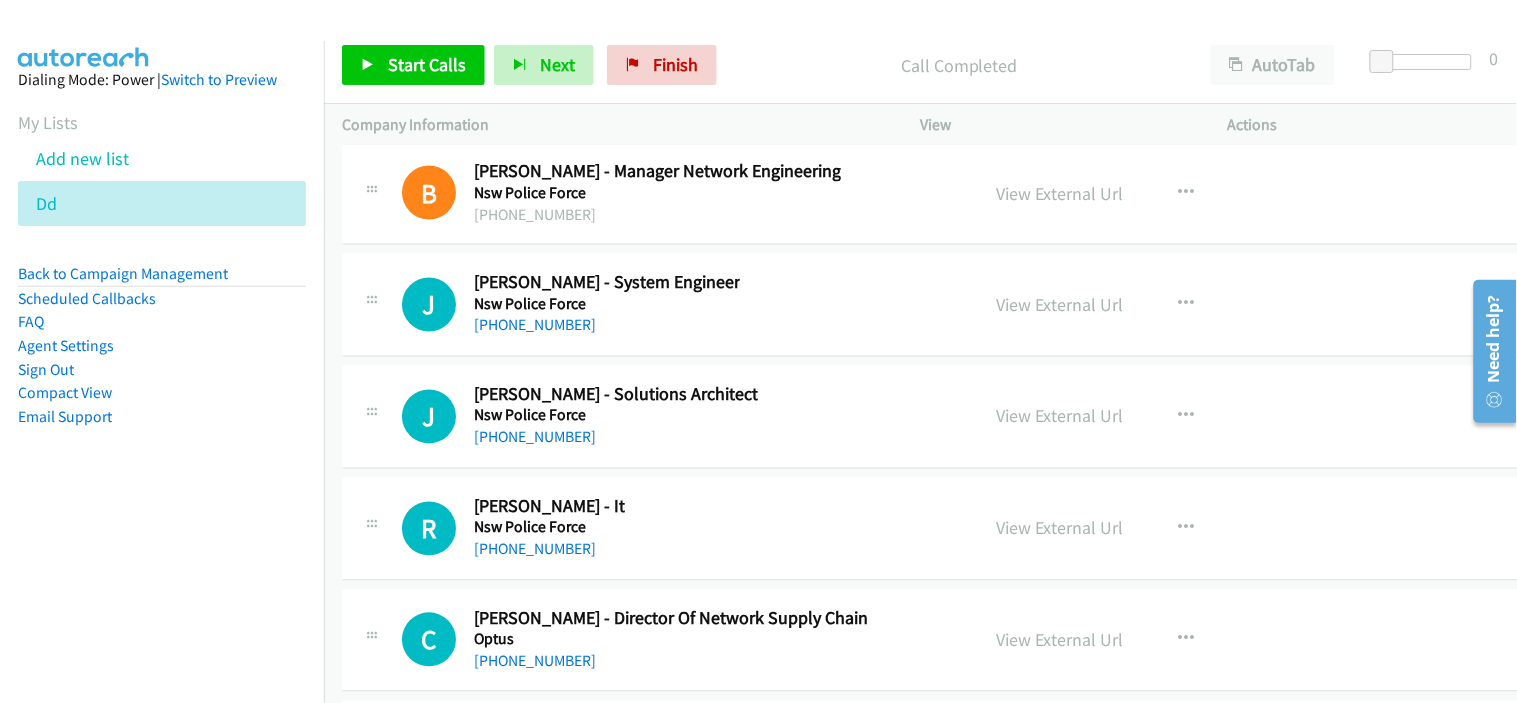 scroll, scrollTop: 35984, scrollLeft: 0, axis: vertical 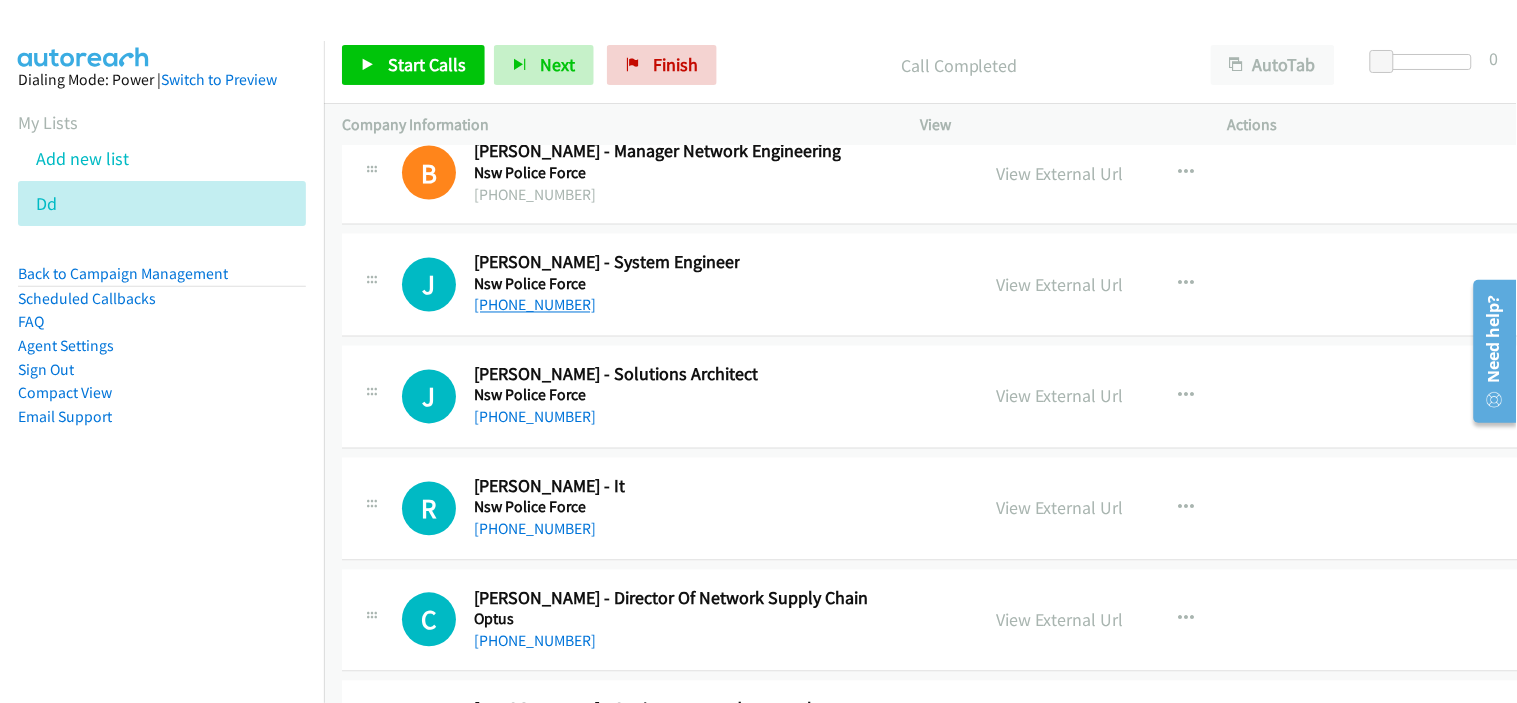 click on "[PHONE_NUMBER]" at bounding box center (535, 305) 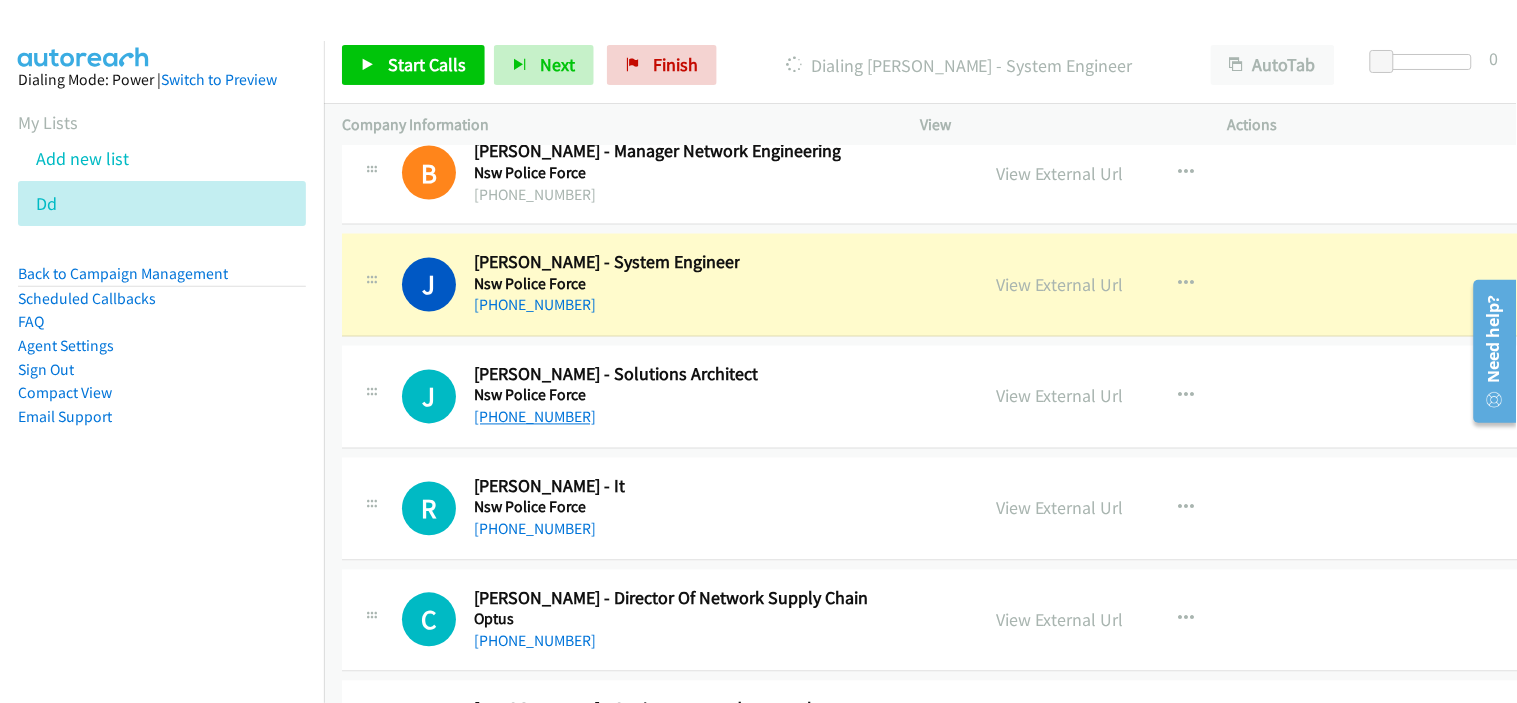 drag, startPoint x: 671, startPoint y: 434, endPoint x: 516, endPoint y: 425, distance: 155.26108 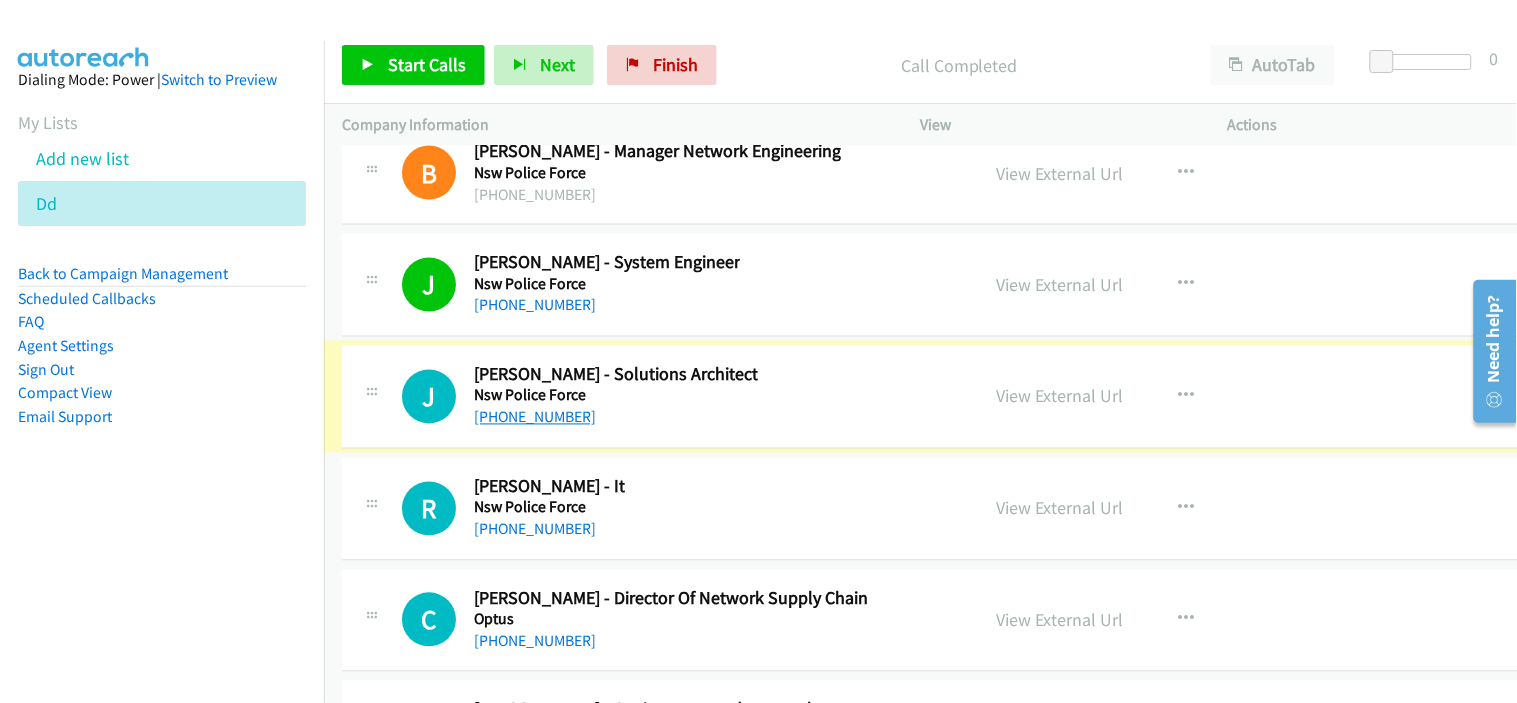 click on "[PHONE_NUMBER]" at bounding box center (535, 417) 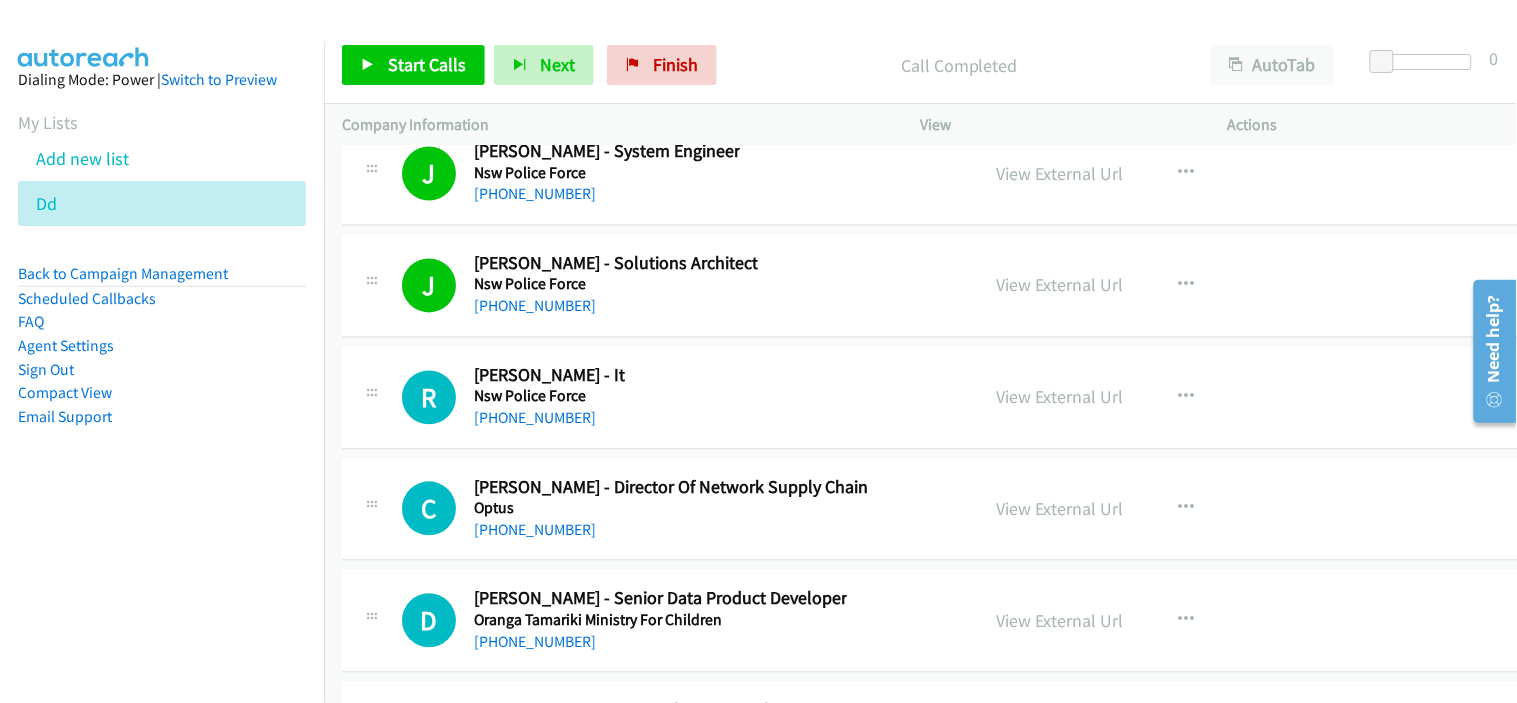 click on "R
Callback Scheduled
[PERSON_NAME] - It
Nsw Police Force
[GEOGRAPHIC_DATA]/[GEOGRAPHIC_DATA]
[PHONE_NUMBER]" at bounding box center [681, 398] 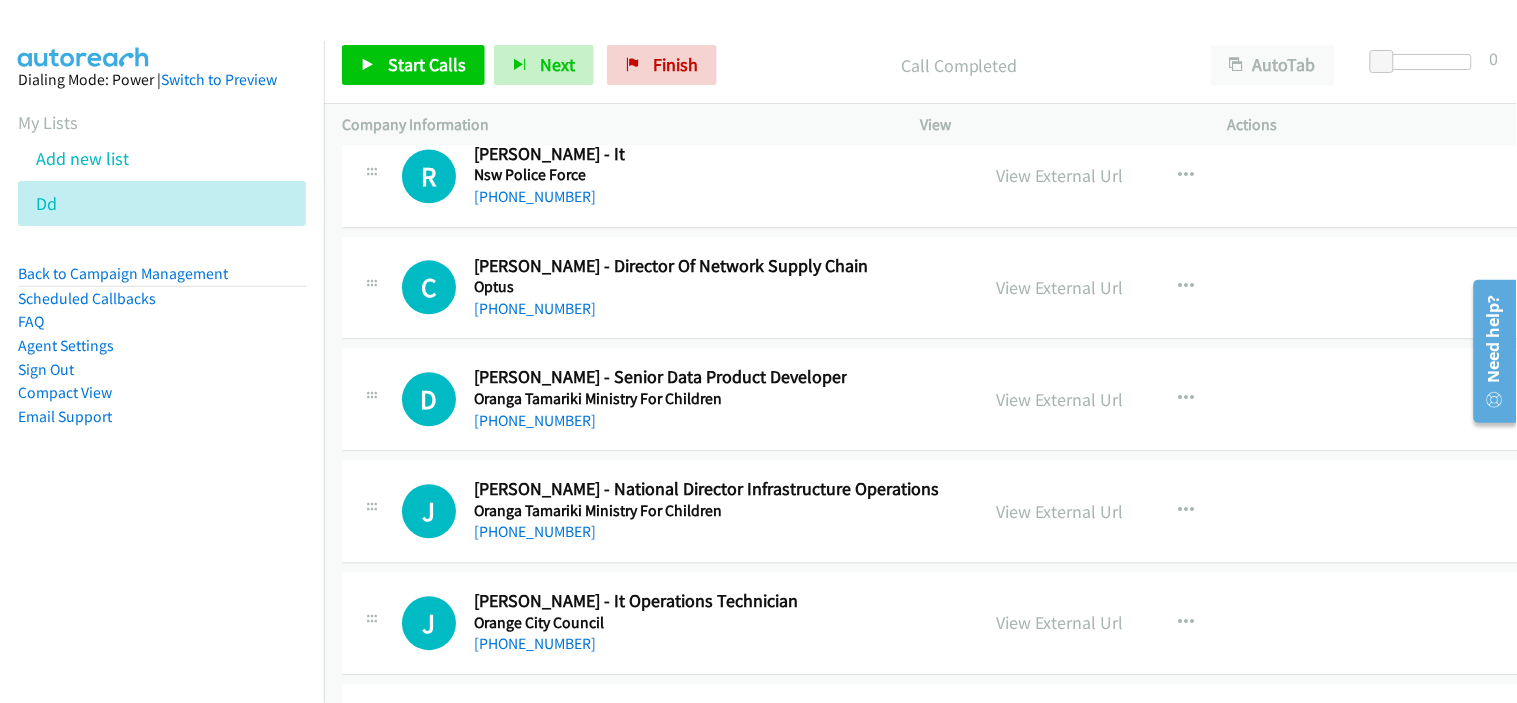 scroll, scrollTop: 36428, scrollLeft: 0, axis: vertical 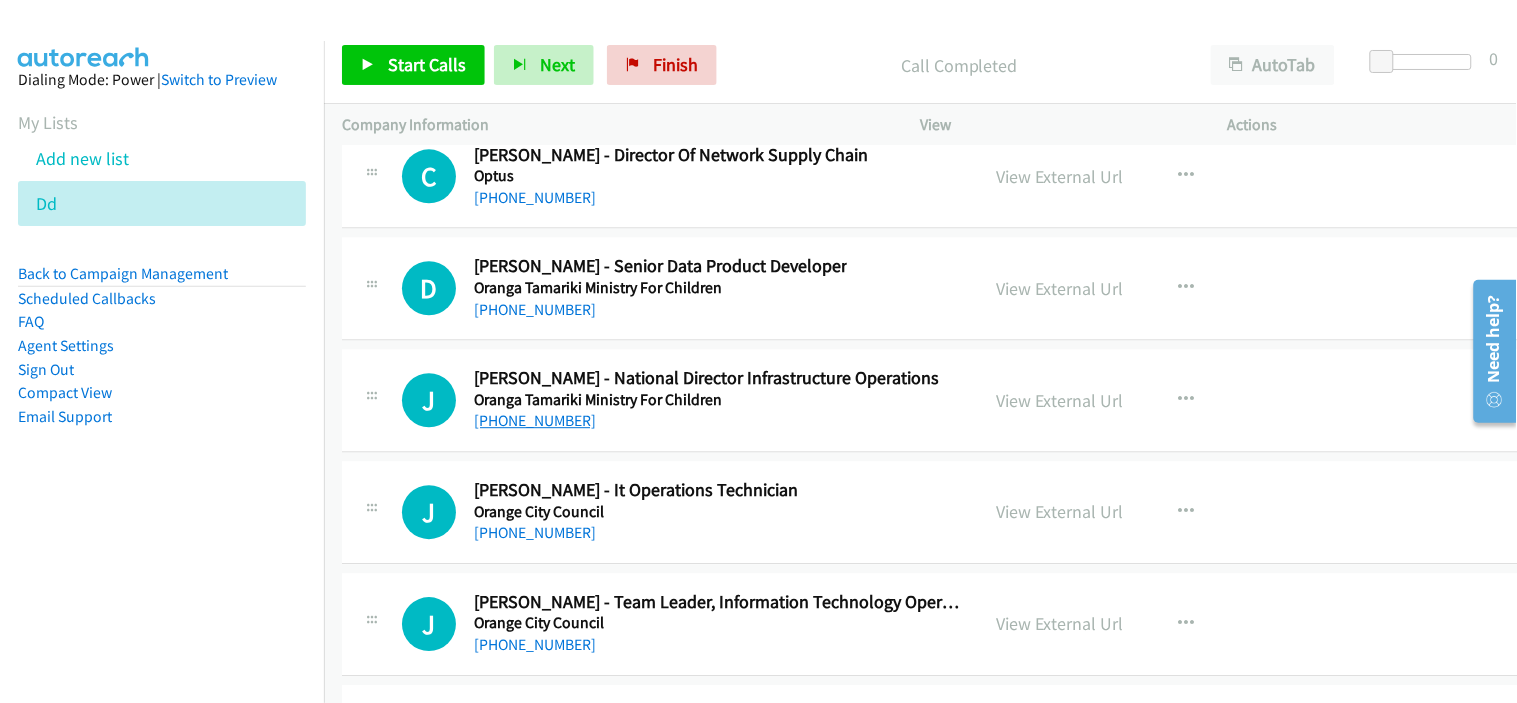 click on "[PHONE_NUMBER]" at bounding box center [535, 420] 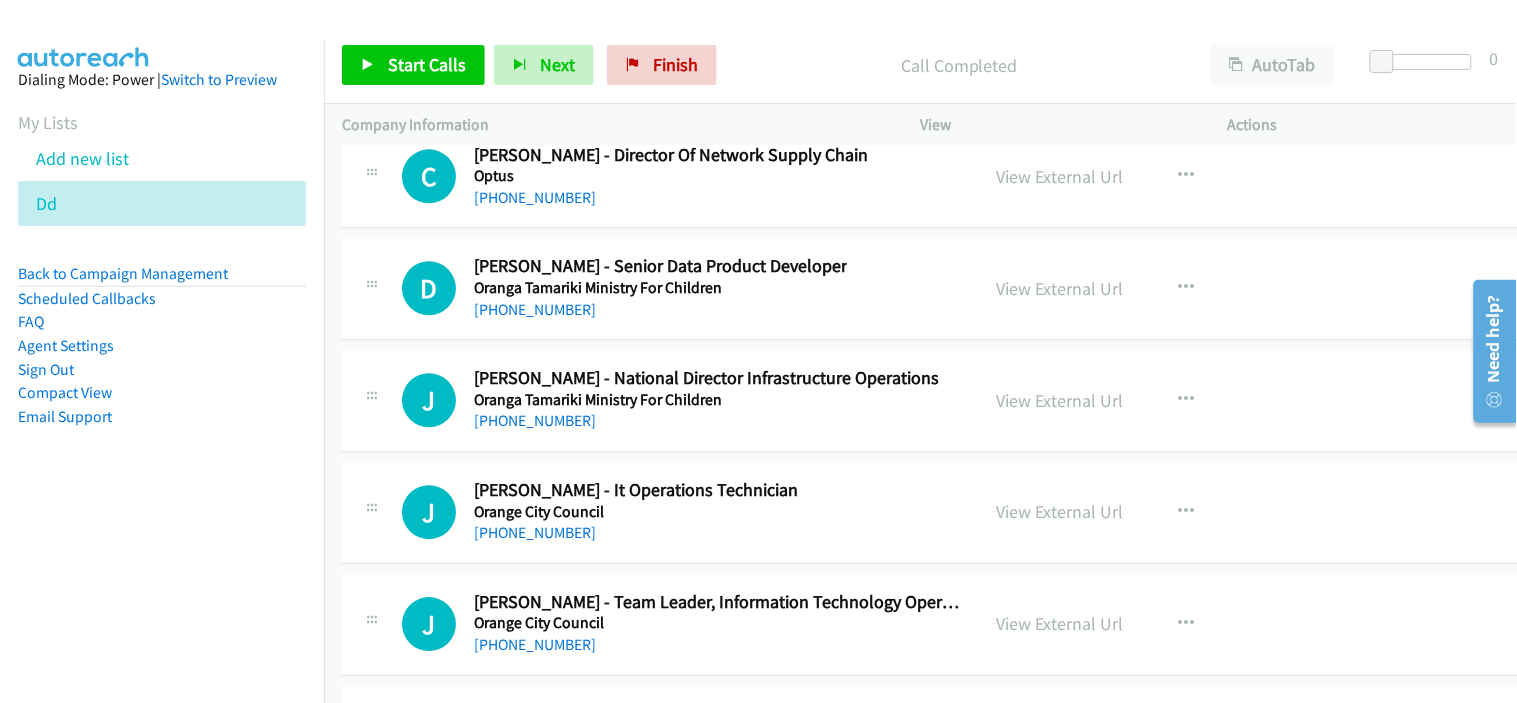 click on "J
Callback Scheduled
[PERSON_NAME] - National Director Infrastructure Operations
Oranga Tamariki   Ministry For Children
[GEOGRAPHIC_DATA]/[GEOGRAPHIC_DATA]
[PHONE_NUMBER]
View External Url
View External Url
Schedule/Manage Callback
Start Calls Here
Remove from list
Add to do not call list
Reset Call Status" at bounding box center (942, 400) 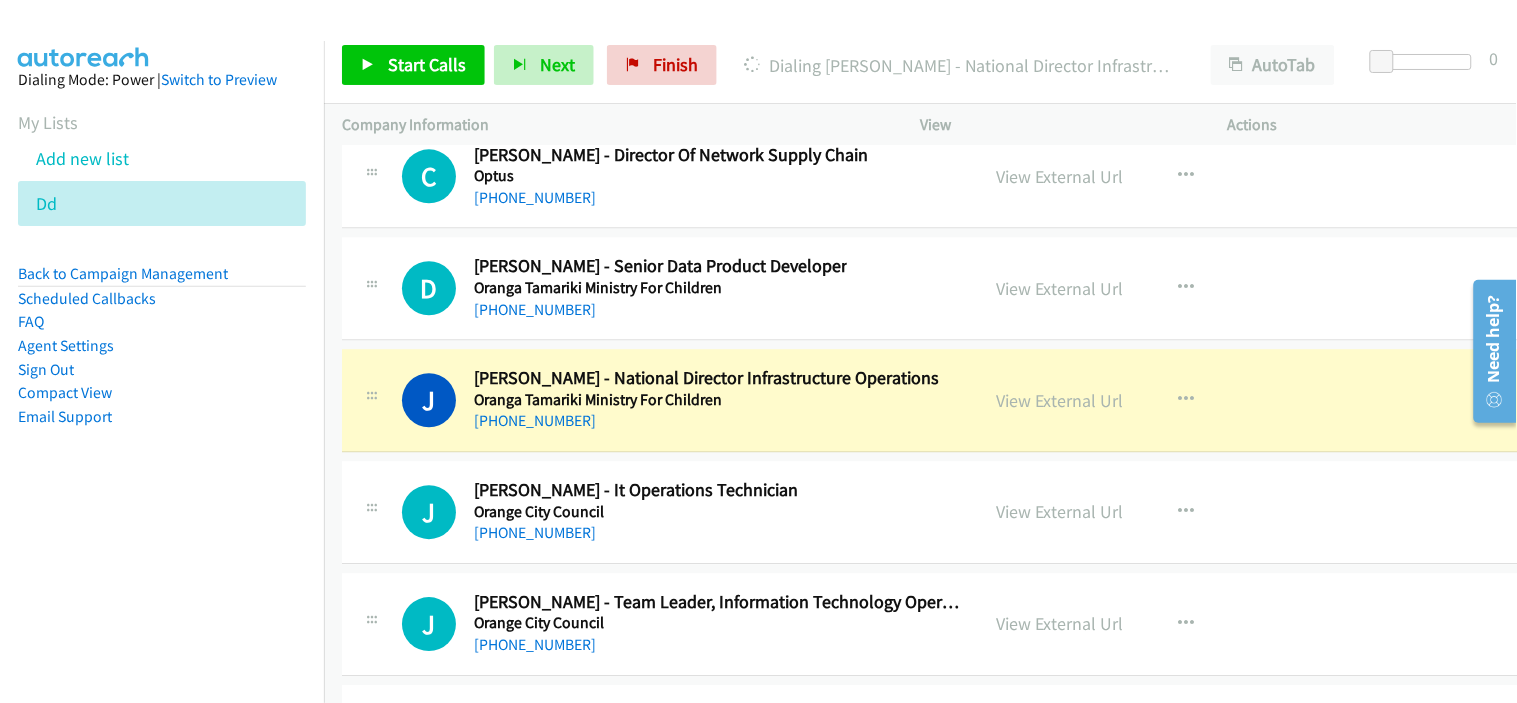 drag, startPoint x: 646, startPoint y: 548, endPoint x: 647, endPoint y: 536, distance: 12.0415945 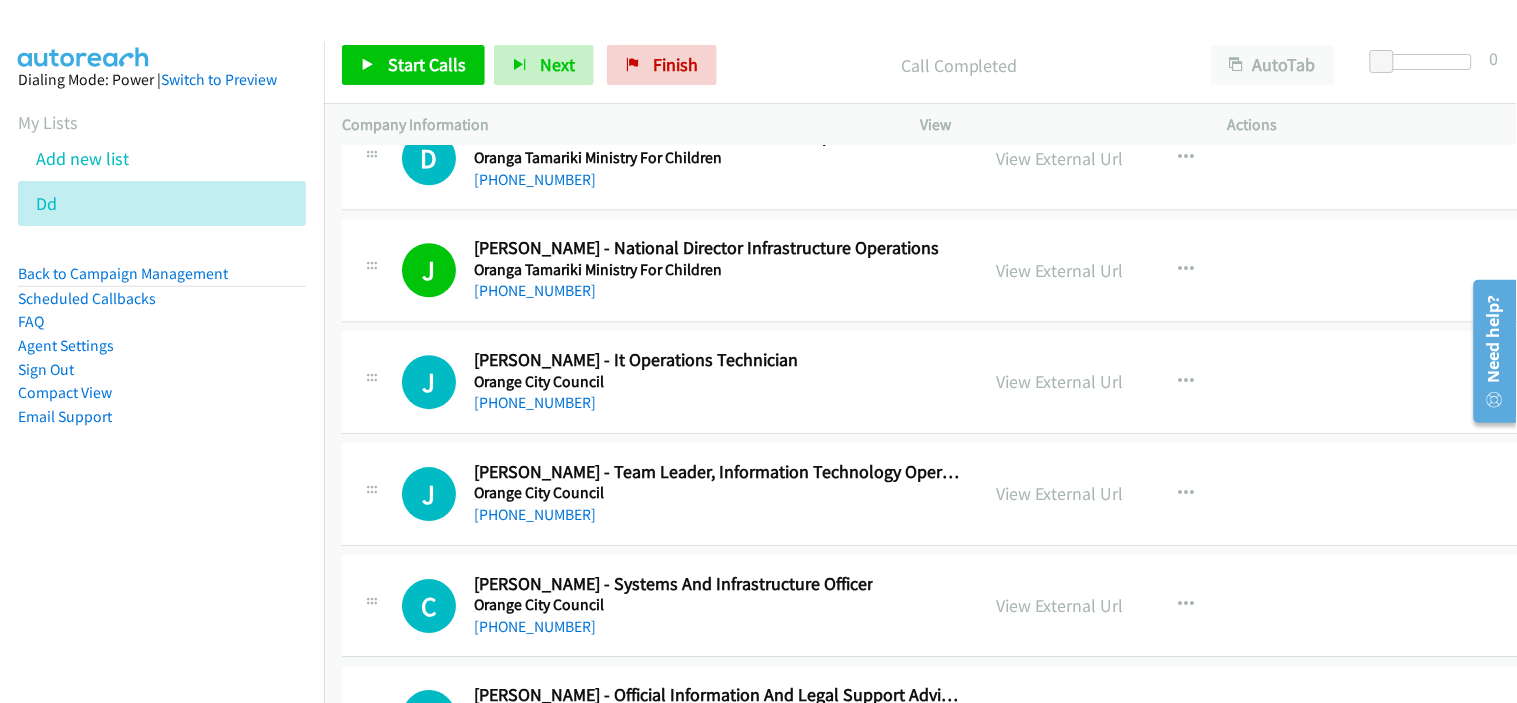scroll, scrollTop: 36651, scrollLeft: 0, axis: vertical 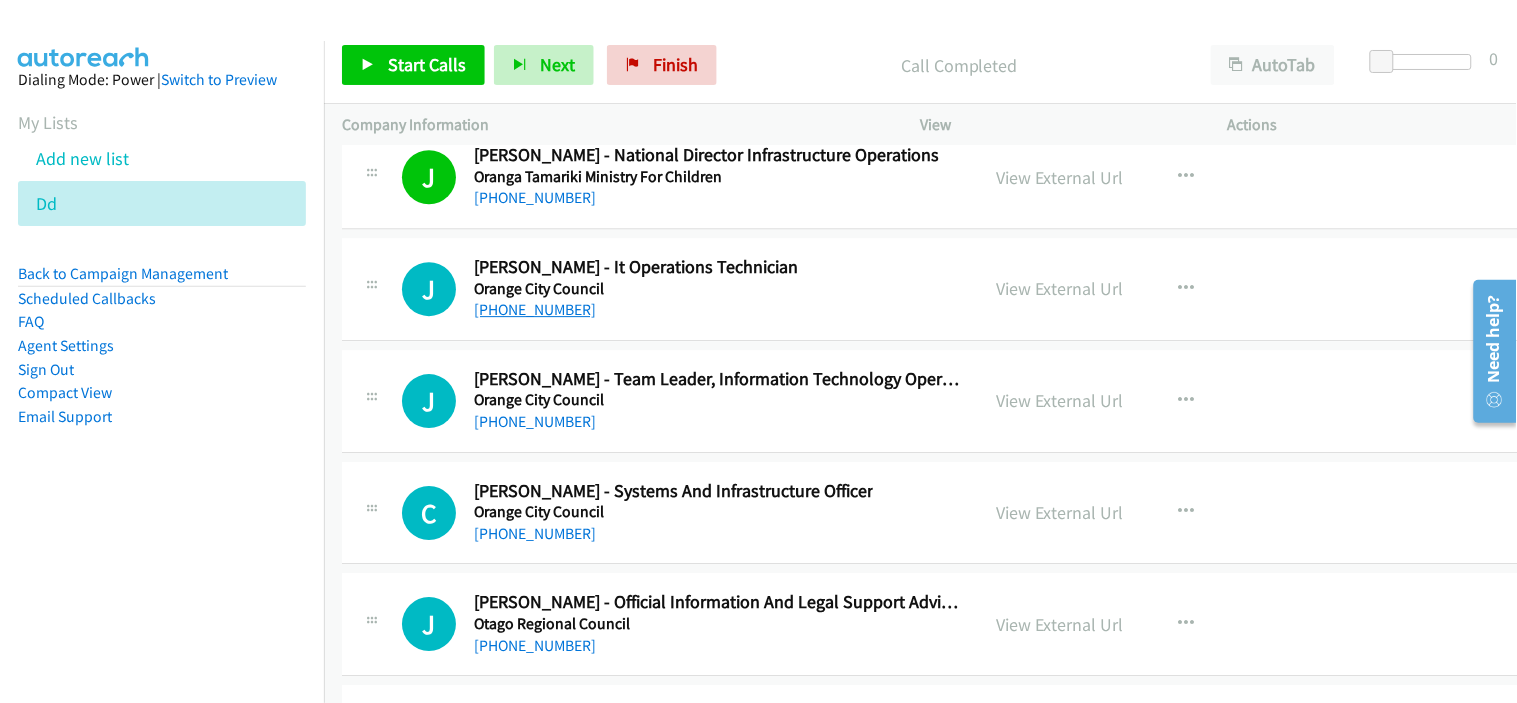 click on "[PHONE_NUMBER]" at bounding box center (535, 309) 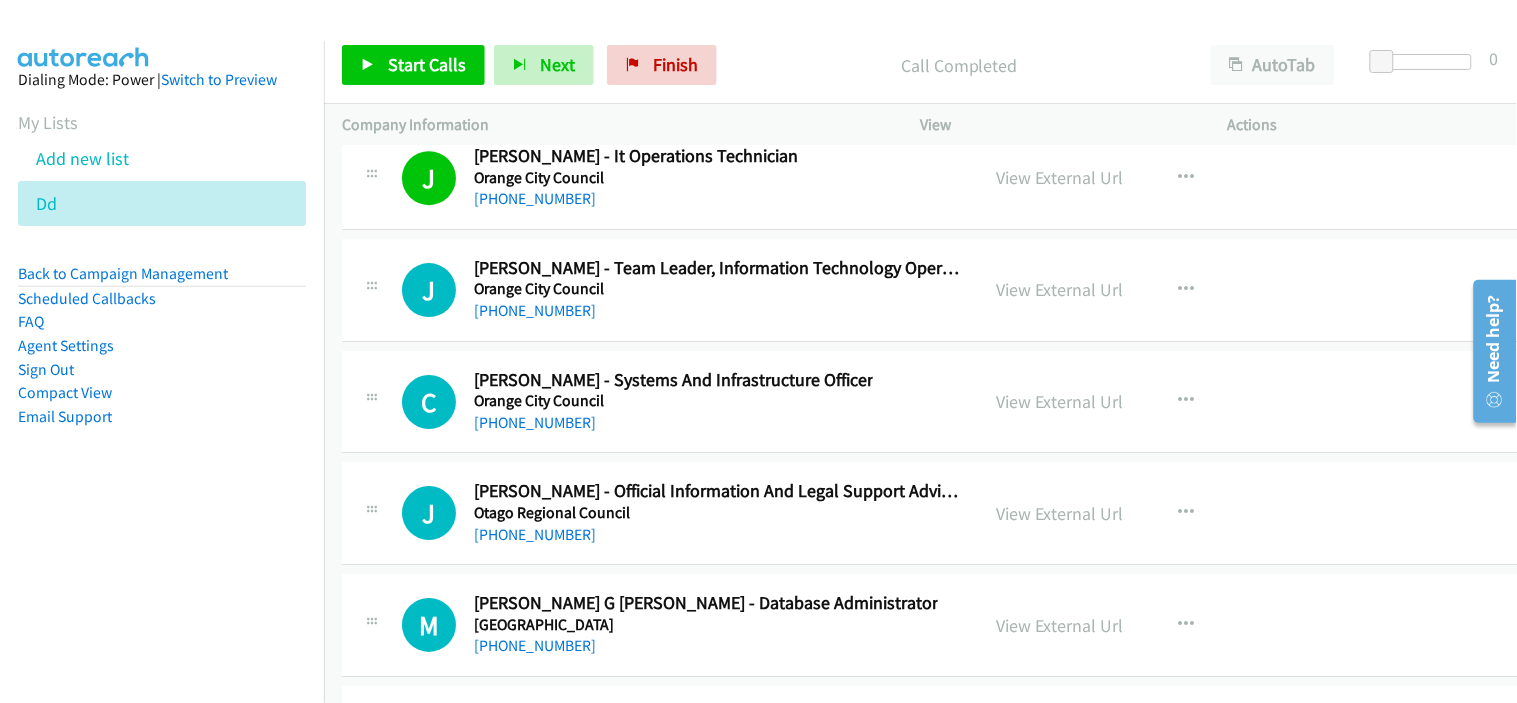 scroll, scrollTop: 36873, scrollLeft: 0, axis: vertical 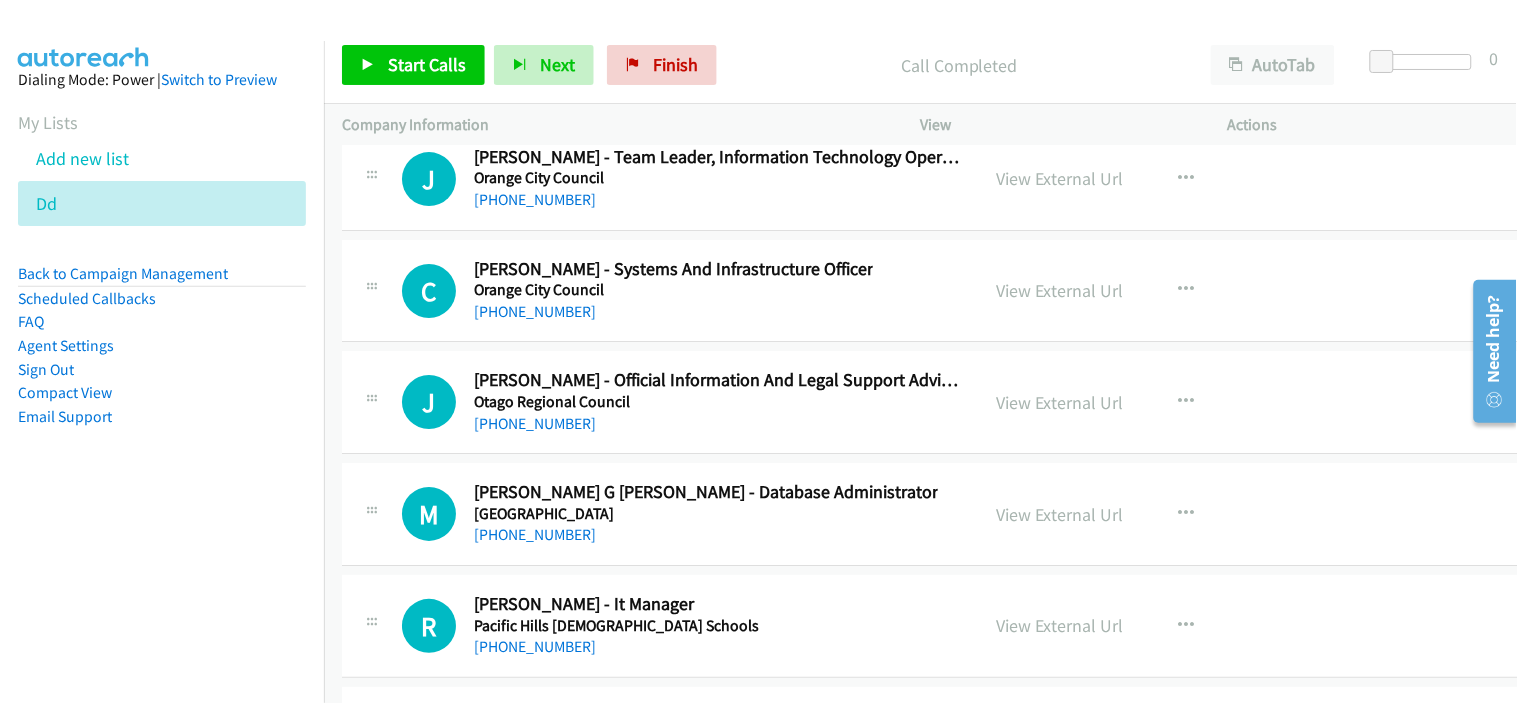 click on "[PHONE_NUMBER]" at bounding box center (673, 312) 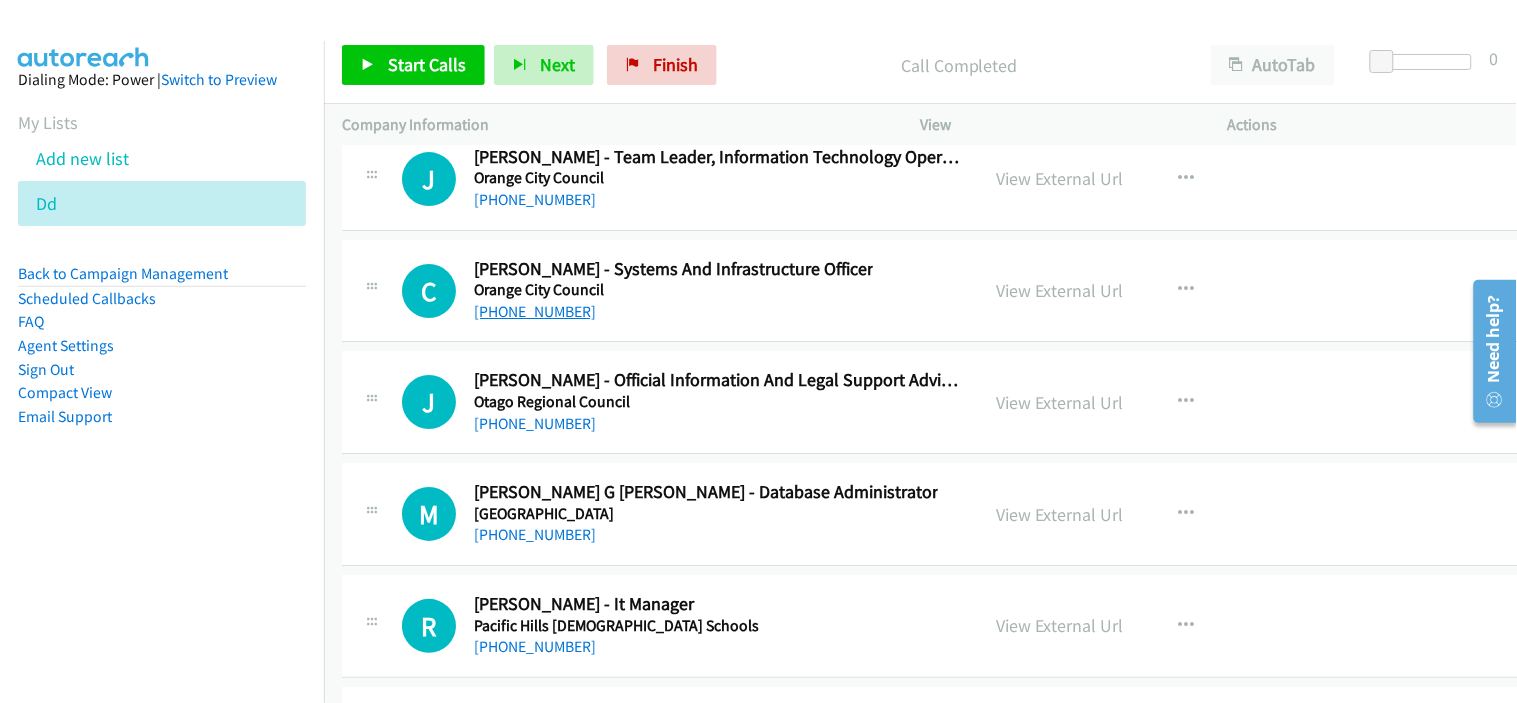 click on "[PHONE_NUMBER]" at bounding box center [535, 311] 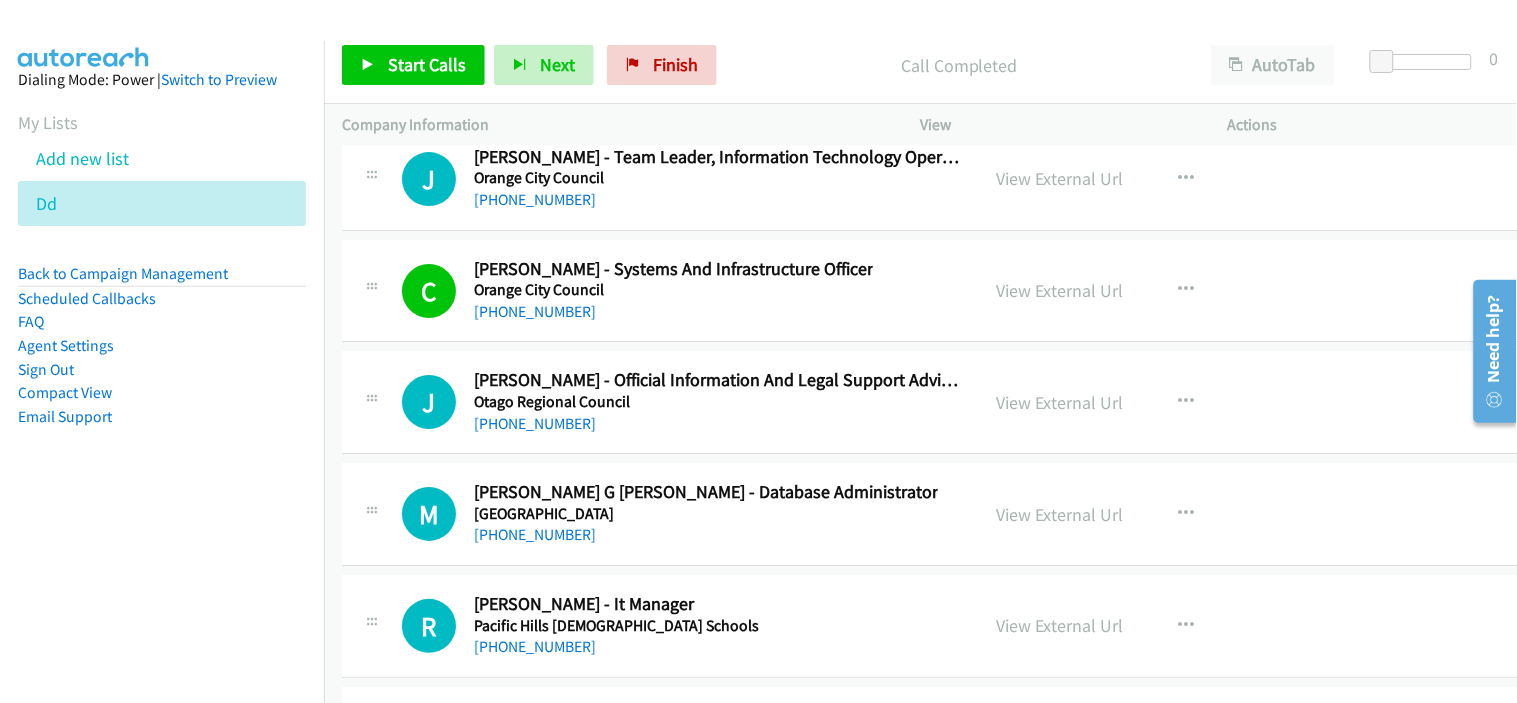 click on "Otago Regional Council" at bounding box center [717, 402] 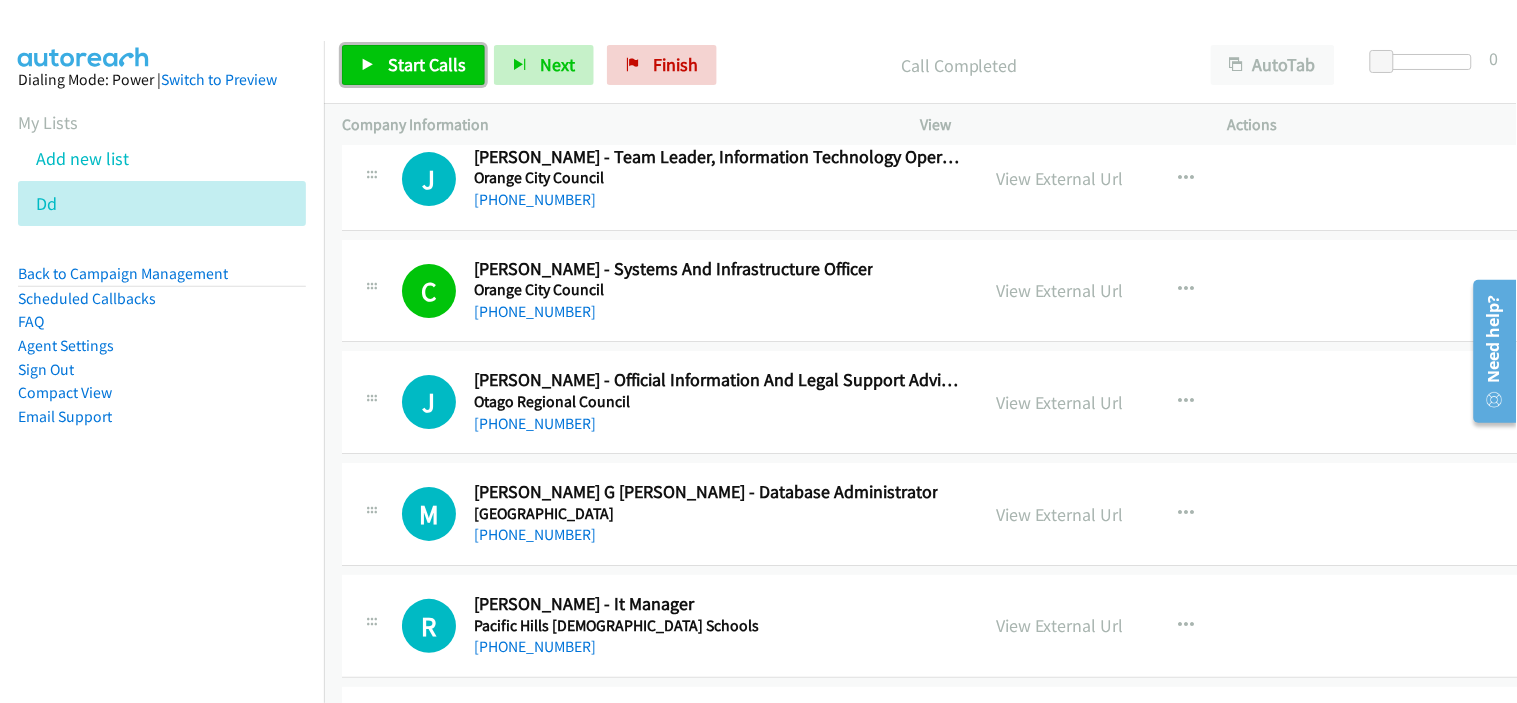 click on "Start Calls" at bounding box center [427, 64] 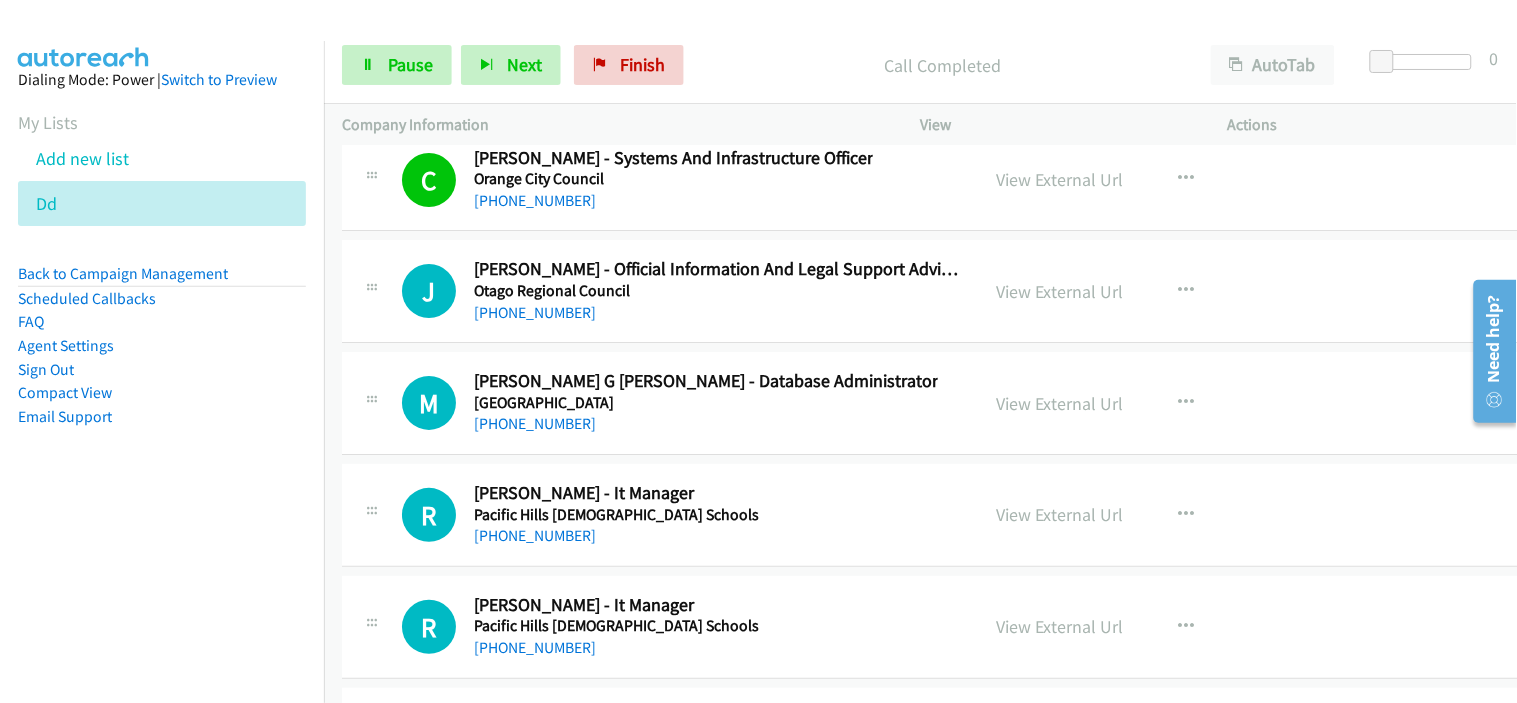 scroll, scrollTop: 37095, scrollLeft: 0, axis: vertical 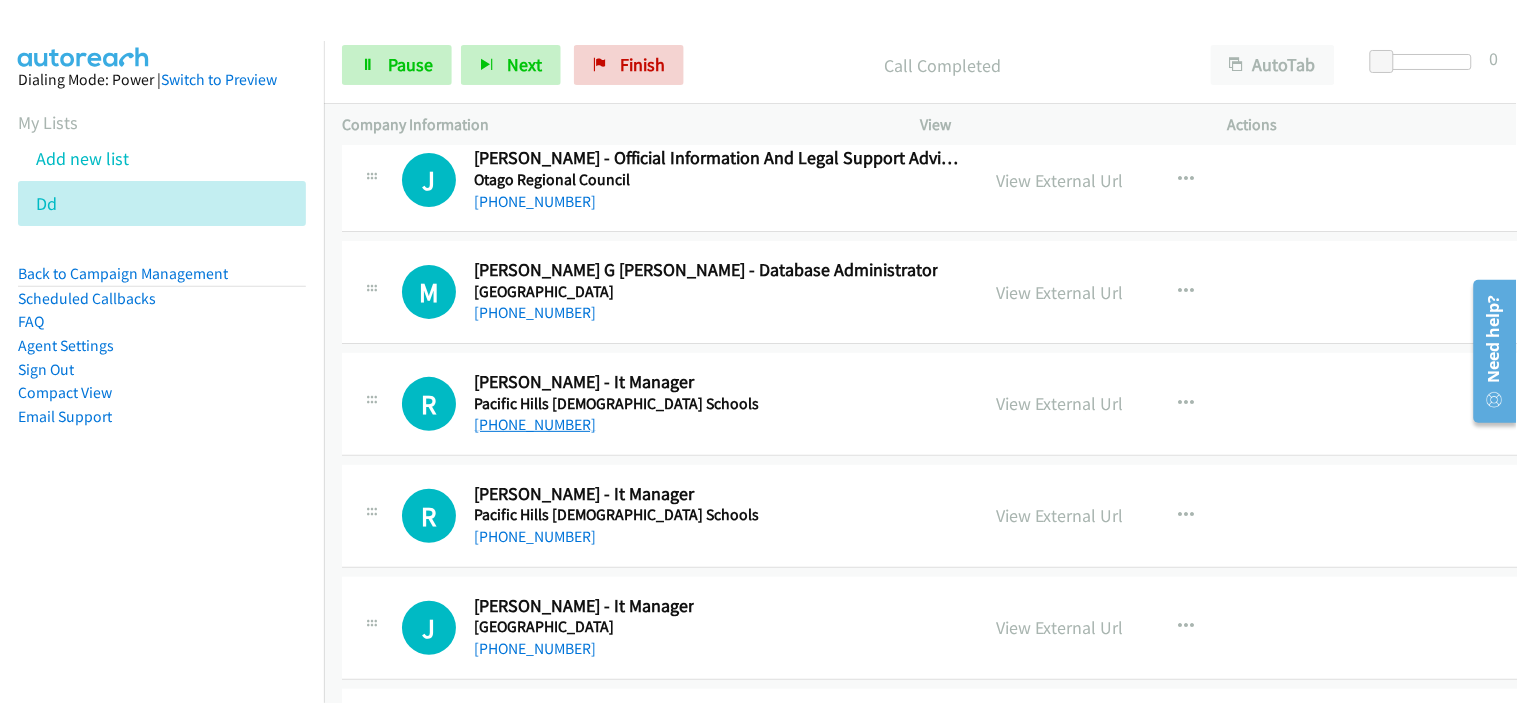 click on "[PHONE_NUMBER]" at bounding box center (535, 424) 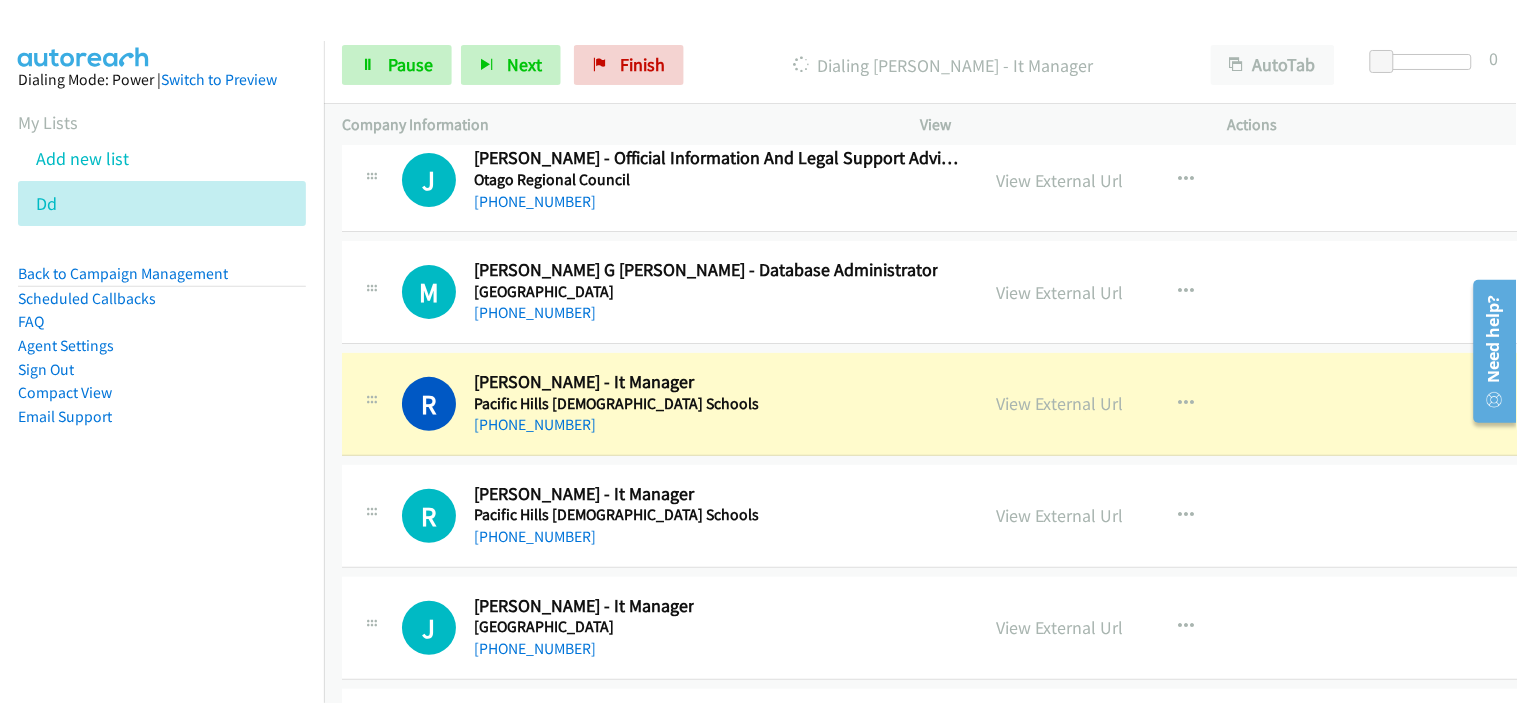 scroll, scrollTop: 37317, scrollLeft: 0, axis: vertical 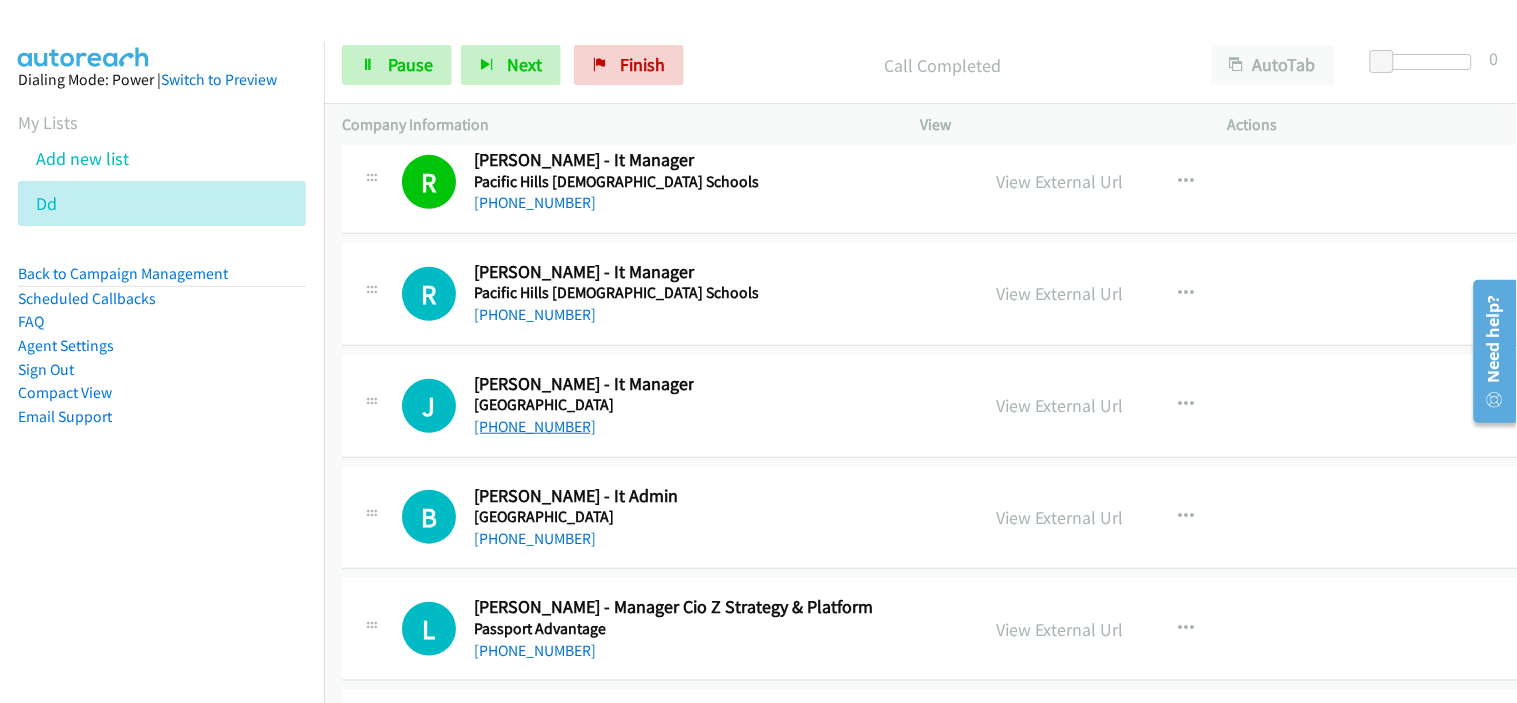 click on "[PHONE_NUMBER]" at bounding box center (535, 426) 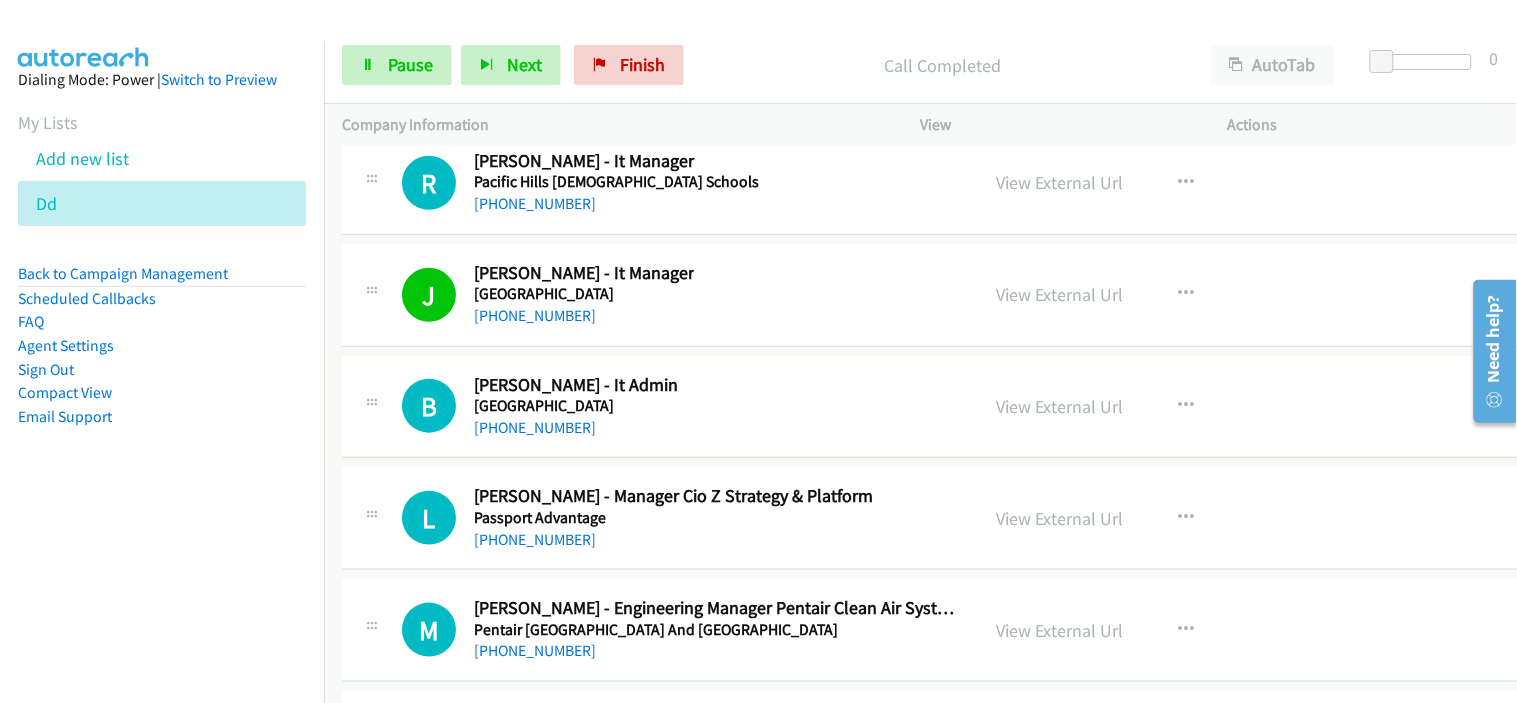 scroll, scrollTop: 37540, scrollLeft: 0, axis: vertical 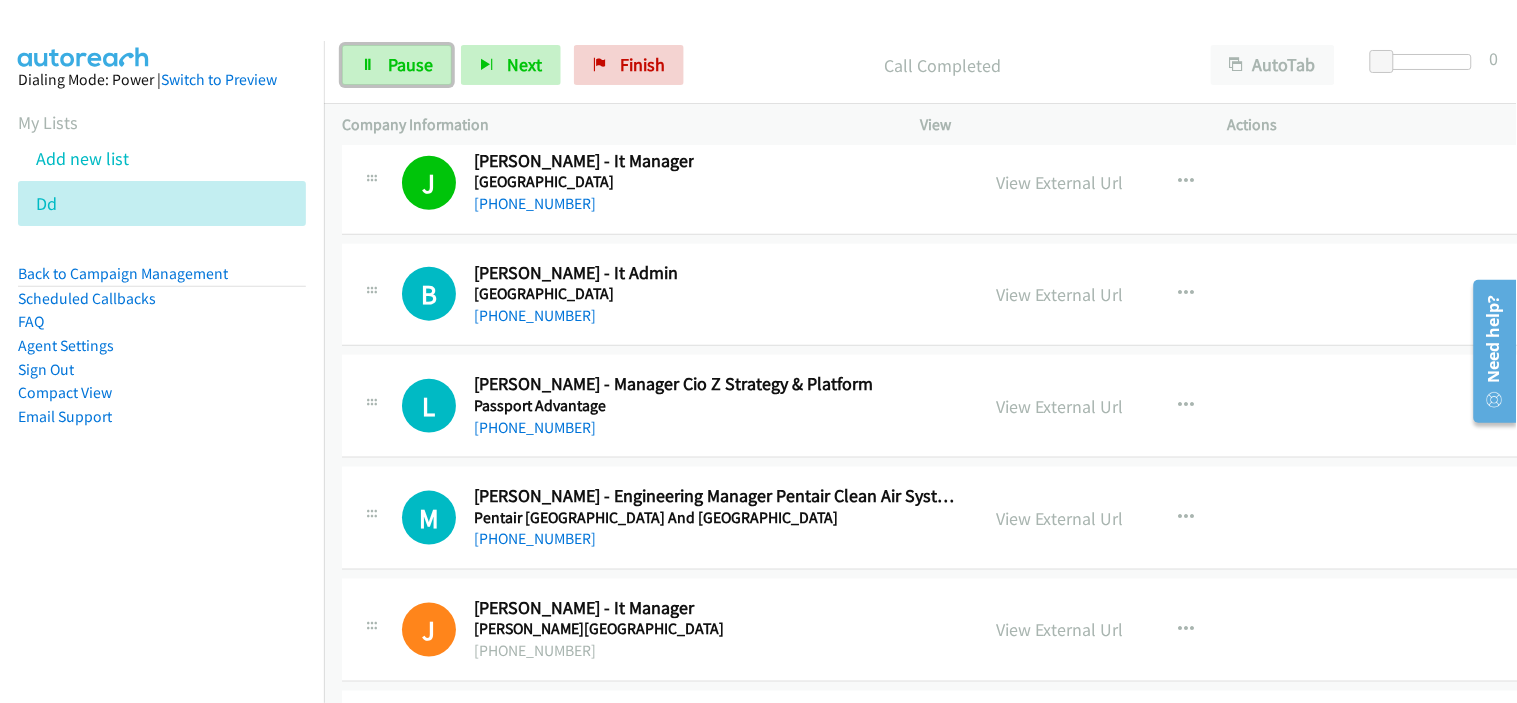 click on "Pause" at bounding box center (410, 64) 